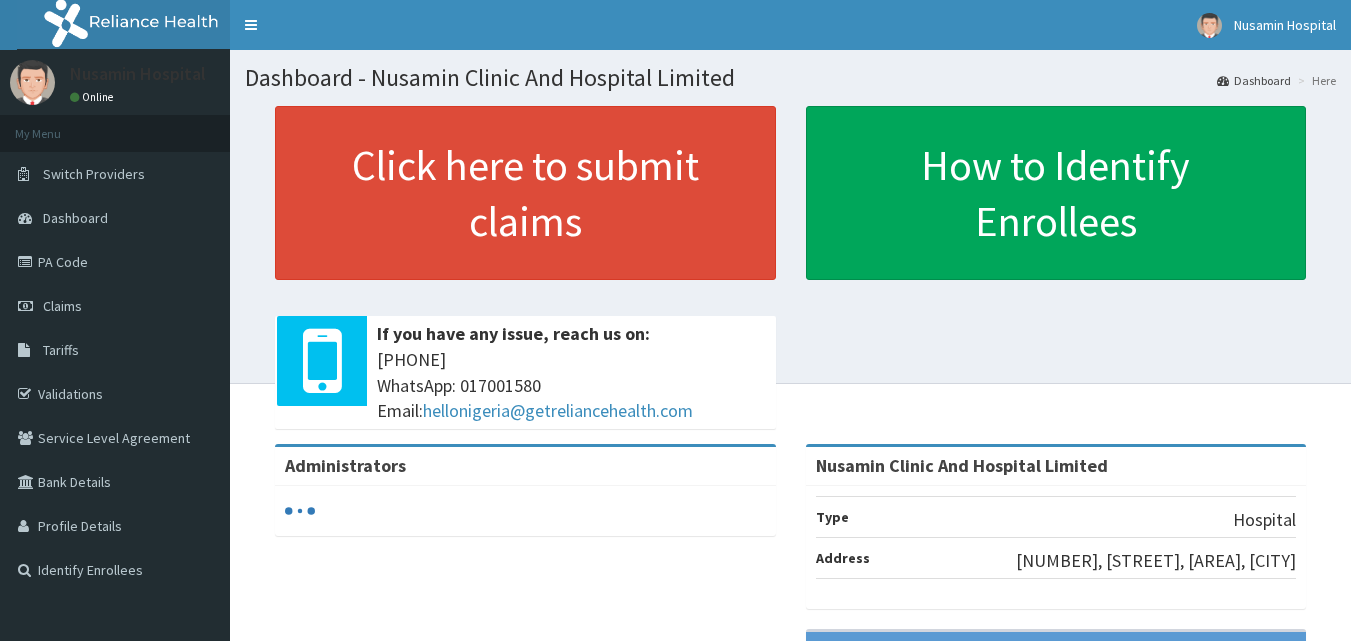 click on "Claims" at bounding box center [62, 306] 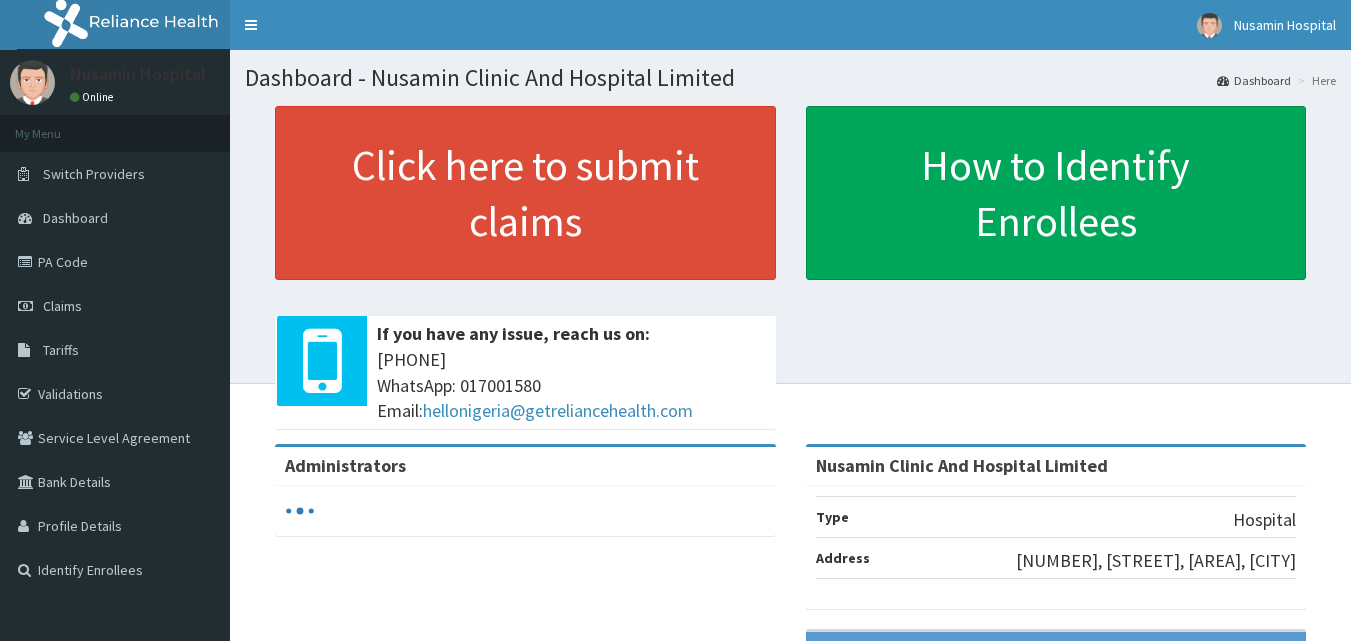 scroll, scrollTop: 0, scrollLeft: 0, axis: both 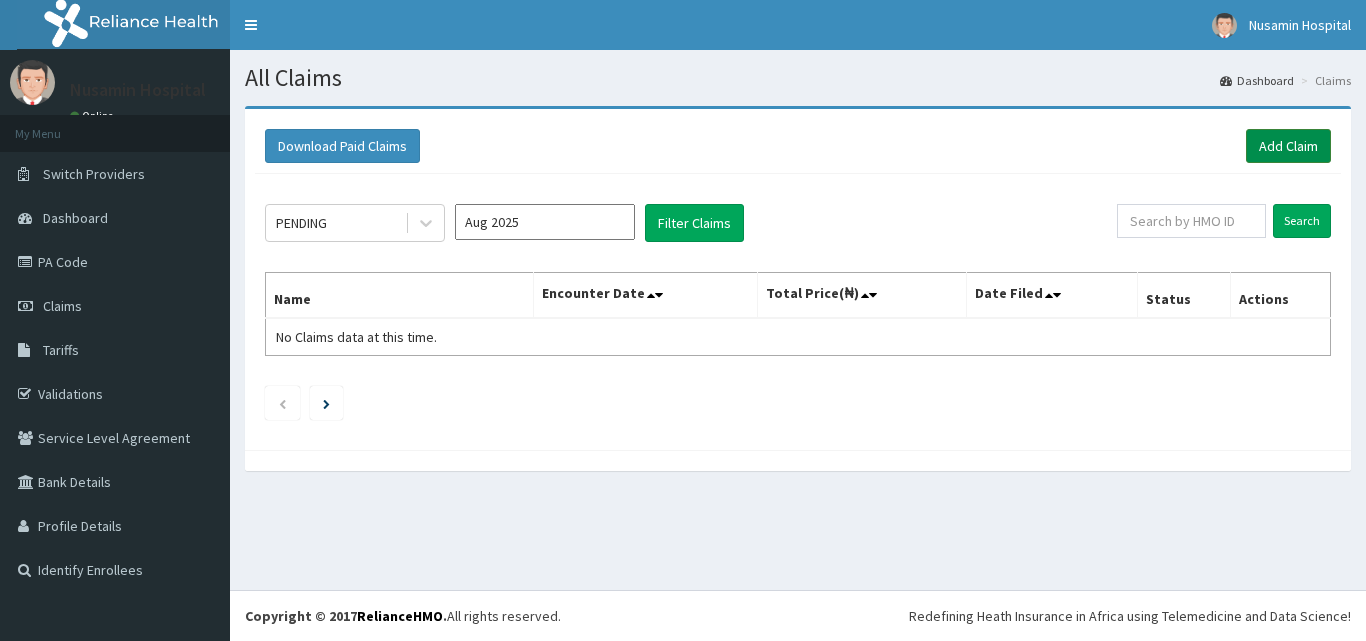 click on "Add Claim" at bounding box center (1288, 146) 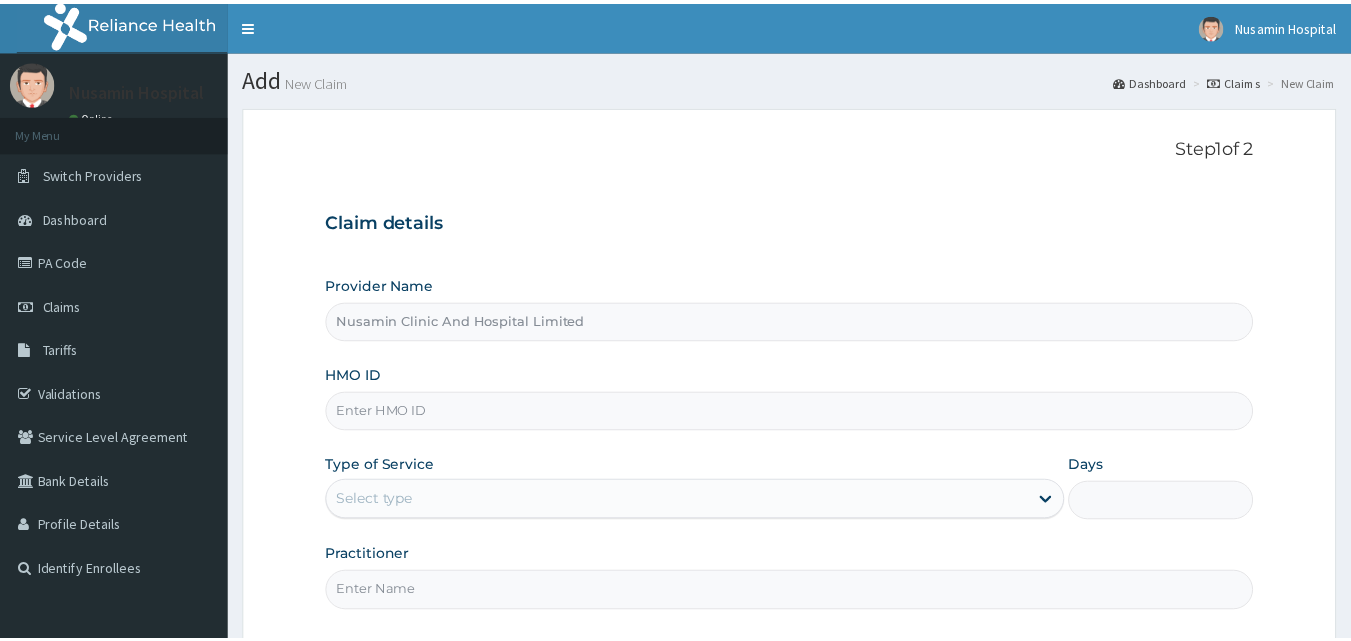 scroll, scrollTop: 0, scrollLeft: 0, axis: both 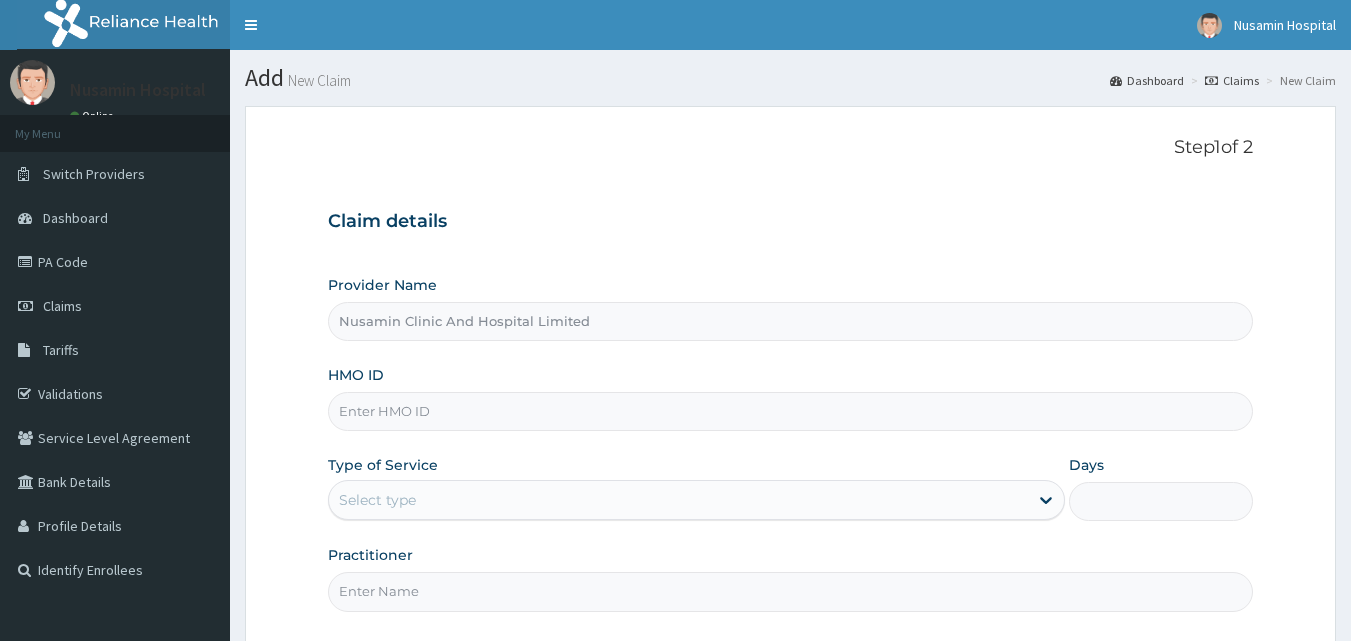 click on "HMO ID" at bounding box center (791, 411) 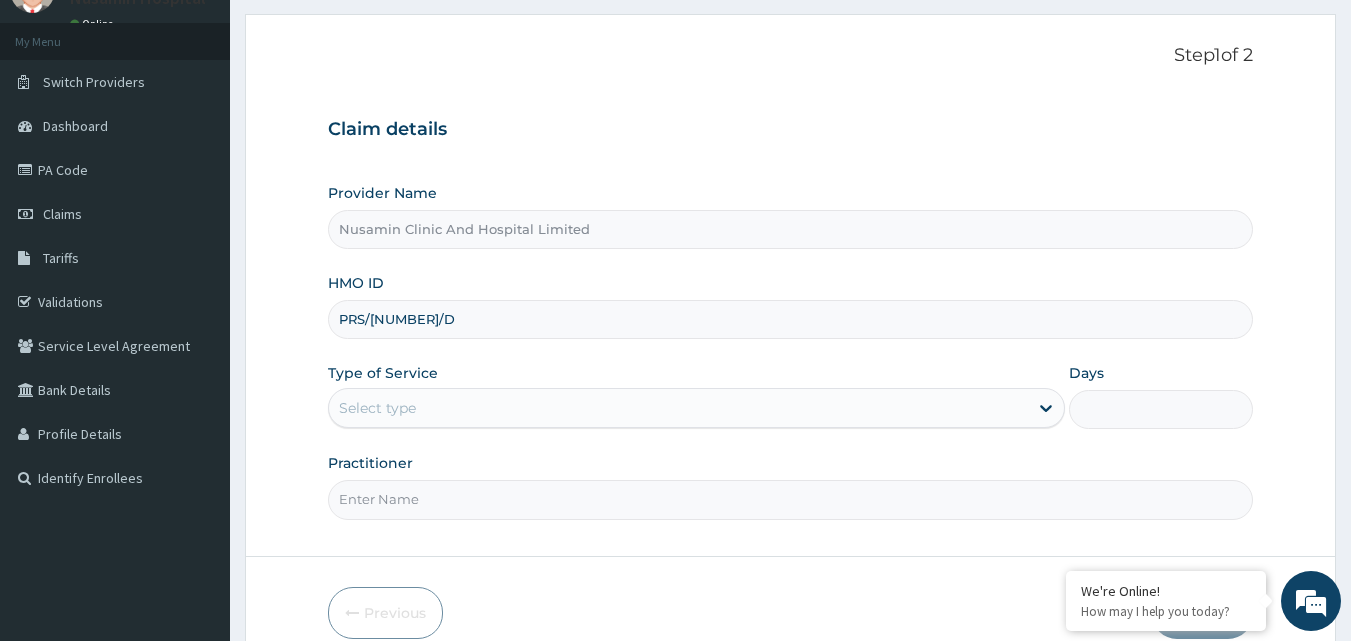 scroll, scrollTop: 187, scrollLeft: 0, axis: vertical 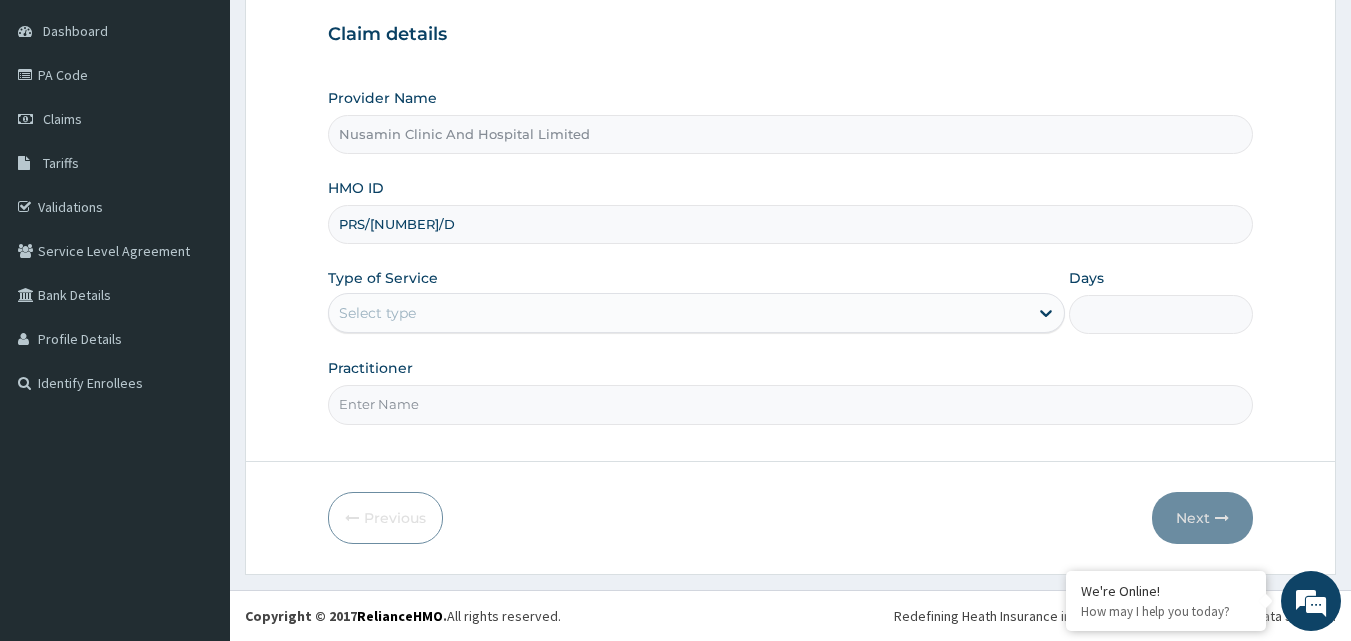 type on "PRS/10155/D" 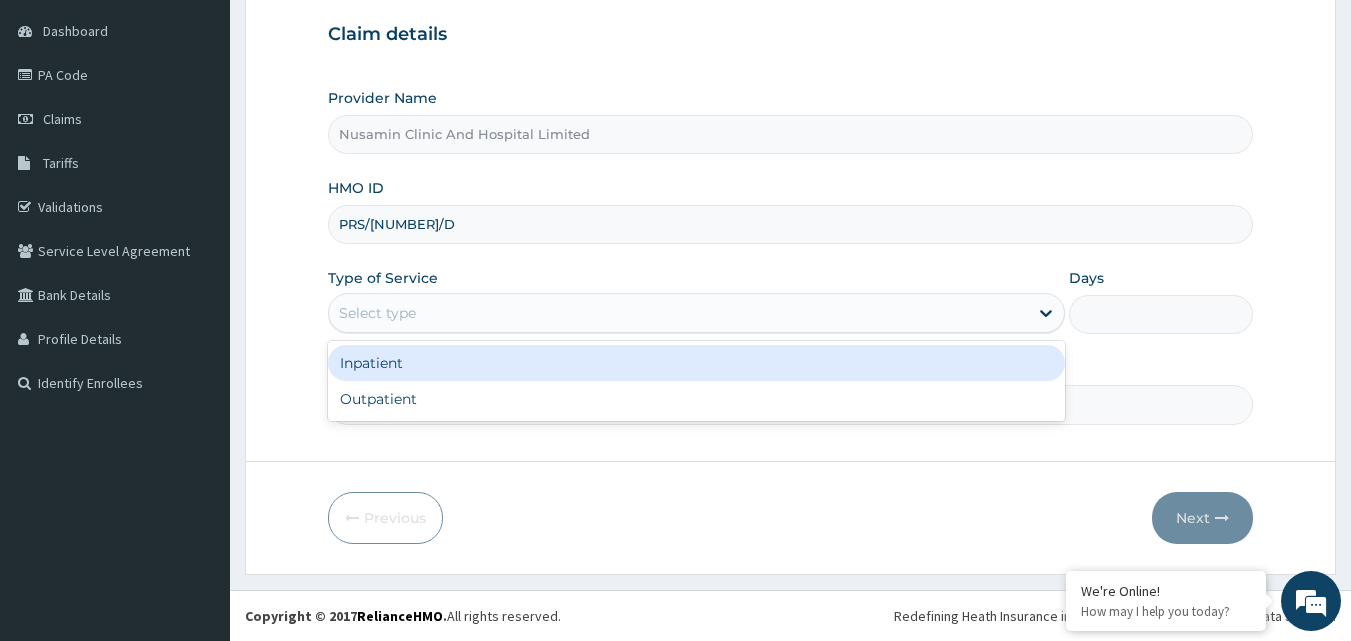 click on "Select type" at bounding box center [678, 313] 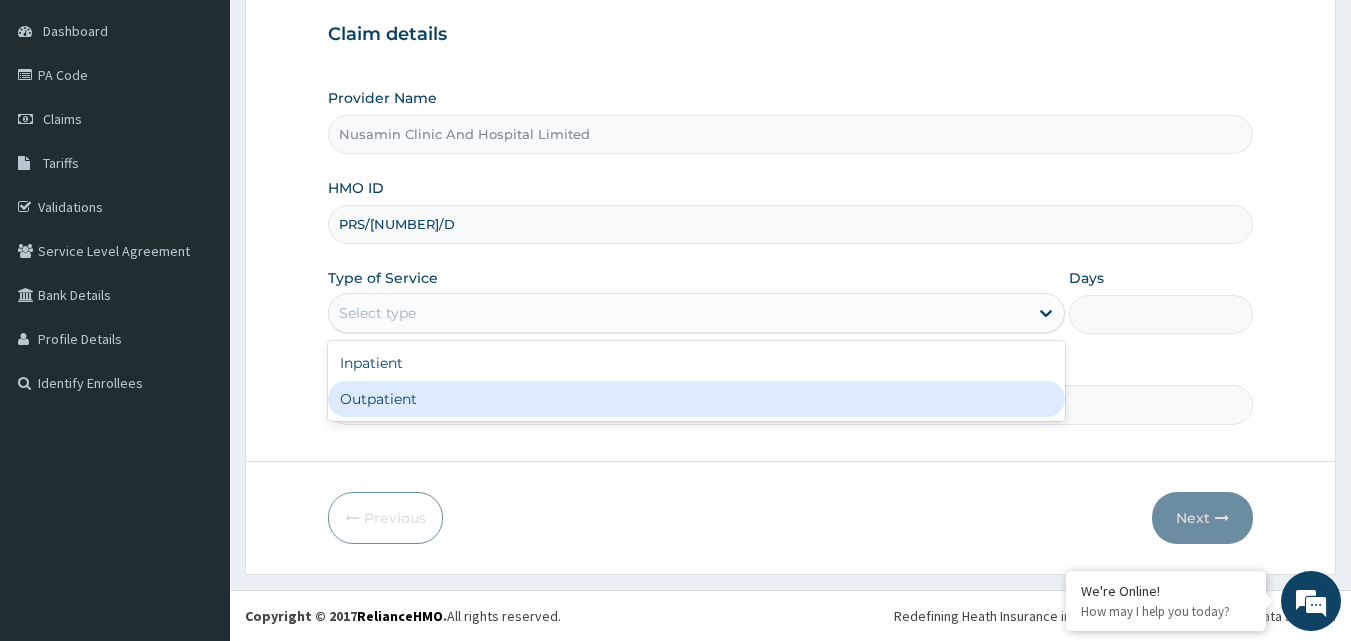 click on "Outpatient" at bounding box center [696, 399] 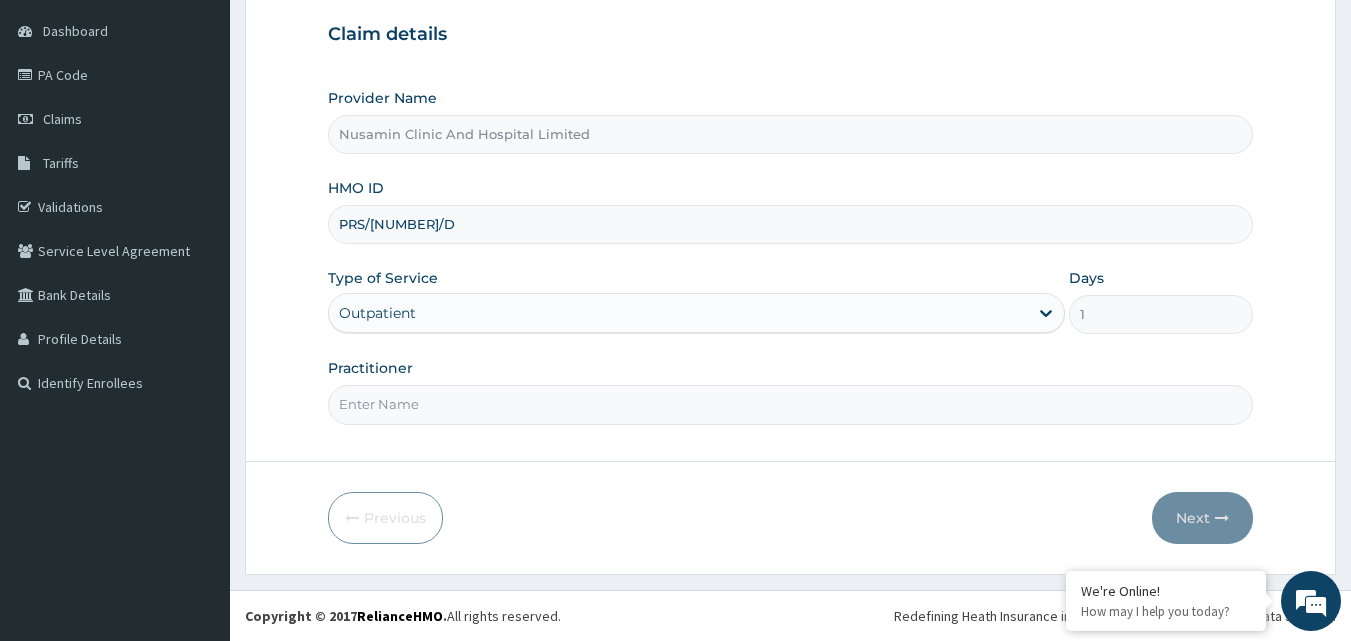click on "Practitioner" at bounding box center (791, 404) 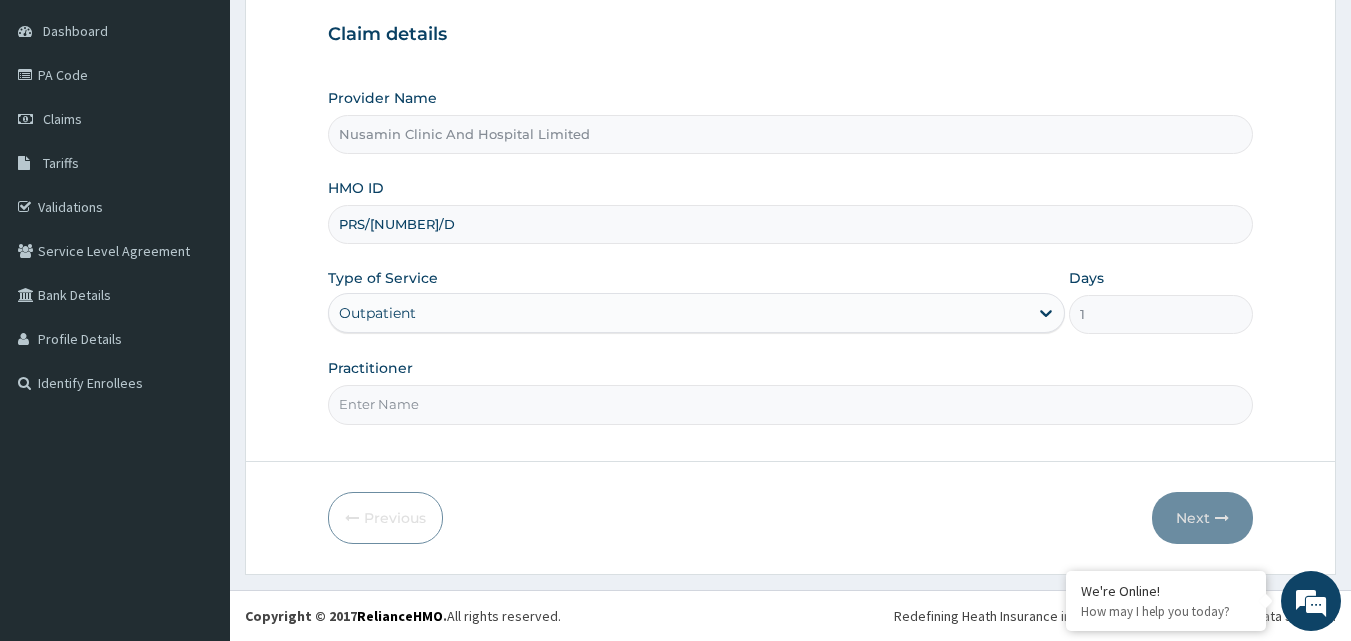 type on "DR (MRS) Modile" 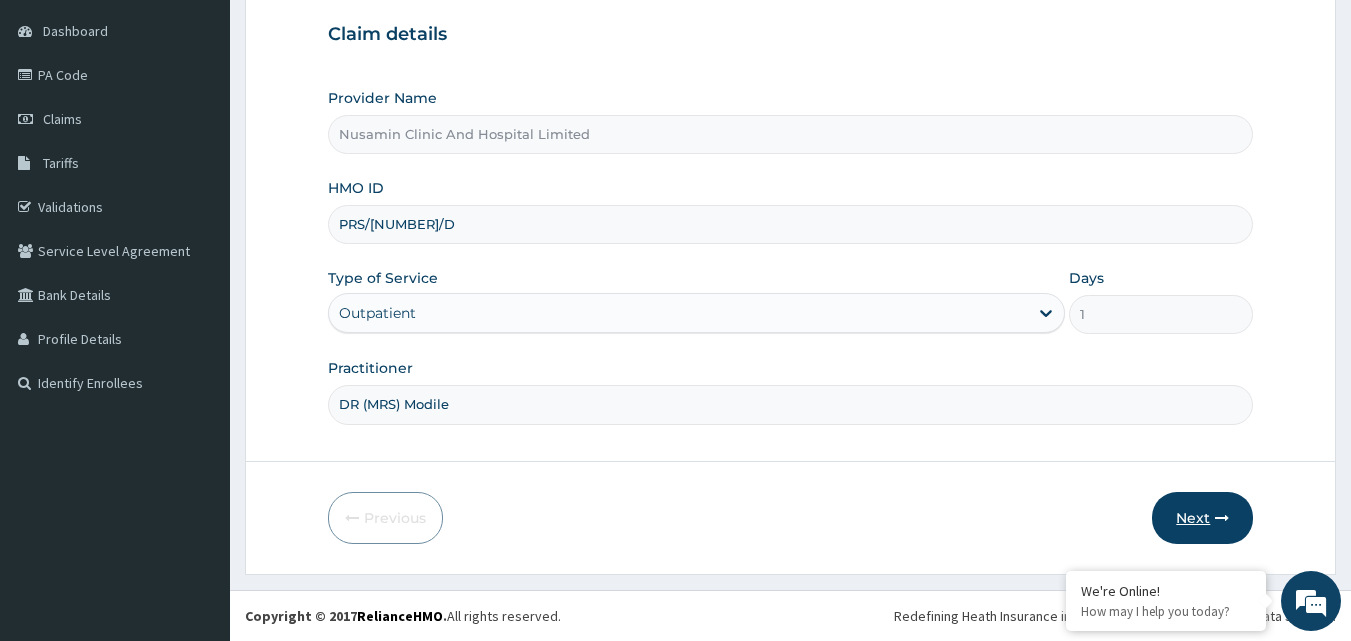 click on "Next" at bounding box center (1202, 518) 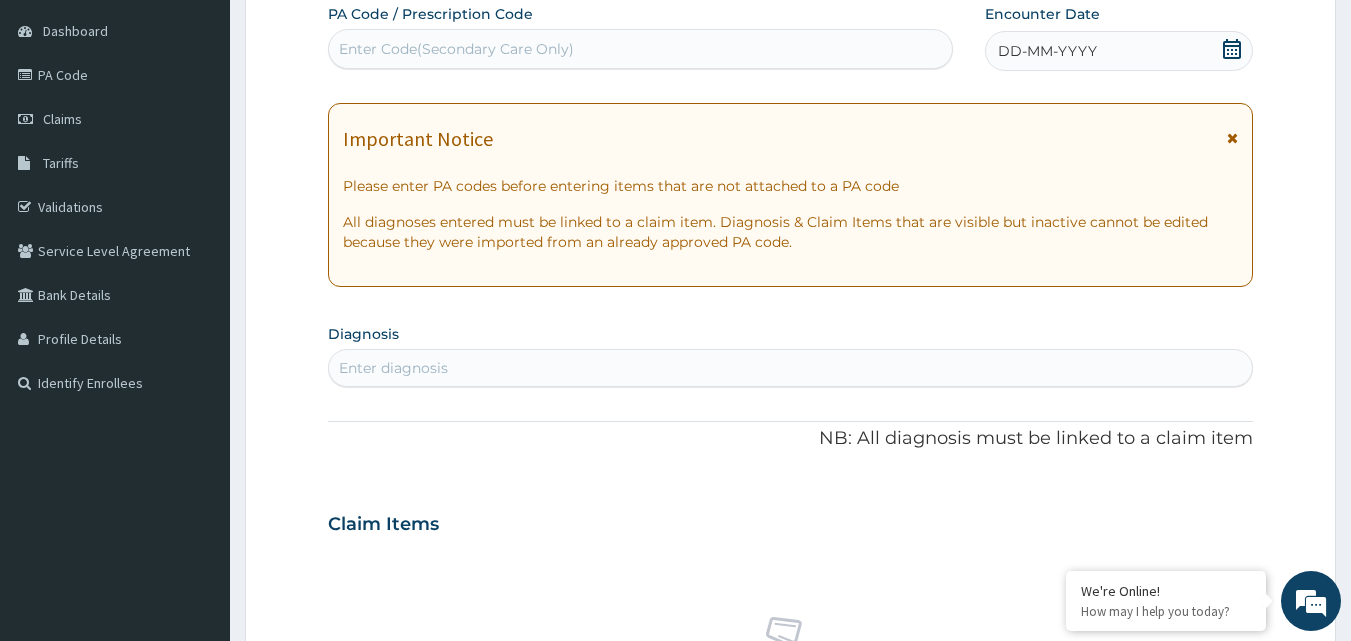 scroll, scrollTop: 0, scrollLeft: 0, axis: both 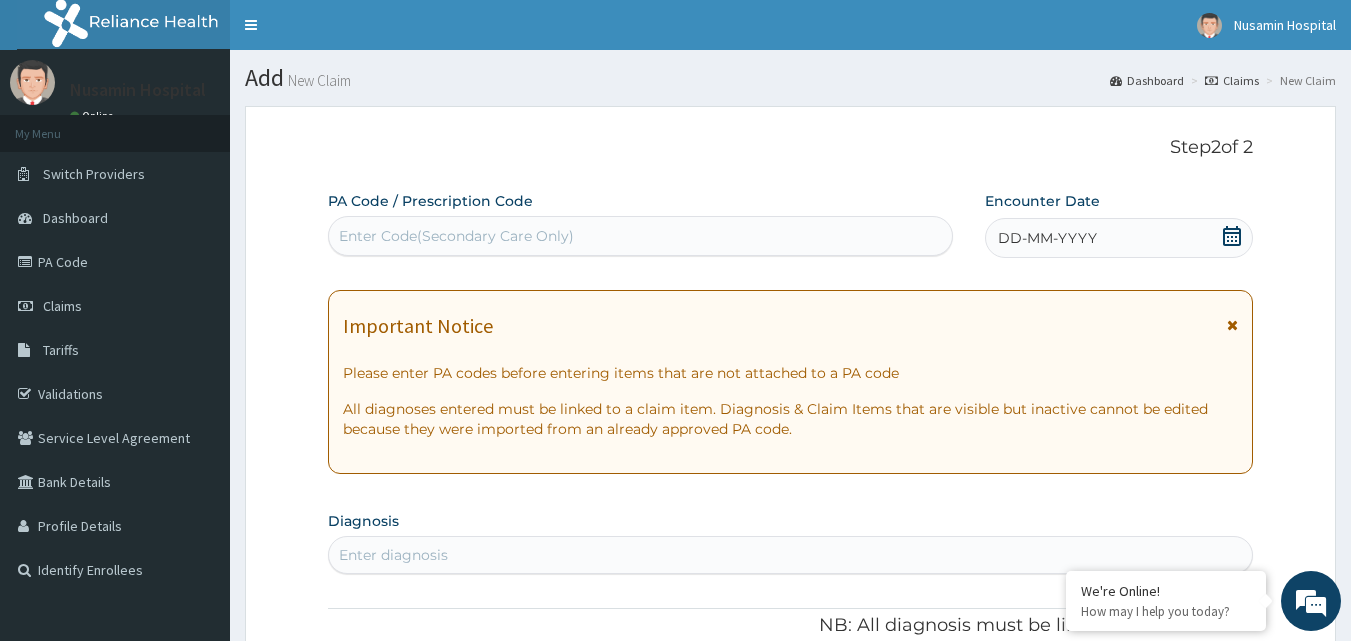 click 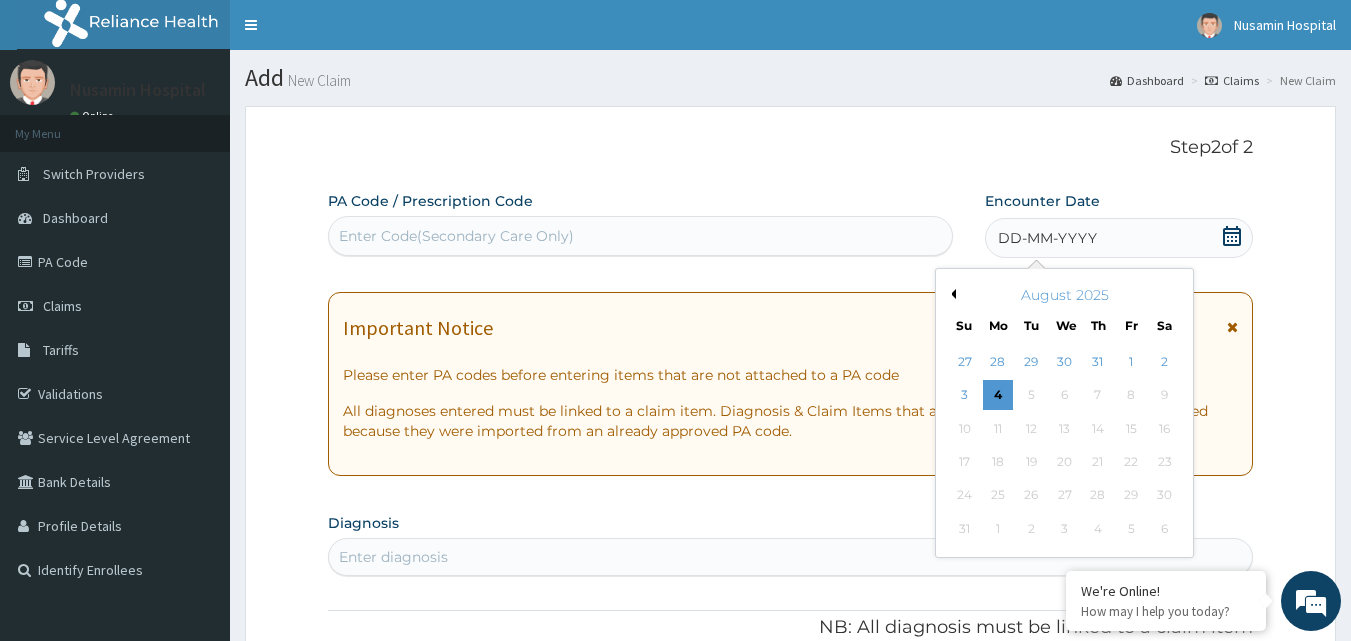 click on "Previous Month" at bounding box center (951, 294) 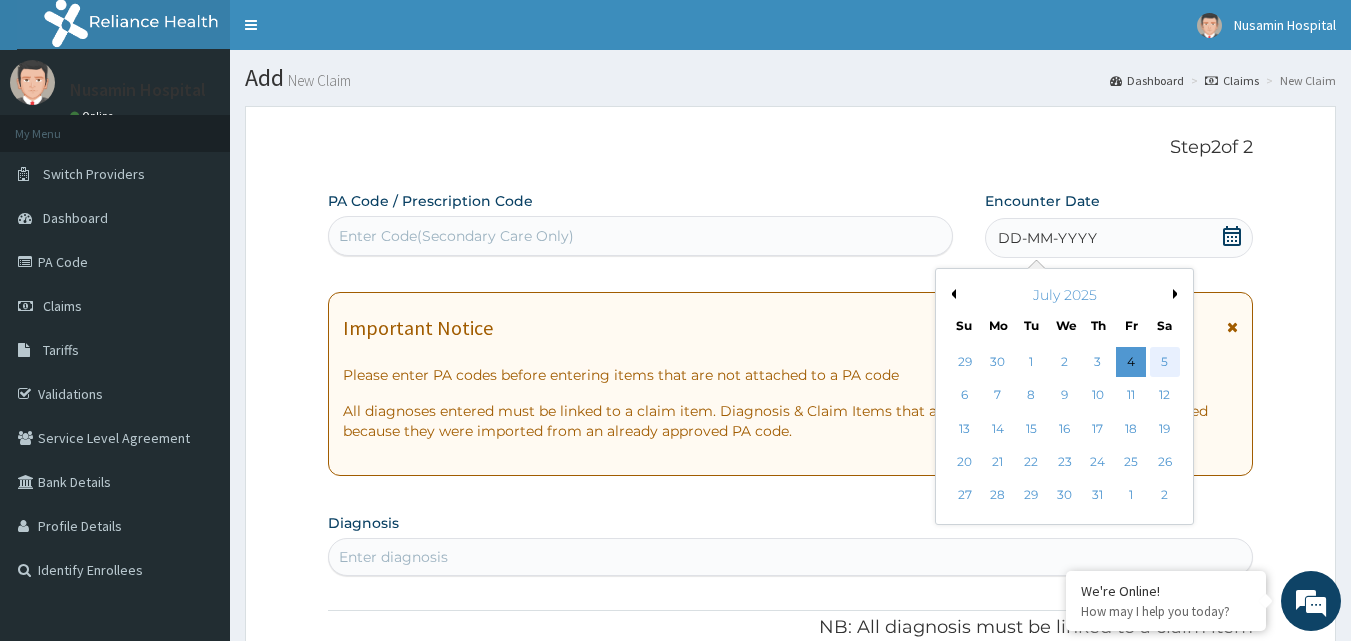 click on "5" at bounding box center [1165, 362] 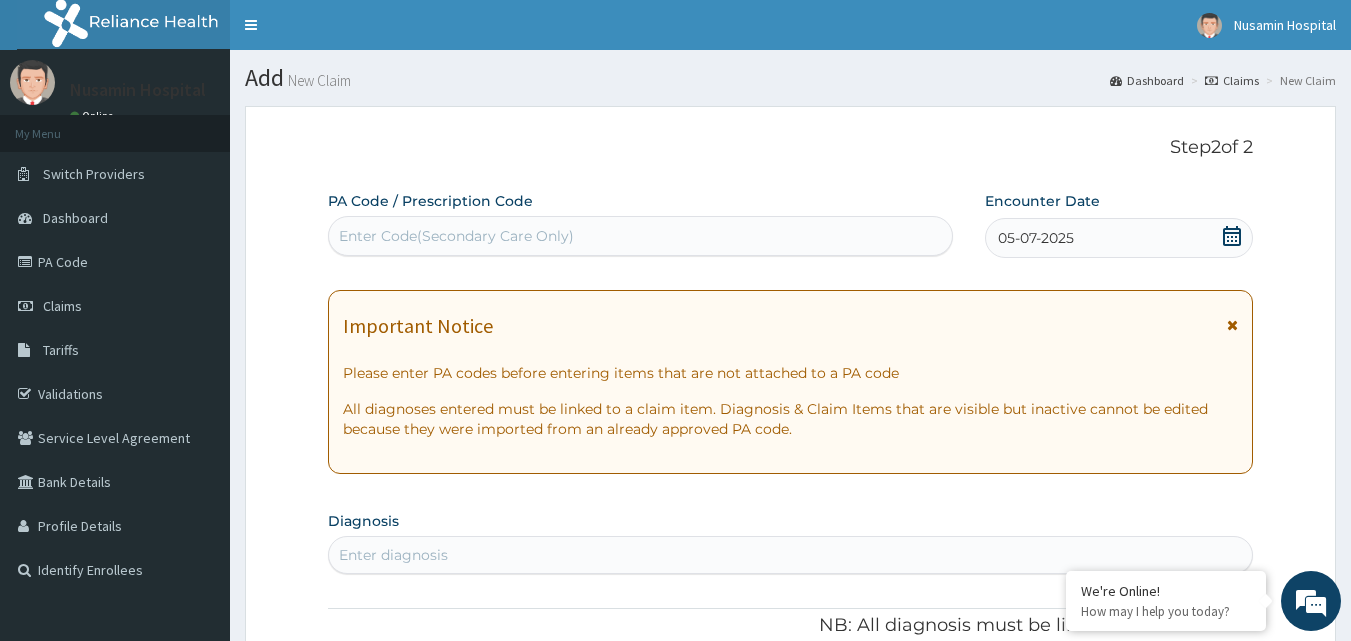 scroll, scrollTop: 200, scrollLeft: 0, axis: vertical 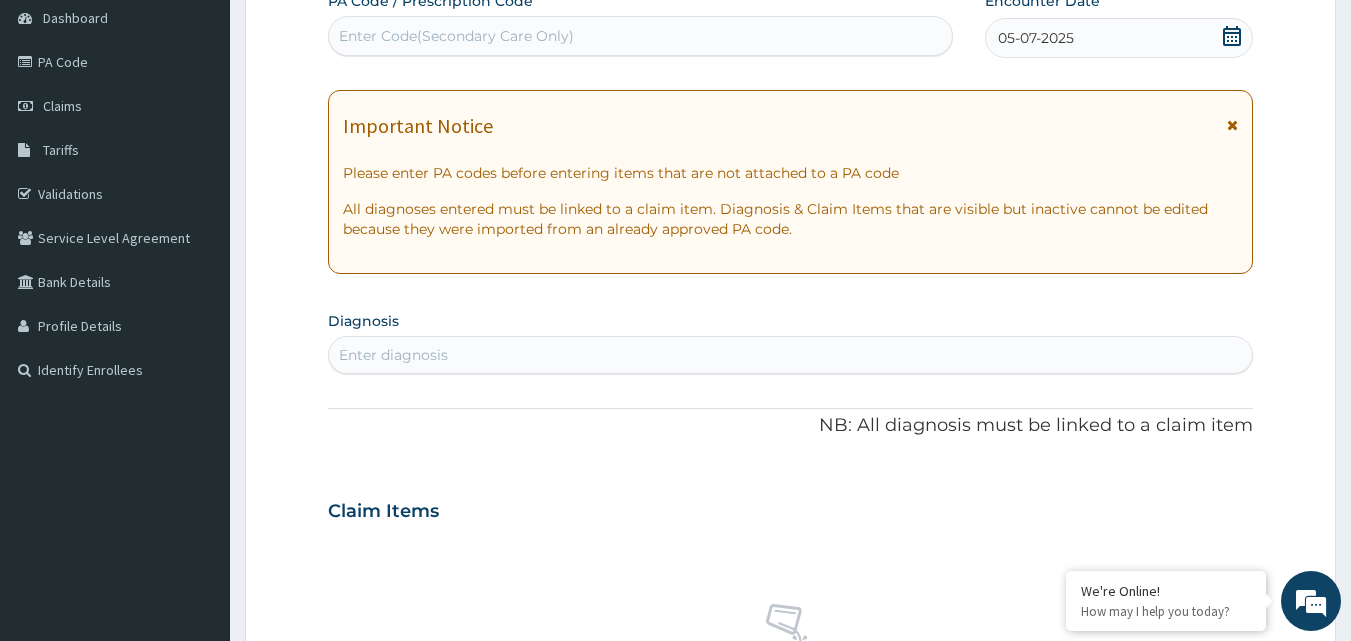 click on "Enter diagnosis" at bounding box center (791, 355) 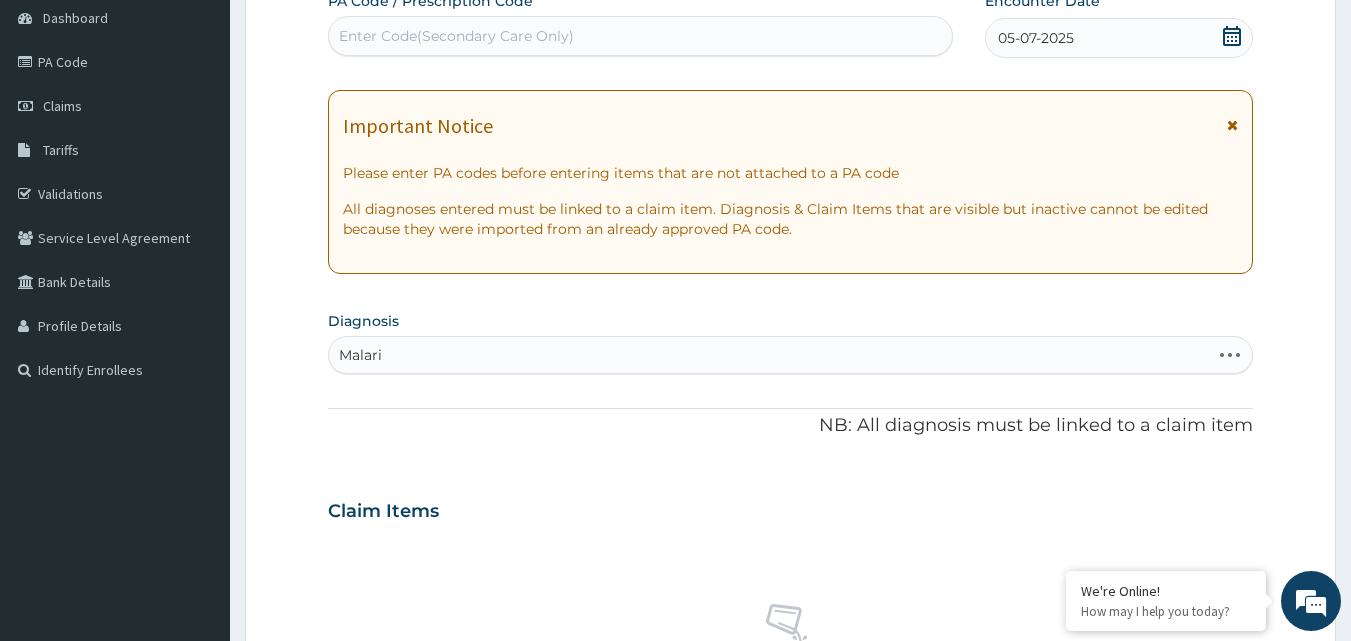type on "Malaria" 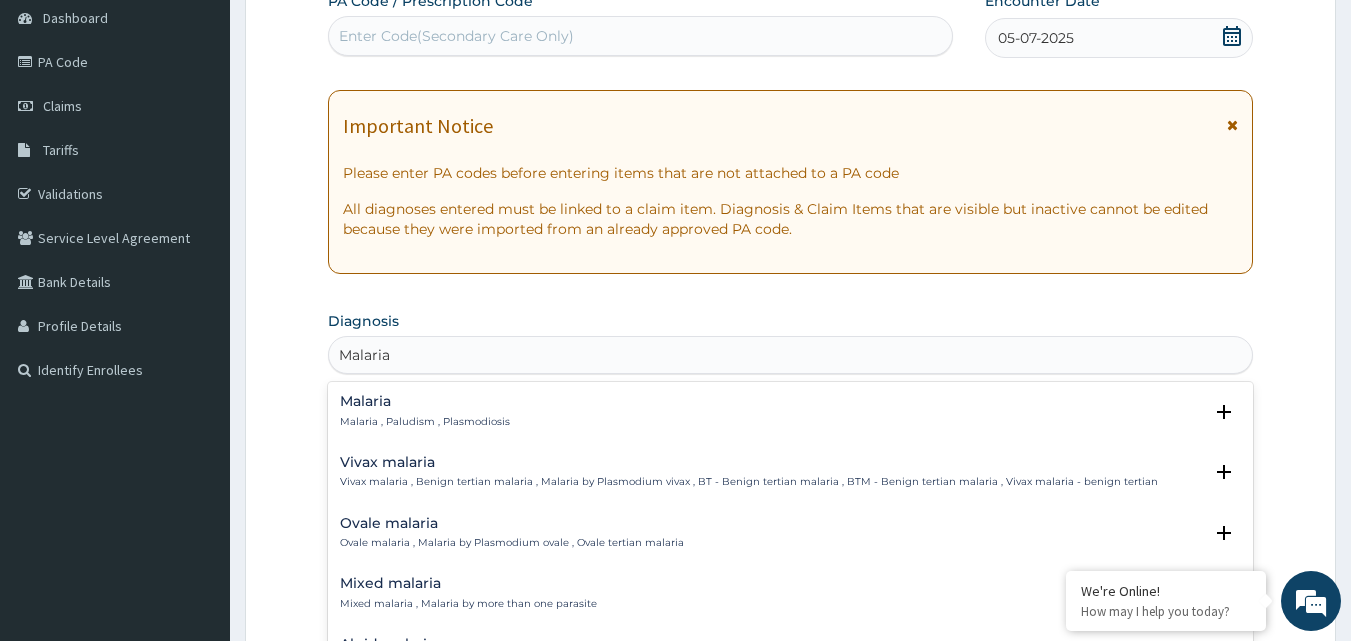 click on "Malaria" at bounding box center (425, 401) 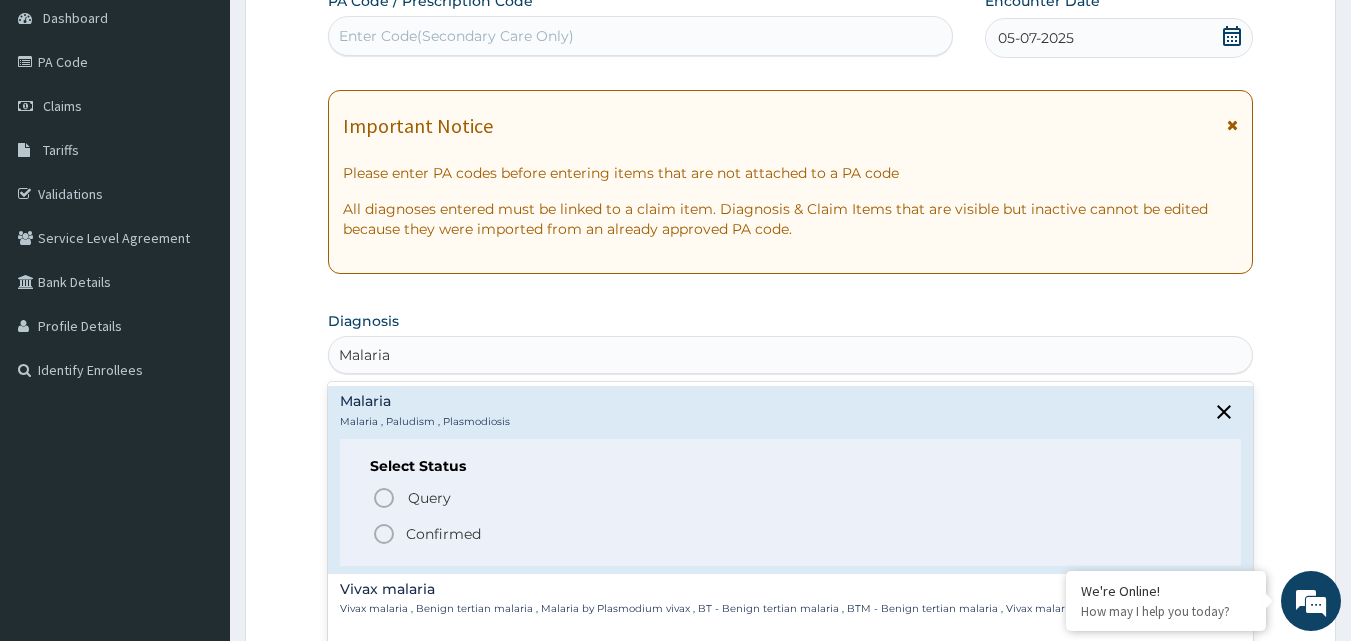 click 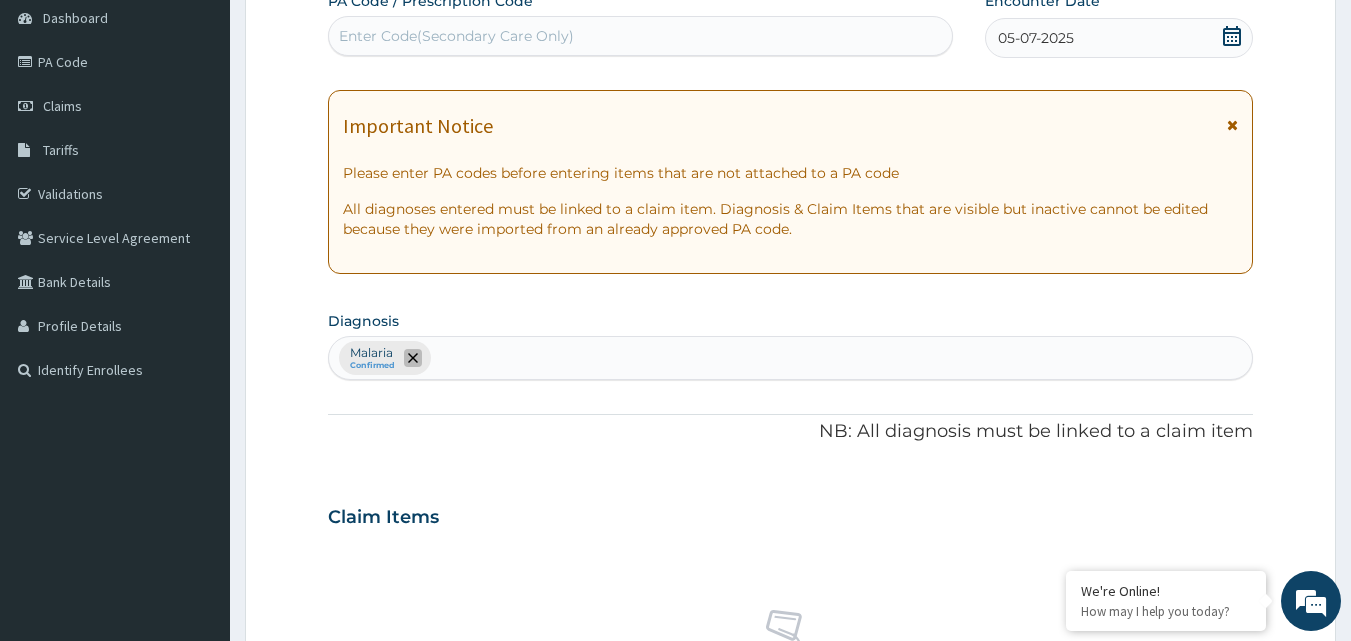 click 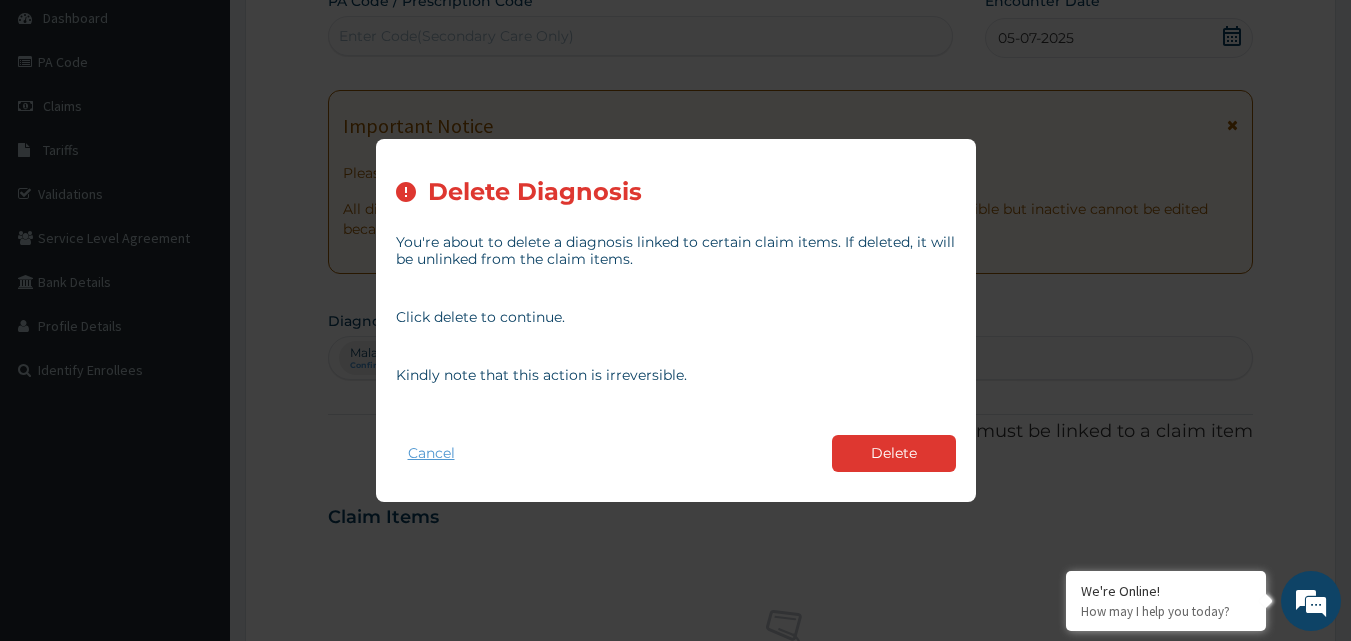 click on "Cancel" at bounding box center (431, 453) 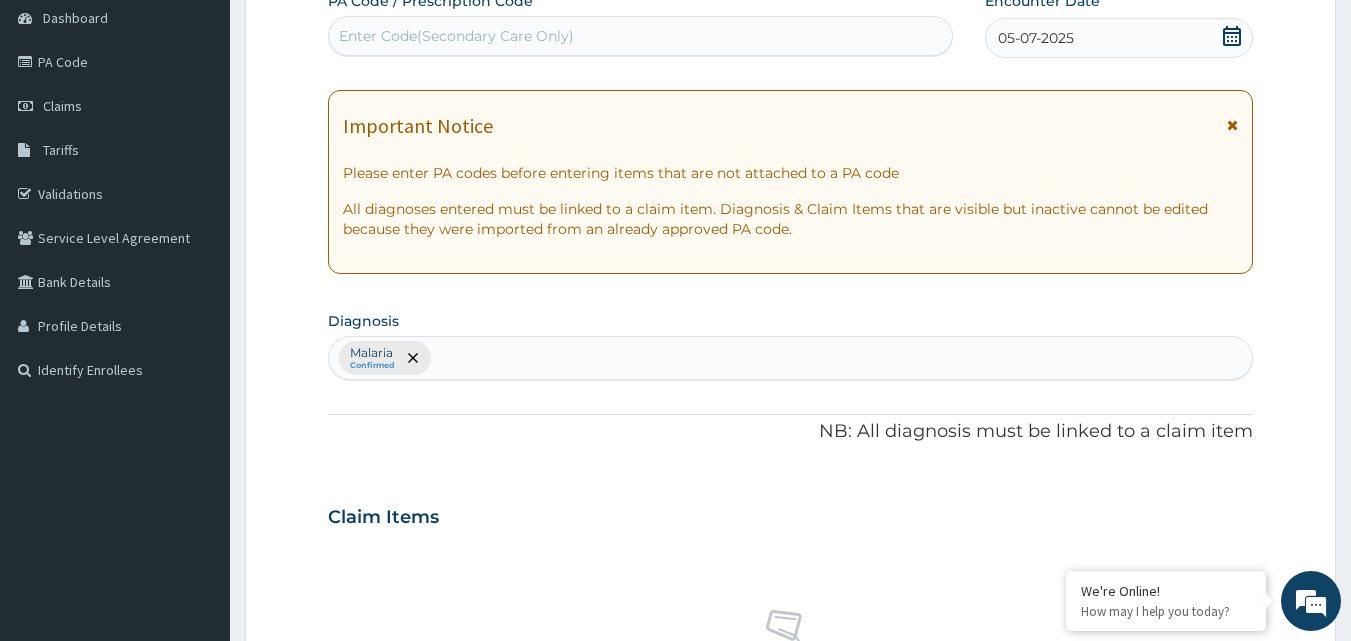 click on "Malaria Confirmed" at bounding box center (791, 358) 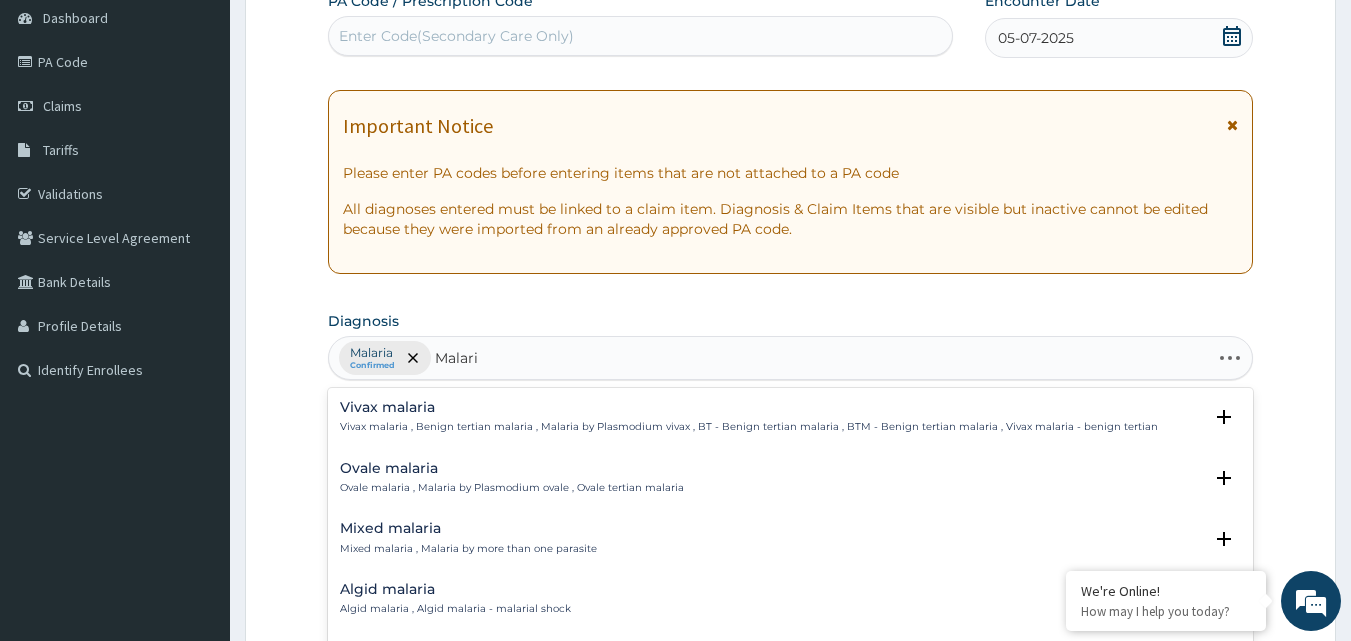 type on "Malaria" 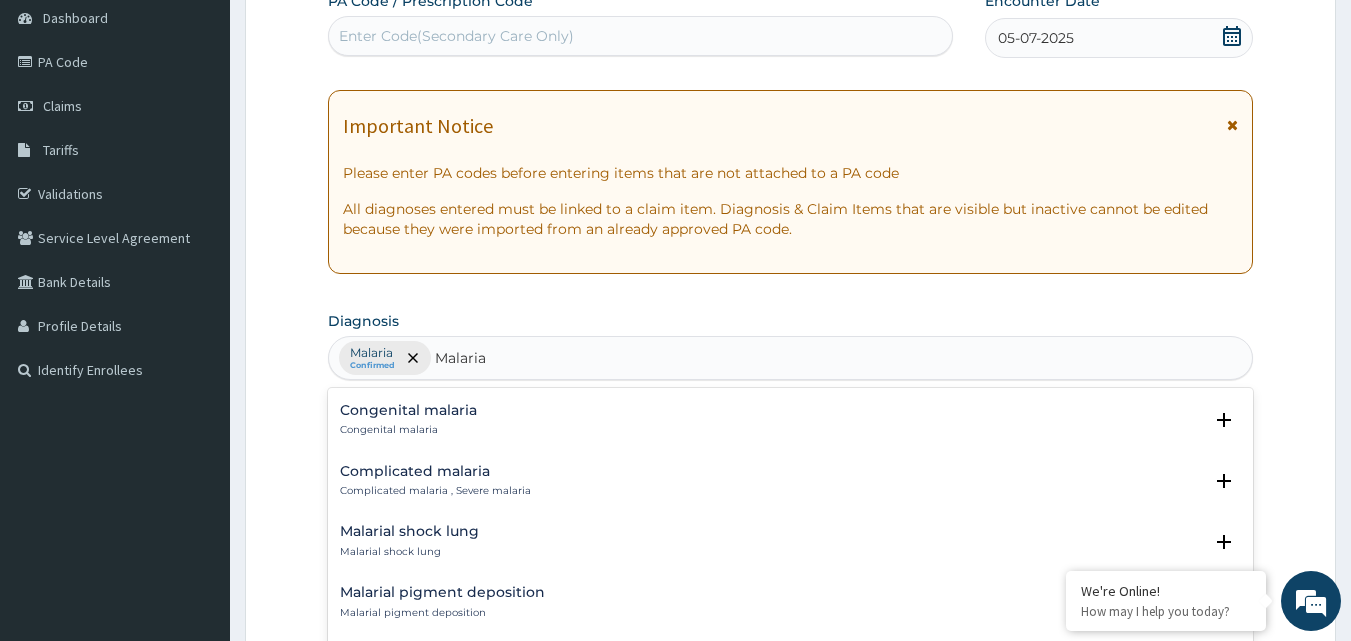 scroll, scrollTop: 700, scrollLeft: 0, axis: vertical 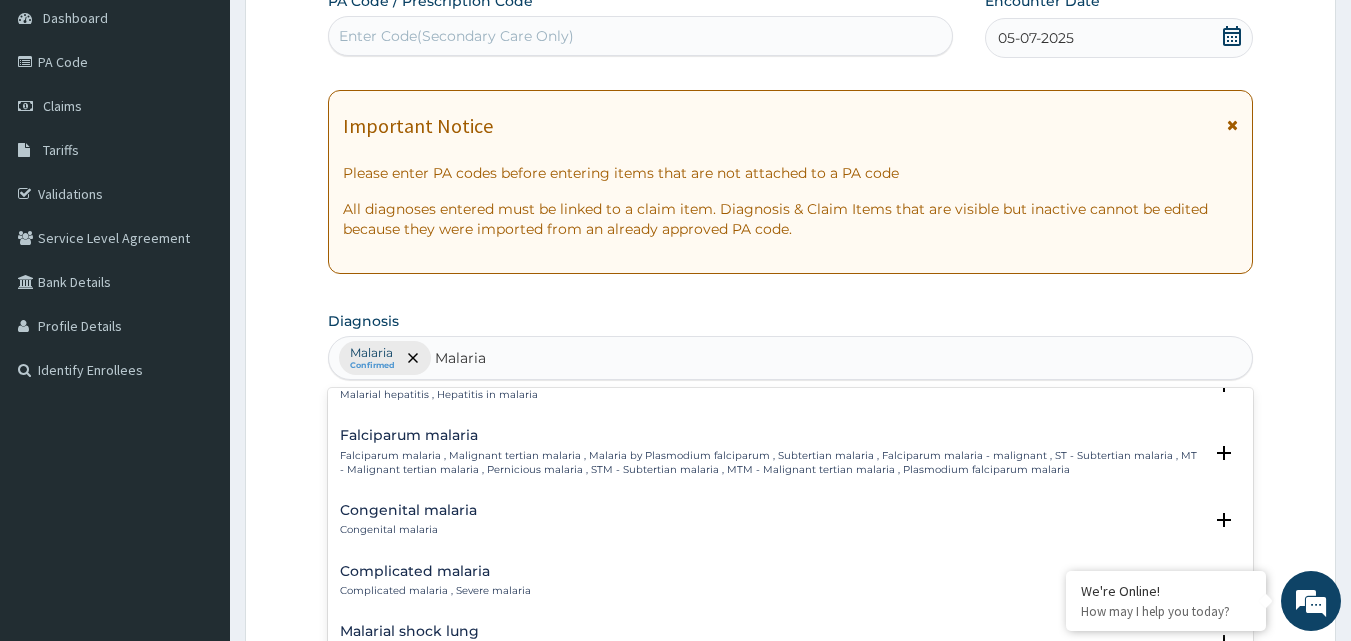 click on "Falciparum malaria" at bounding box center [771, 435] 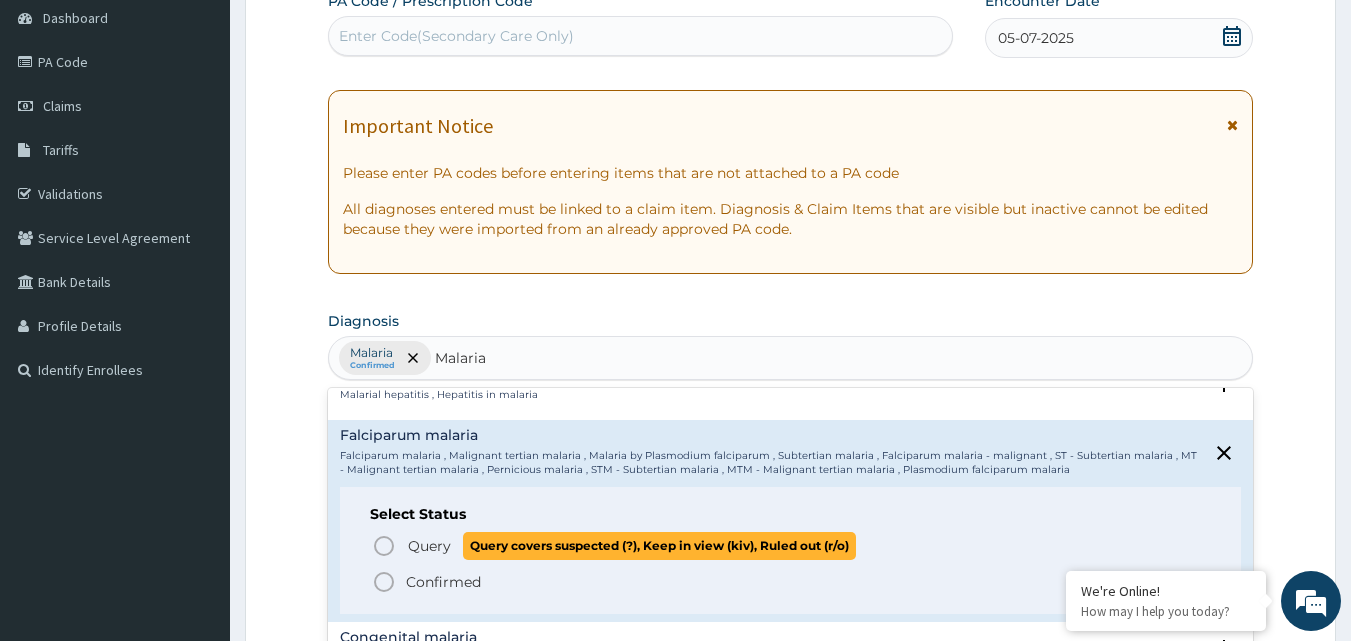 click 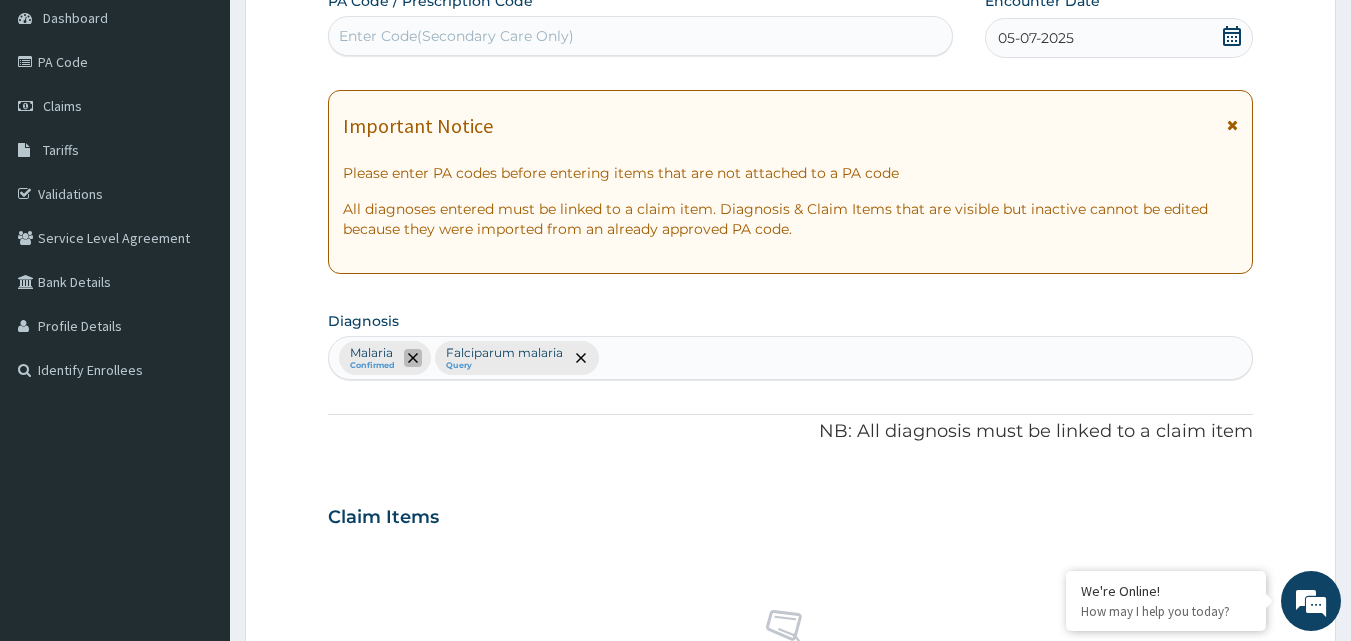 click 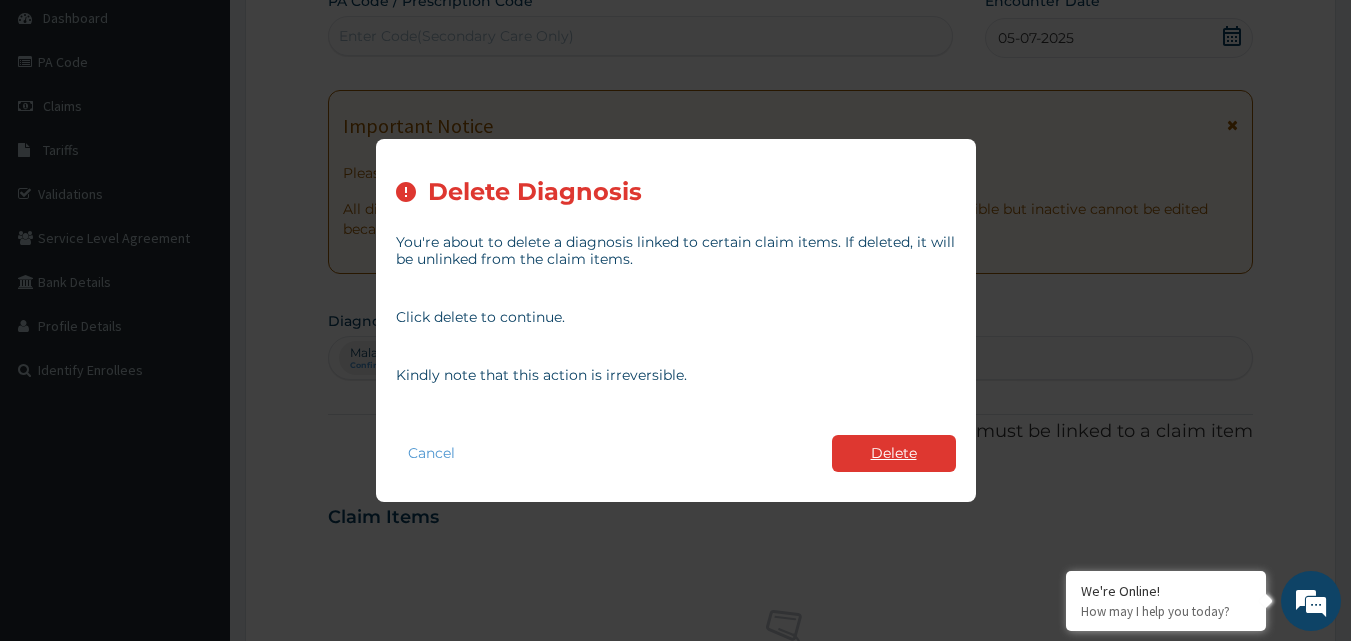 click on "Delete" at bounding box center (894, 453) 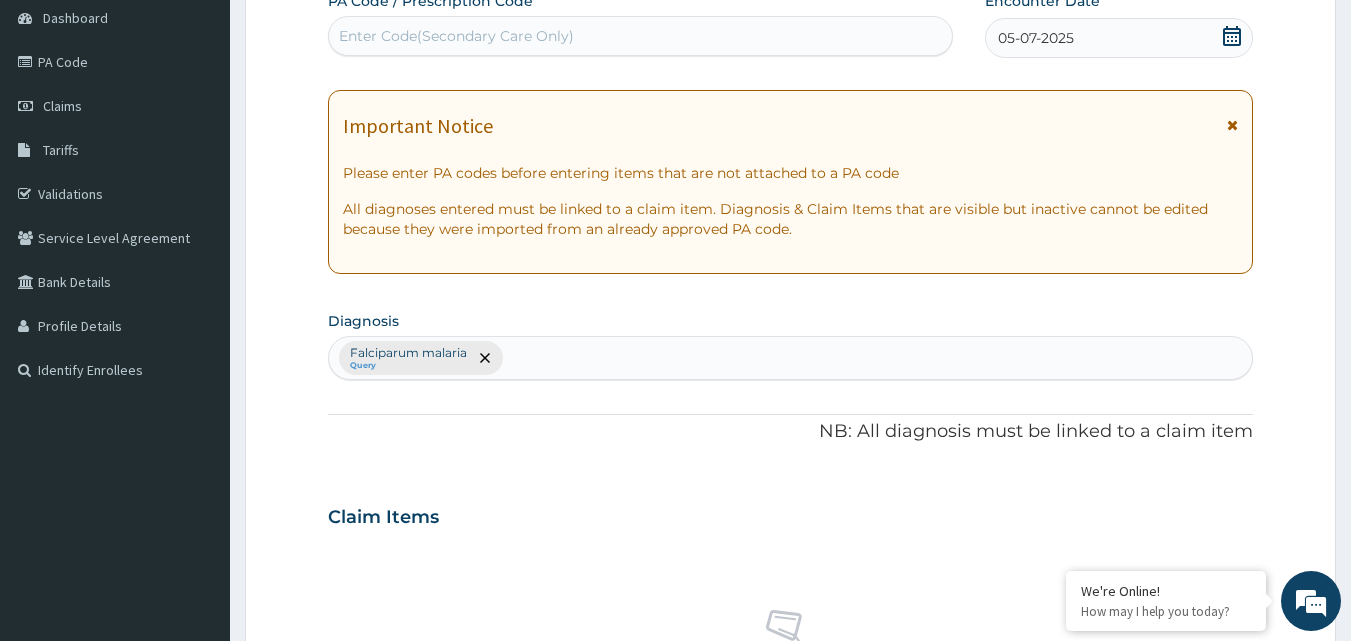 click on "Falciparum malaria Query" at bounding box center [791, 358] 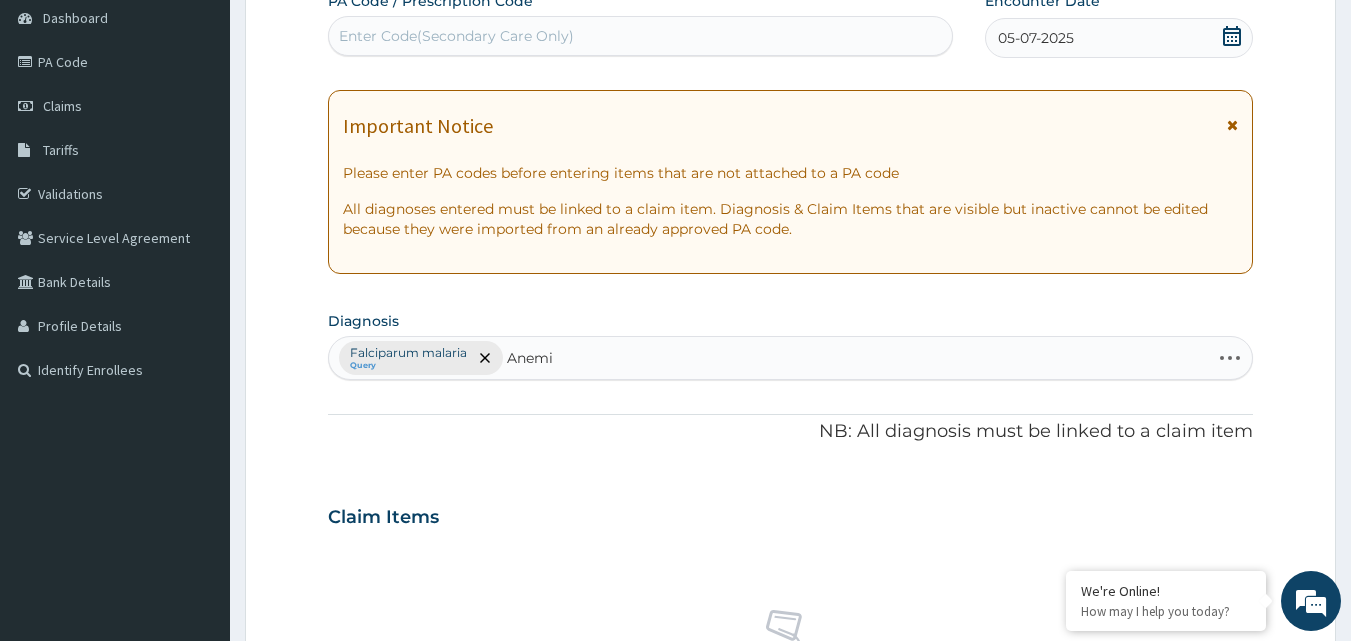 type on "Anemia" 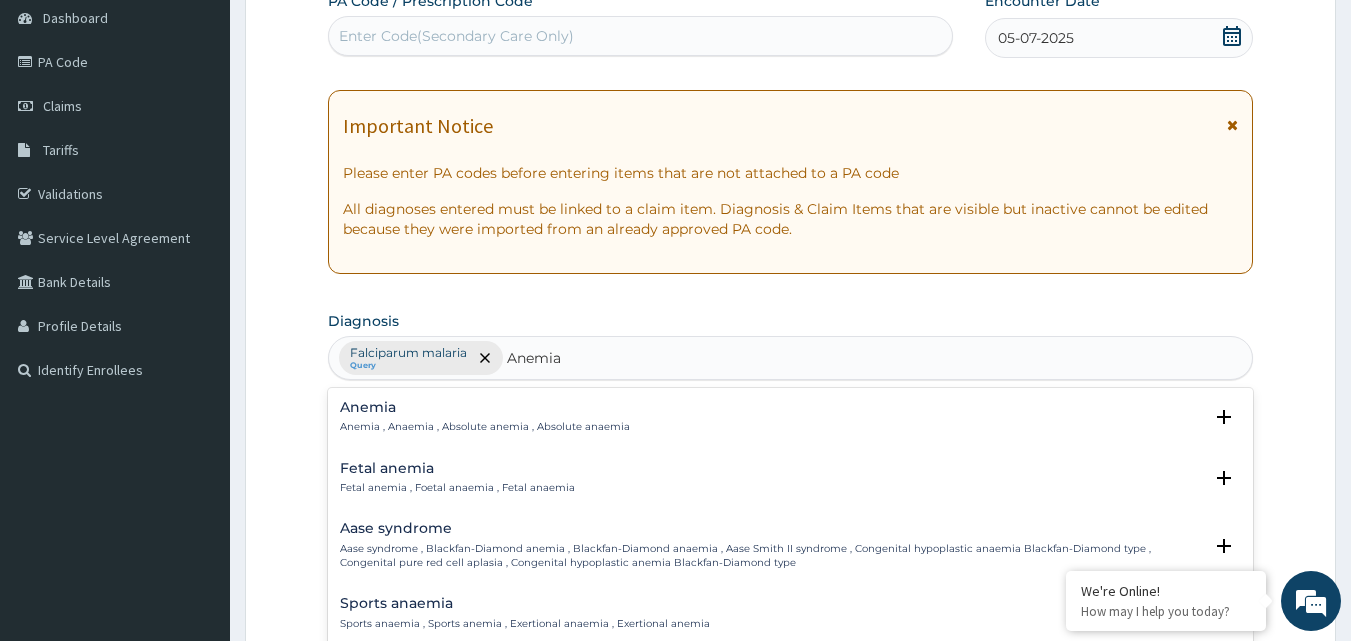 click on "Anemia Anemia , Anaemia , Absolute anemia , Absolute anaemia" at bounding box center [485, 417] 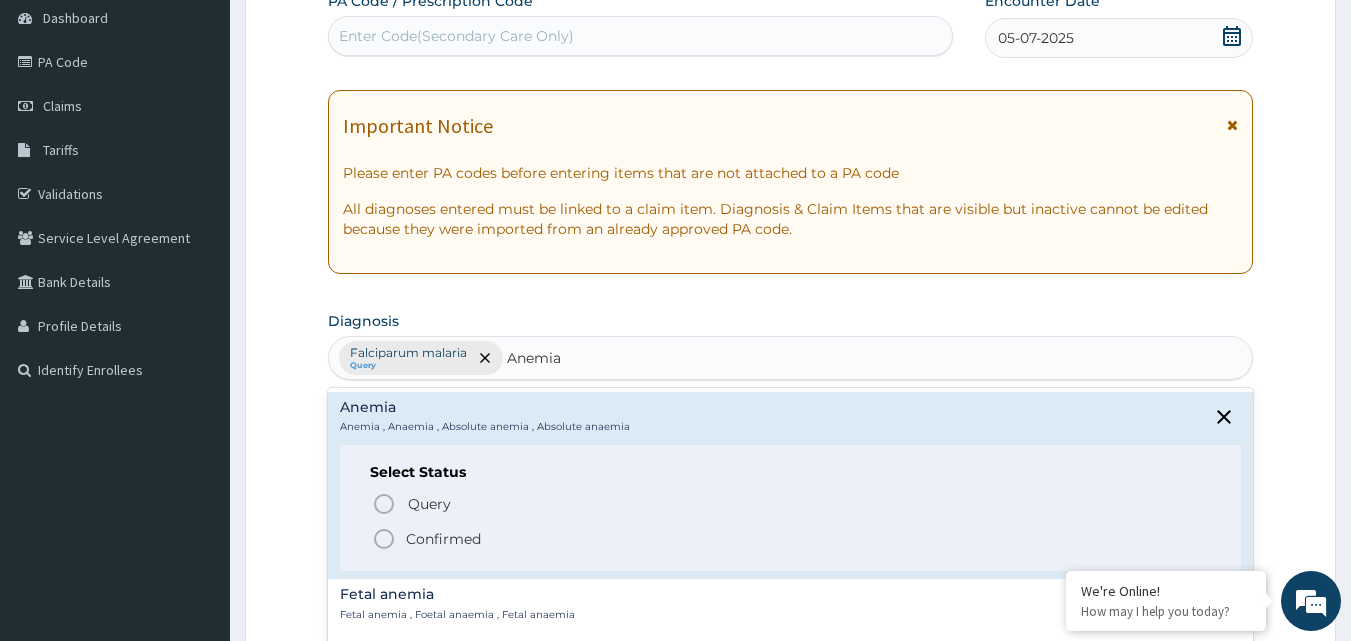 click 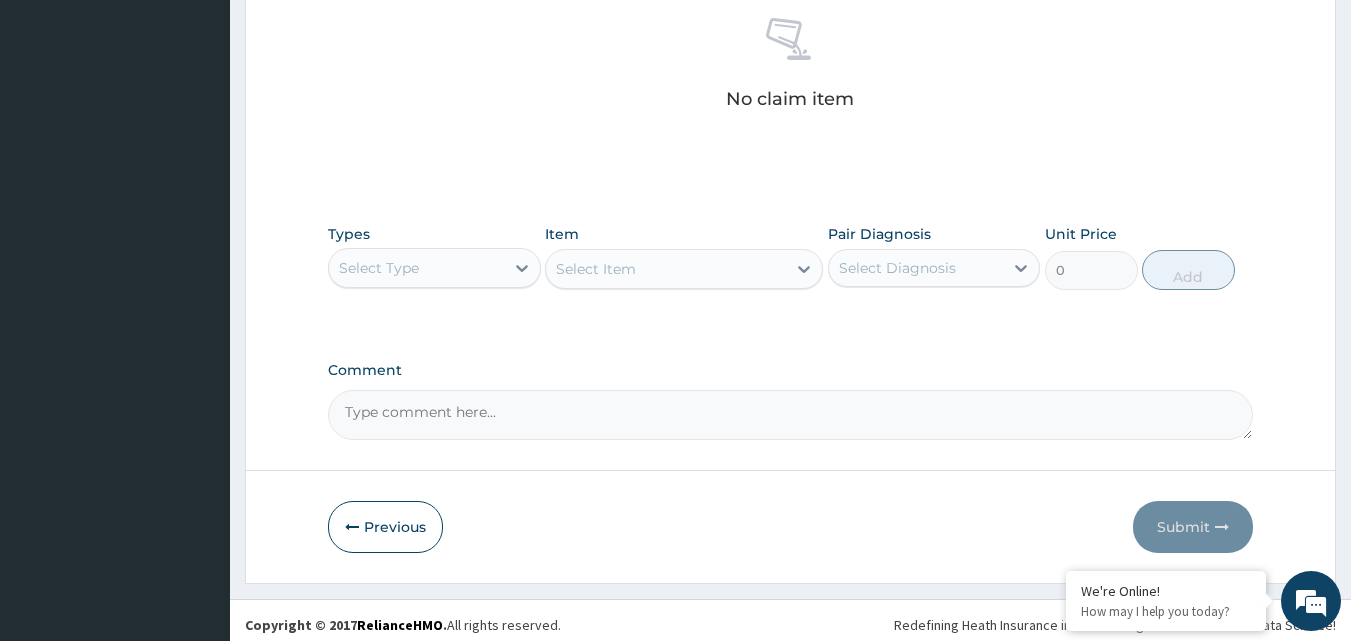 scroll, scrollTop: 800, scrollLeft: 0, axis: vertical 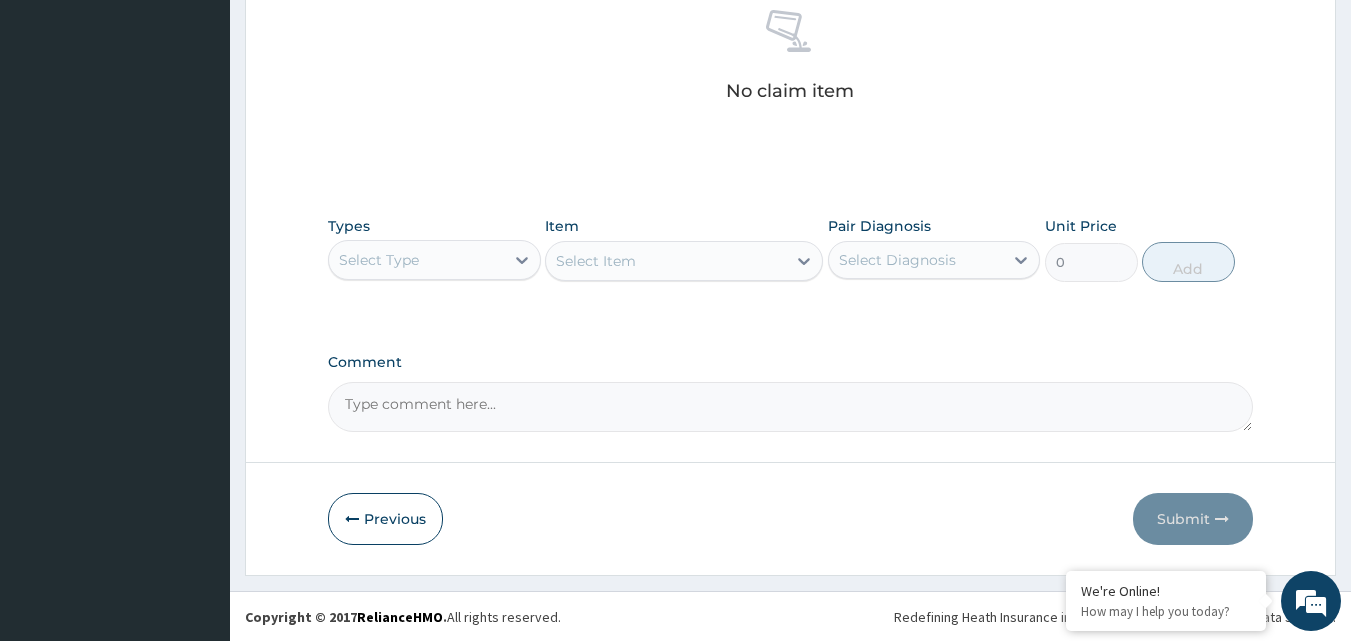 click on "Select Type" at bounding box center [416, 260] 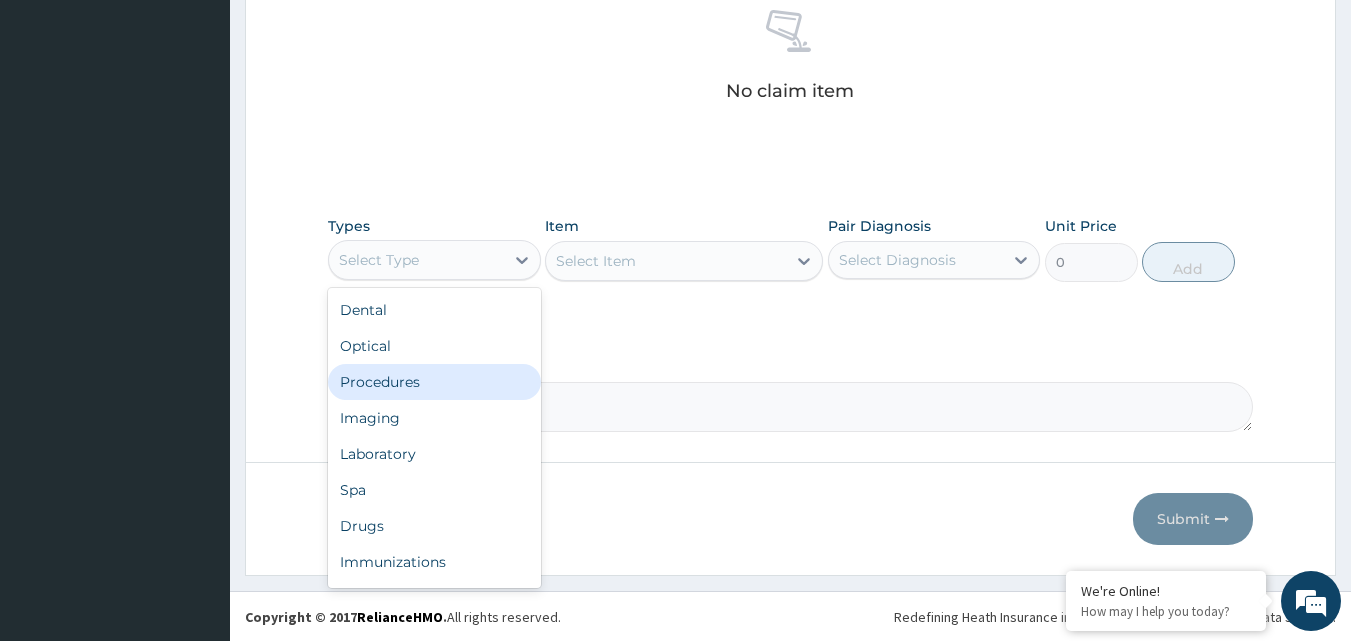 click on "Procedures" at bounding box center (434, 382) 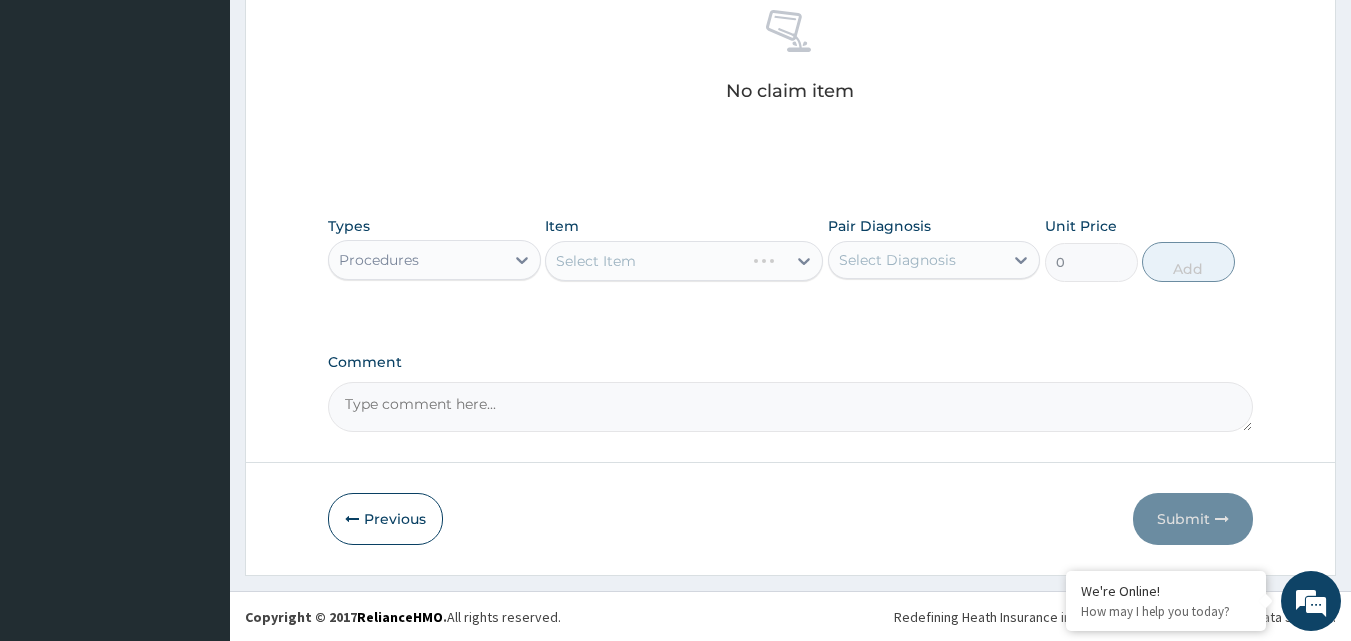 click on "Select Item" at bounding box center [684, 261] 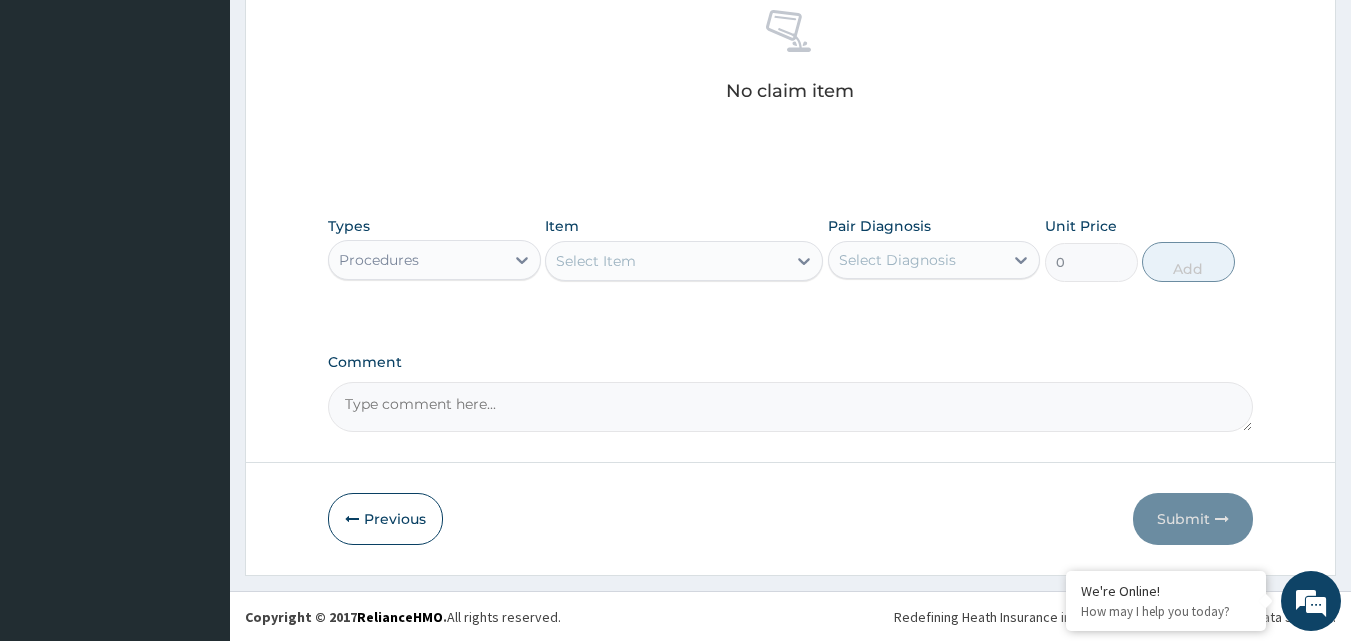 click on "Select Item" at bounding box center [666, 261] 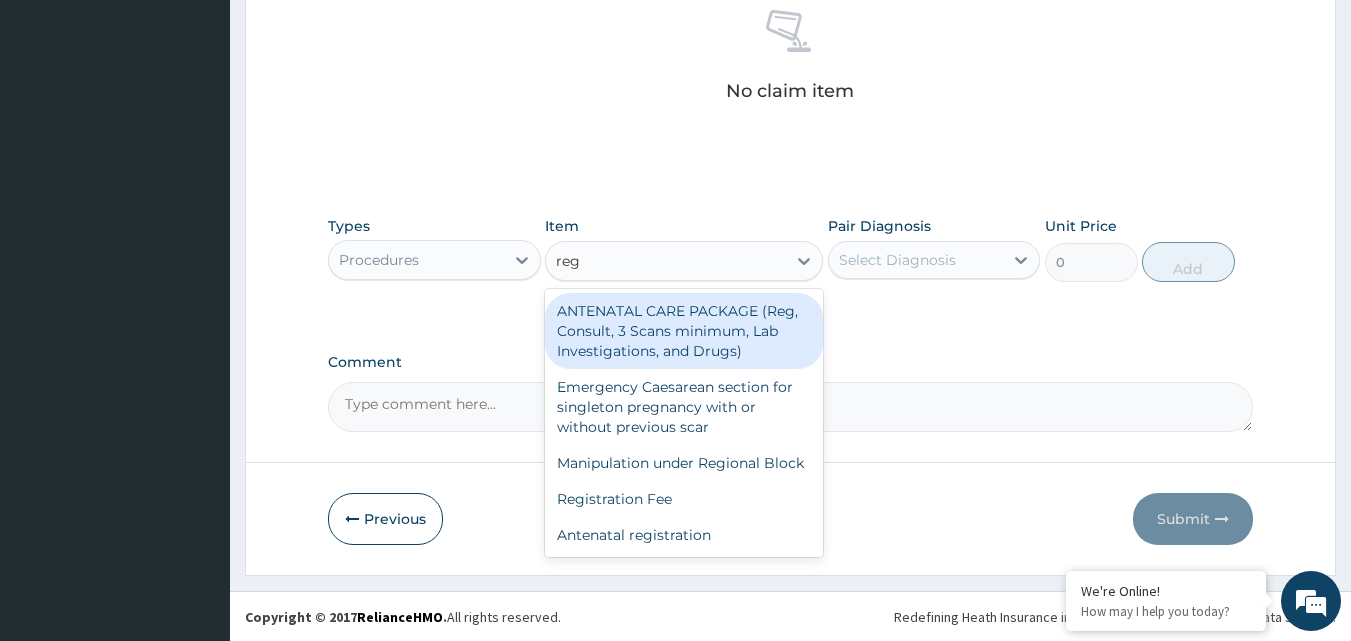 type on "regi" 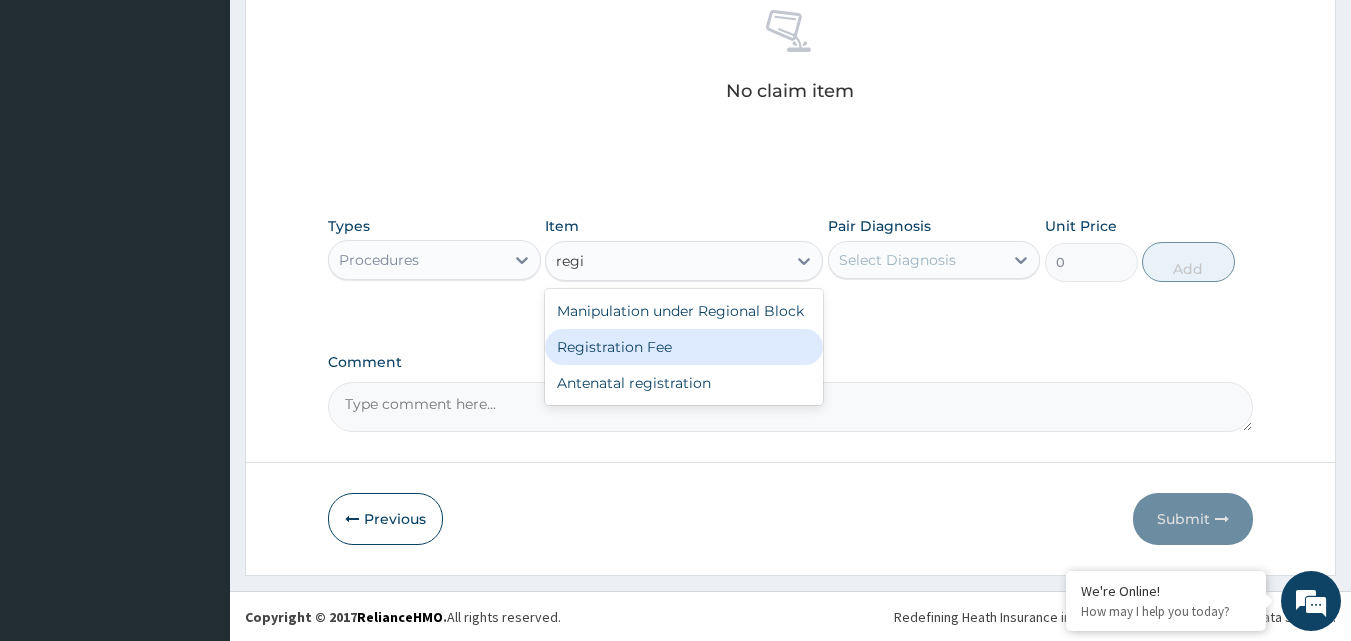 click on "Registration Fee" at bounding box center [684, 347] 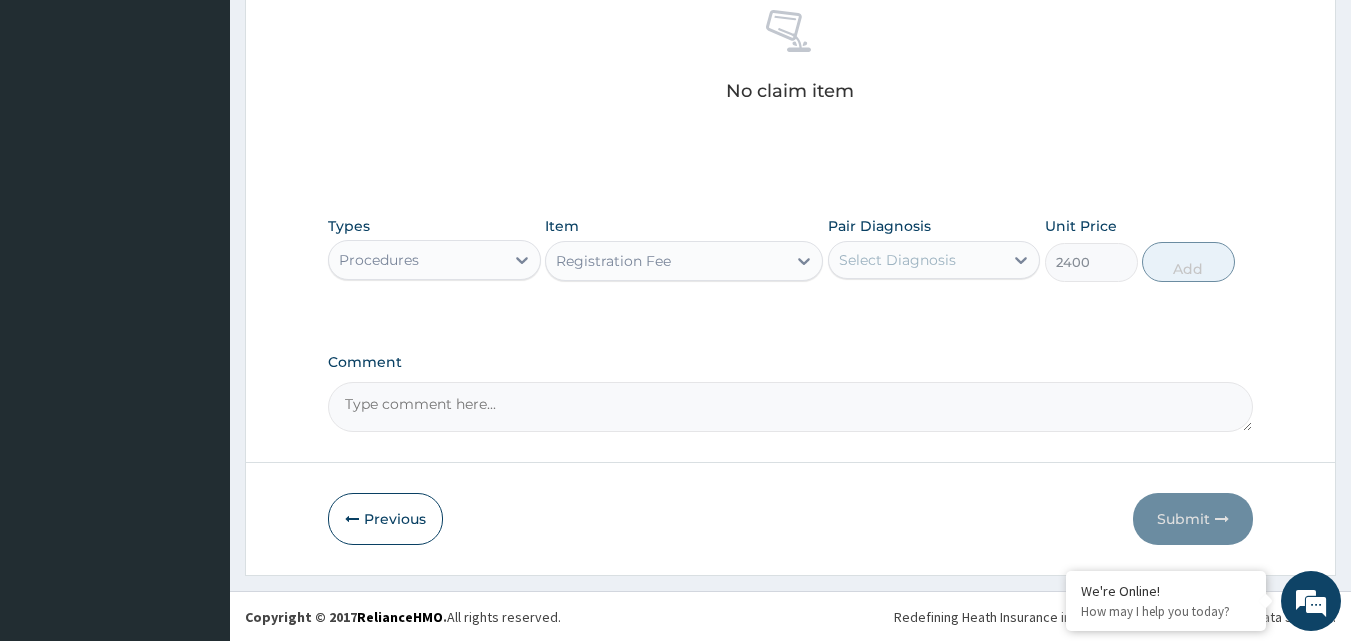 click on "Select Diagnosis" at bounding box center [897, 260] 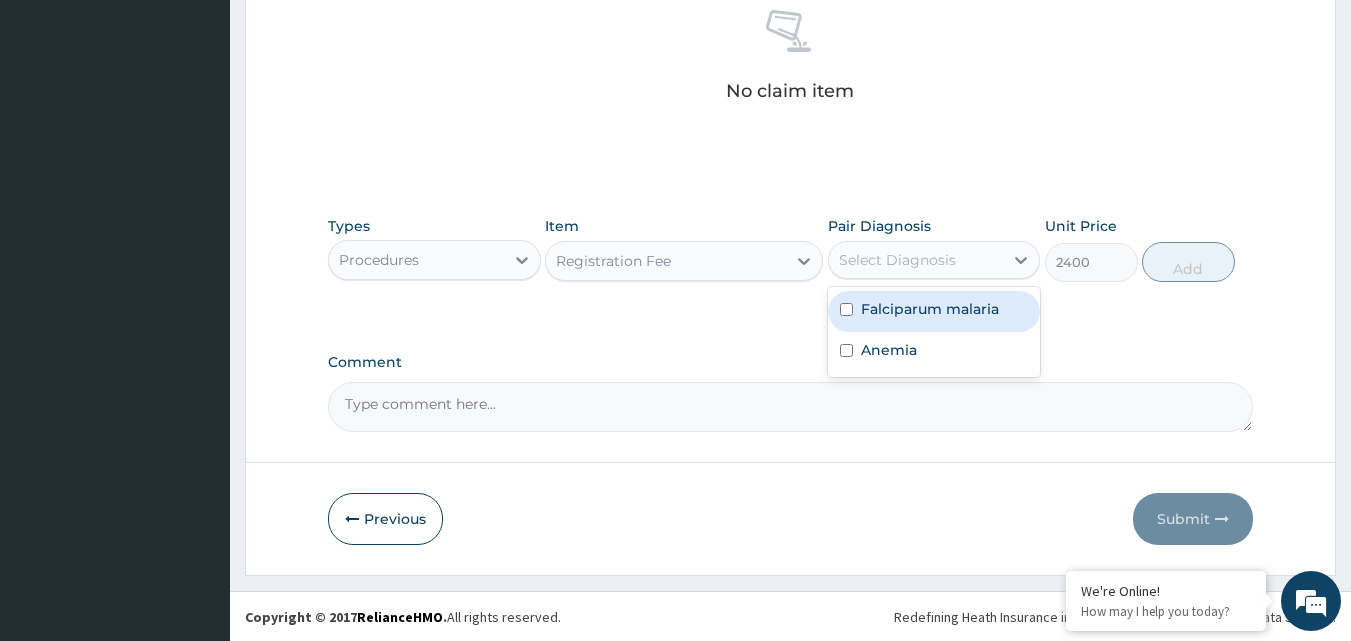 click on "Falciparum malaria" at bounding box center [934, 311] 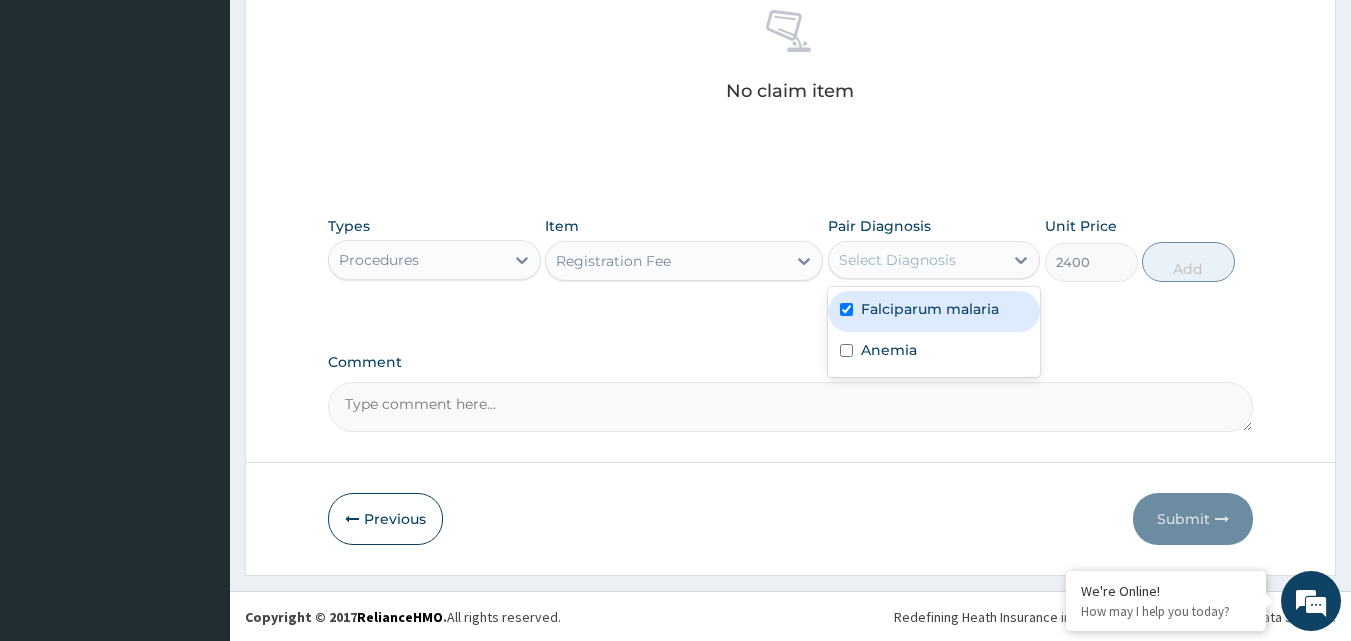 checkbox on "true" 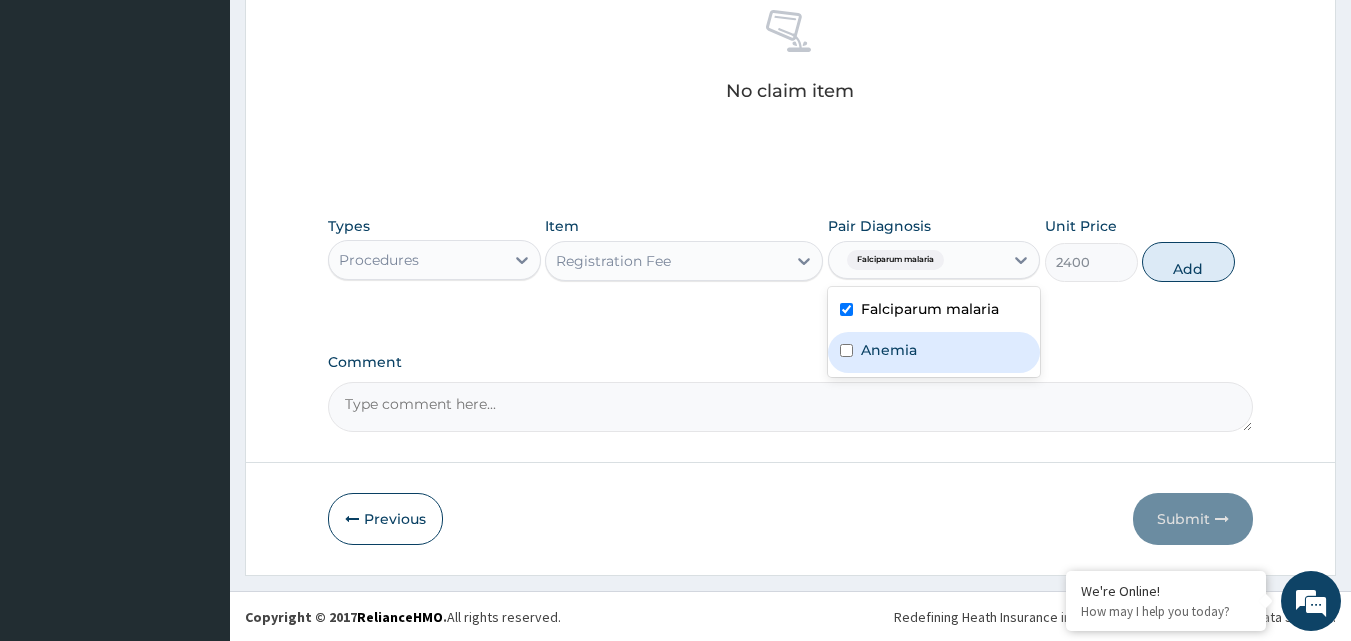 click at bounding box center [846, 350] 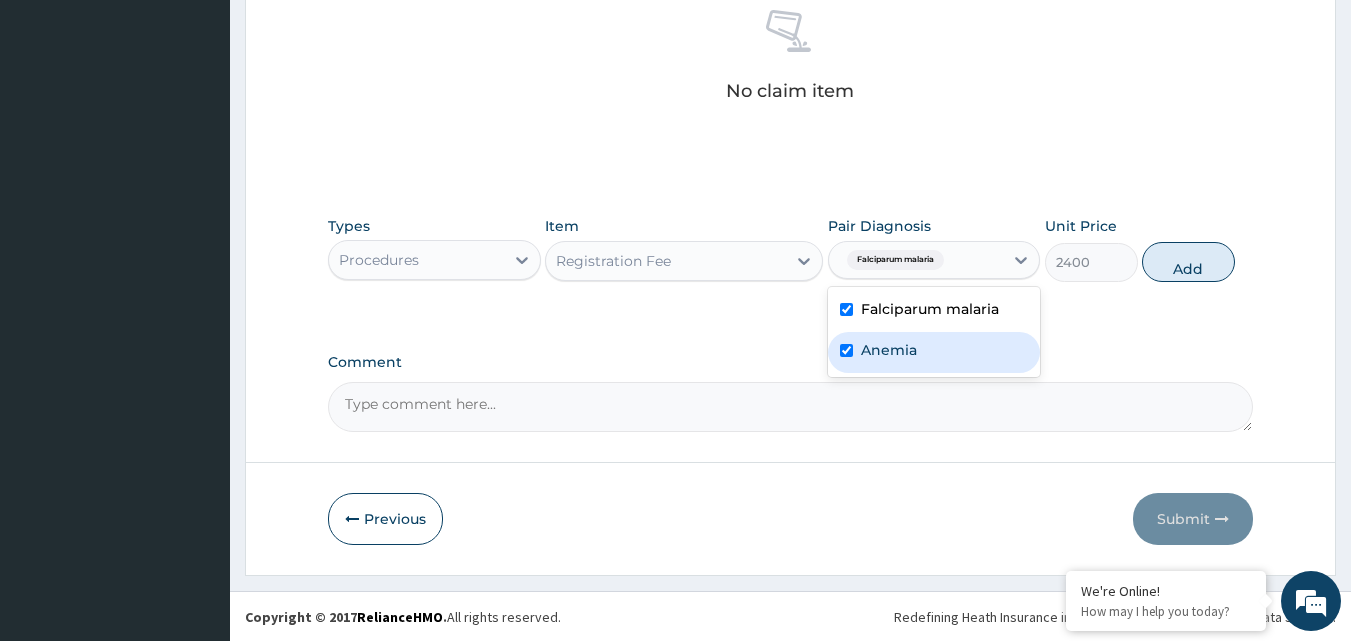 checkbox on "true" 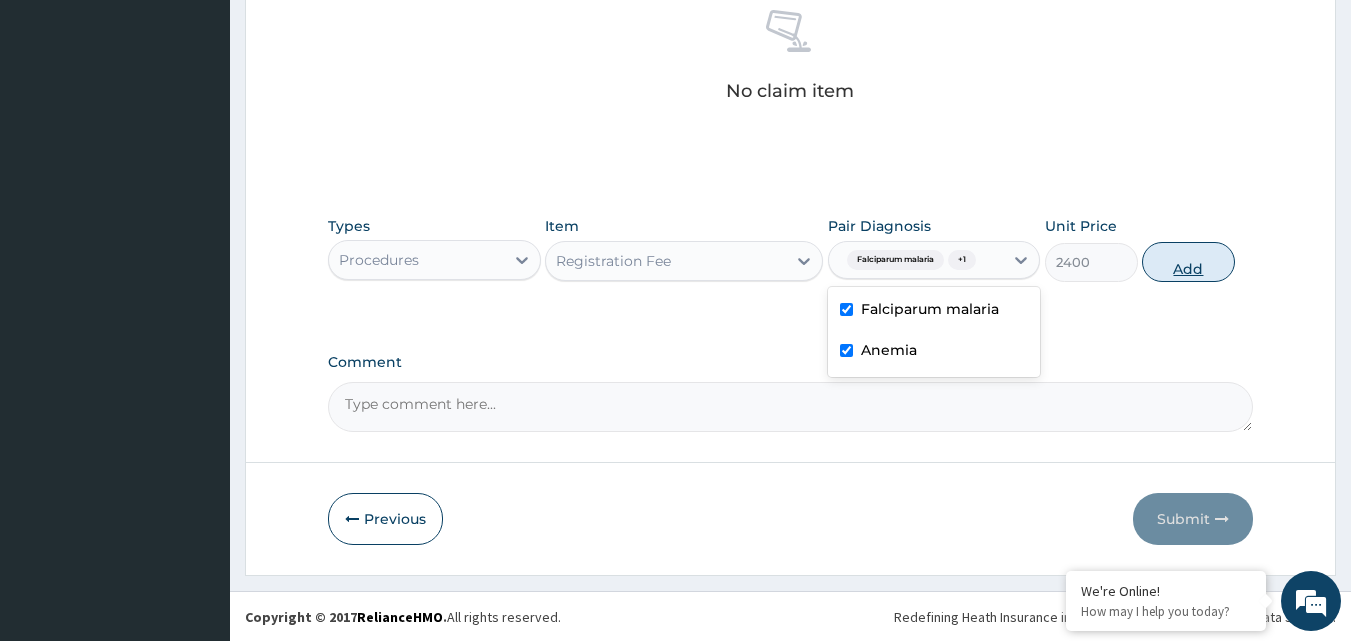 click on "Add" at bounding box center (1188, 262) 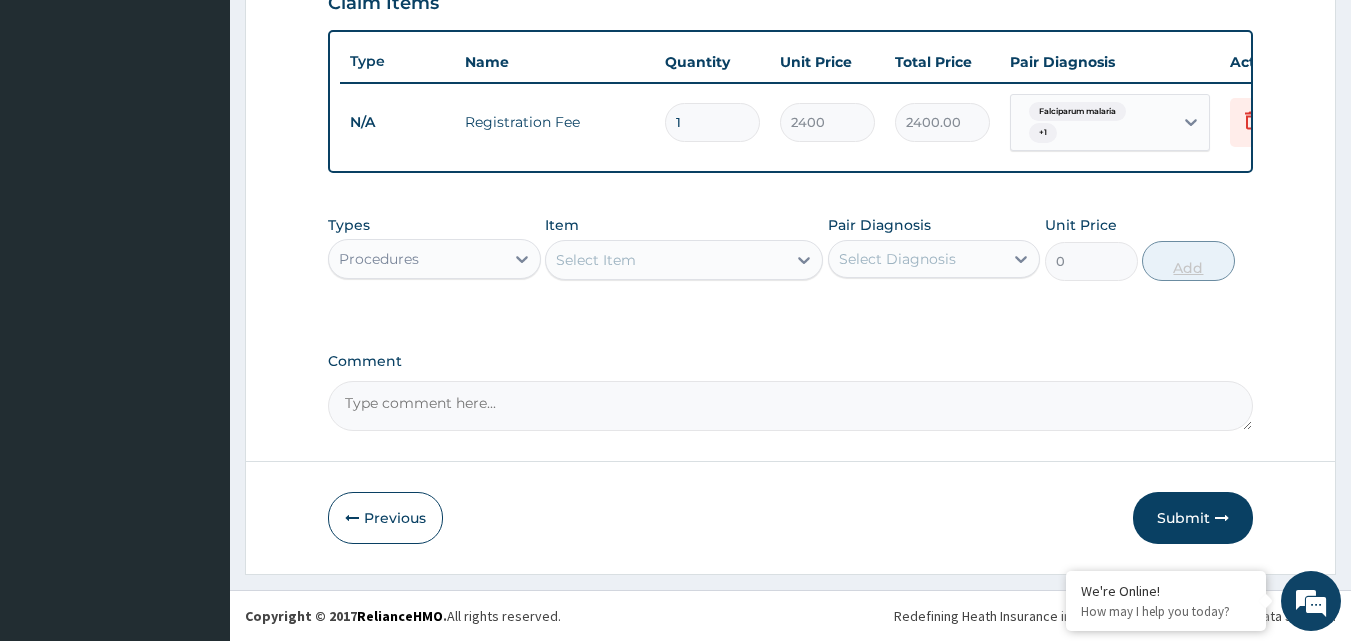 scroll, scrollTop: 729, scrollLeft: 0, axis: vertical 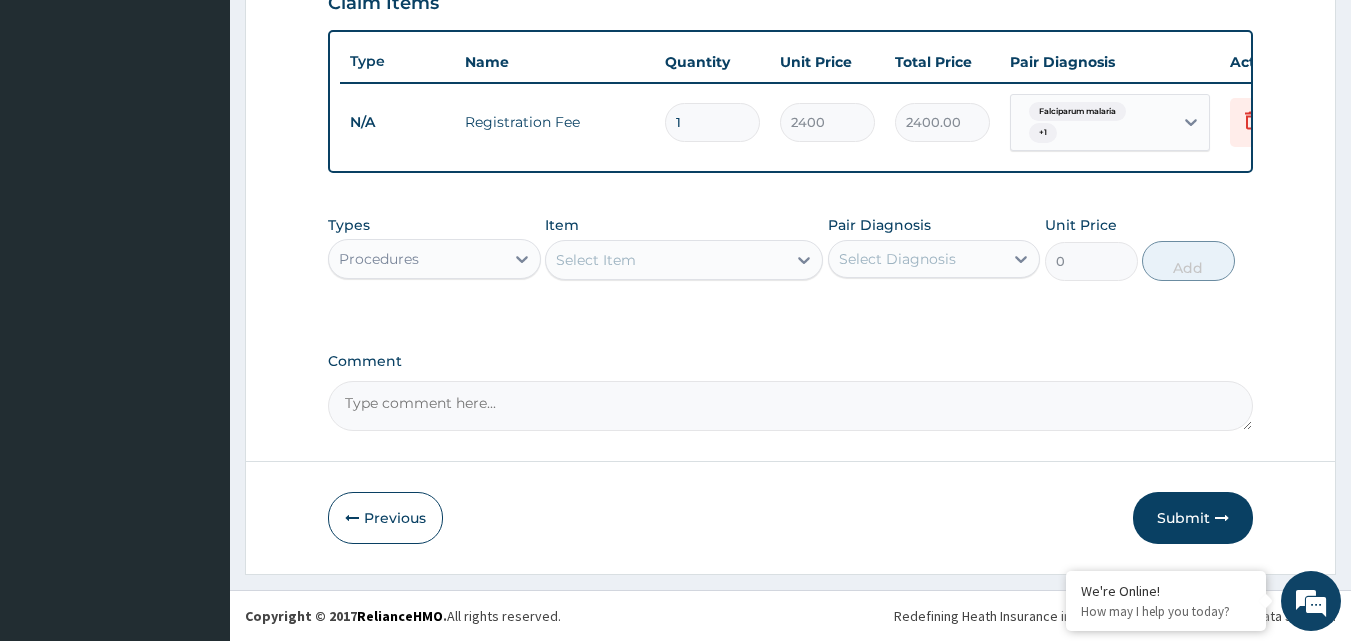 click on "Procedures" at bounding box center [416, 259] 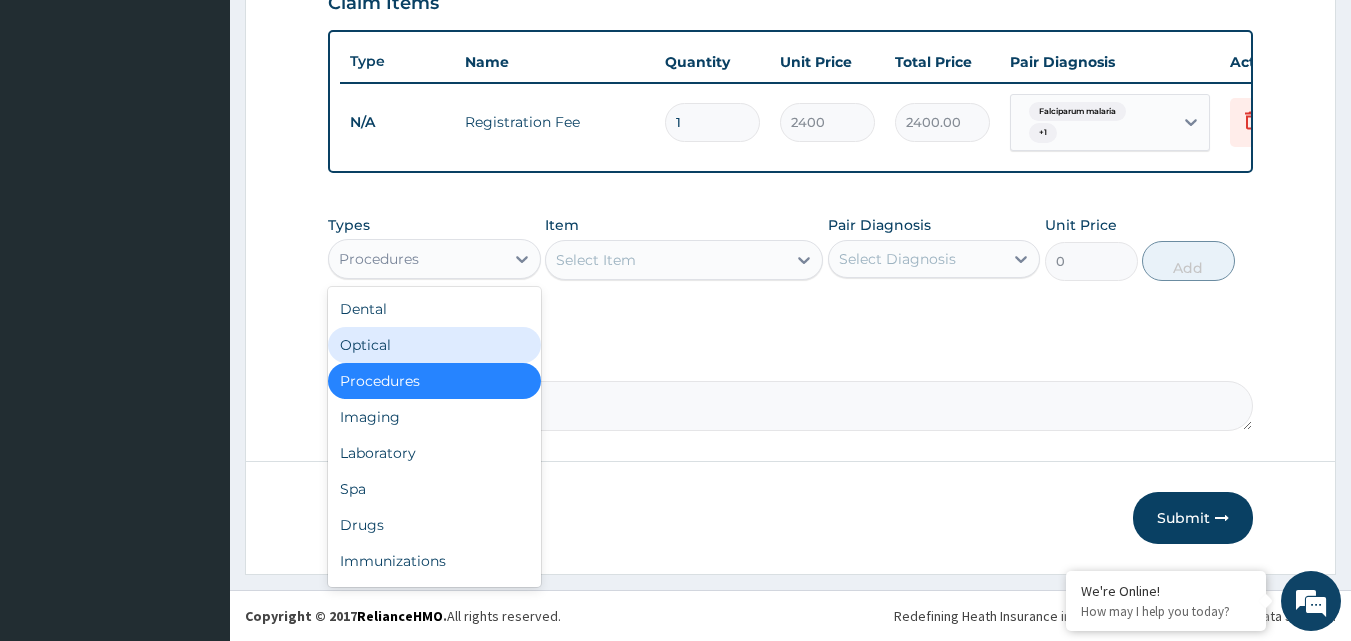 click on "Select Item" at bounding box center [666, 260] 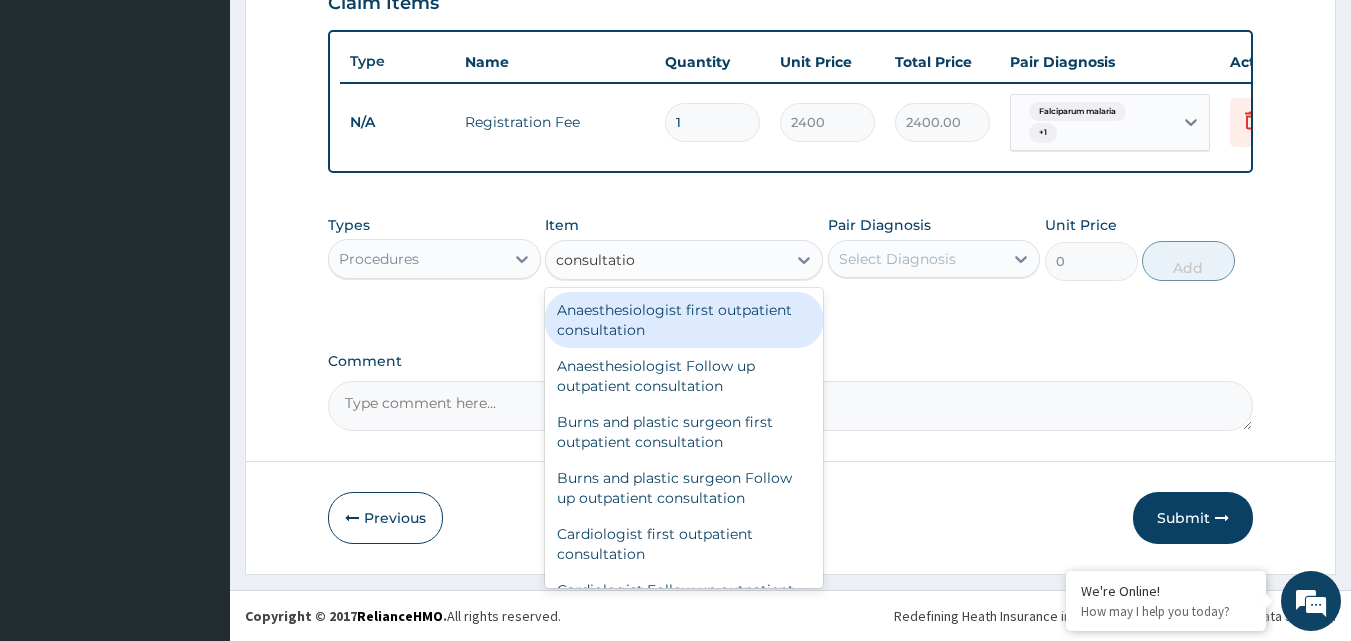 type on "consultation" 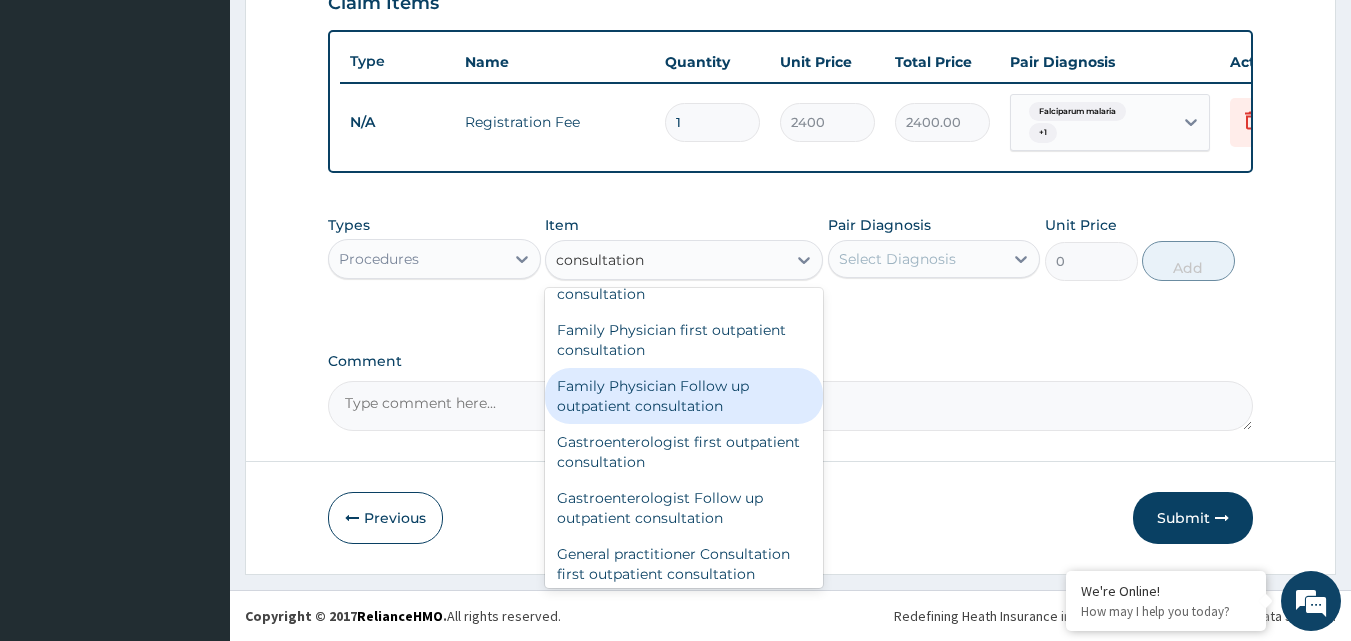 scroll, scrollTop: 900, scrollLeft: 0, axis: vertical 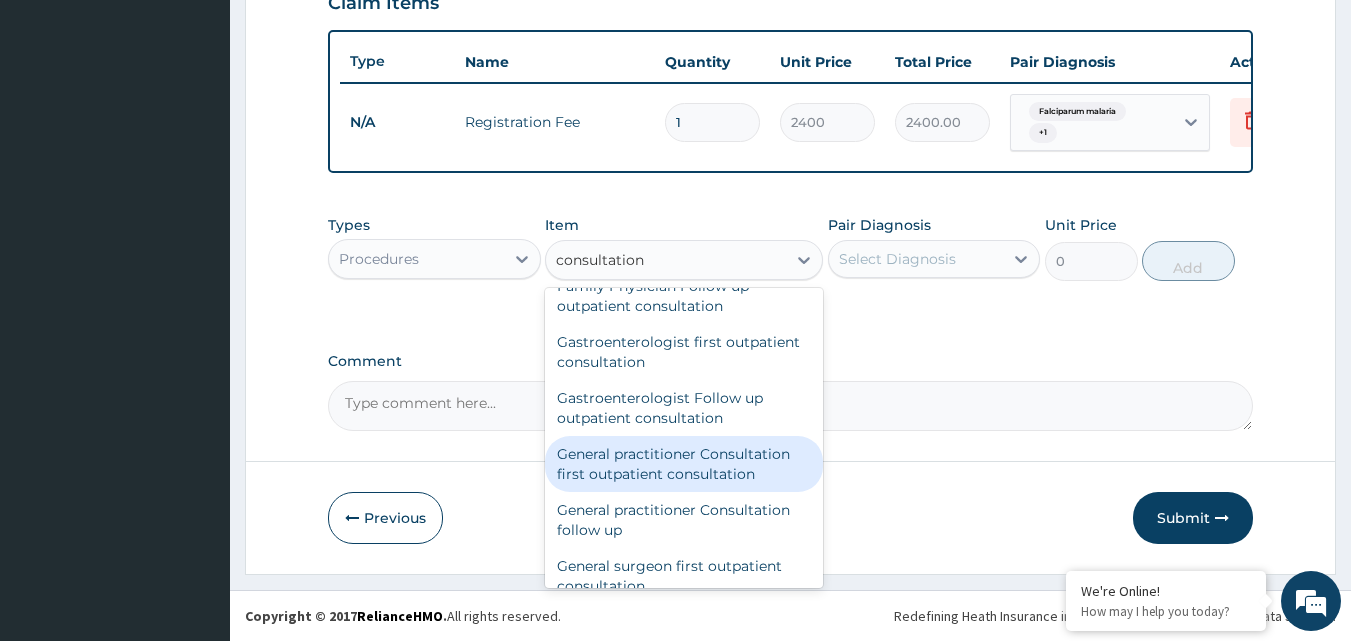 click on "General practitioner Consultation first outpatient consultation" at bounding box center (684, 464) 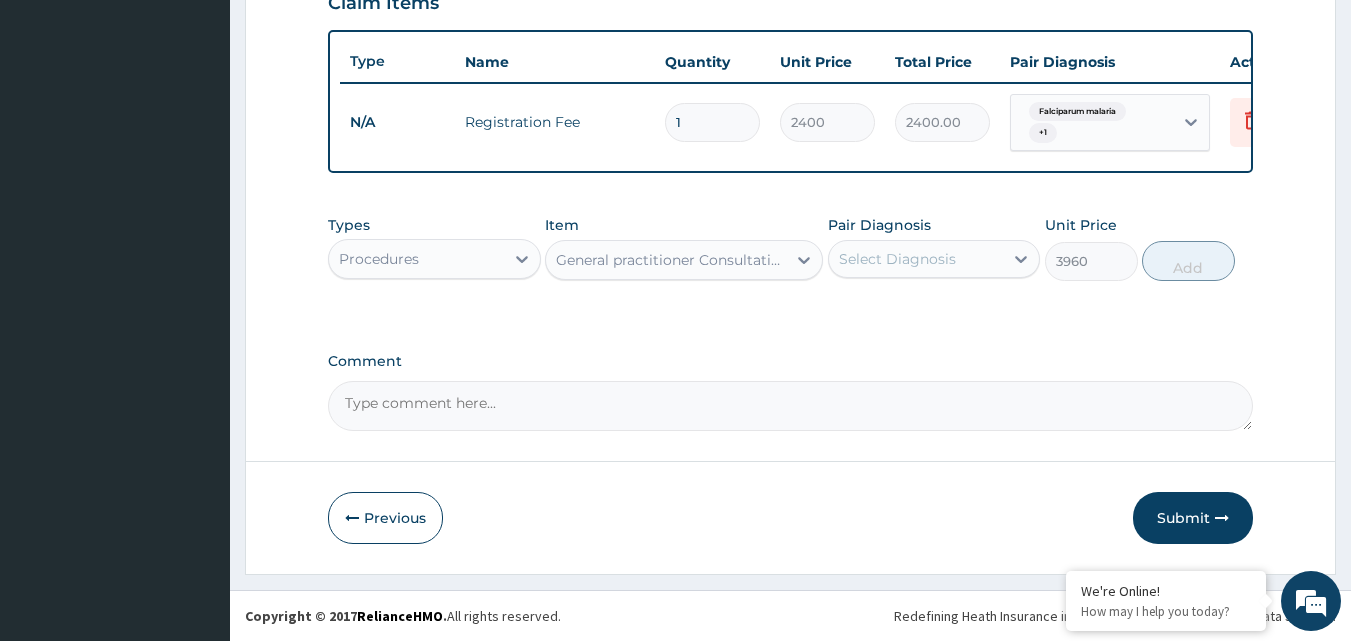 click on "Select Diagnosis" at bounding box center (897, 259) 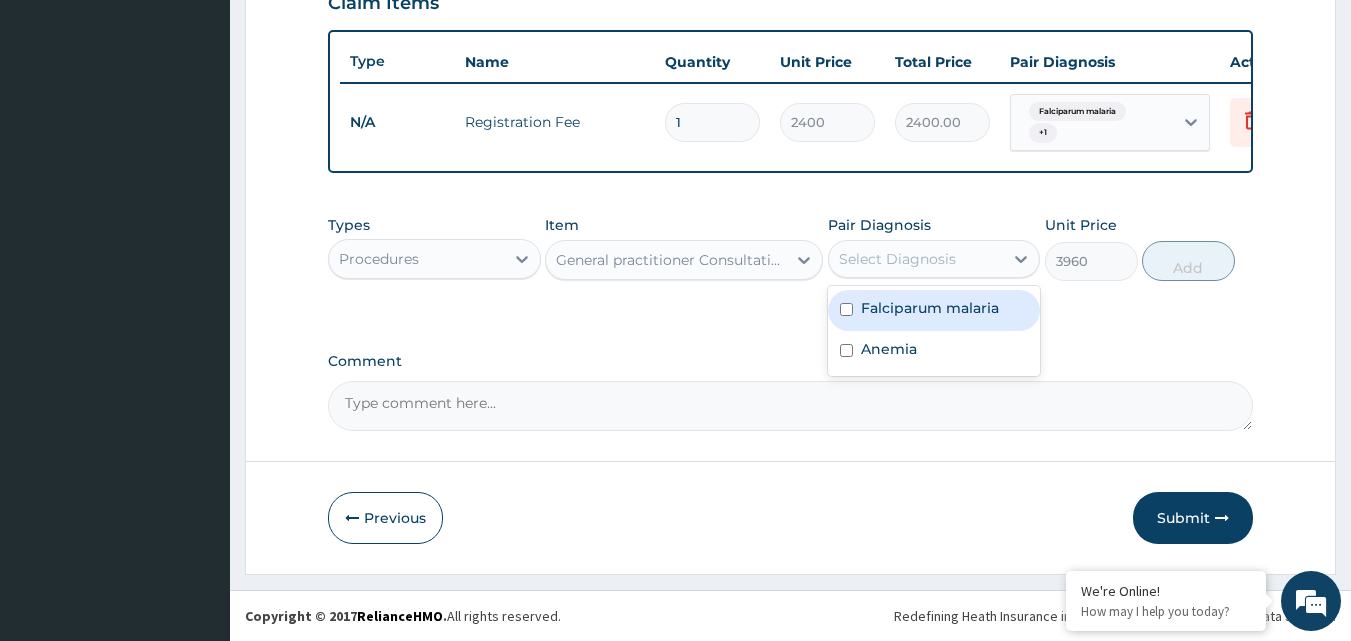 drag, startPoint x: 853, startPoint y: 311, endPoint x: 844, endPoint y: 358, distance: 47.853943 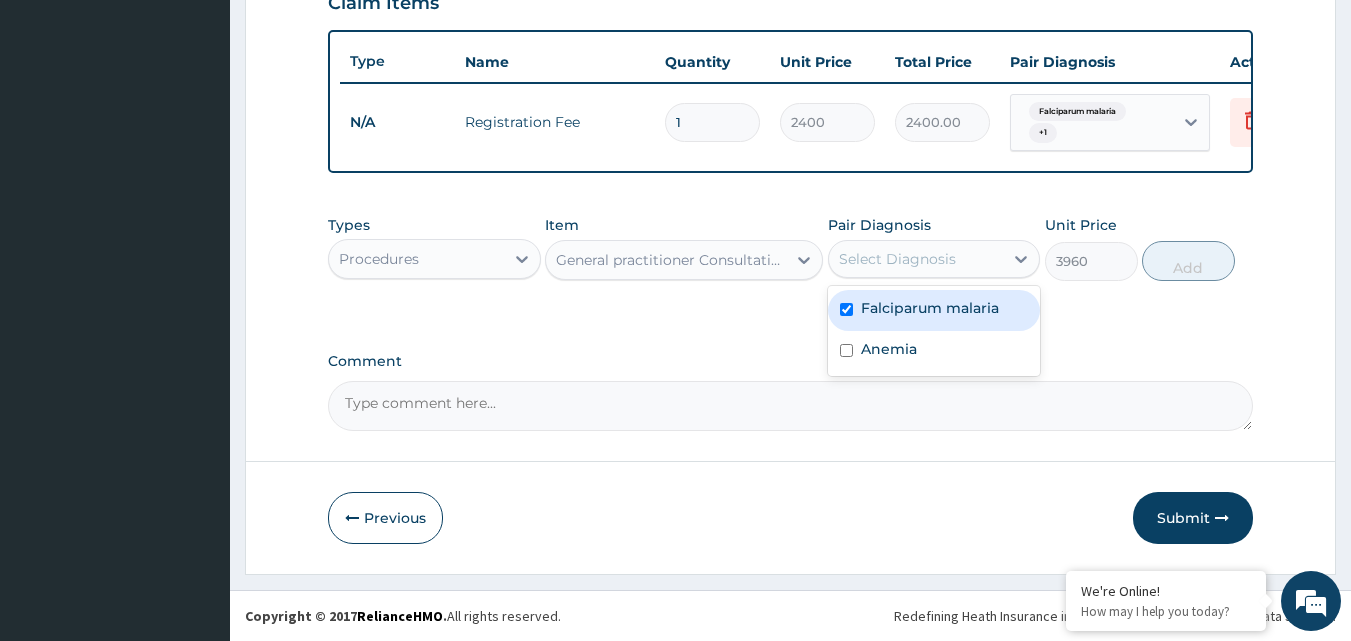 checkbox on "true" 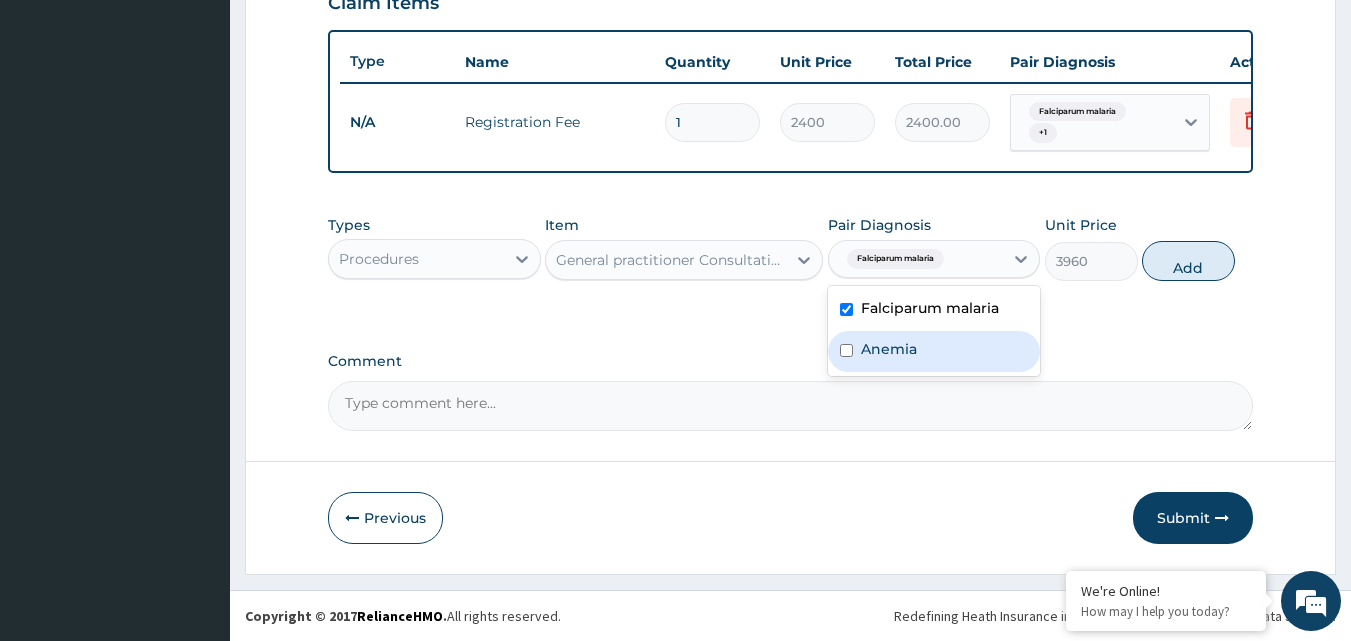 click on "Anemia" at bounding box center (934, 351) 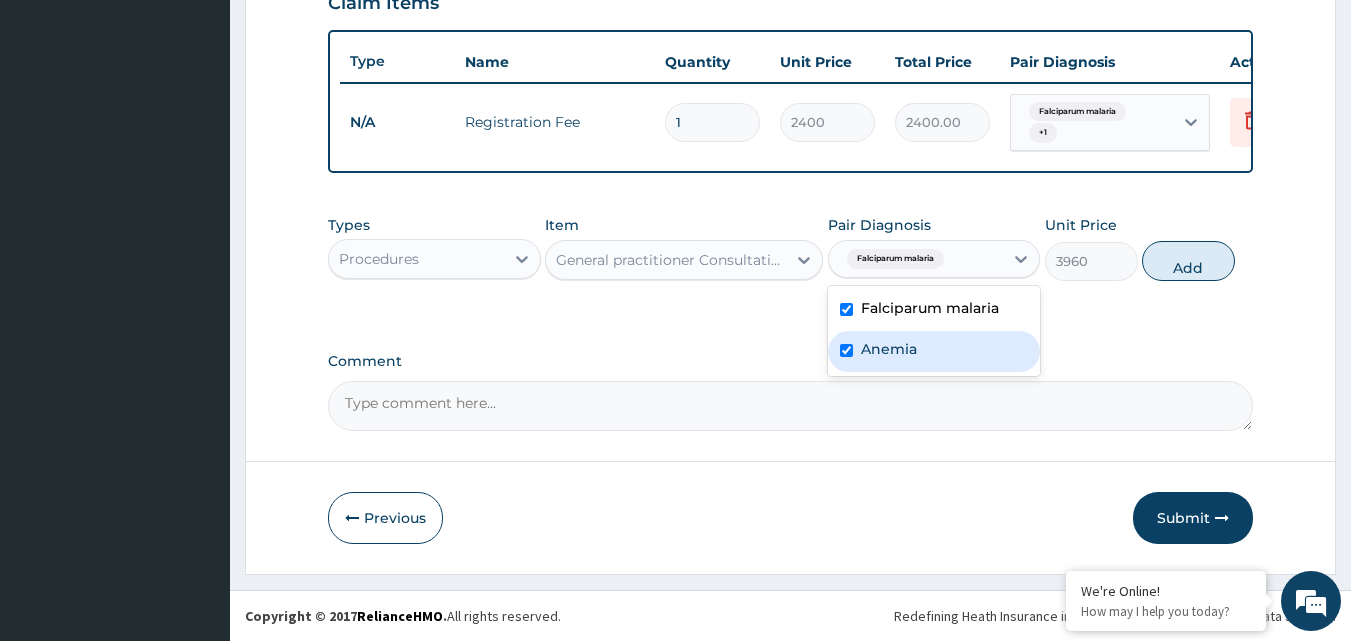 checkbox on "true" 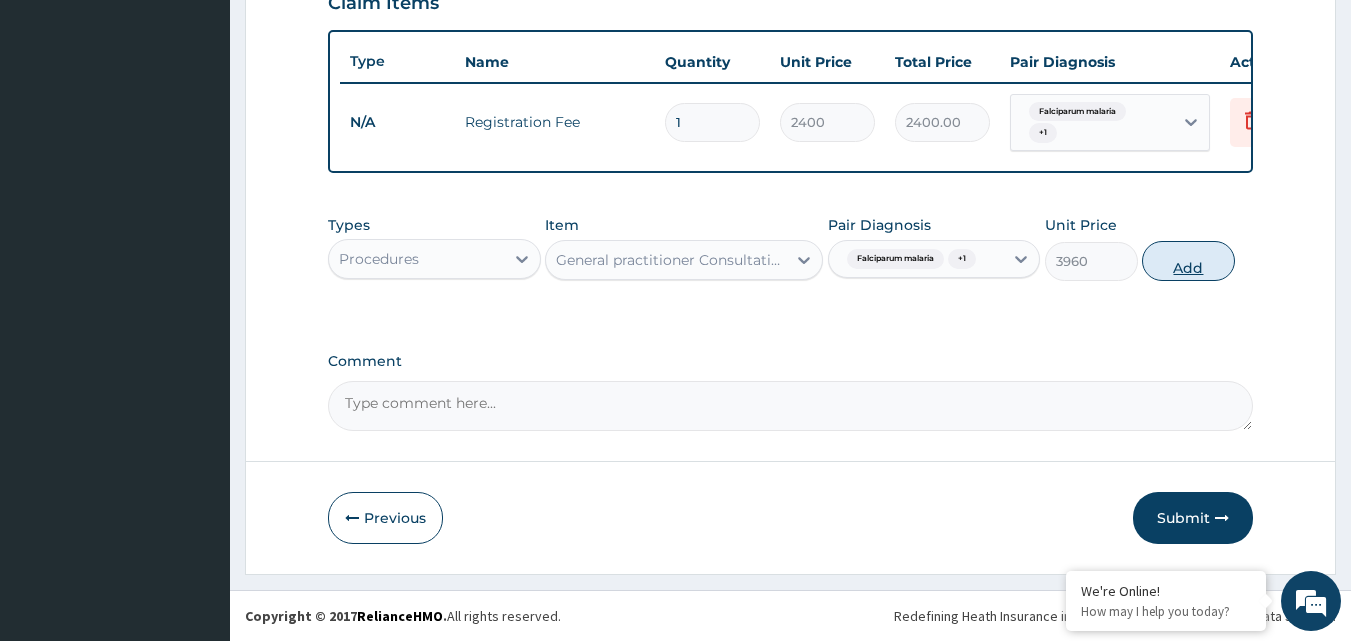 click on "Add" at bounding box center (1188, 261) 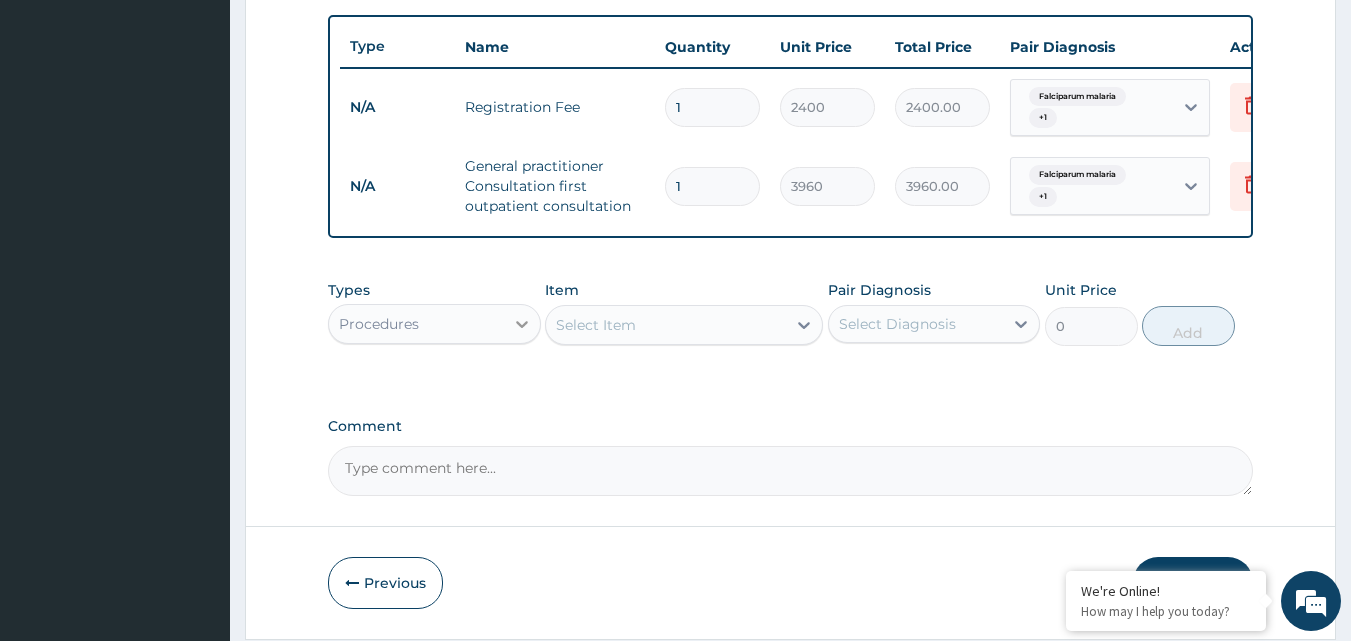 click 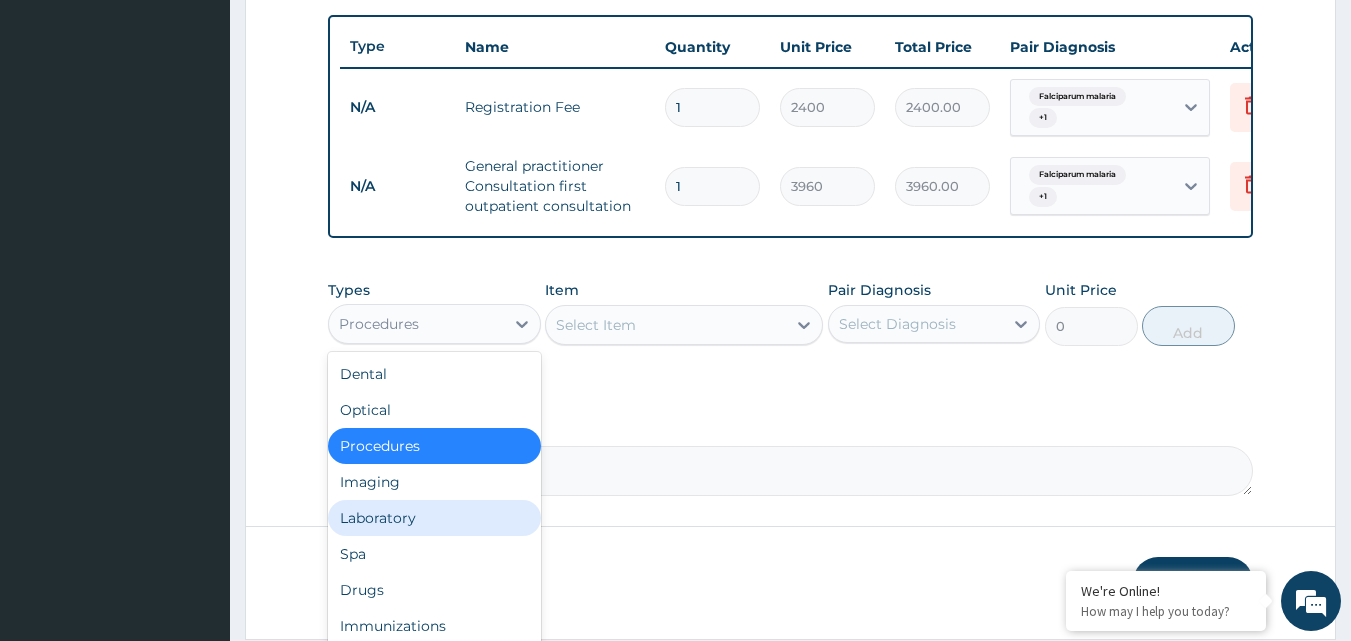 click on "Laboratory" at bounding box center (434, 518) 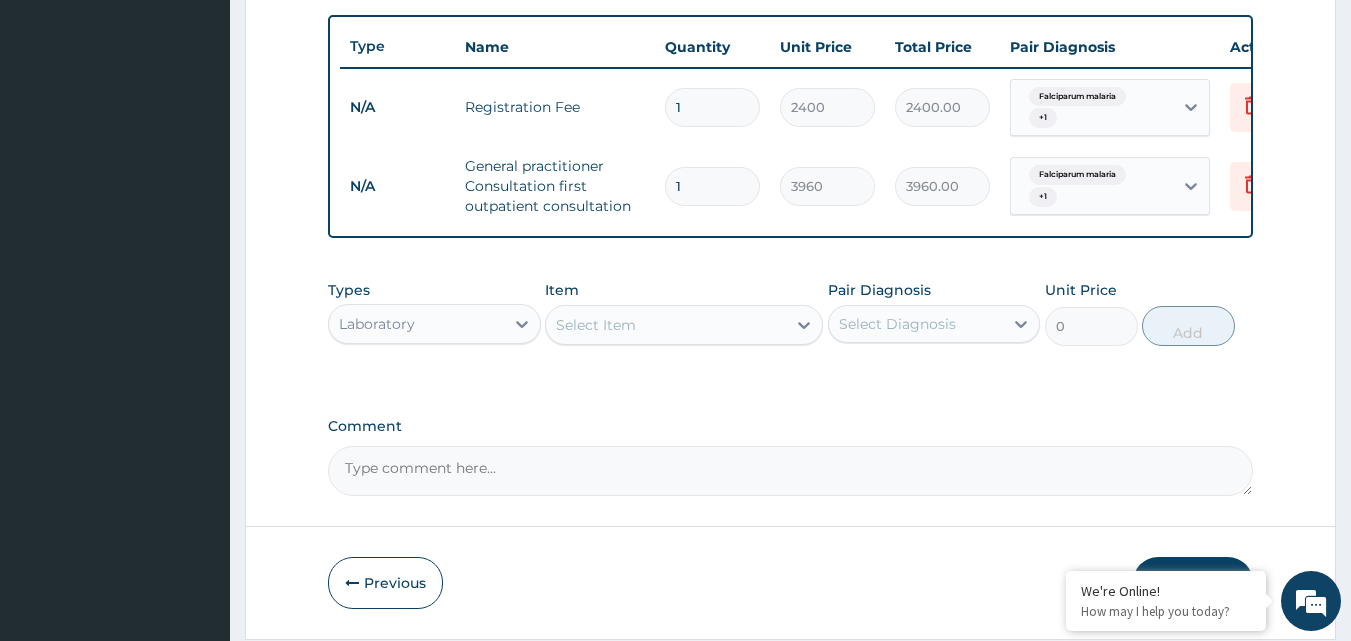 click on "Select Item" at bounding box center [666, 325] 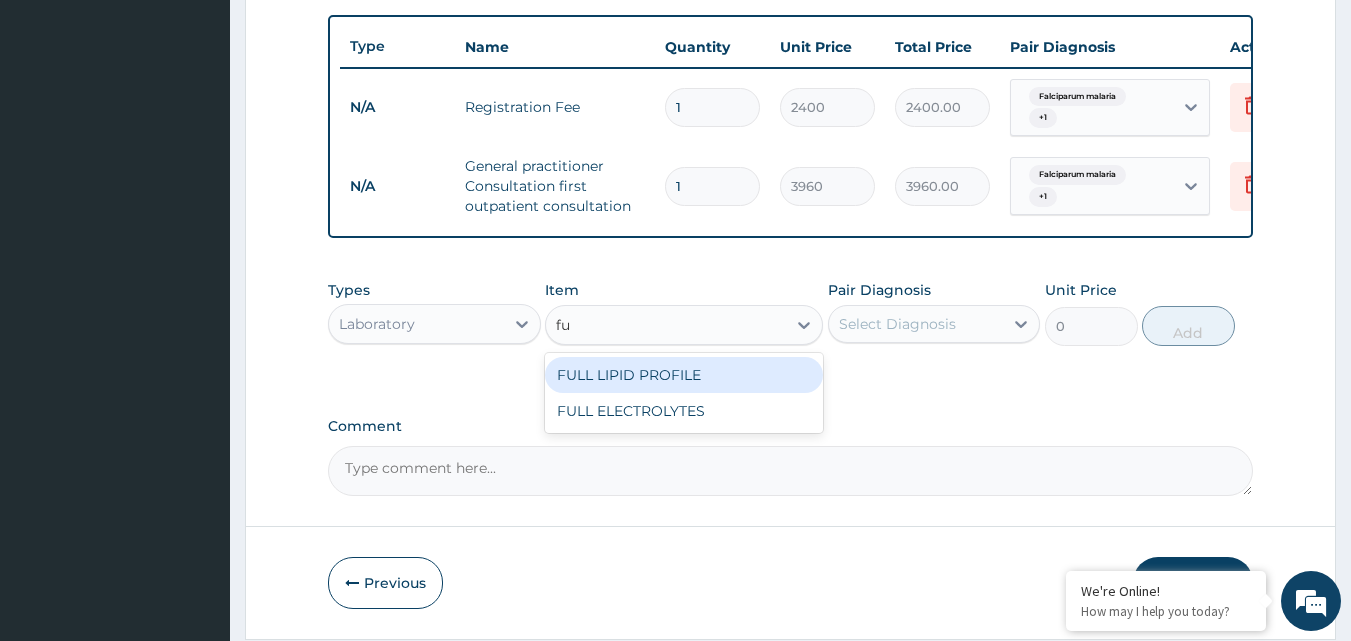 type on "f" 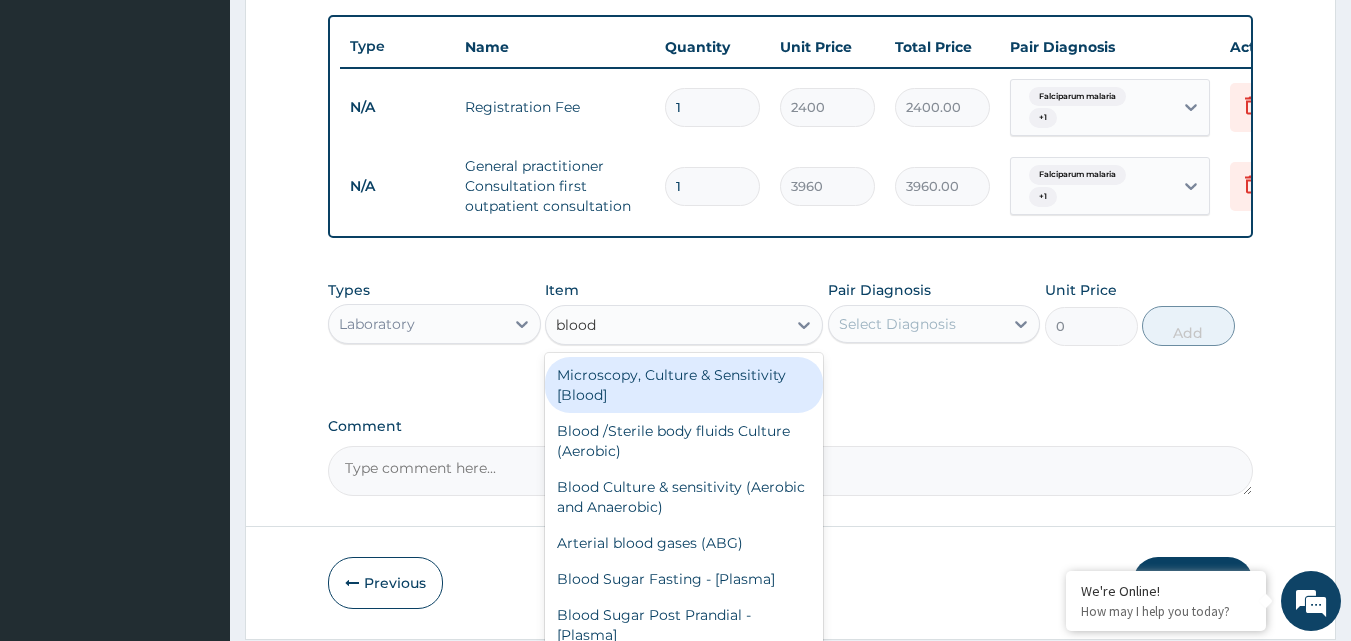 type on "blood" 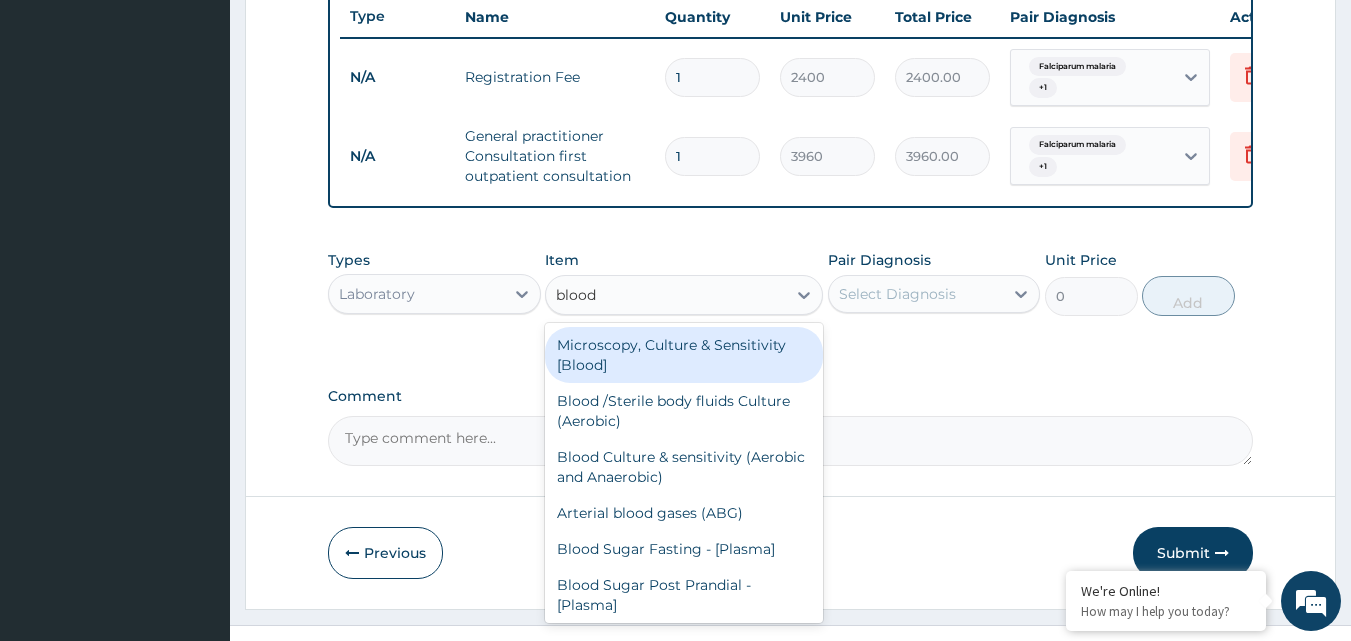 scroll, scrollTop: 809, scrollLeft: 0, axis: vertical 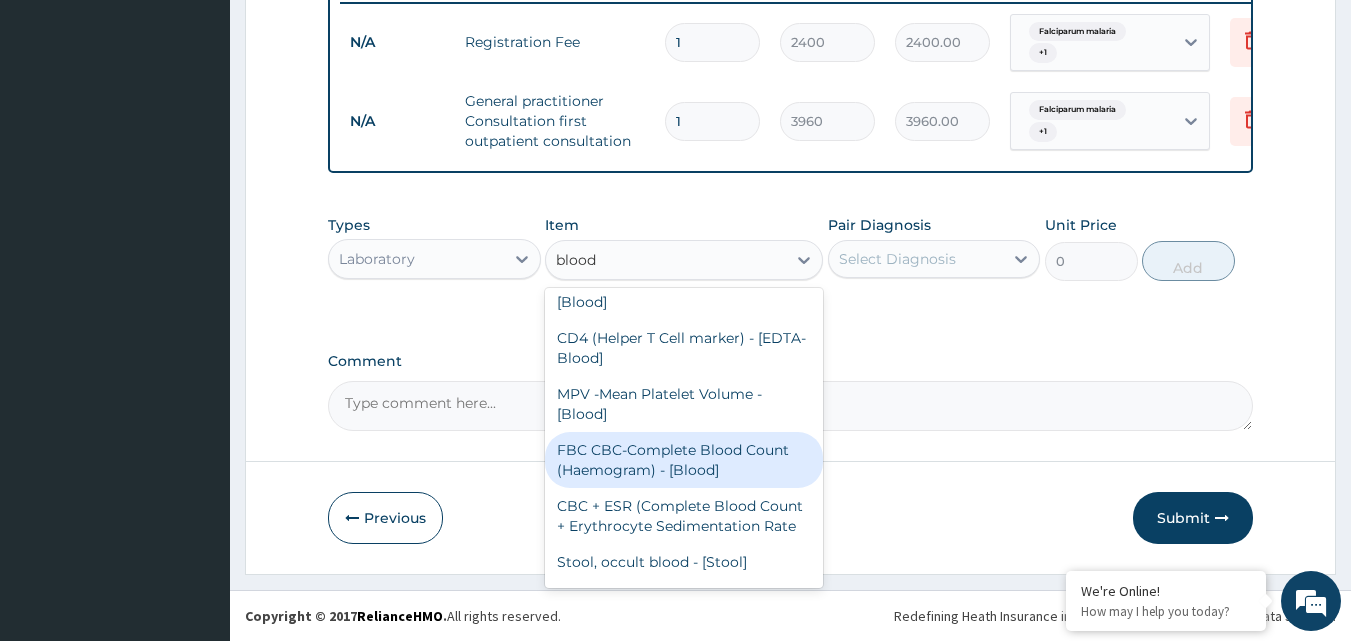 click on "FBC CBC-Complete Blood Count (Haemogram) - [Blood]" at bounding box center (684, 460) 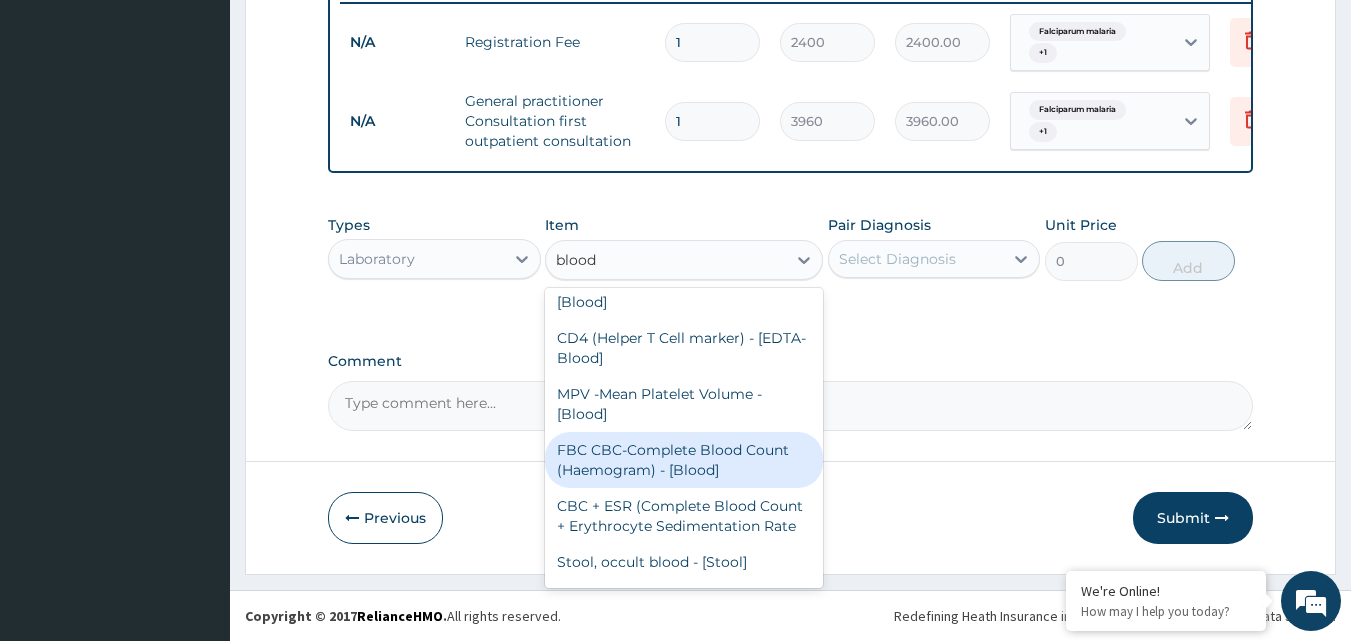 type 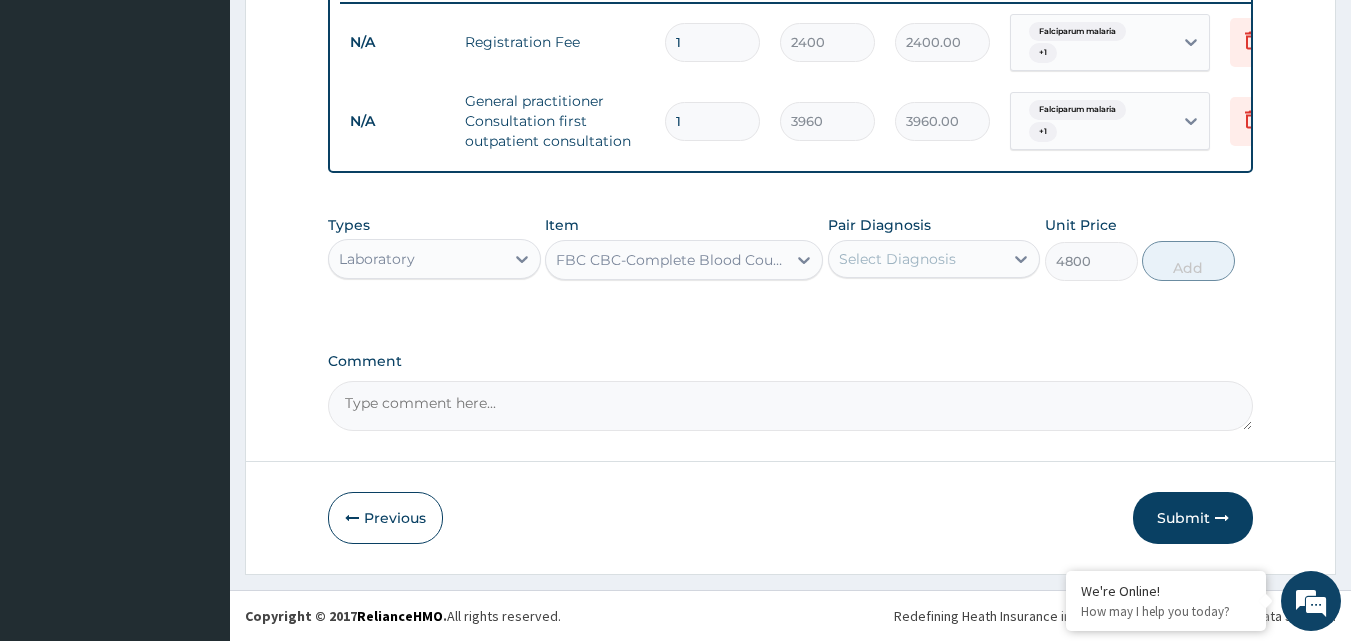 click on "Select Diagnosis" at bounding box center (916, 259) 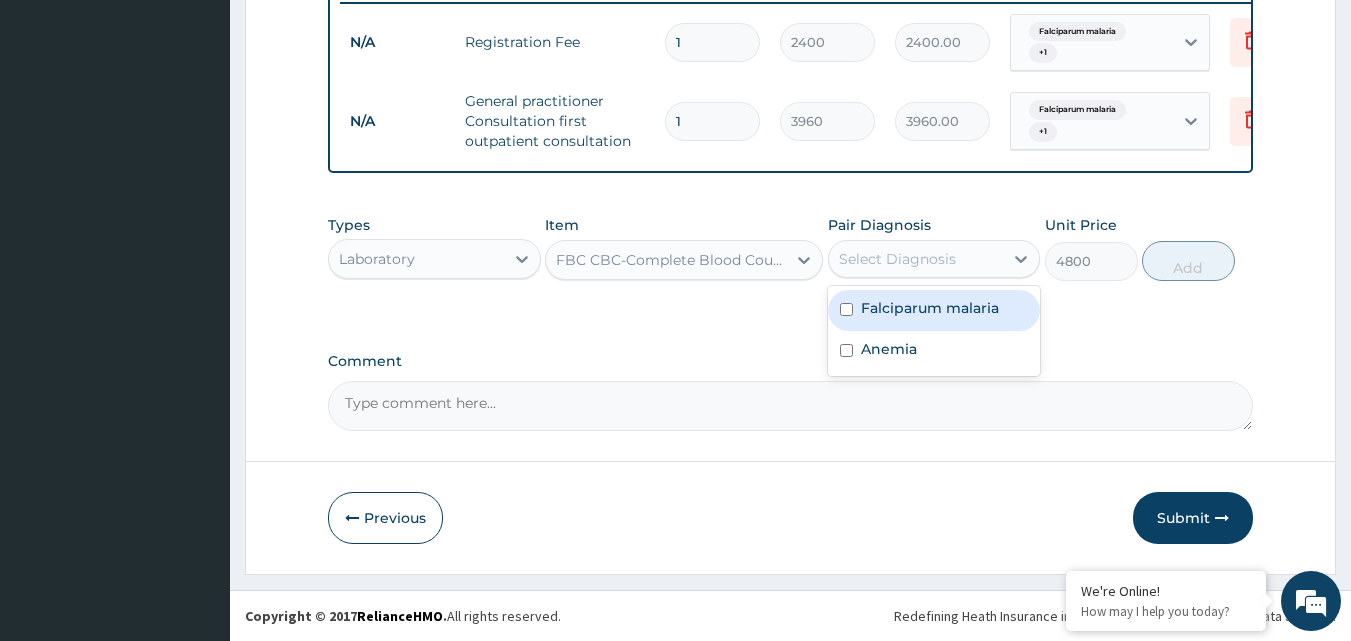 click at bounding box center [846, 309] 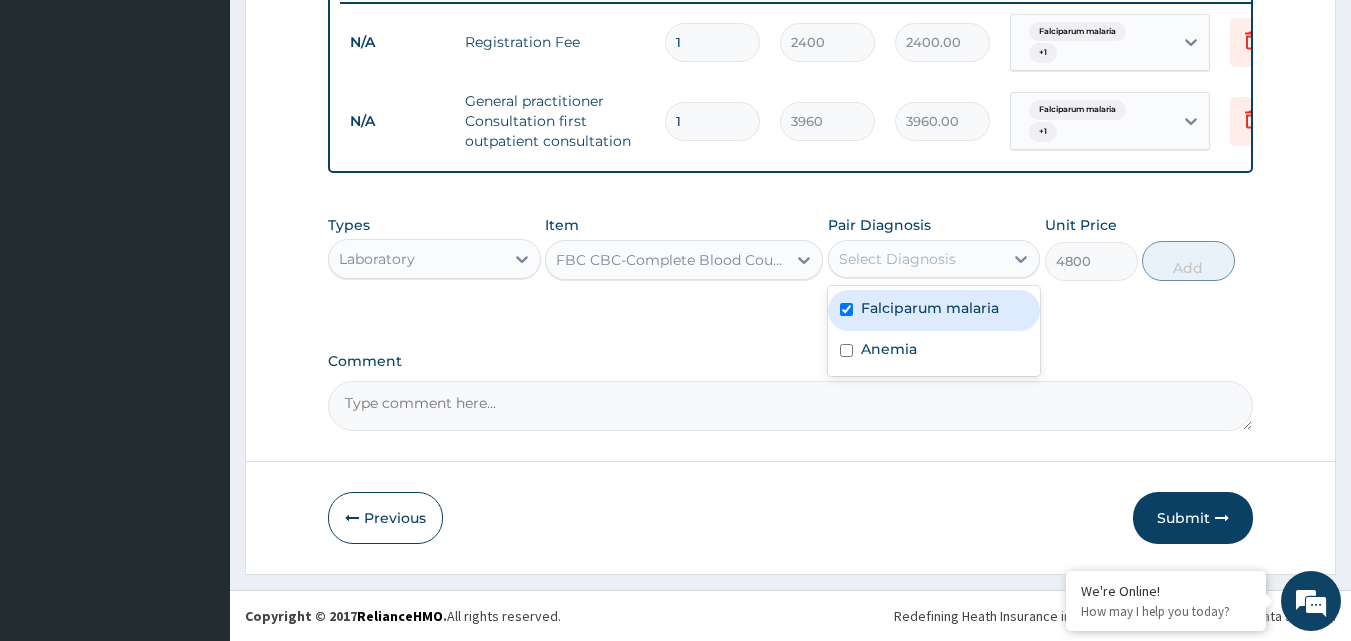 checkbox on "true" 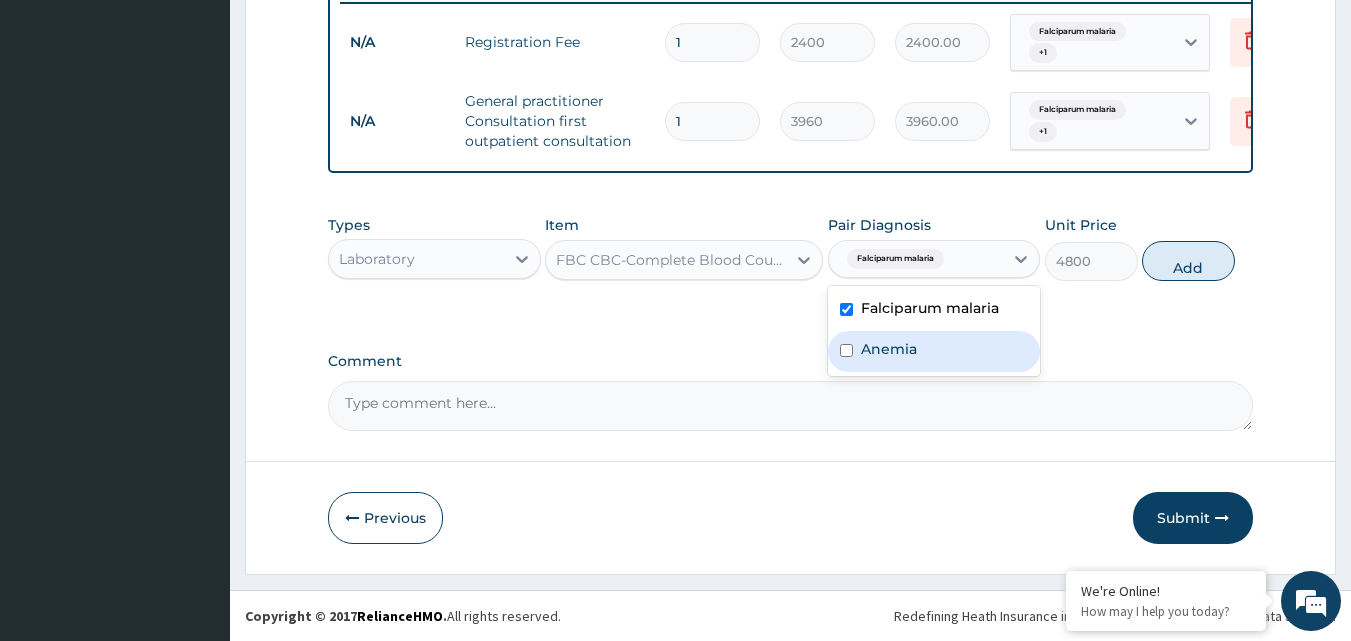 click at bounding box center (846, 350) 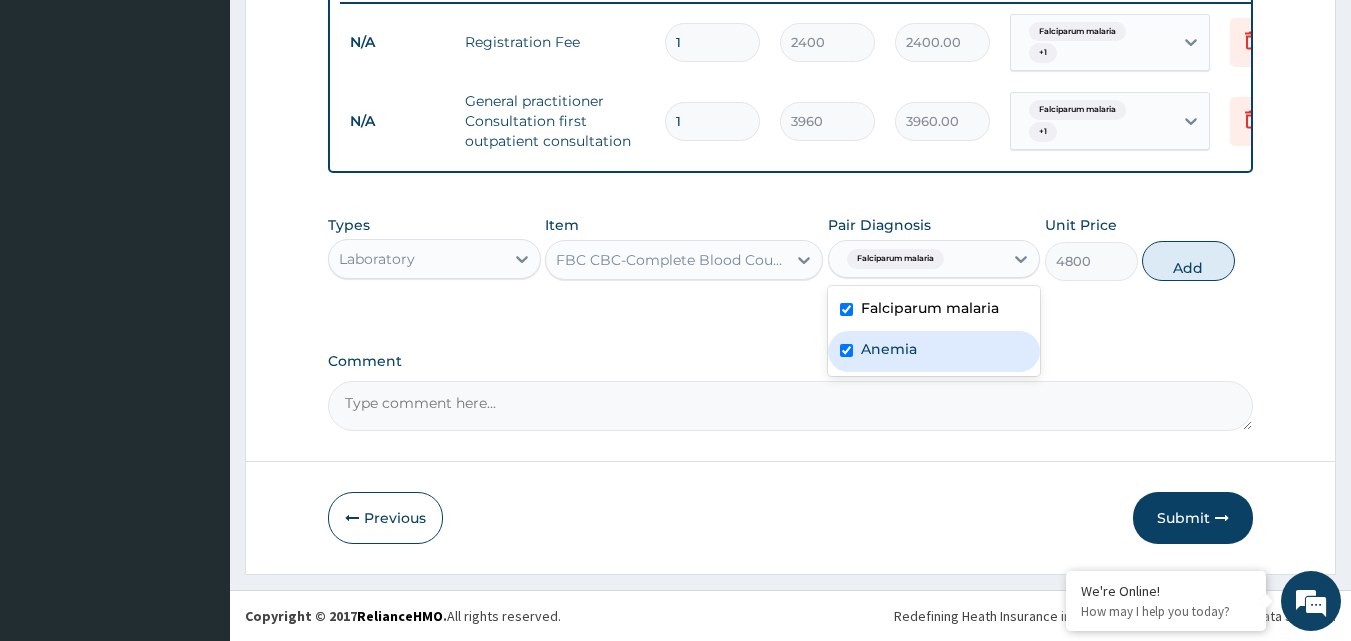 checkbox on "true" 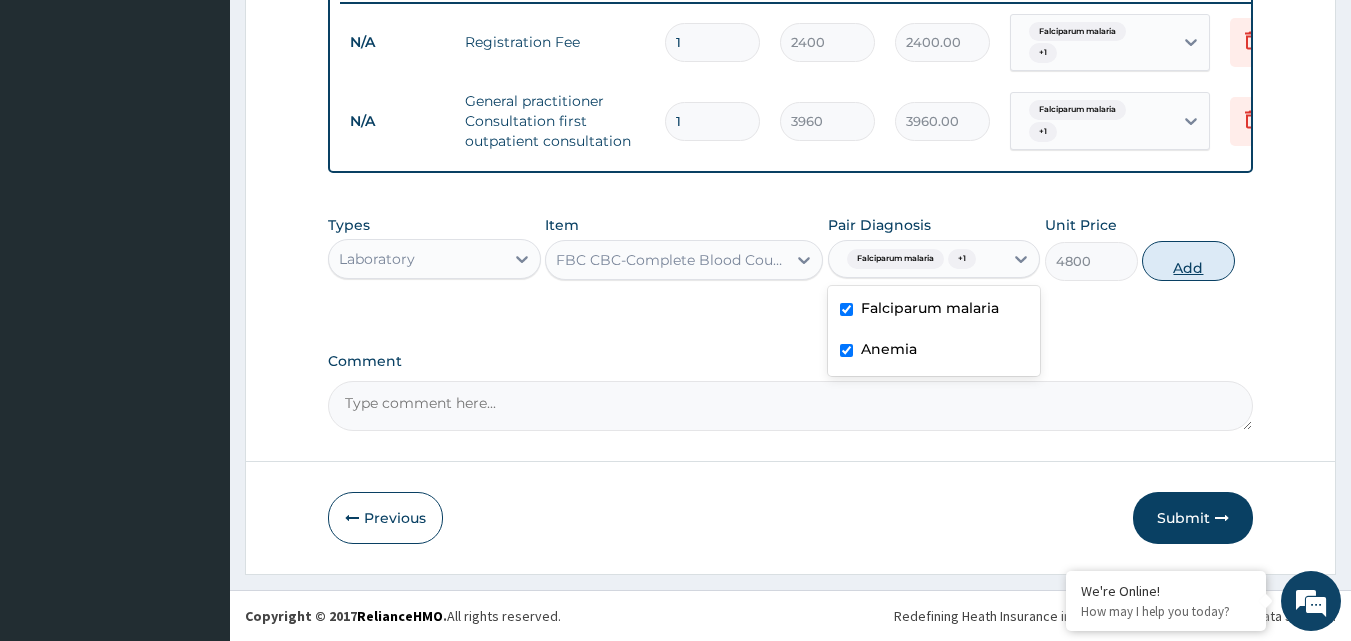 click on "Add" at bounding box center [1188, 261] 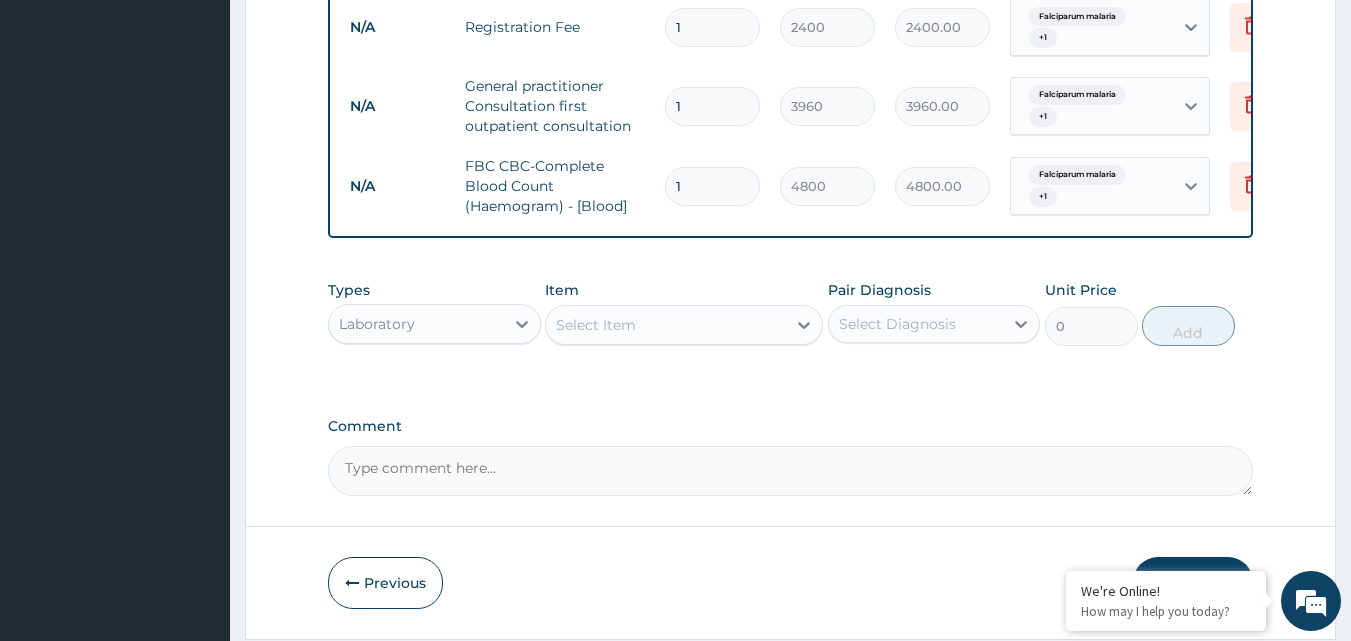 click on "Select Item" at bounding box center (666, 325) 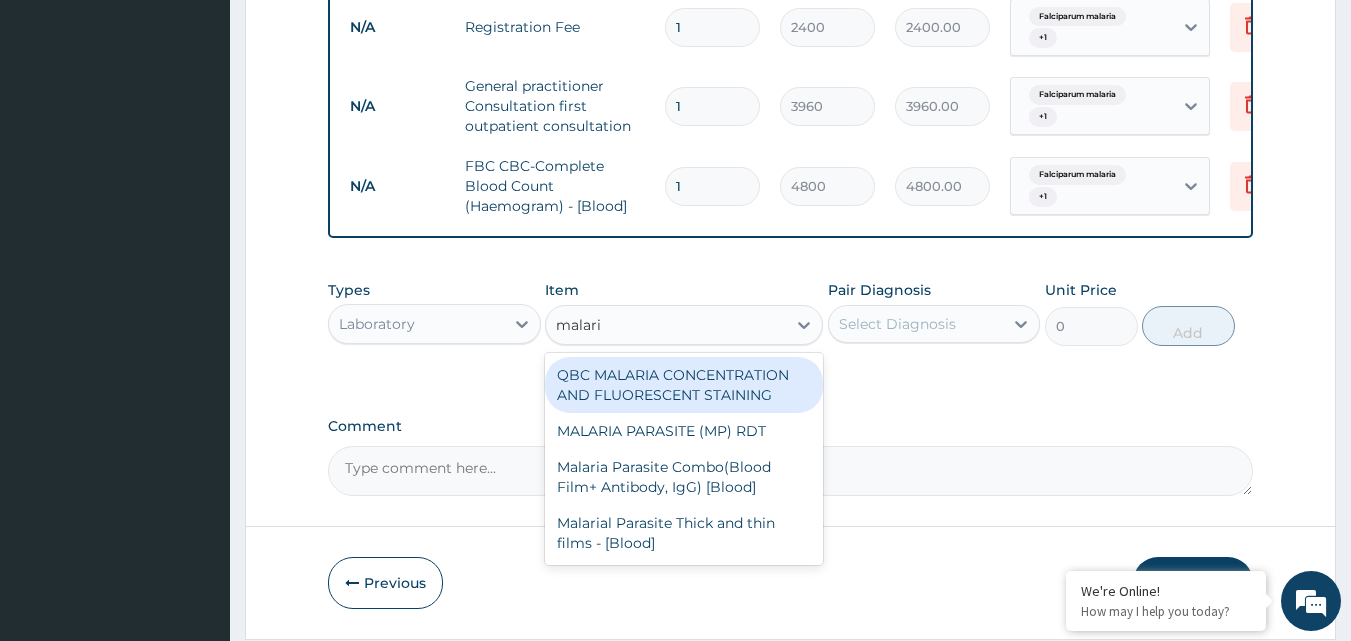 type on "malaria" 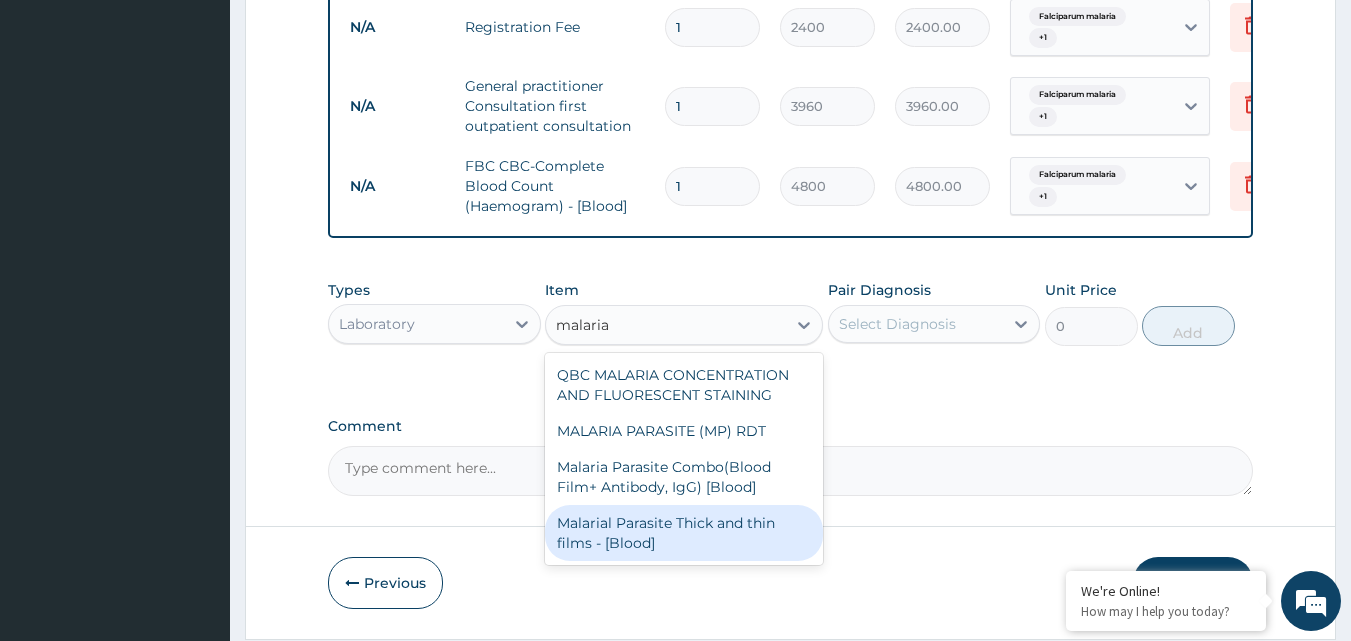 click on "Malarial Parasite Thick and thin films - [Blood]" at bounding box center [684, 533] 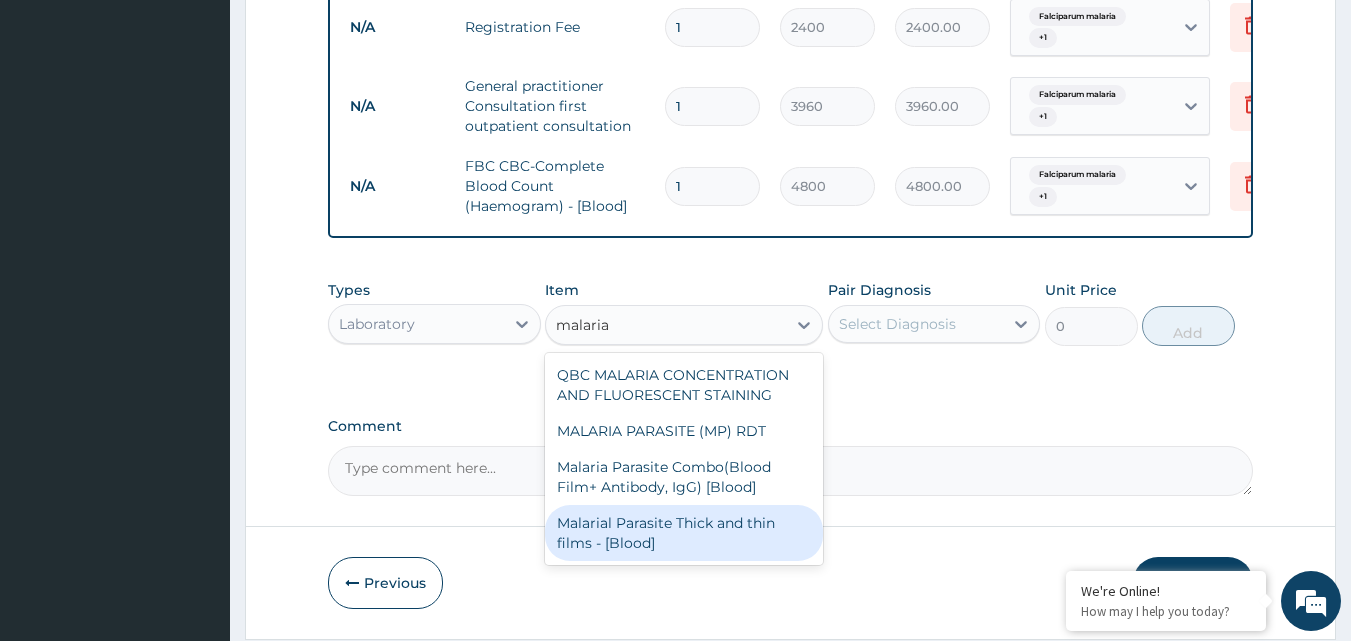 type 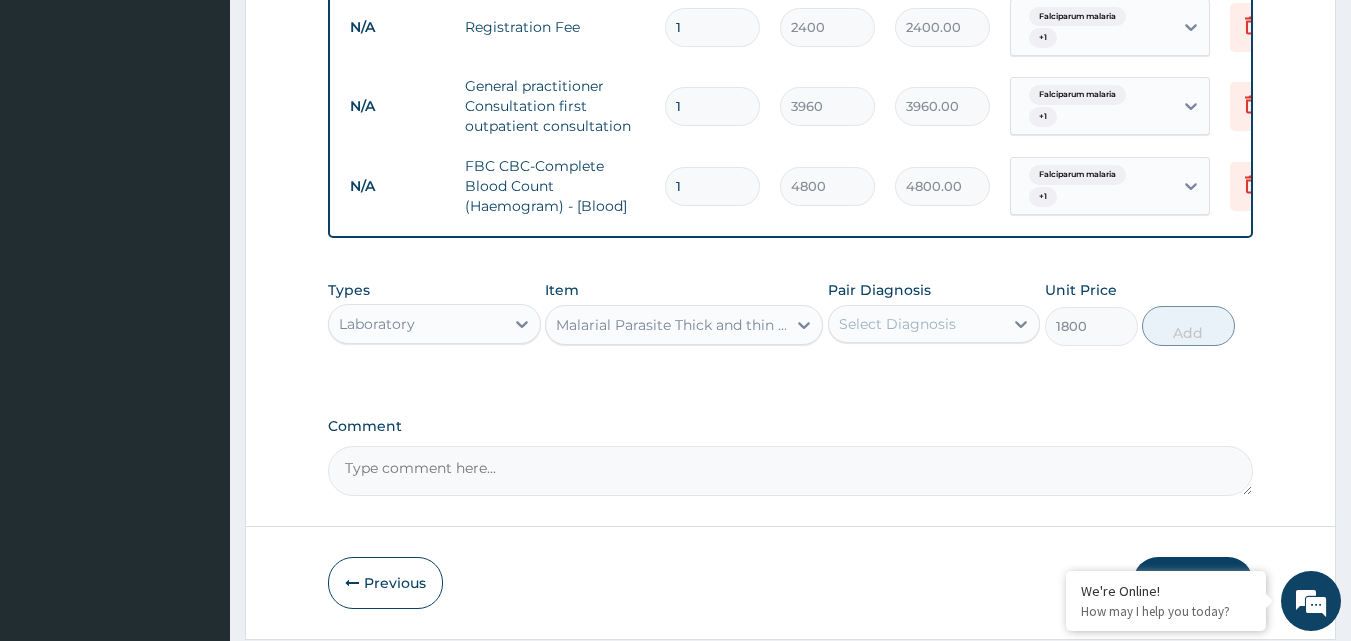 click on "Select Diagnosis" at bounding box center [897, 324] 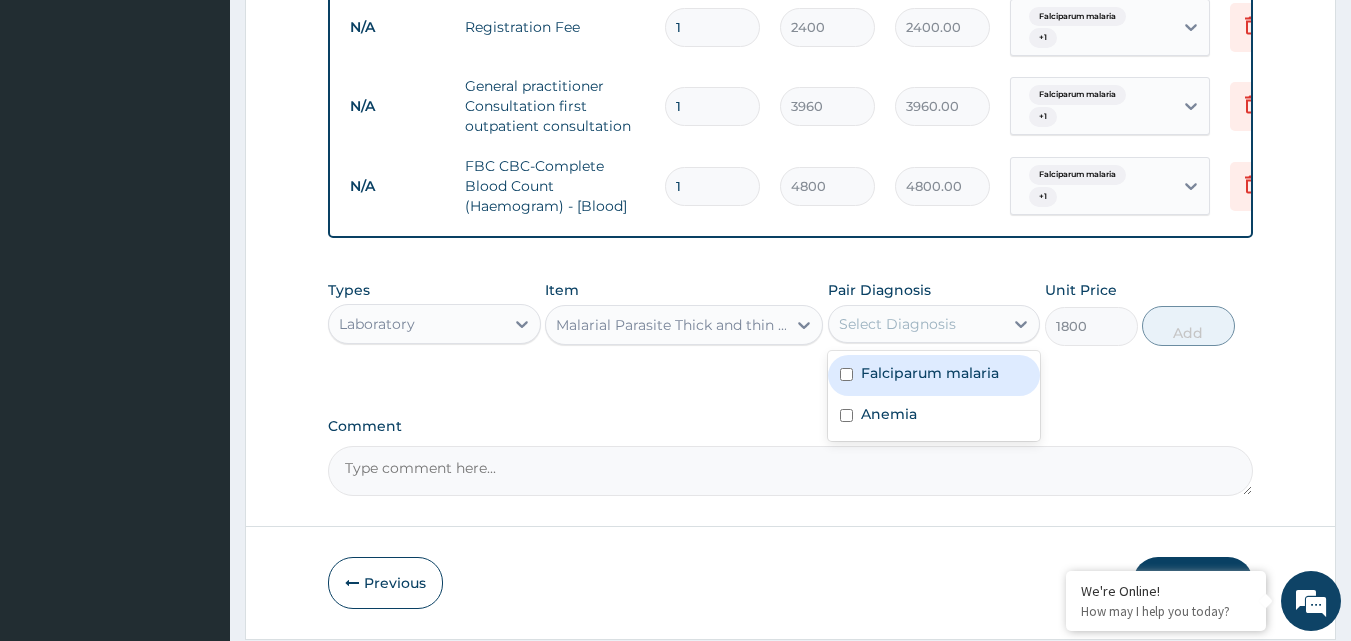 click at bounding box center (846, 374) 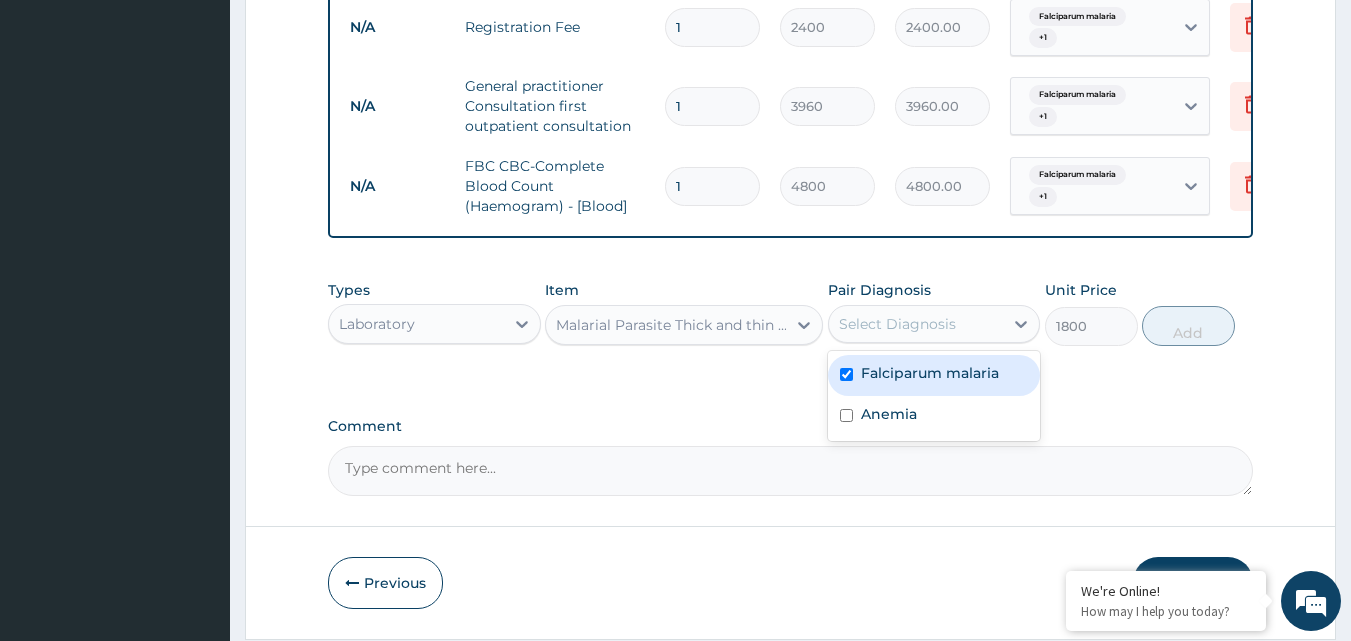 checkbox on "true" 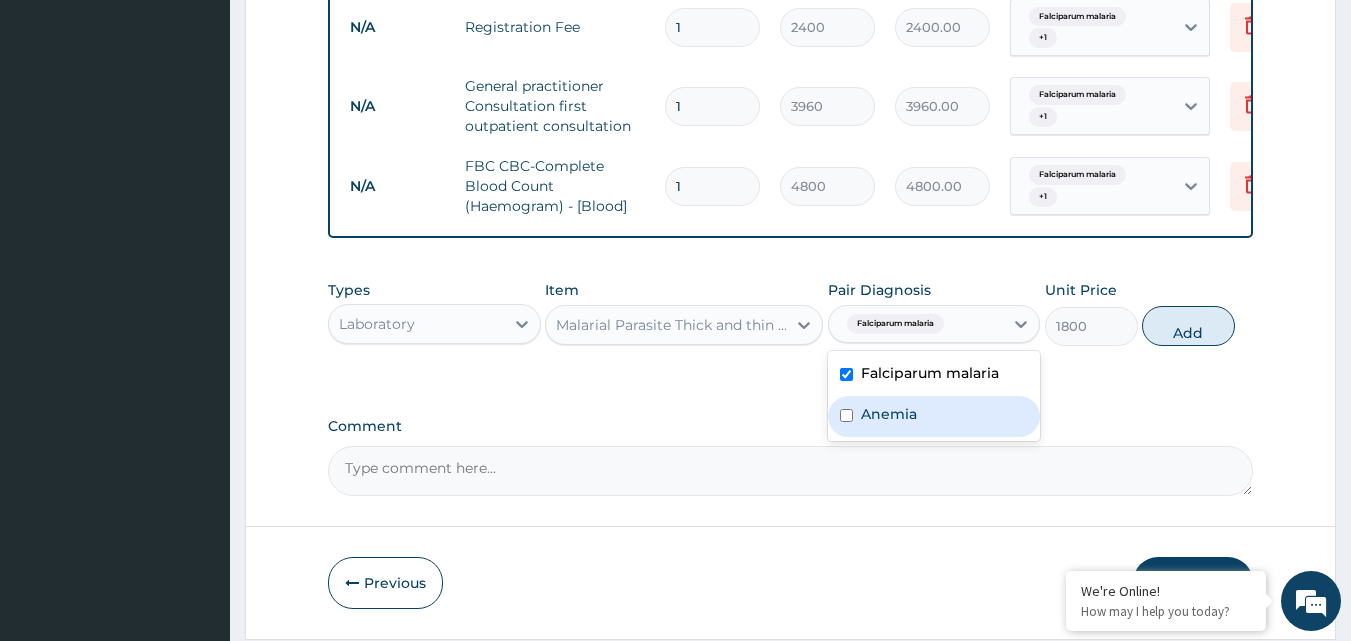 click at bounding box center [846, 415] 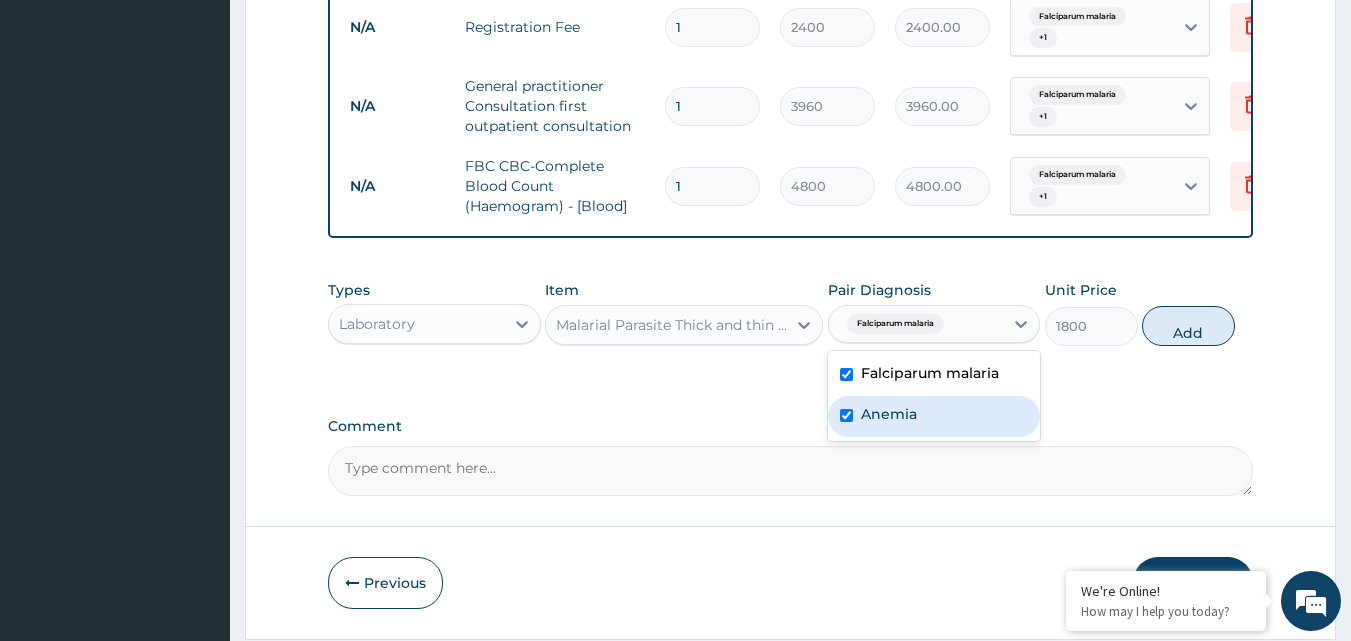 checkbox on "true" 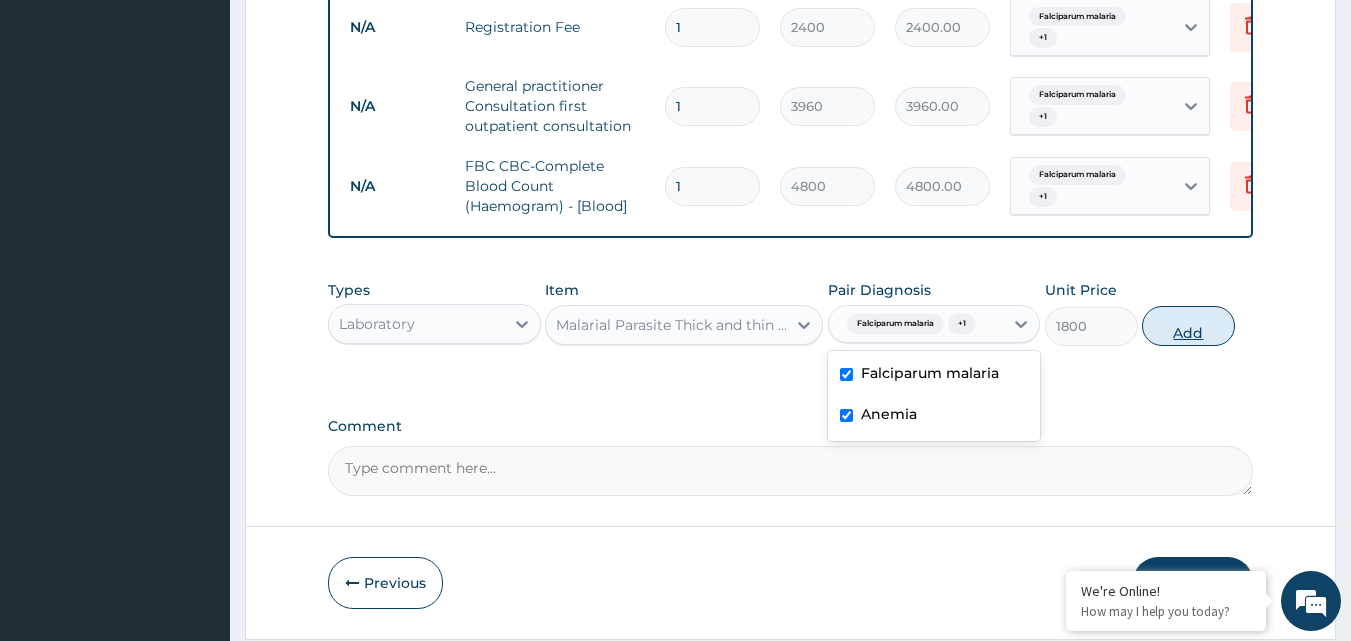 click on "Add" at bounding box center (1188, 326) 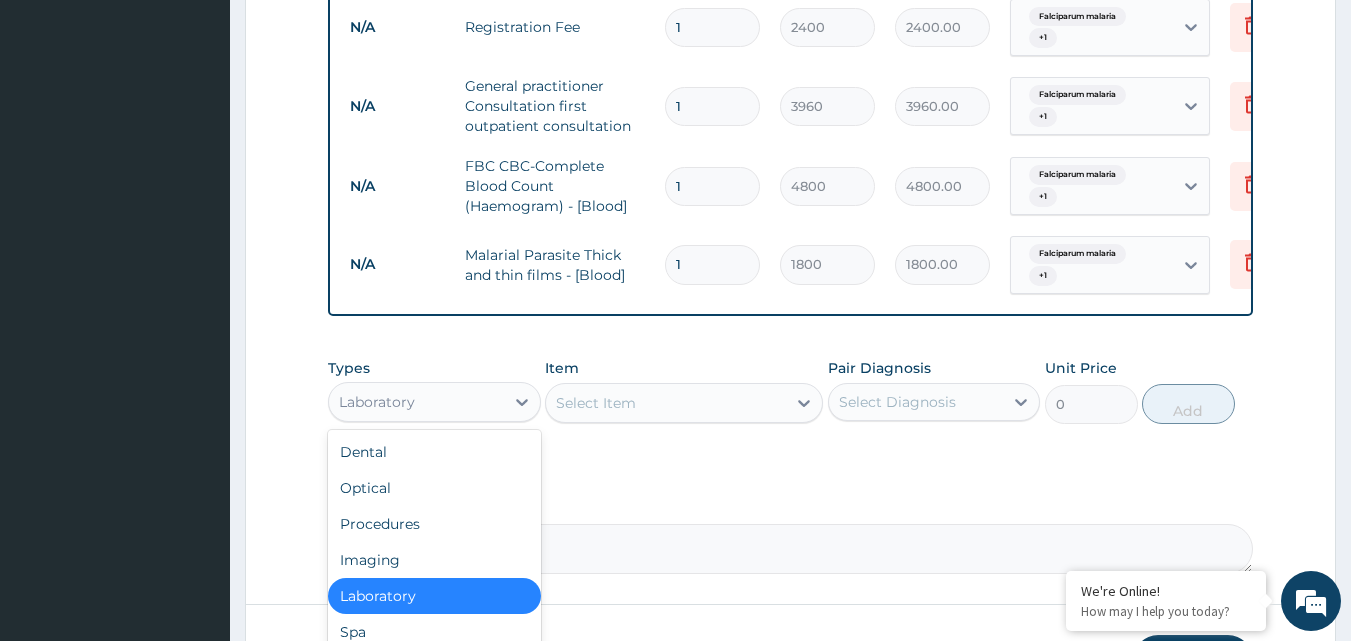 click on "Laboratory" at bounding box center (416, 402) 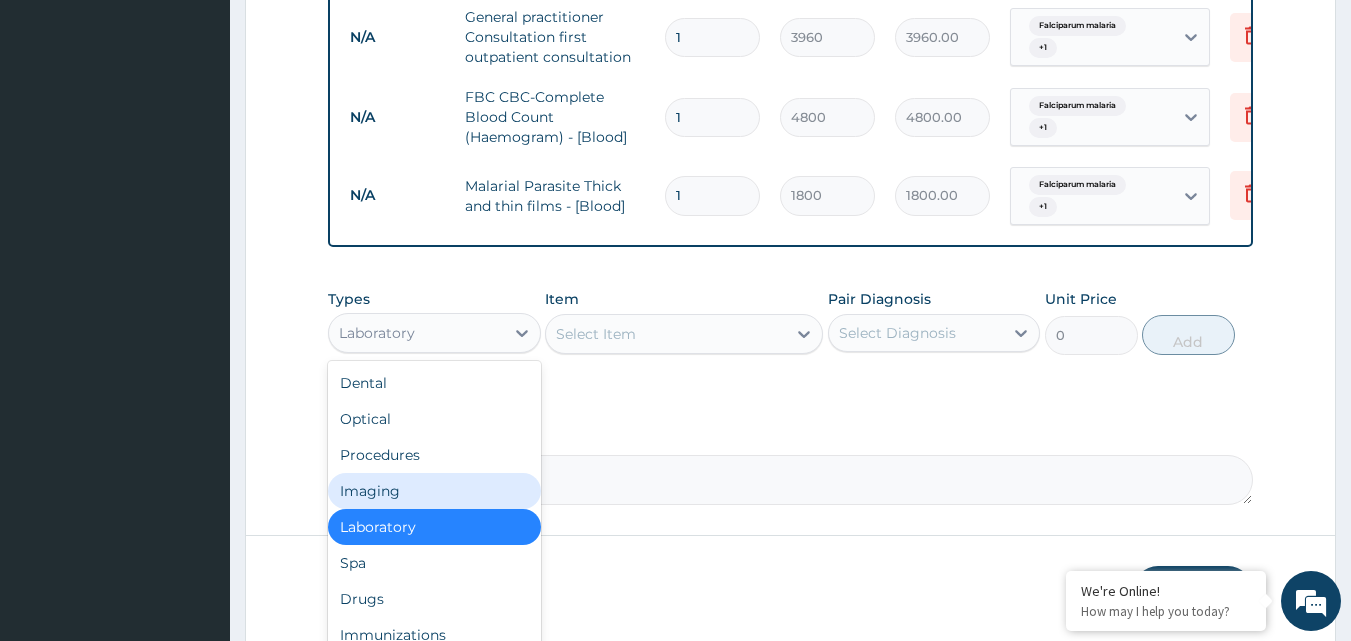 scroll, scrollTop: 967, scrollLeft: 0, axis: vertical 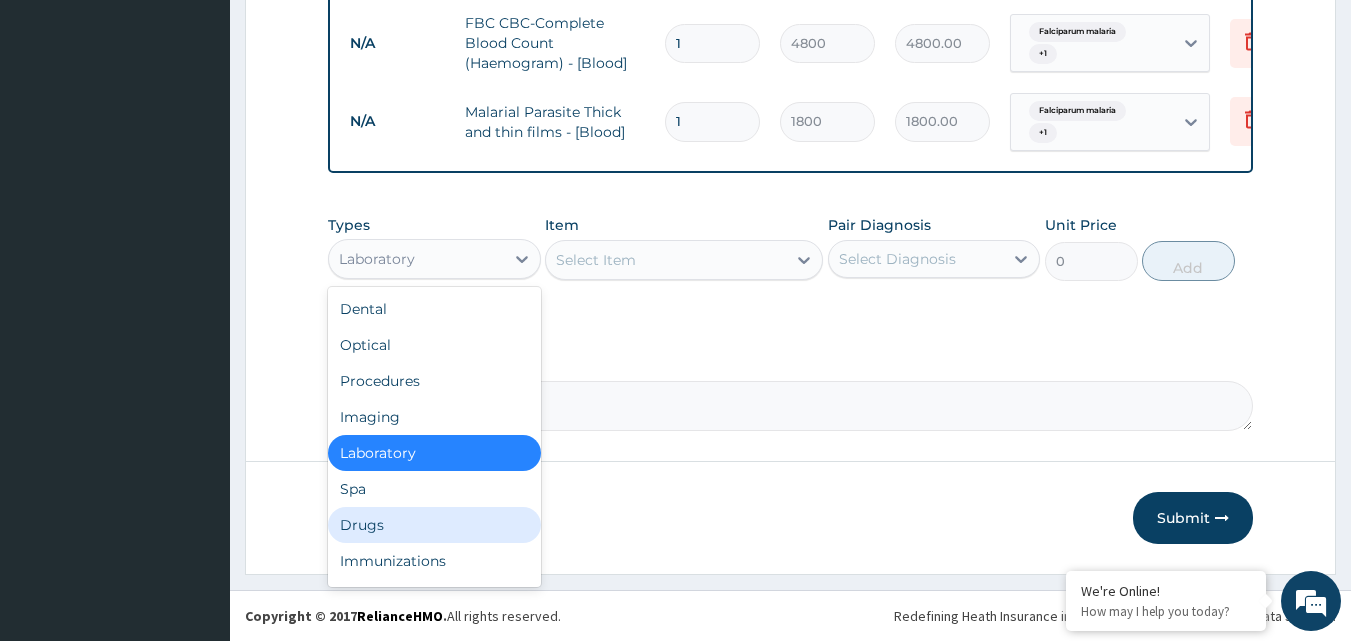 drag, startPoint x: 370, startPoint y: 522, endPoint x: 385, endPoint y: 522, distance: 15 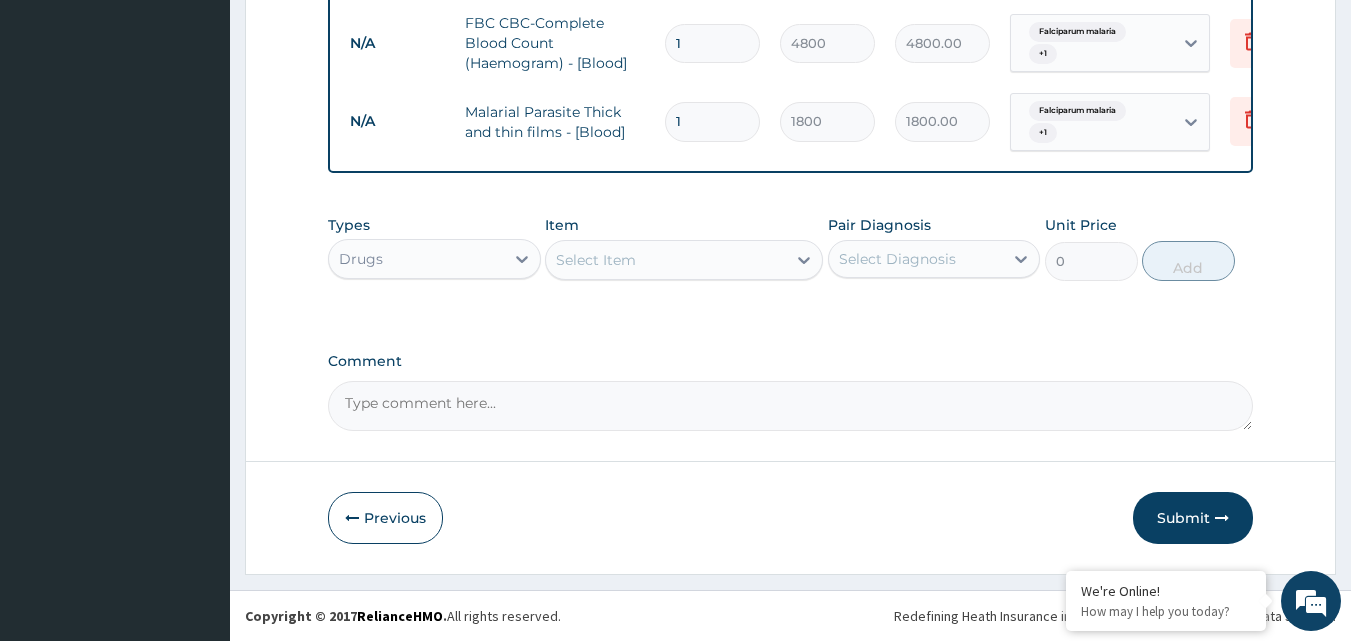 click on "Select Item" at bounding box center (666, 260) 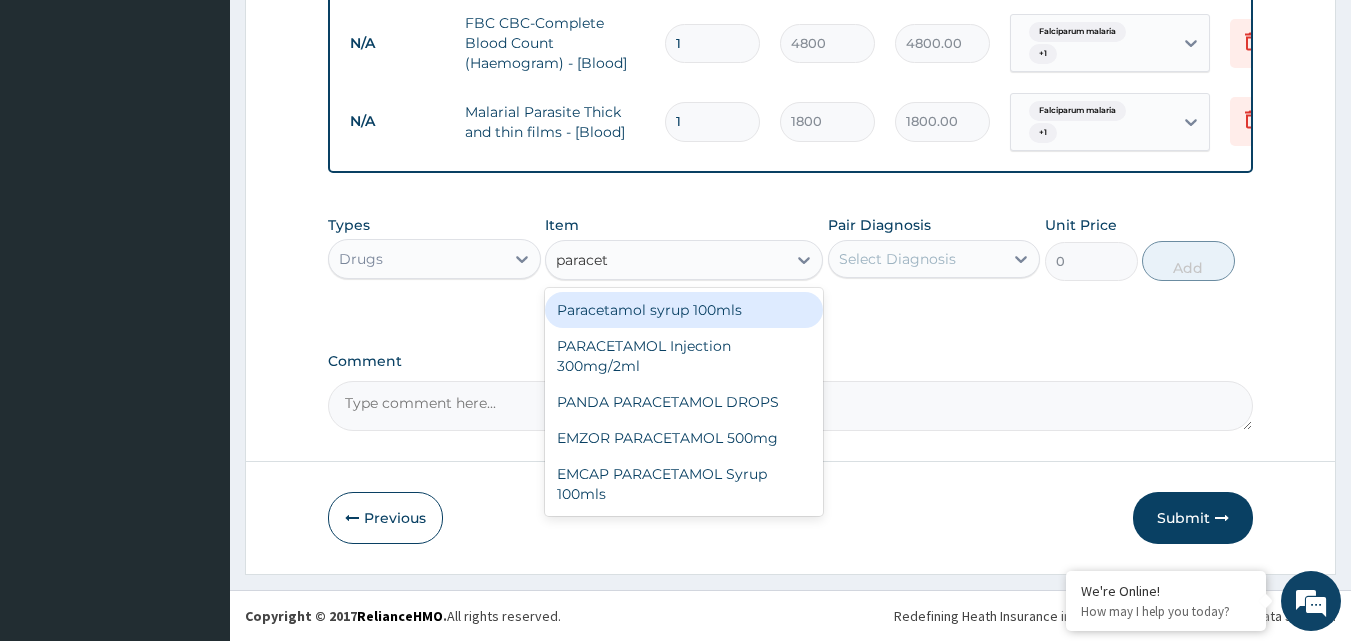 type on "paraceta" 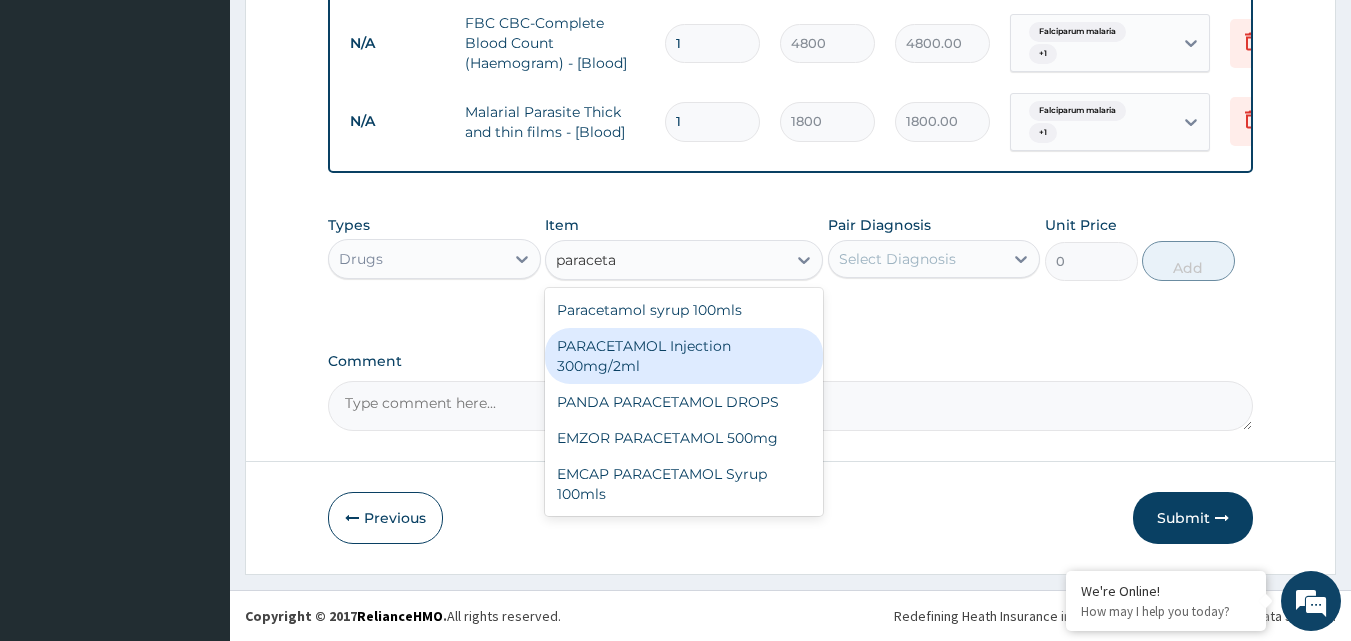click on "PARACETAMOL Injection 300mg/2ml" at bounding box center [684, 356] 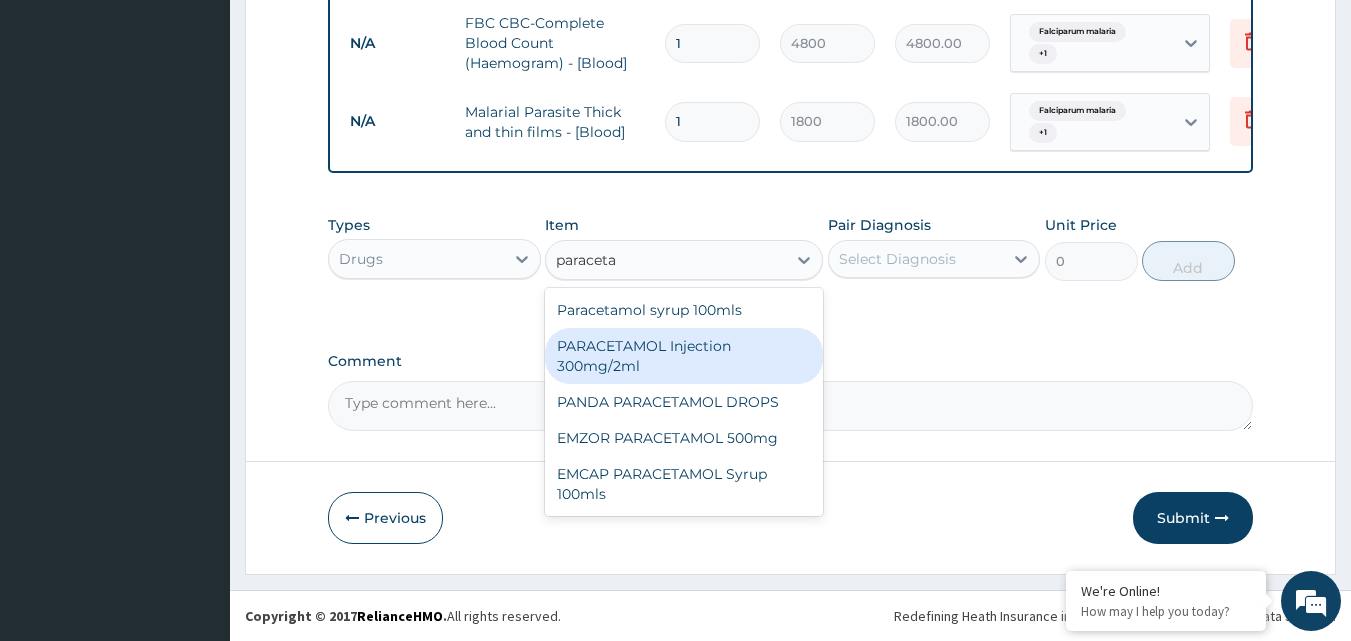 type 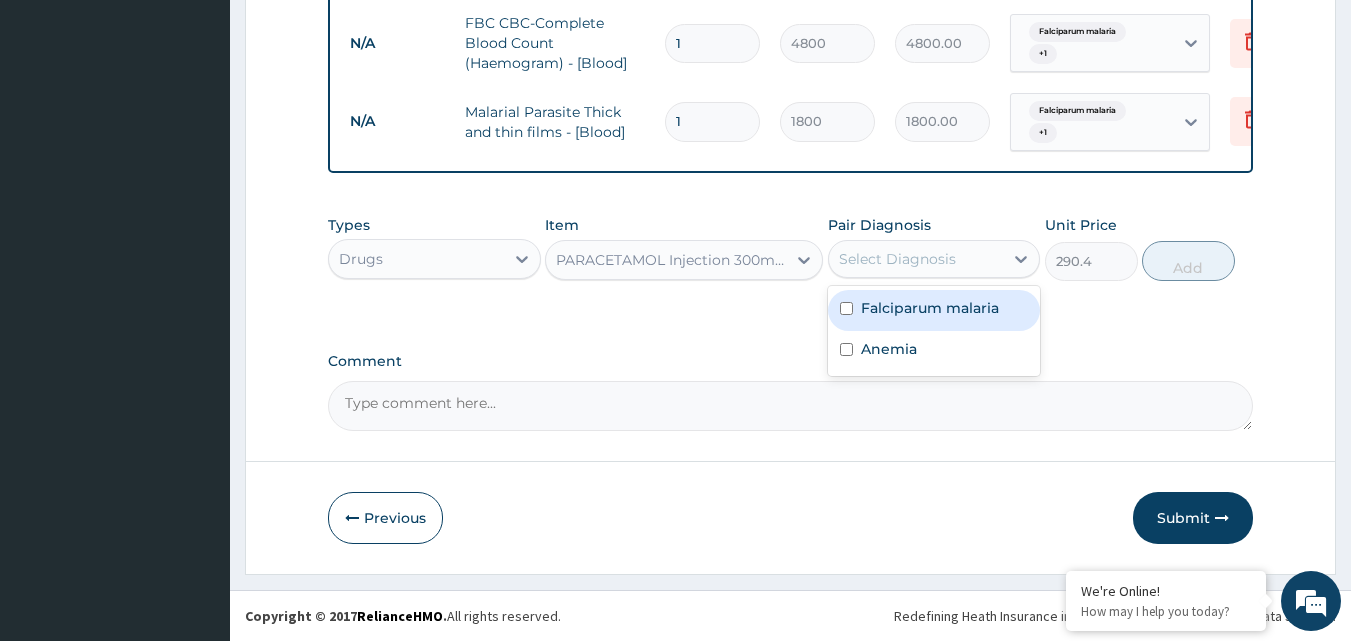click on "Select Diagnosis" at bounding box center [897, 259] 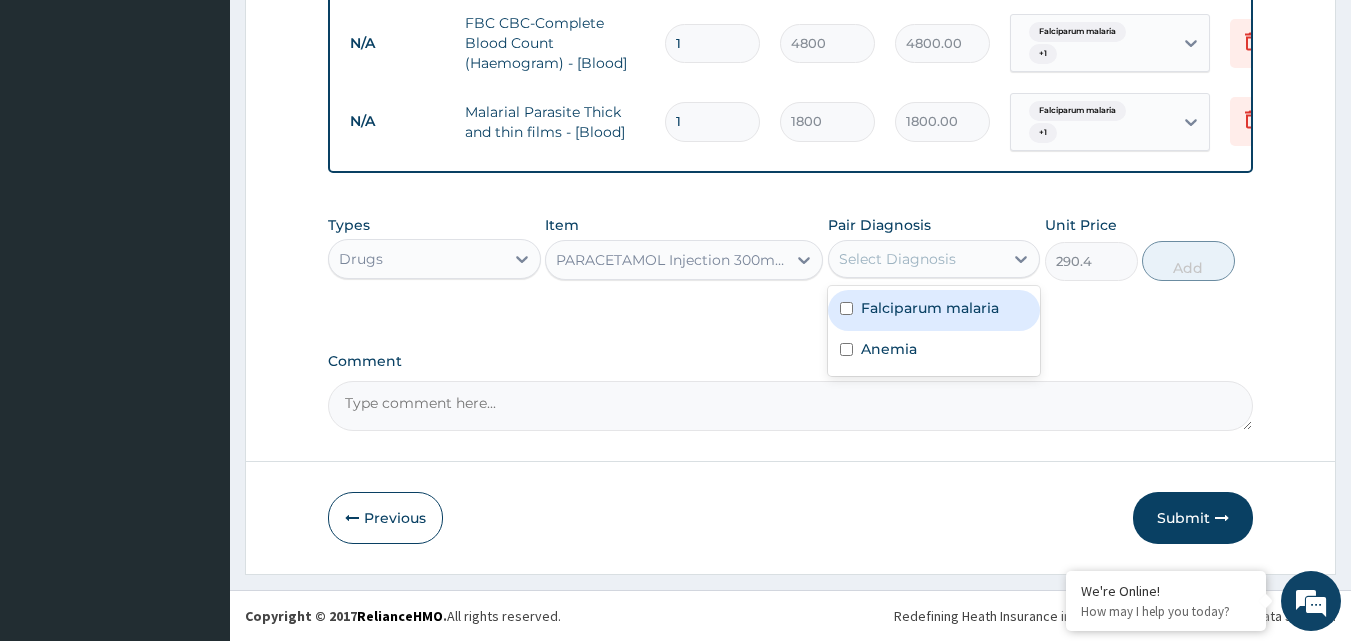 click at bounding box center (846, 308) 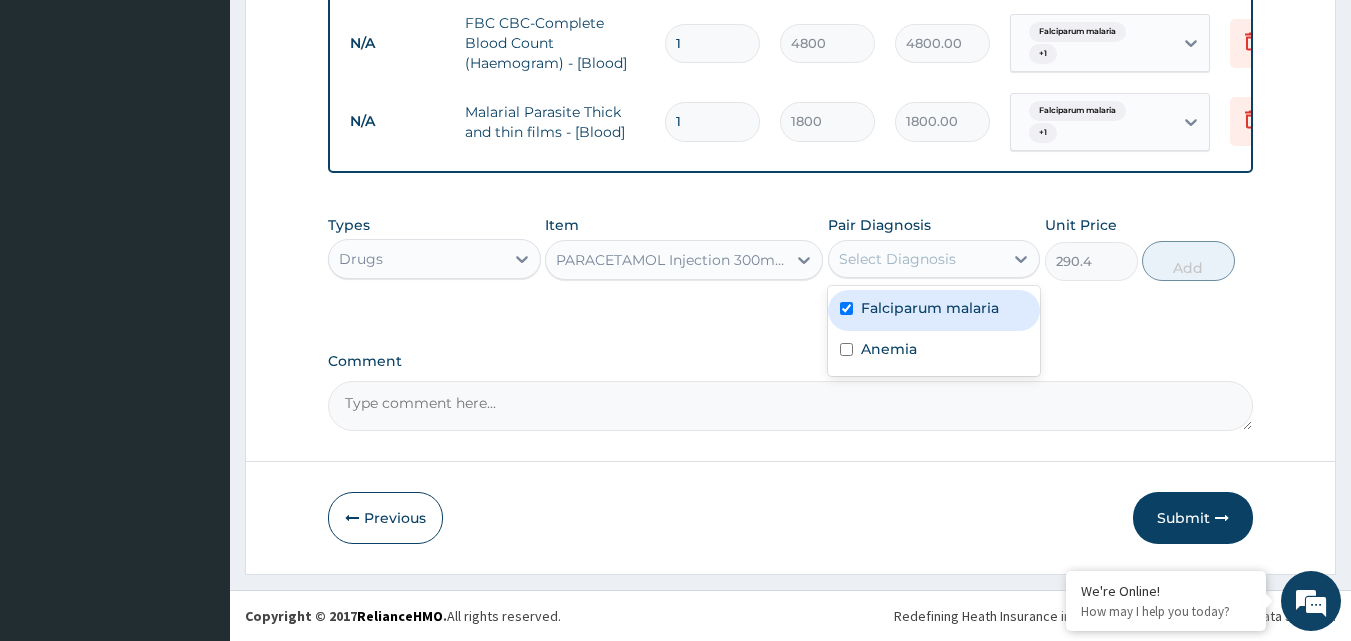 checkbox on "true" 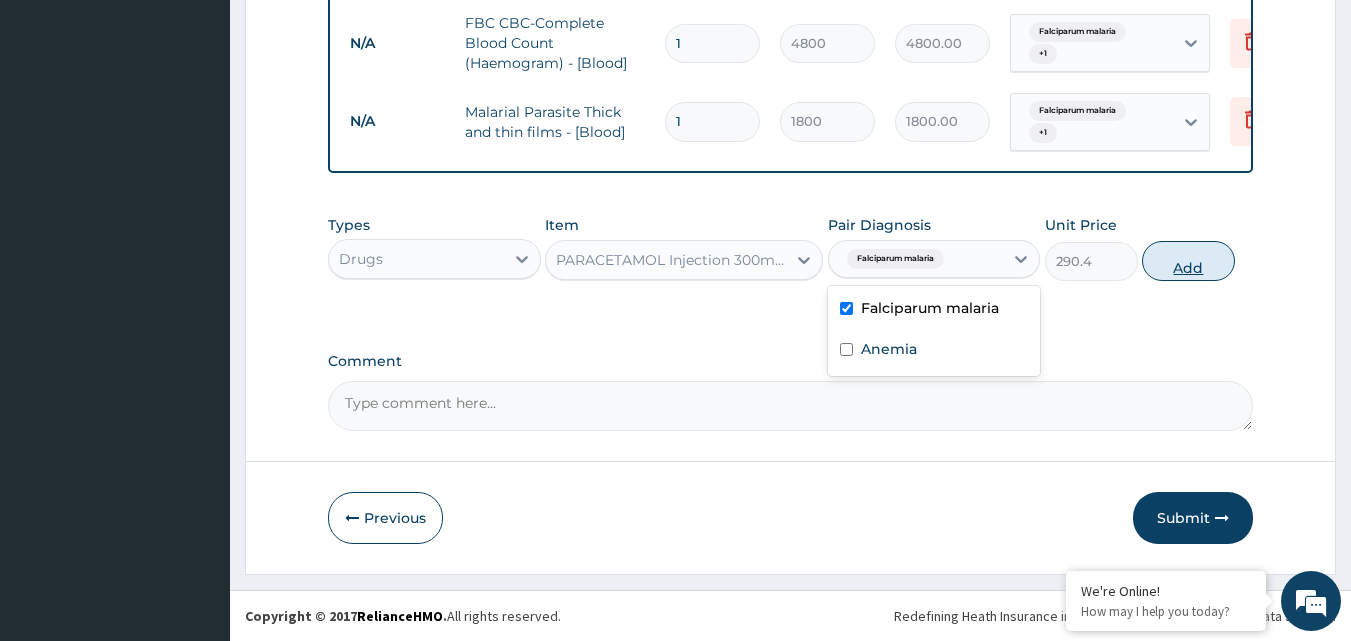 click on "Add" at bounding box center (1188, 261) 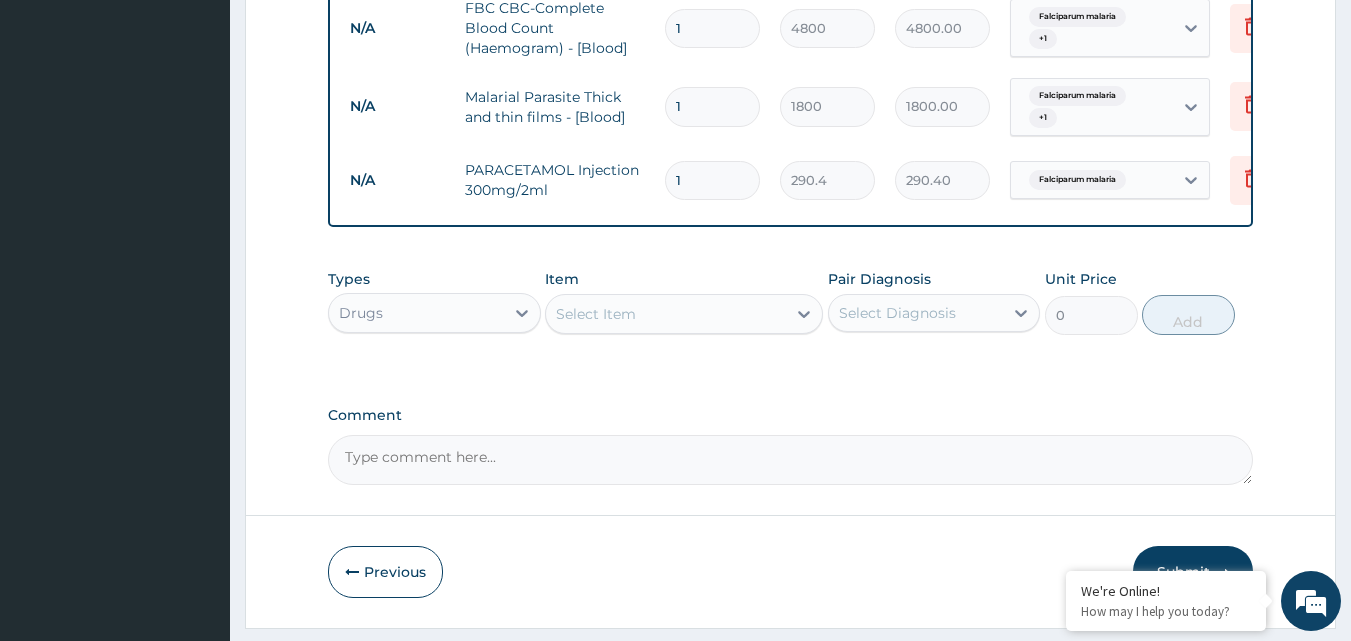 scroll, scrollTop: 867, scrollLeft: 0, axis: vertical 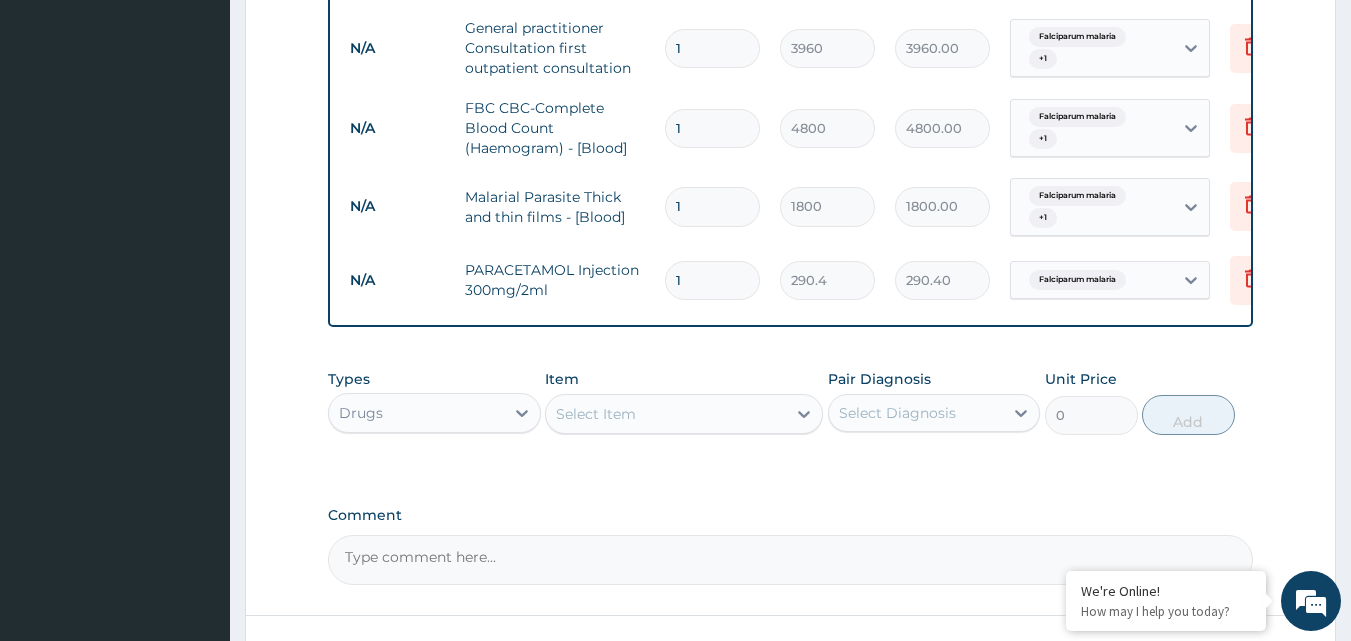 type on "13" 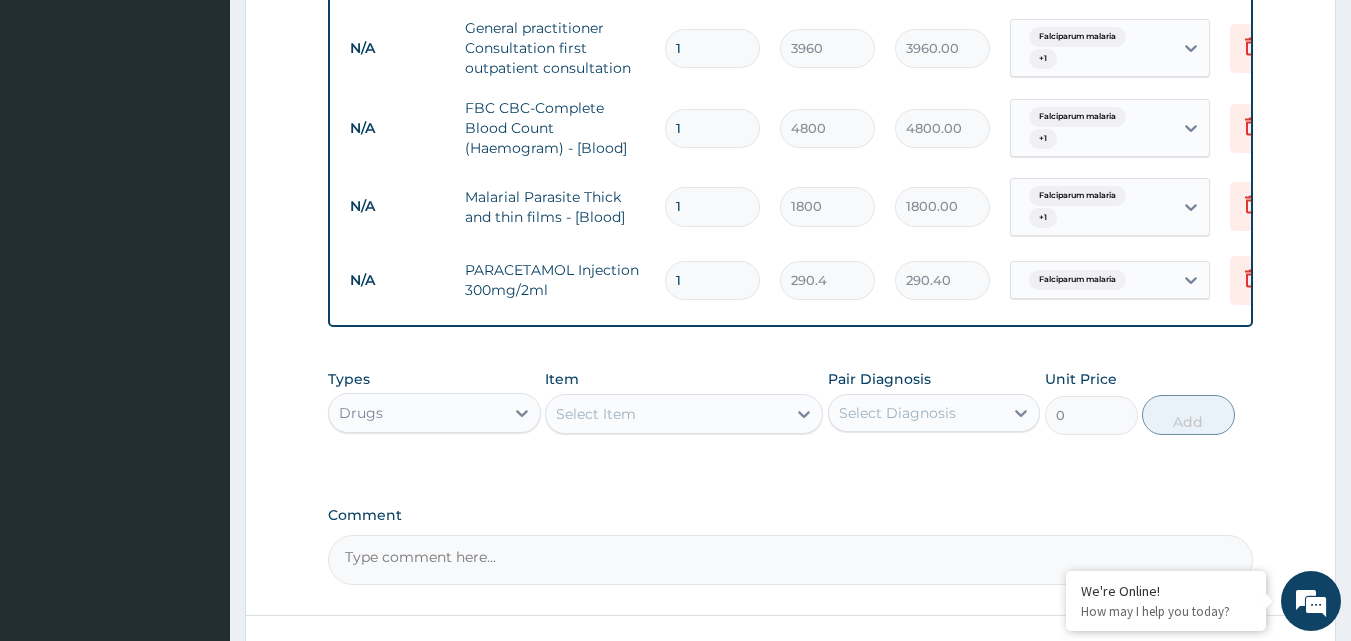 type on "3775.20" 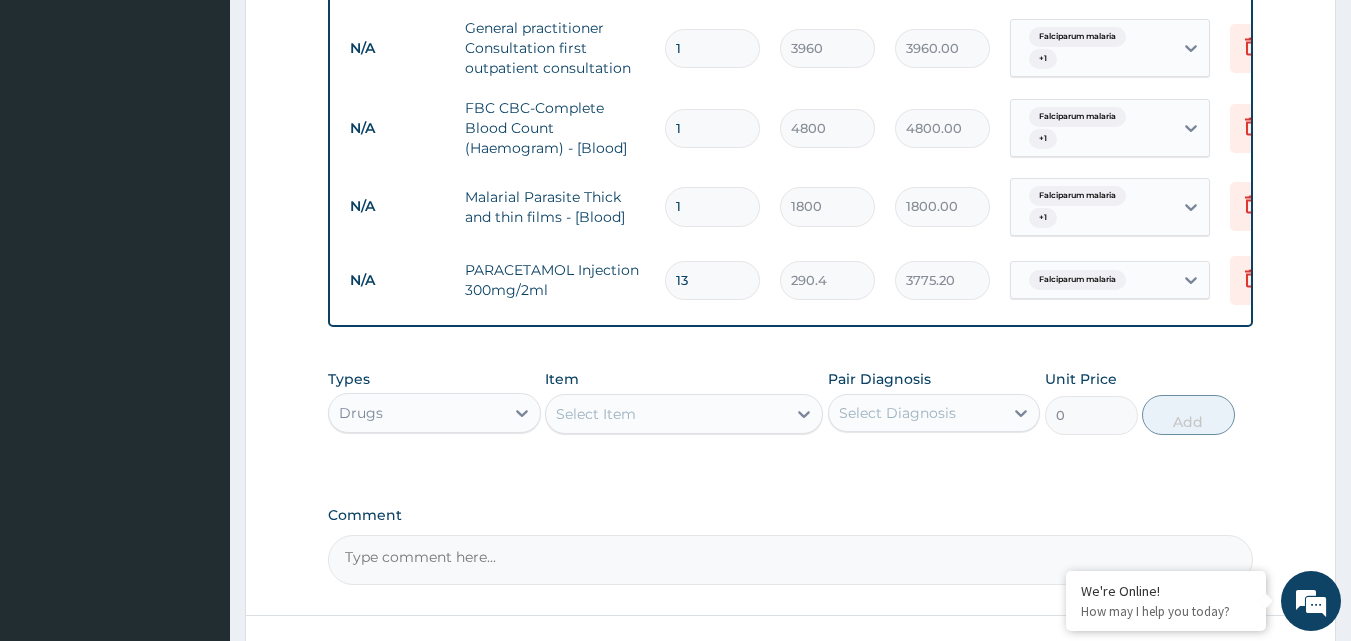 type on "1" 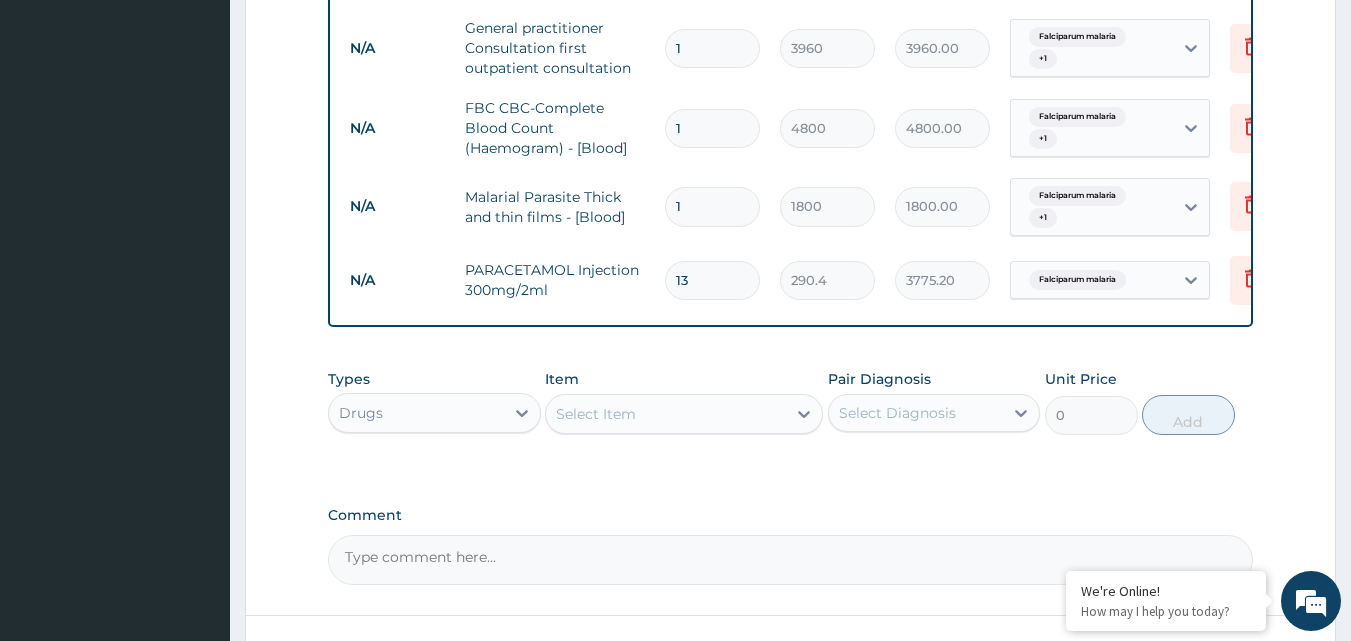 type on "290.40" 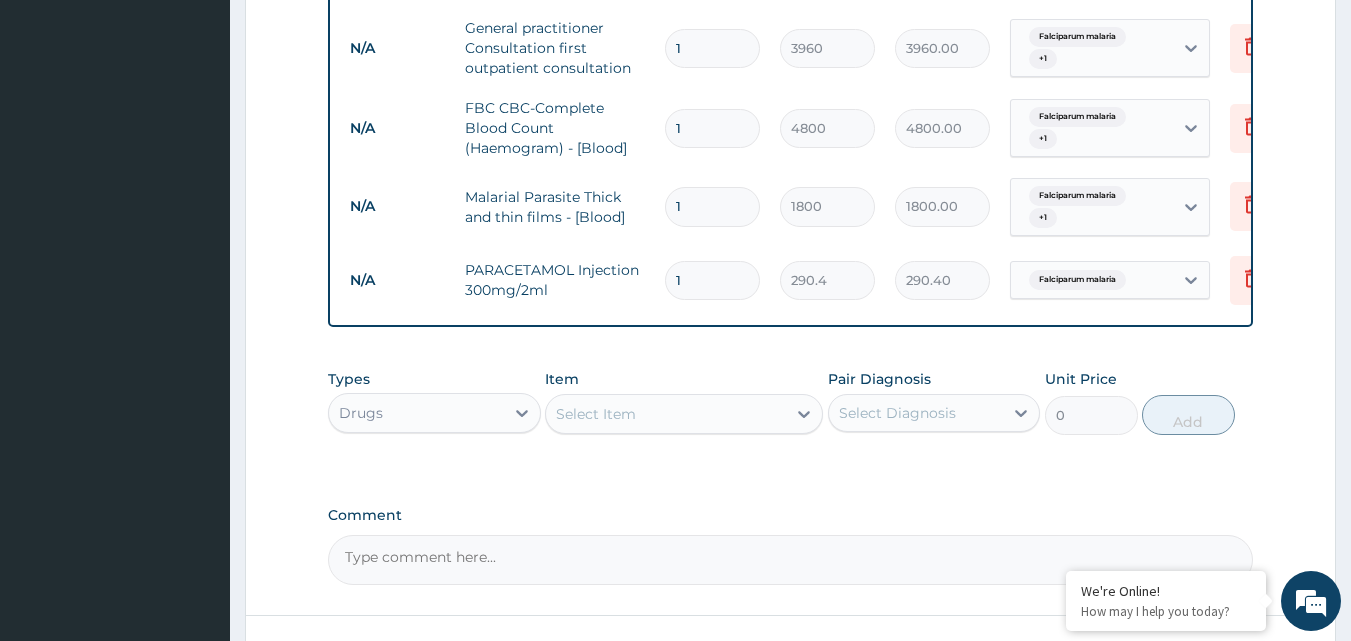 type 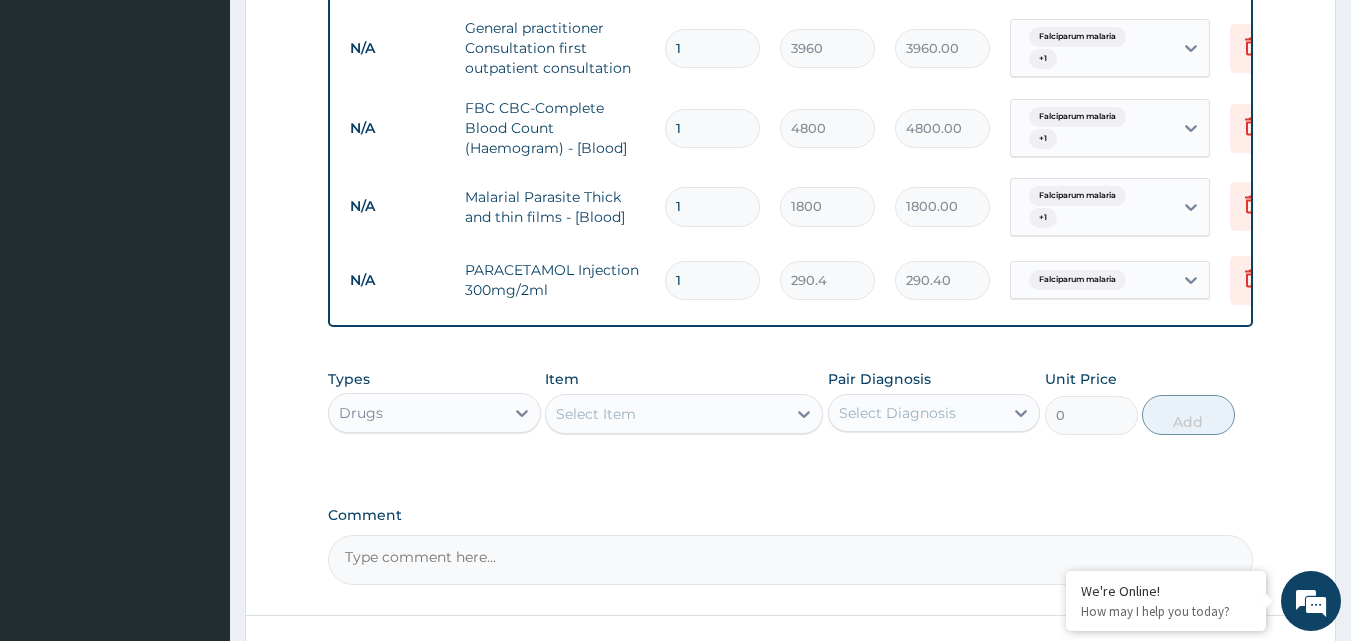 type on "0.00" 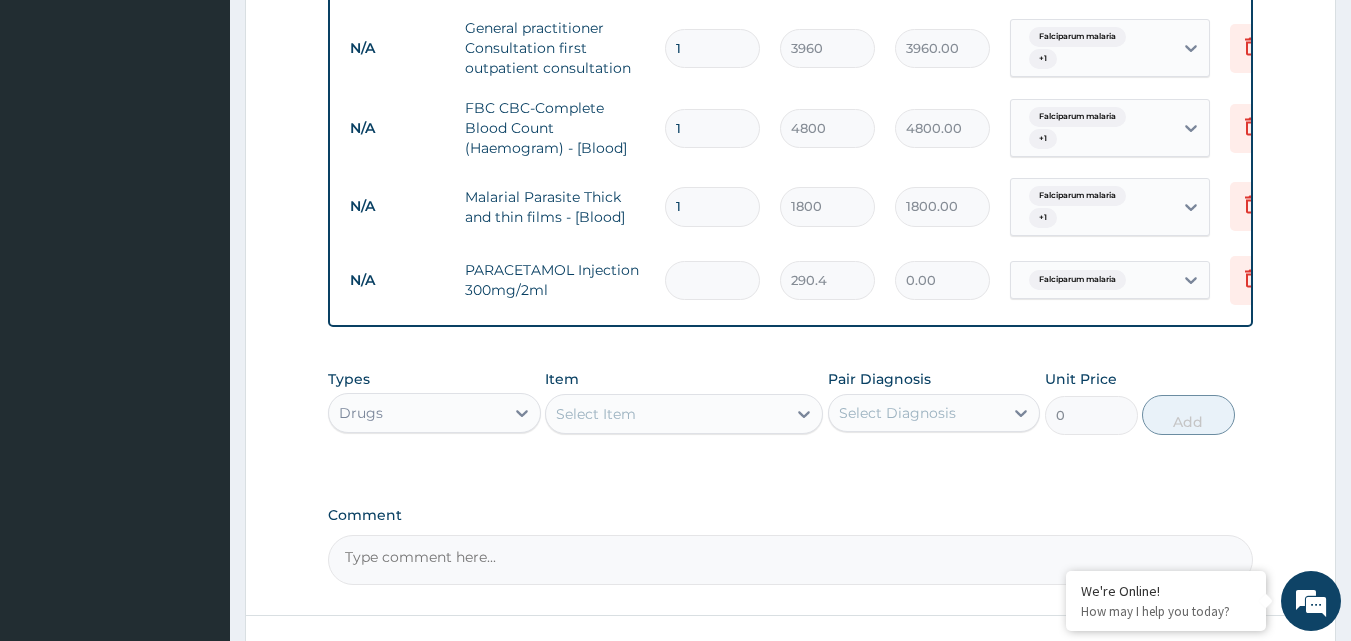 type on "3" 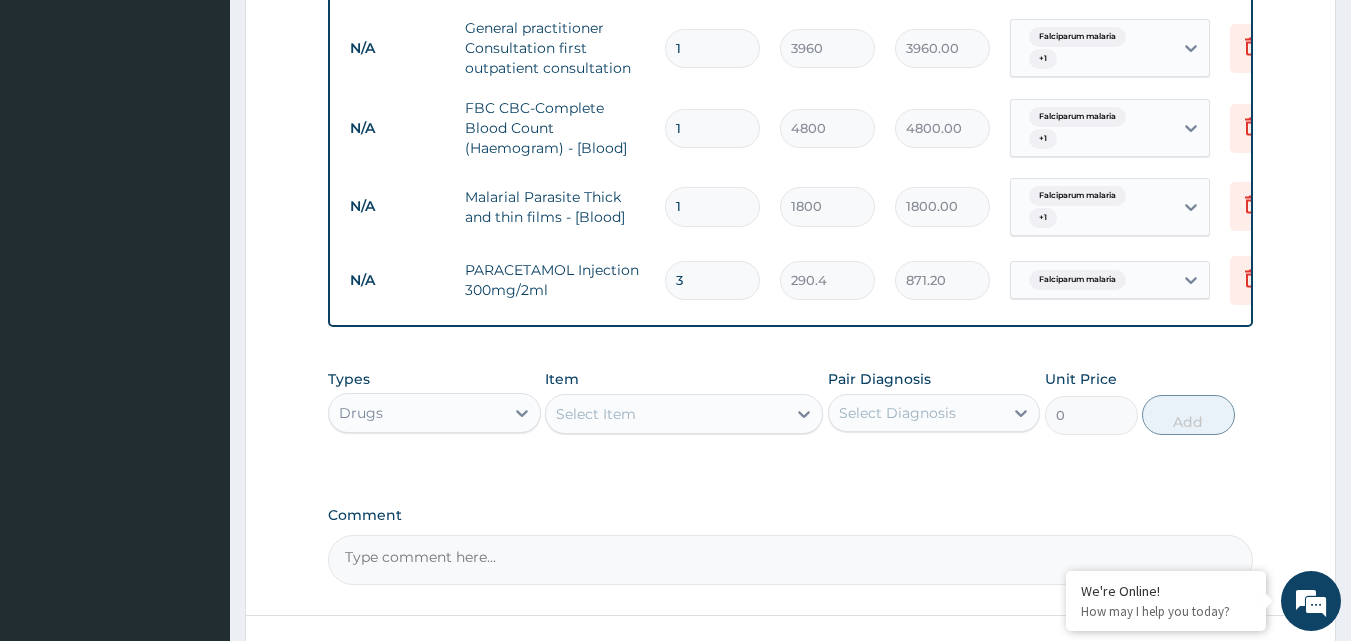 type on "3" 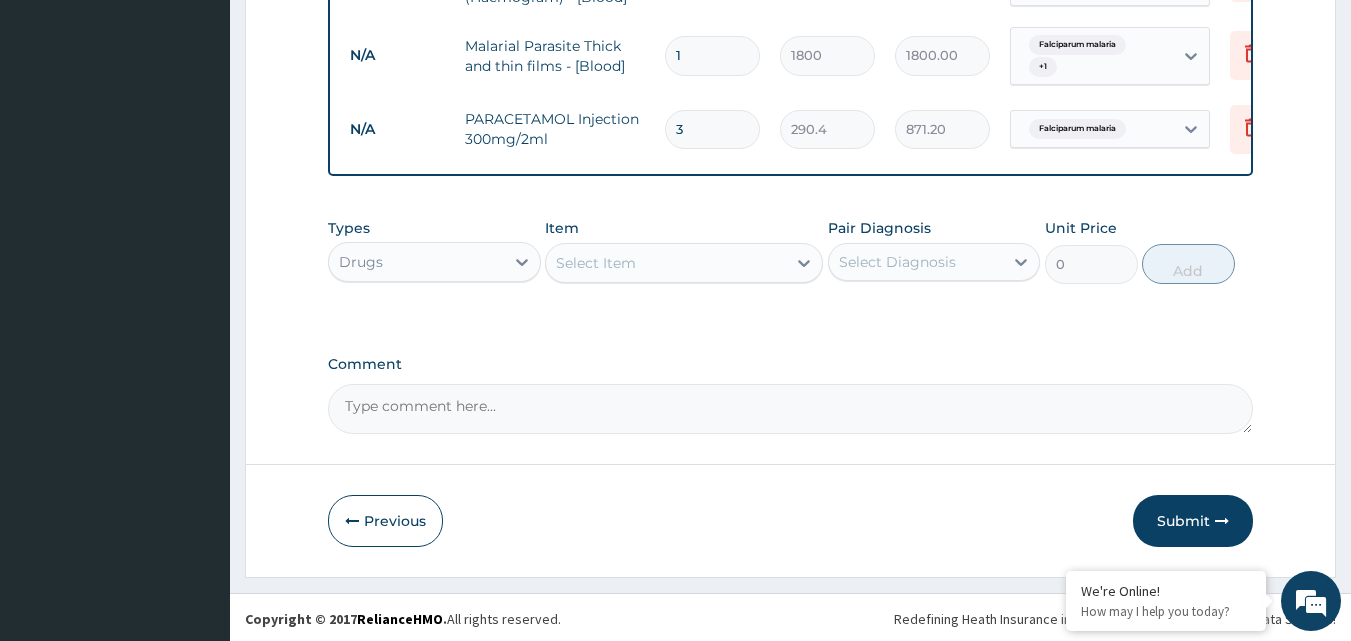scroll, scrollTop: 1036, scrollLeft: 0, axis: vertical 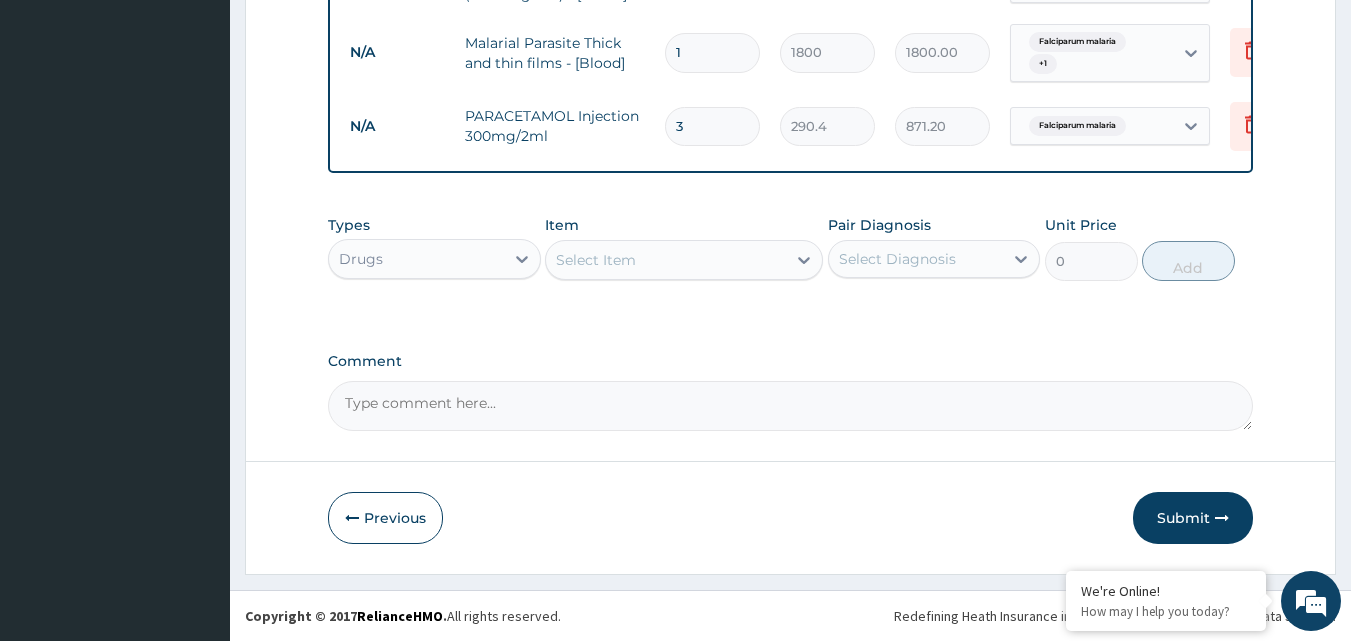 click on "Select Item" at bounding box center (666, 260) 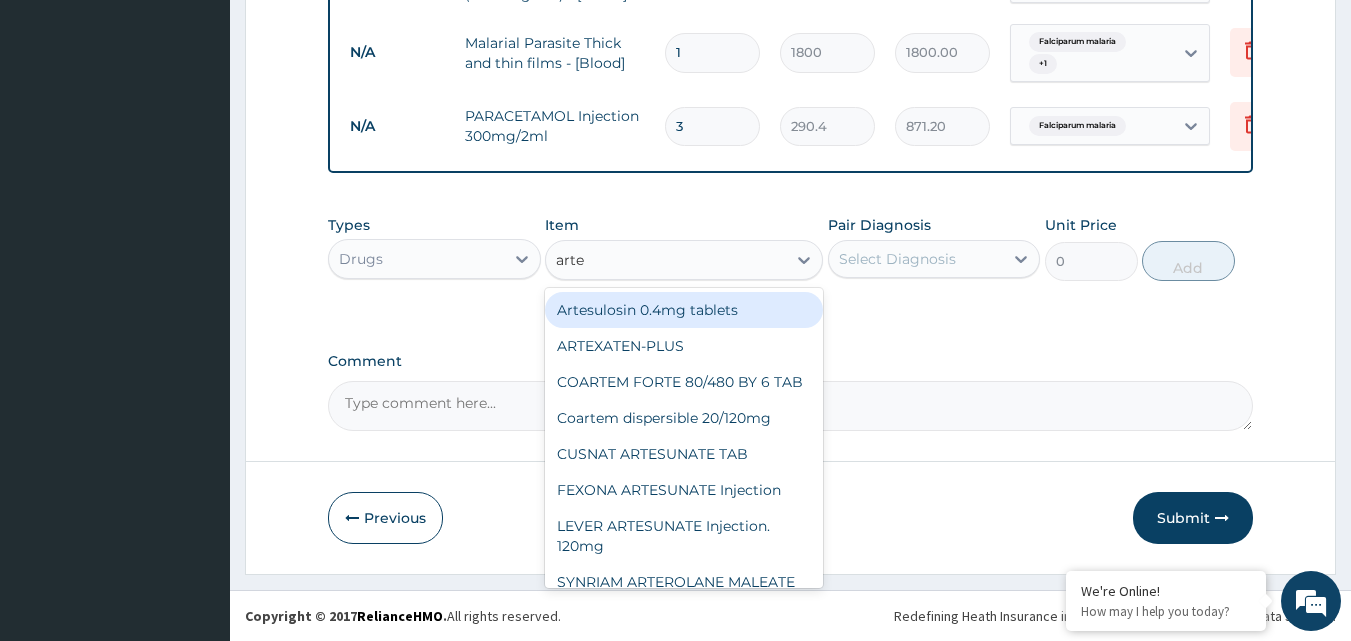 type on "artem" 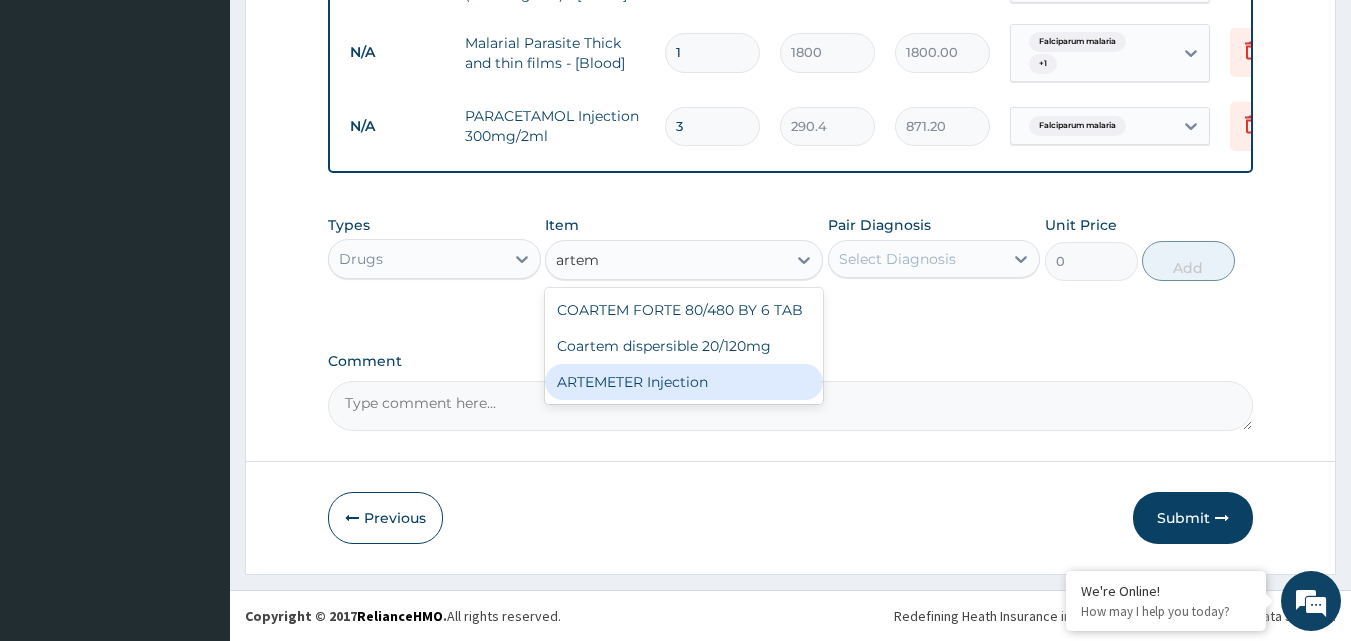 click on "ARTEMETER Injection" at bounding box center [684, 382] 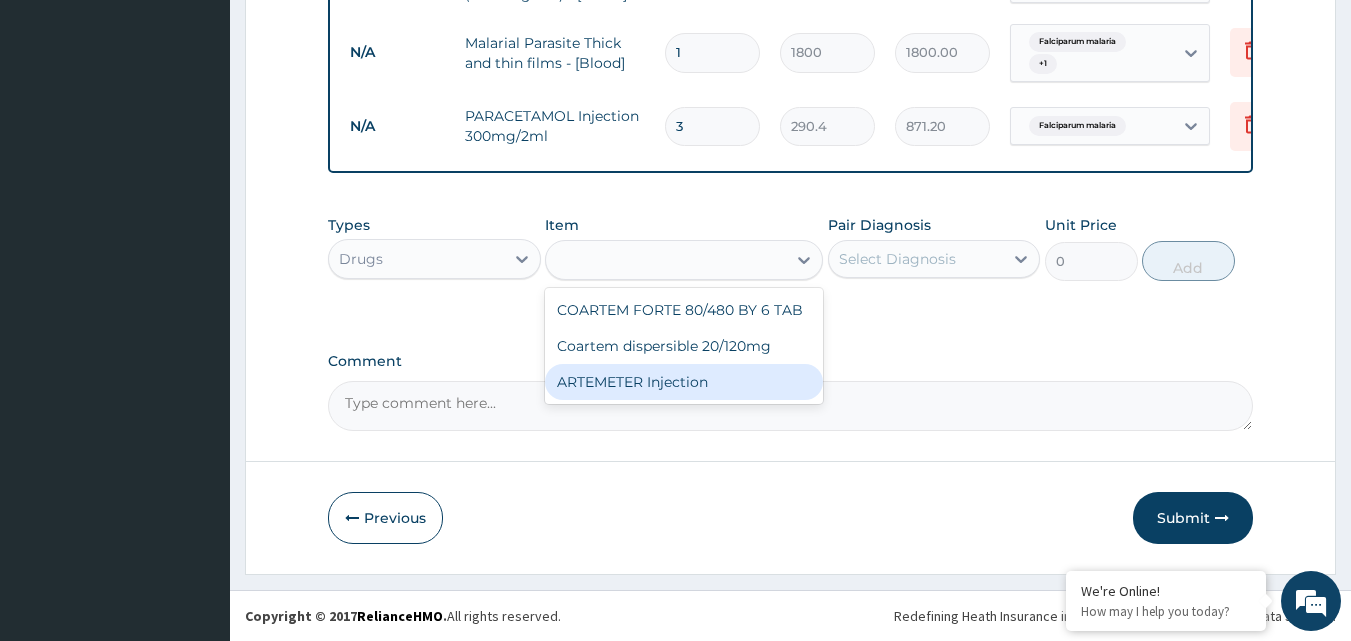 type on "1056" 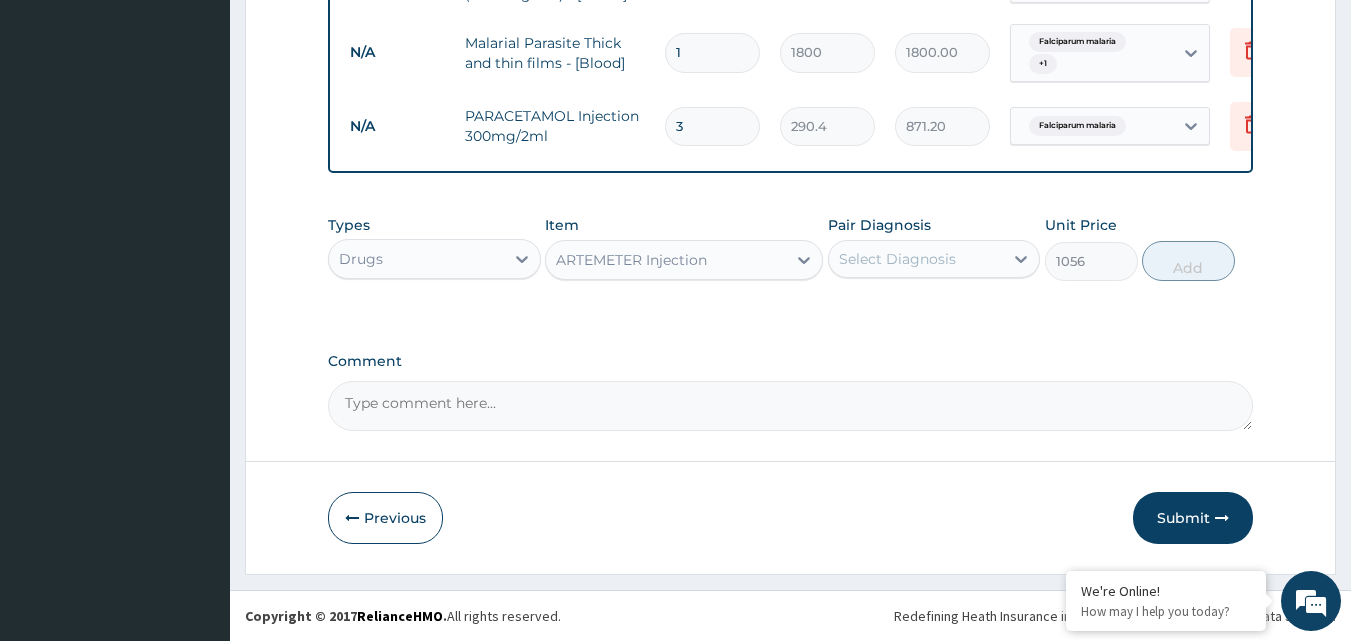 click on "Select Diagnosis" at bounding box center [897, 259] 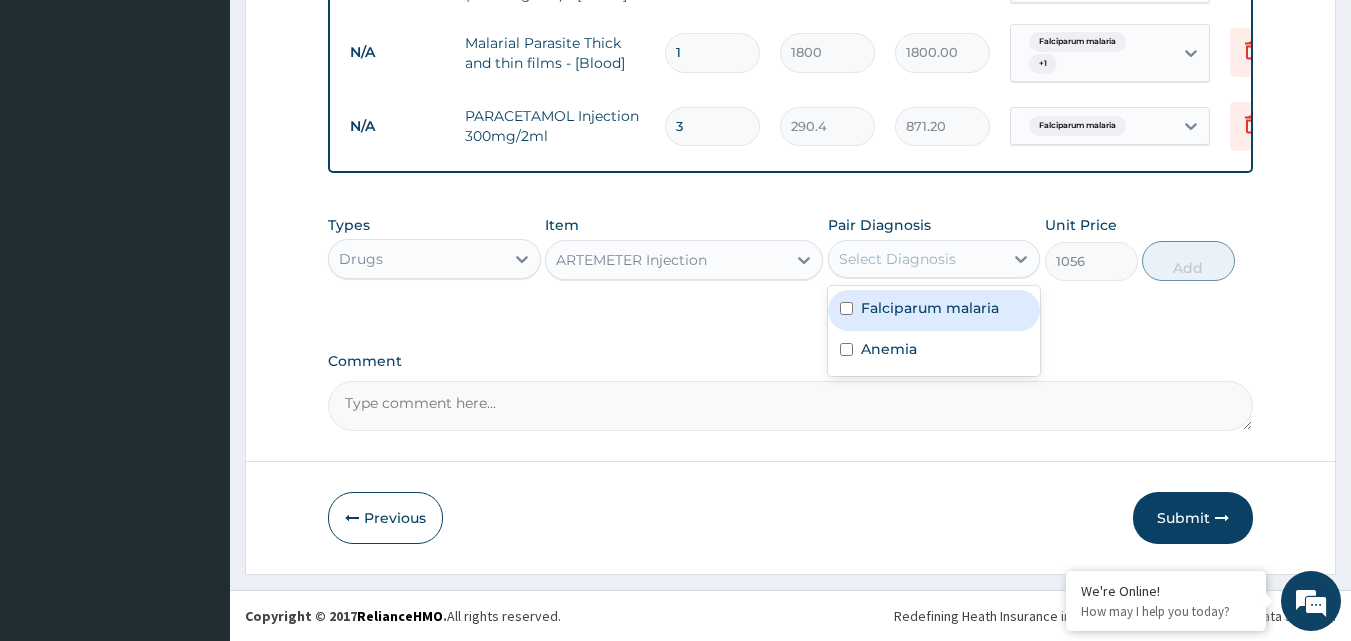 click at bounding box center (846, 308) 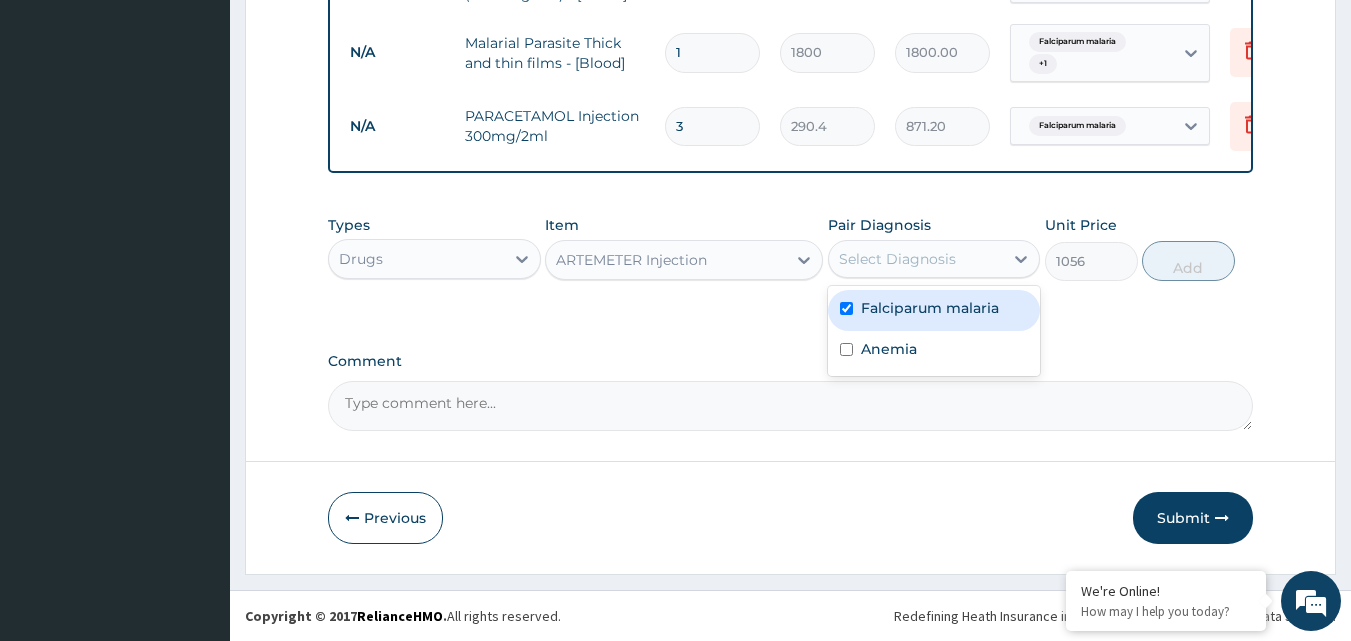 checkbox on "true" 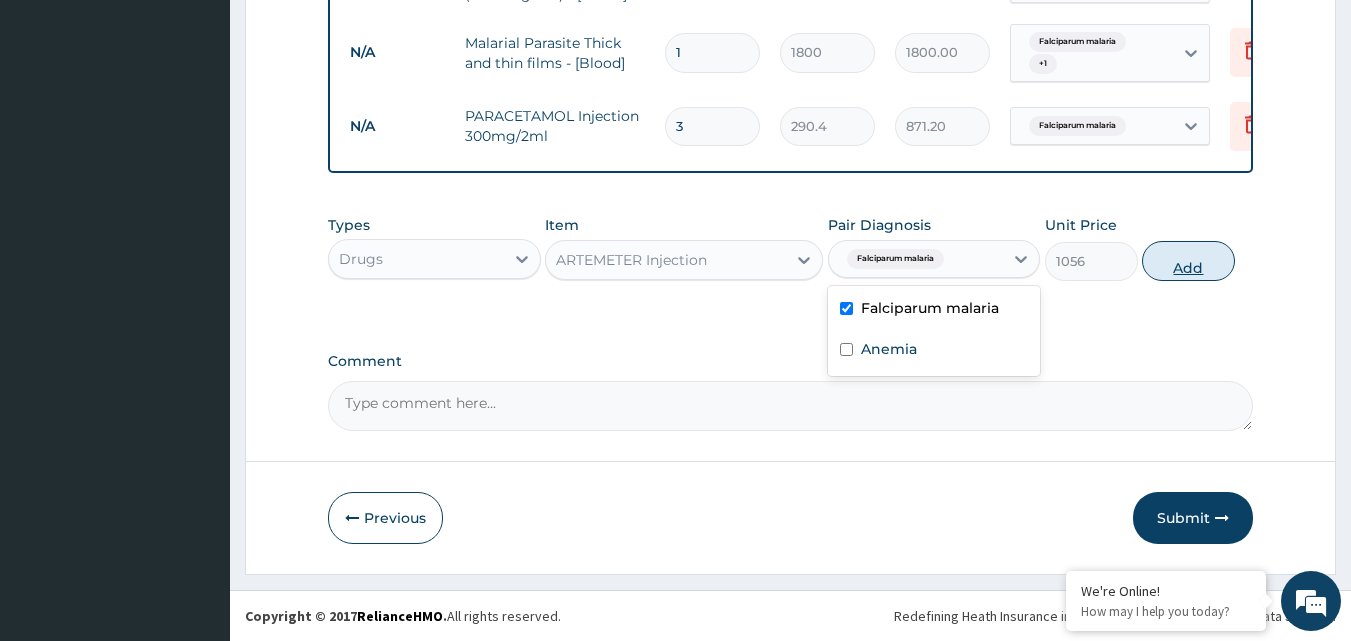 click on "Add" at bounding box center (1188, 261) 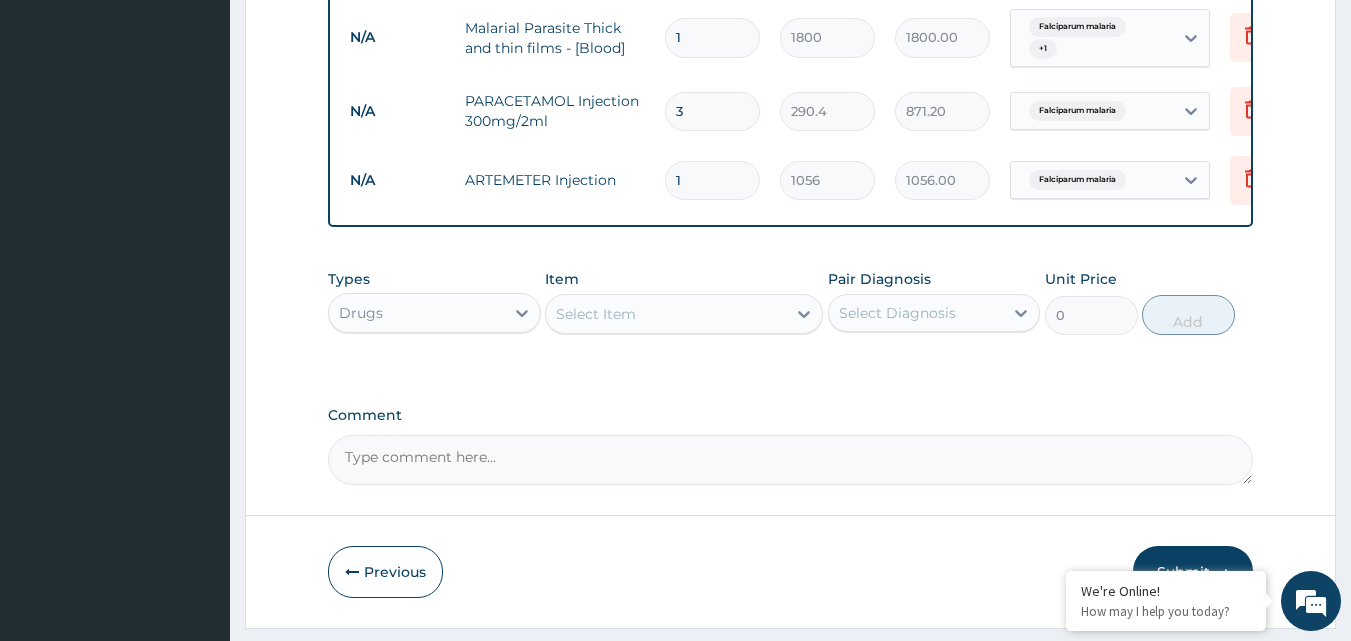 type 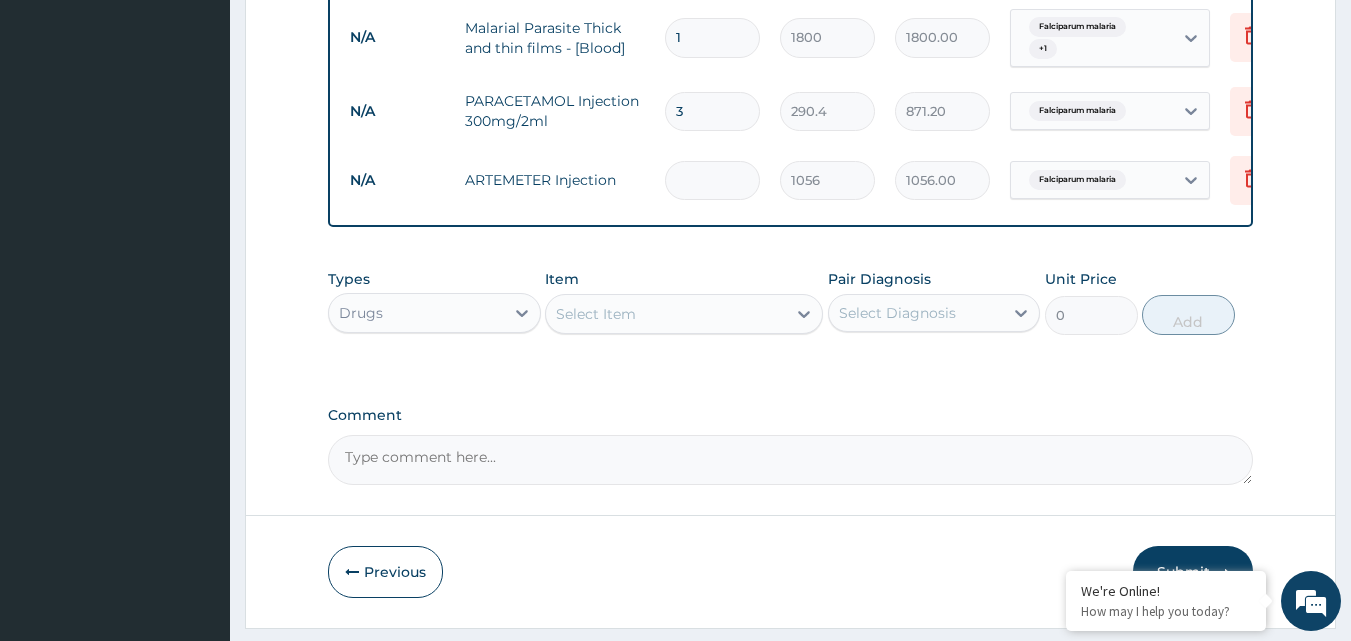 type on "0.00" 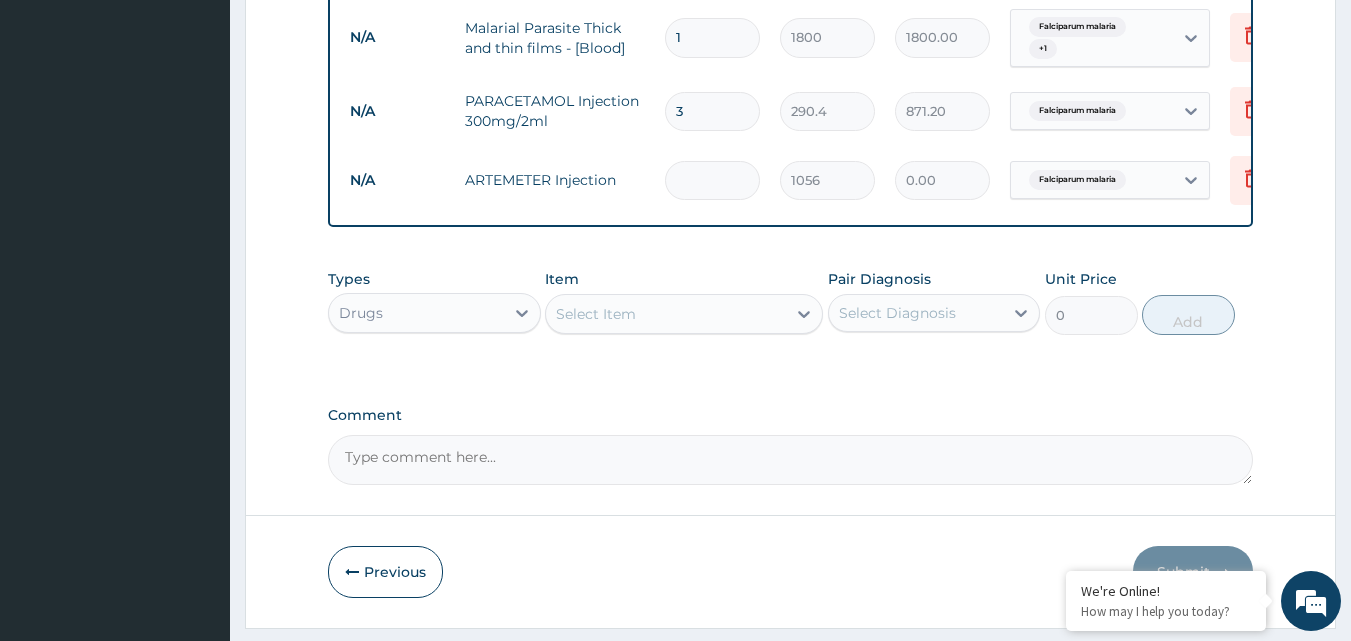 type on "2" 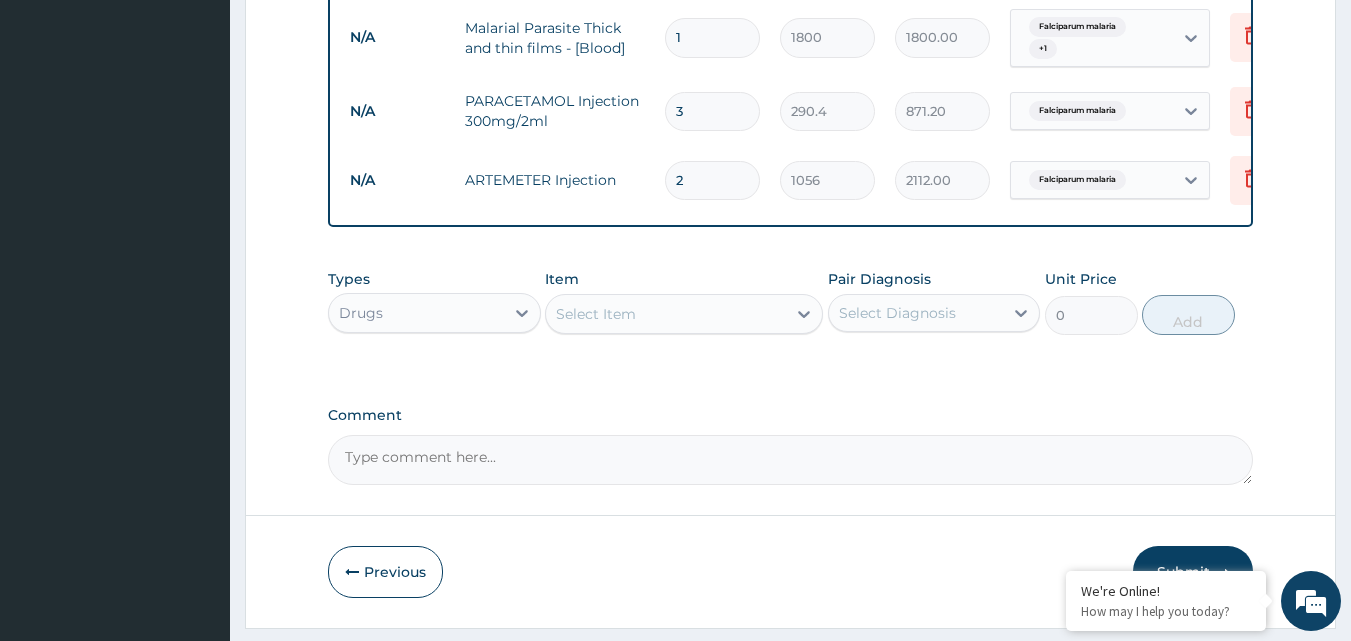 type on "2" 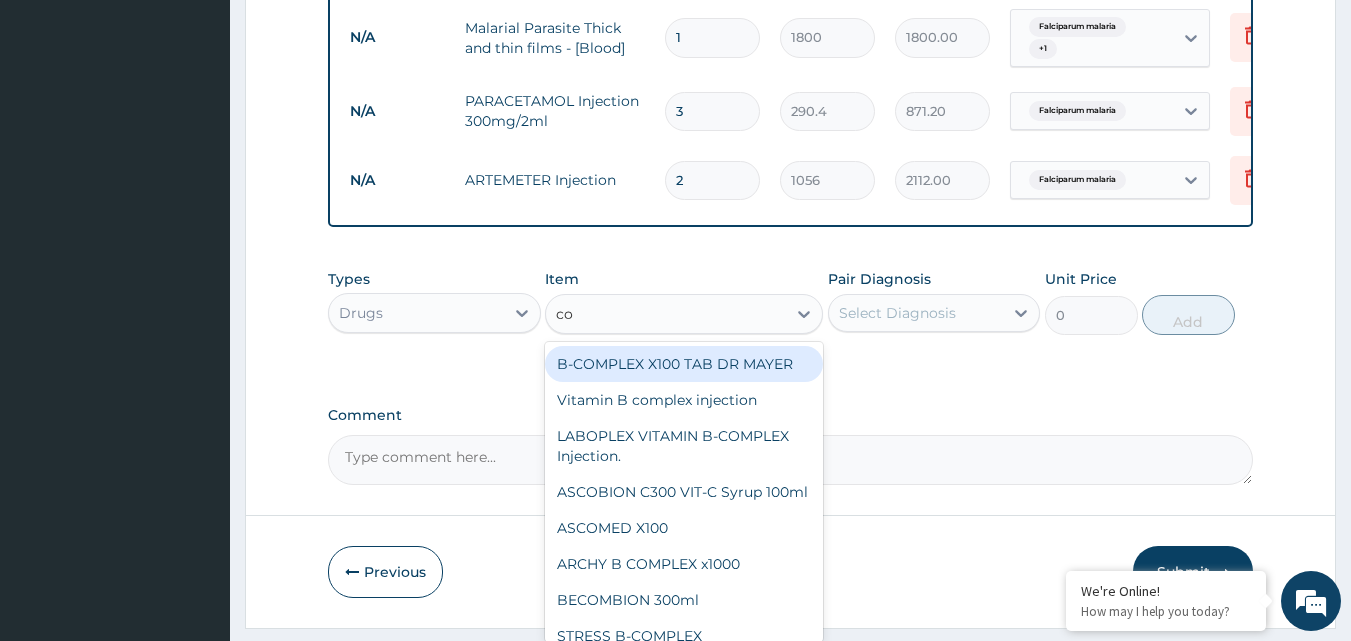 type on "coa" 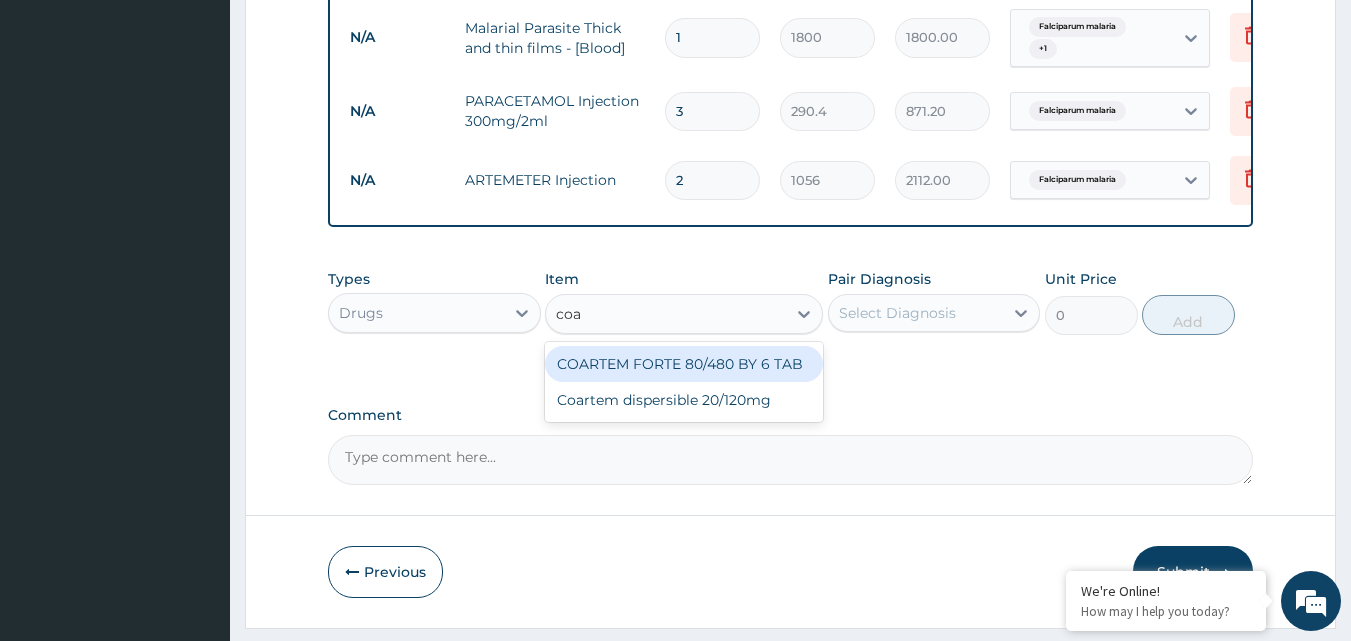 click on "COARTEM FORTE 80/480 BY 6 TAB" at bounding box center [684, 364] 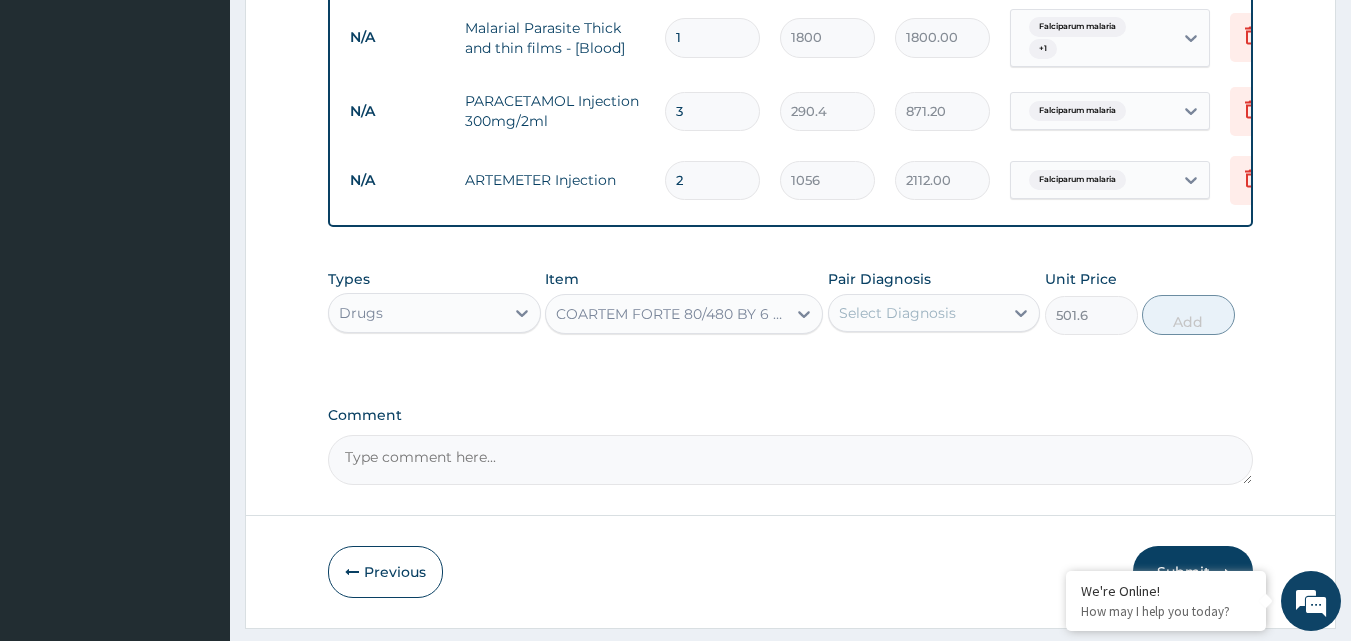 click on "Select Diagnosis" at bounding box center (897, 313) 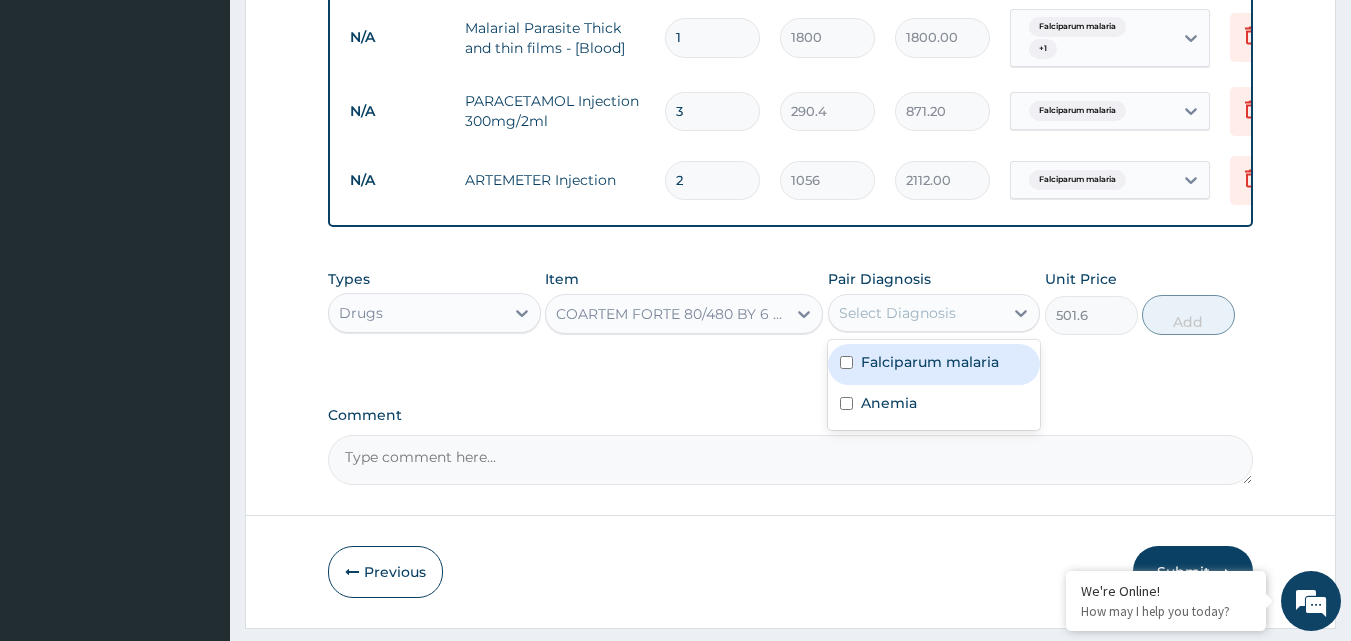click on "Falciparum malaria" at bounding box center [934, 364] 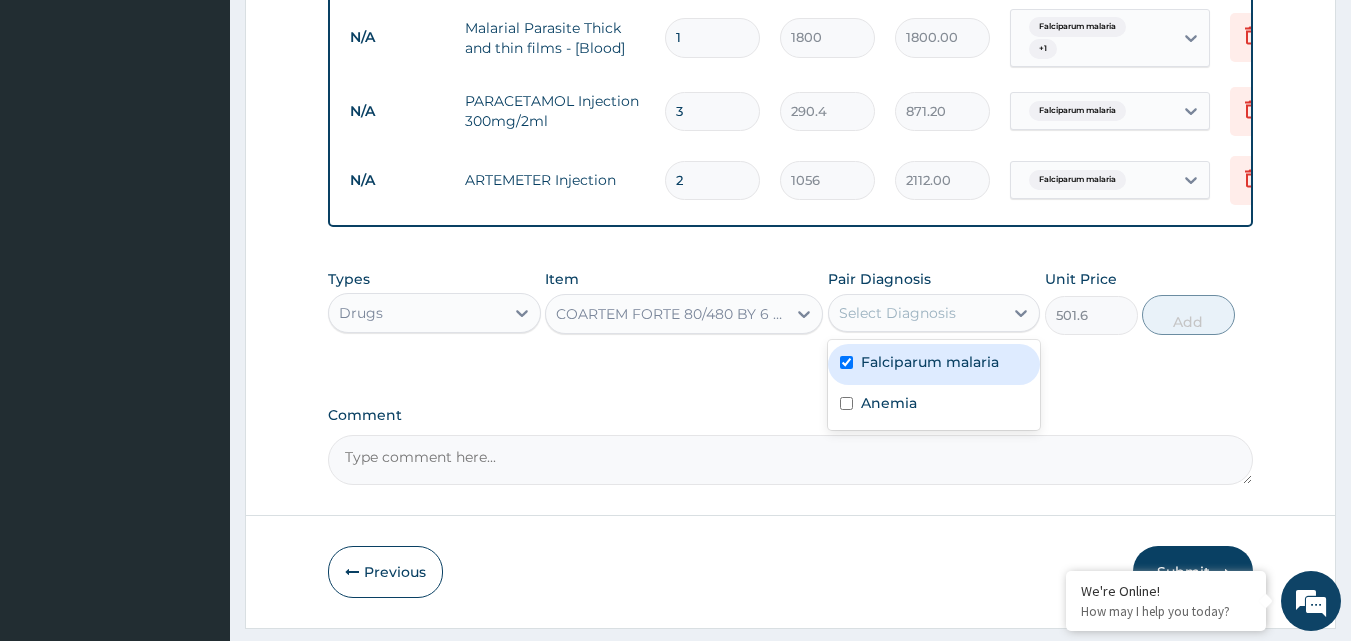 checkbox on "true" 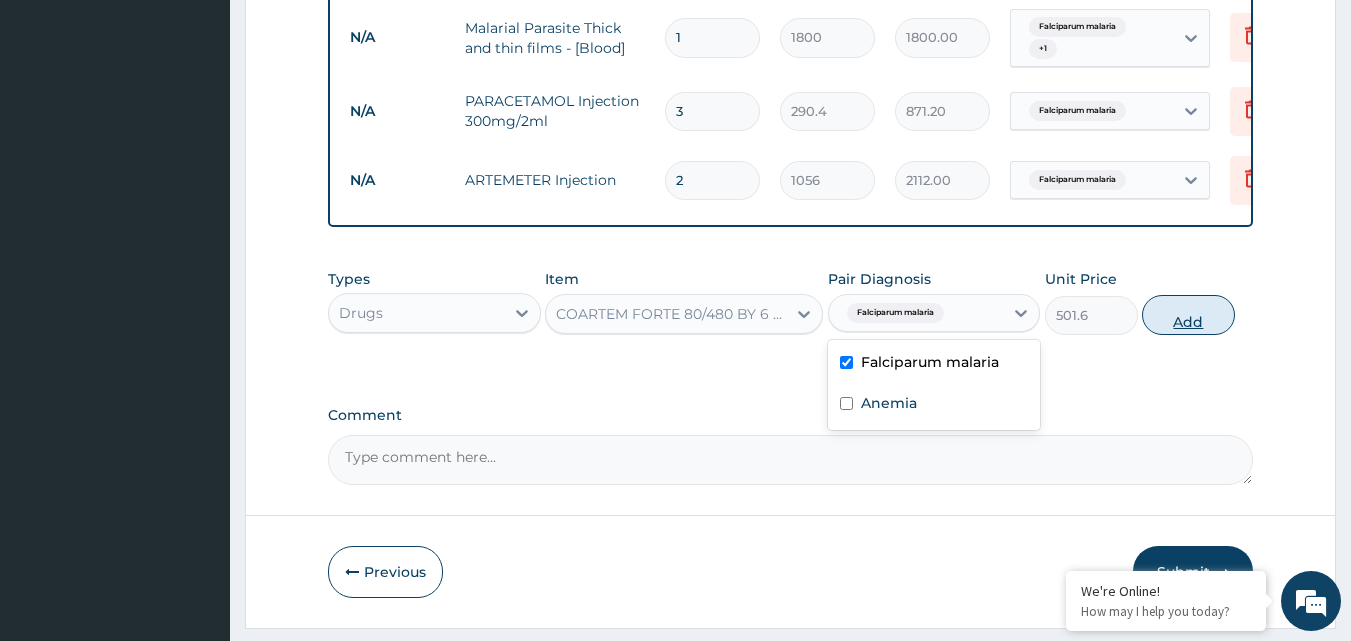 click on "Add" at bounding box center (1188, 315) 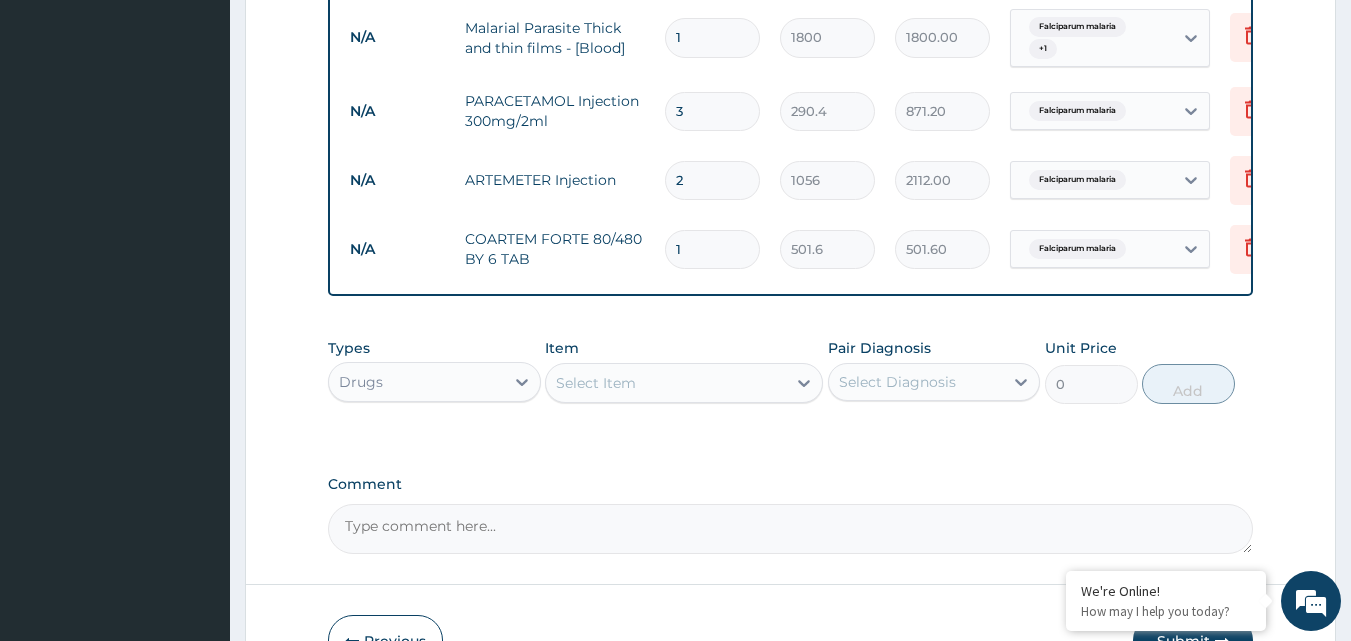 type 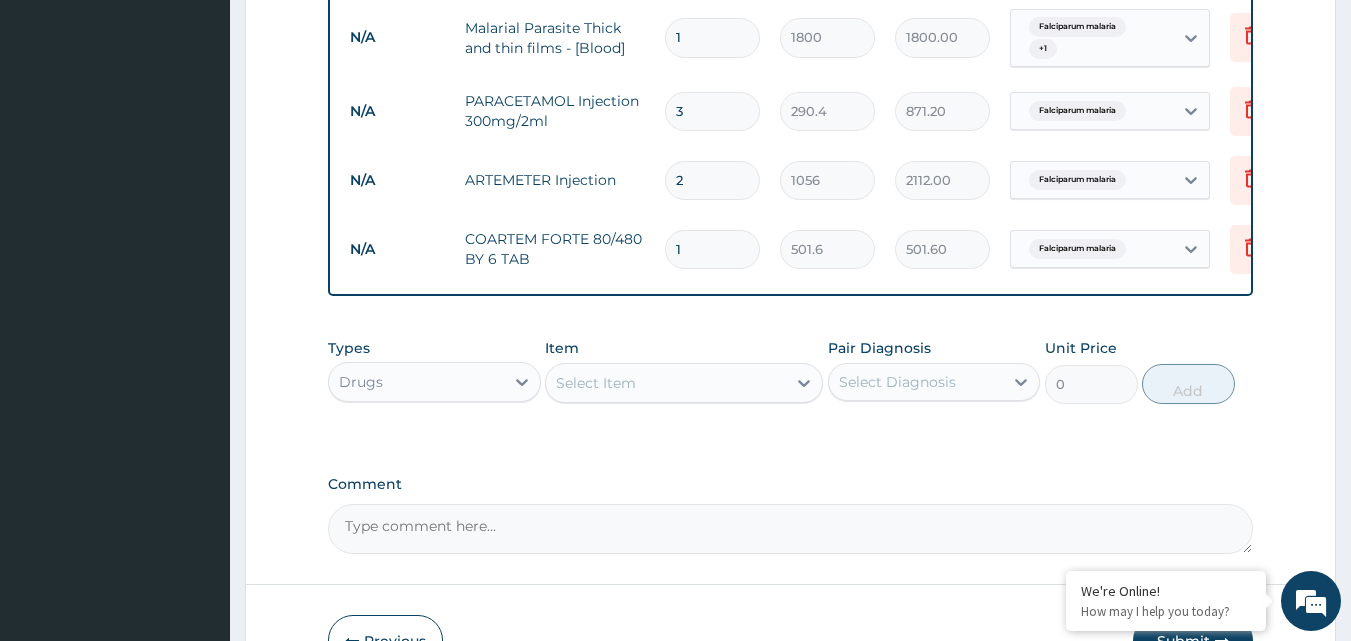 type on "0.00" 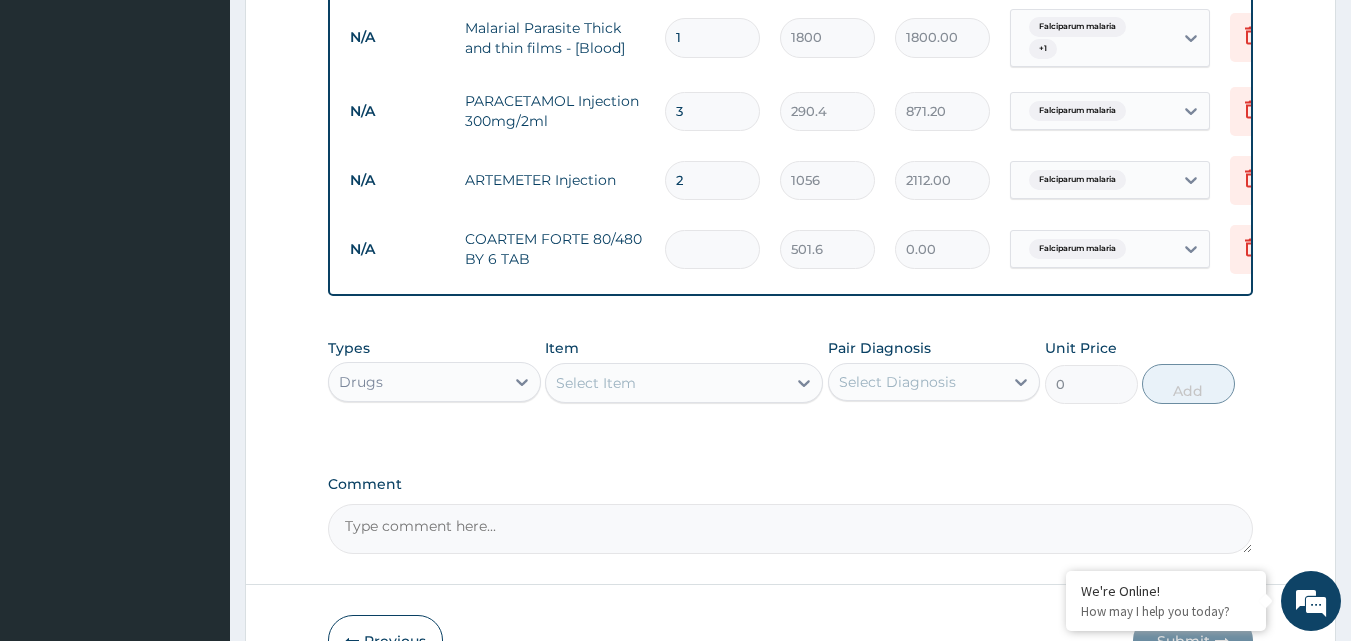 type on "6" 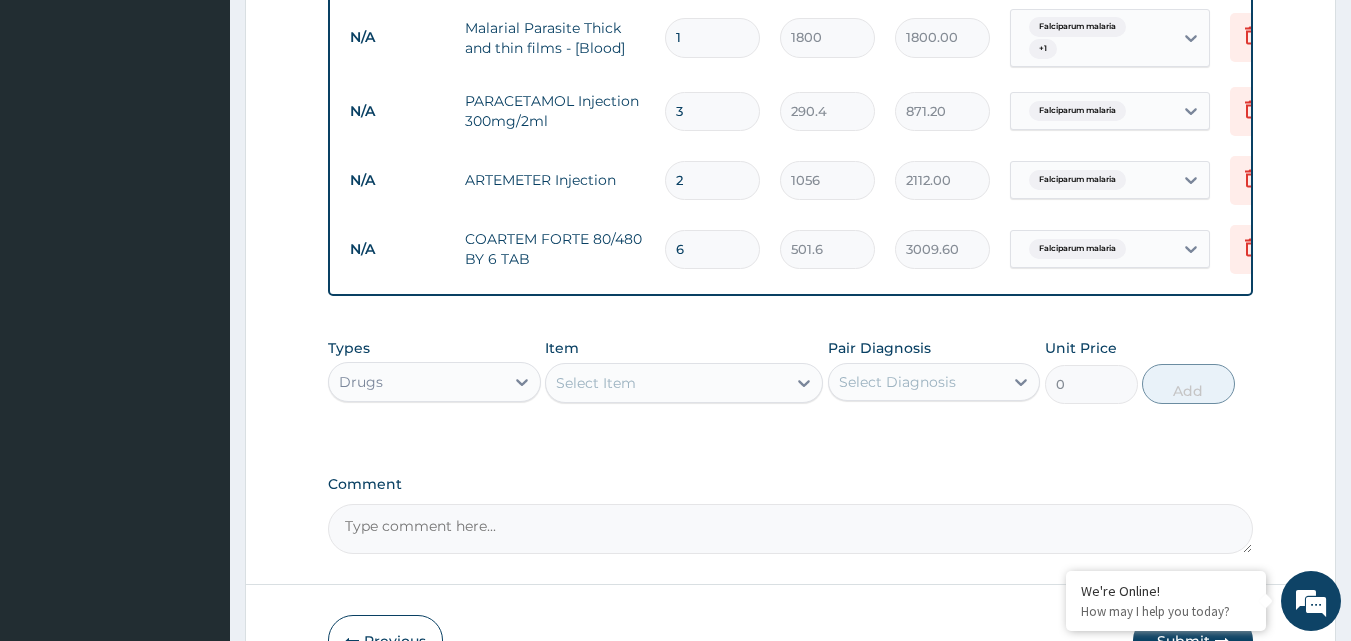 type on "6" 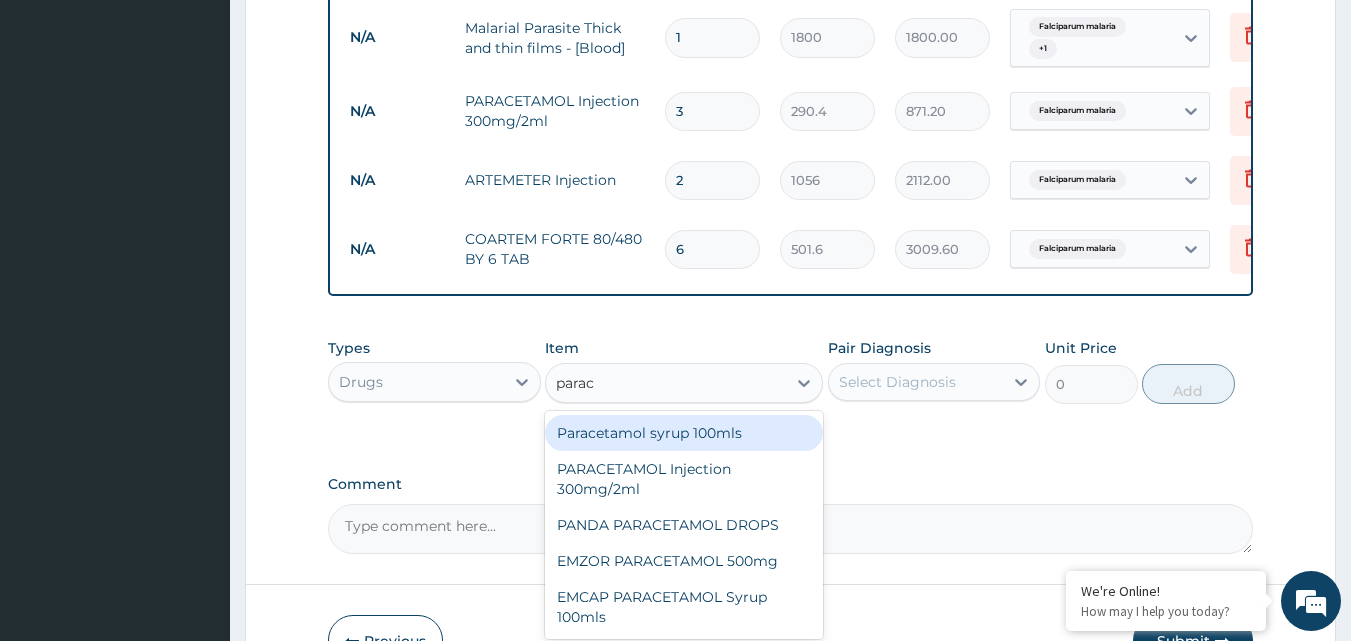 type on "parace" 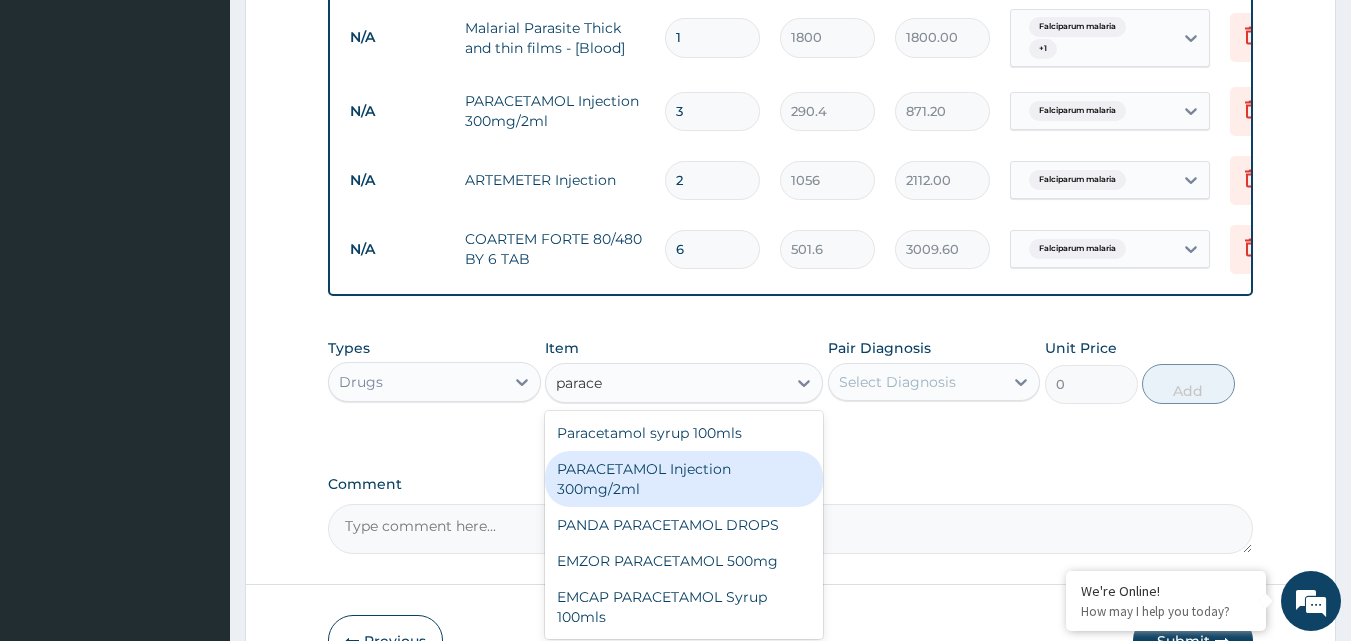 scroll, scrollTop: 1174, scrollLeft: 0, axis: vertical 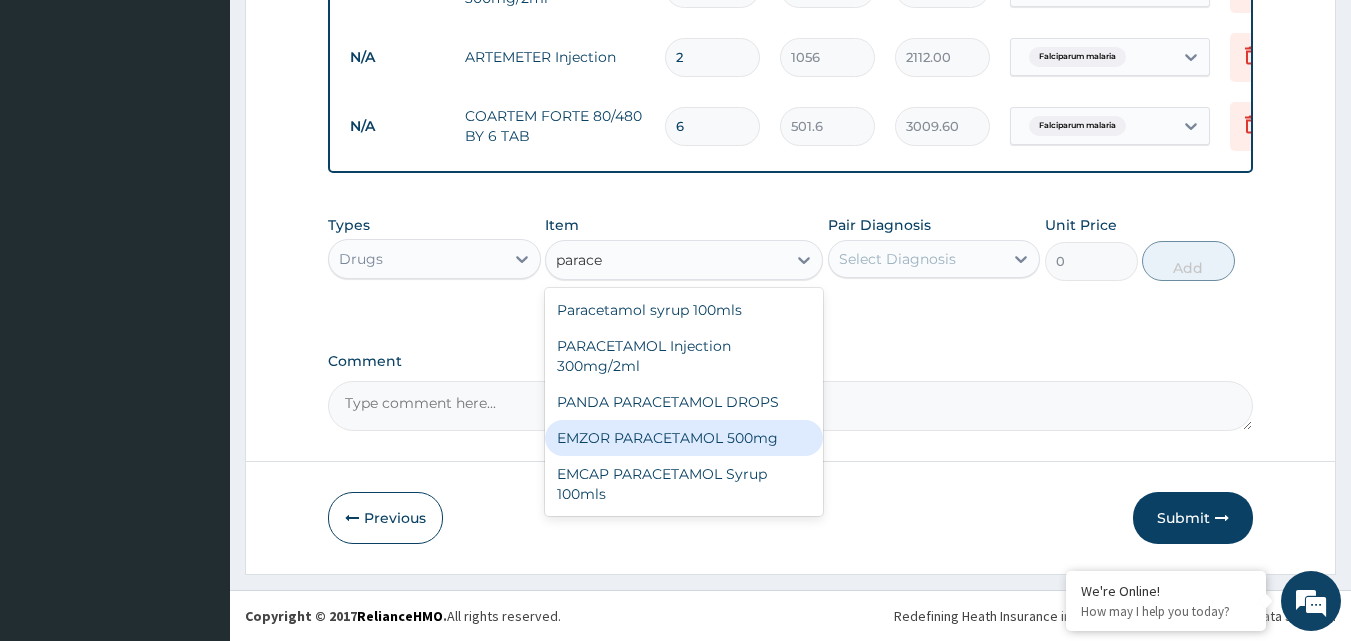 click on "EMZOR PARACETAMOL 500mg" at bounding box center (684, 438) 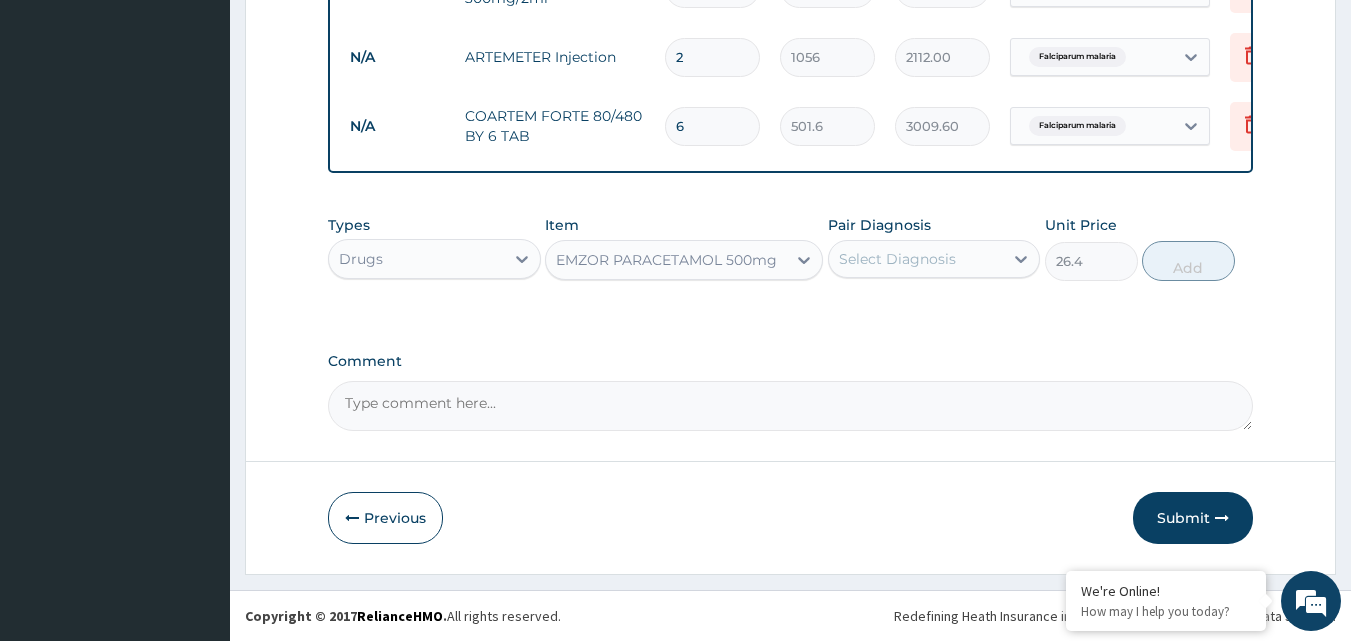 click on "Select Diagnosis" at bounding box center (897, 259) 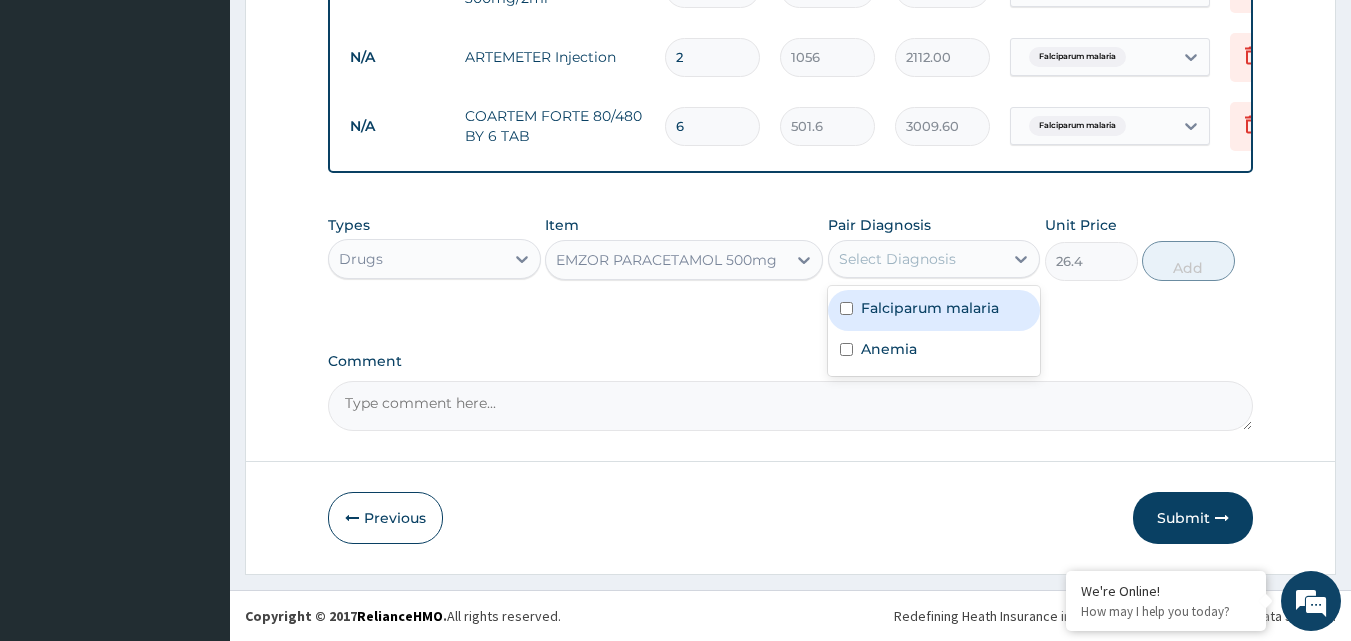 click at bounding box center [846, 308] 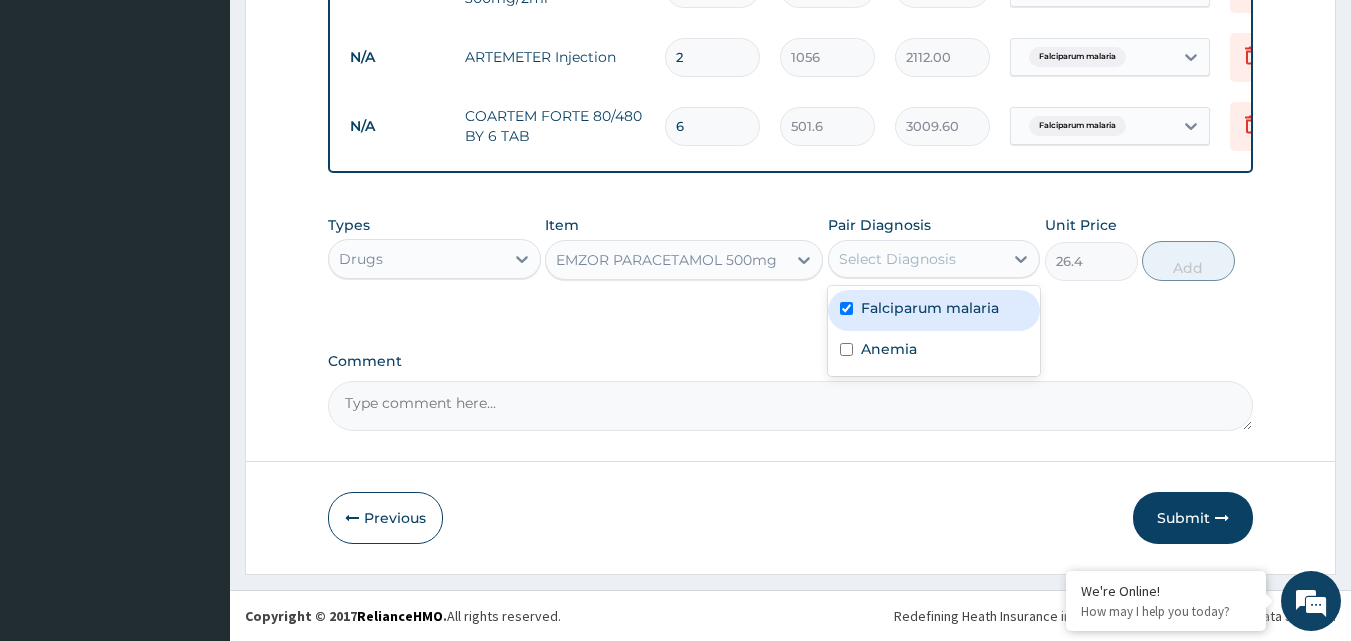 checkbox on "true" 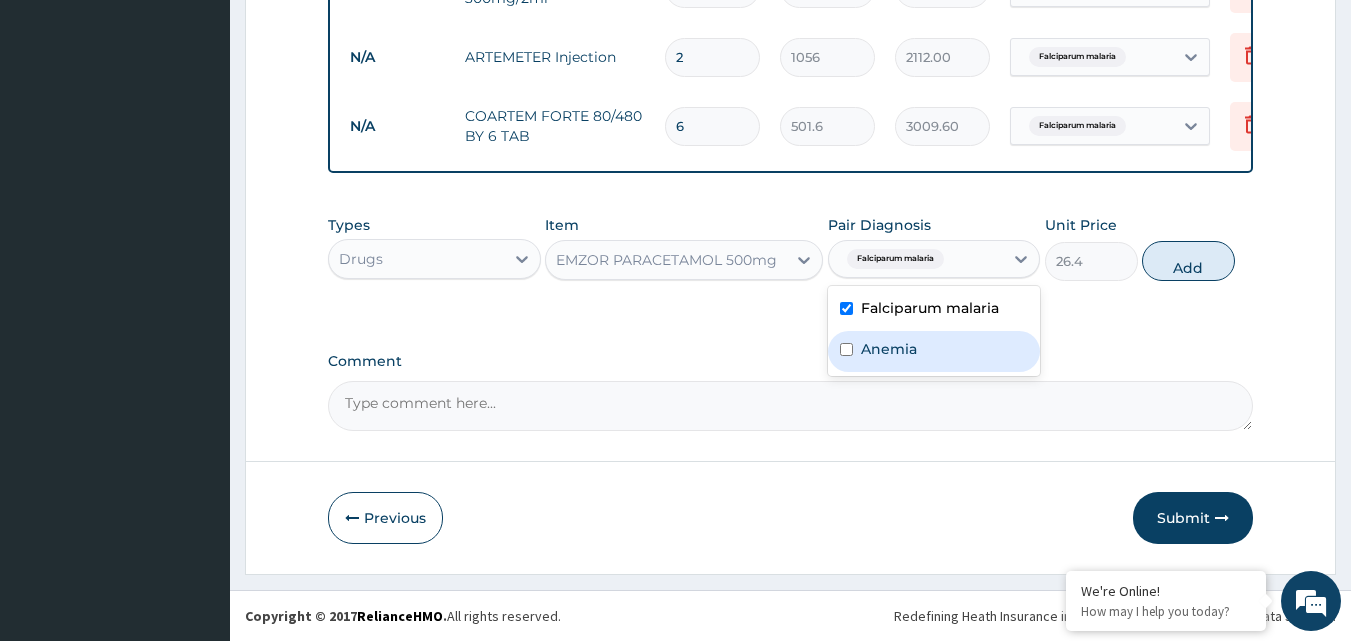 click at bounding box center (846, 349) 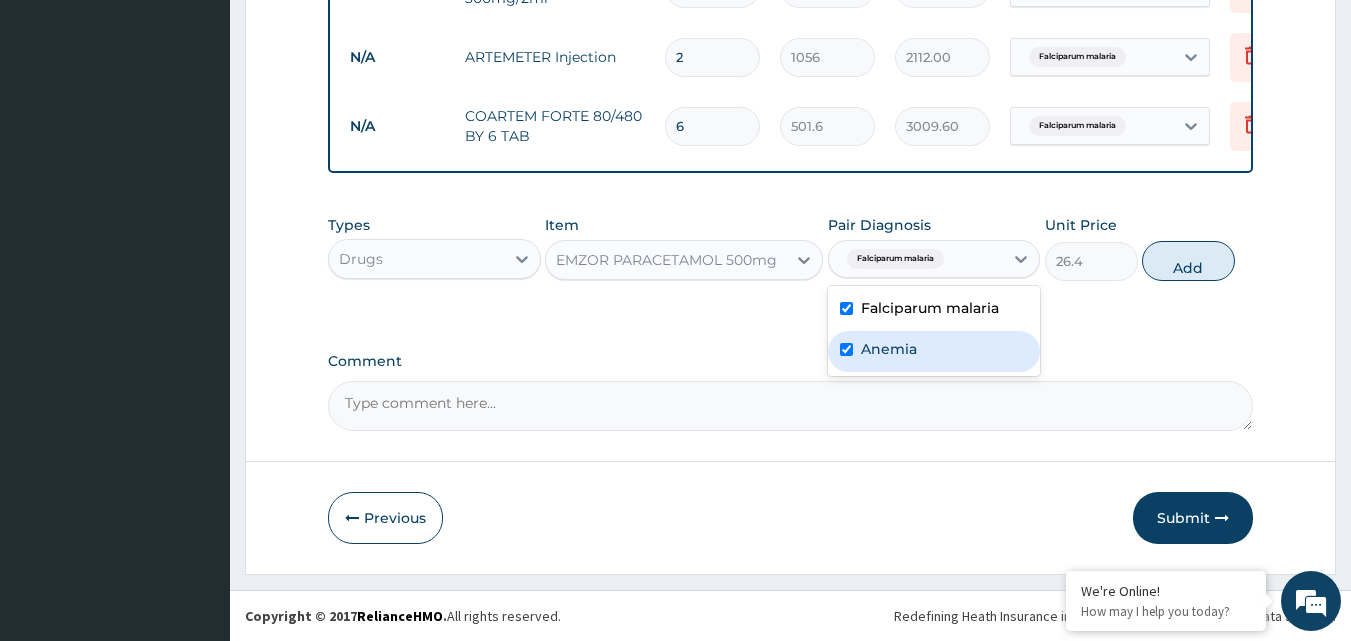 checkbox on "true" 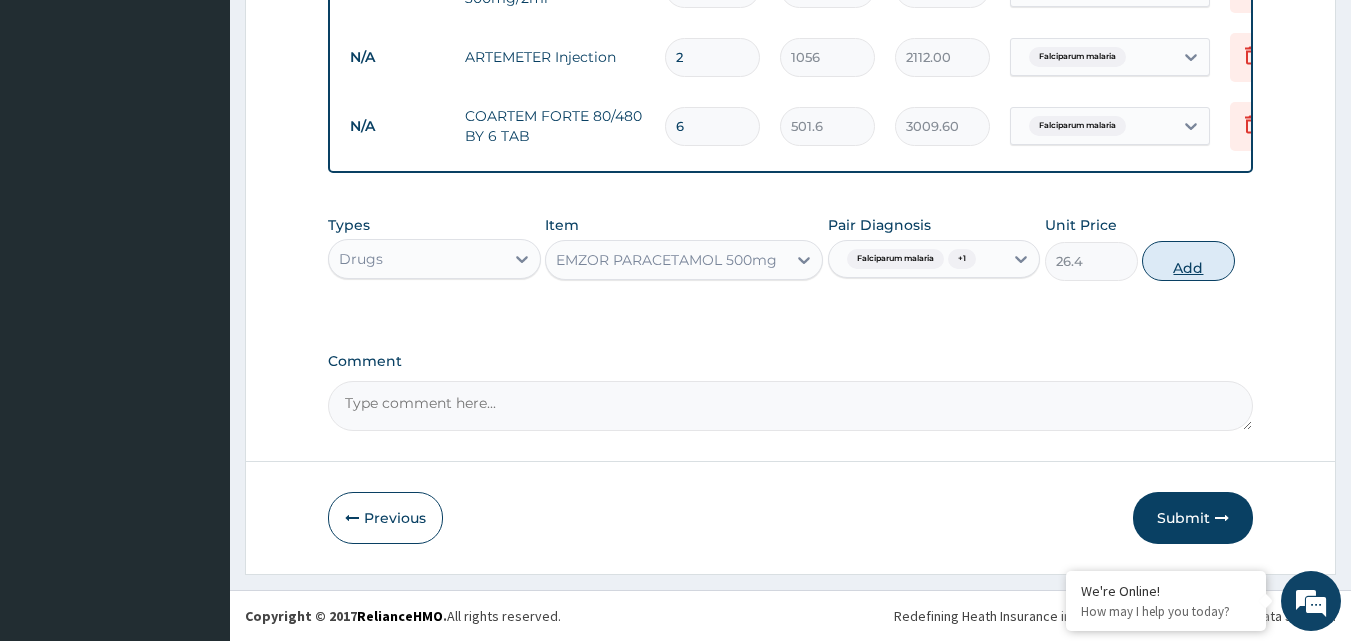 click on "Add" at bounding box center [1188, 261] 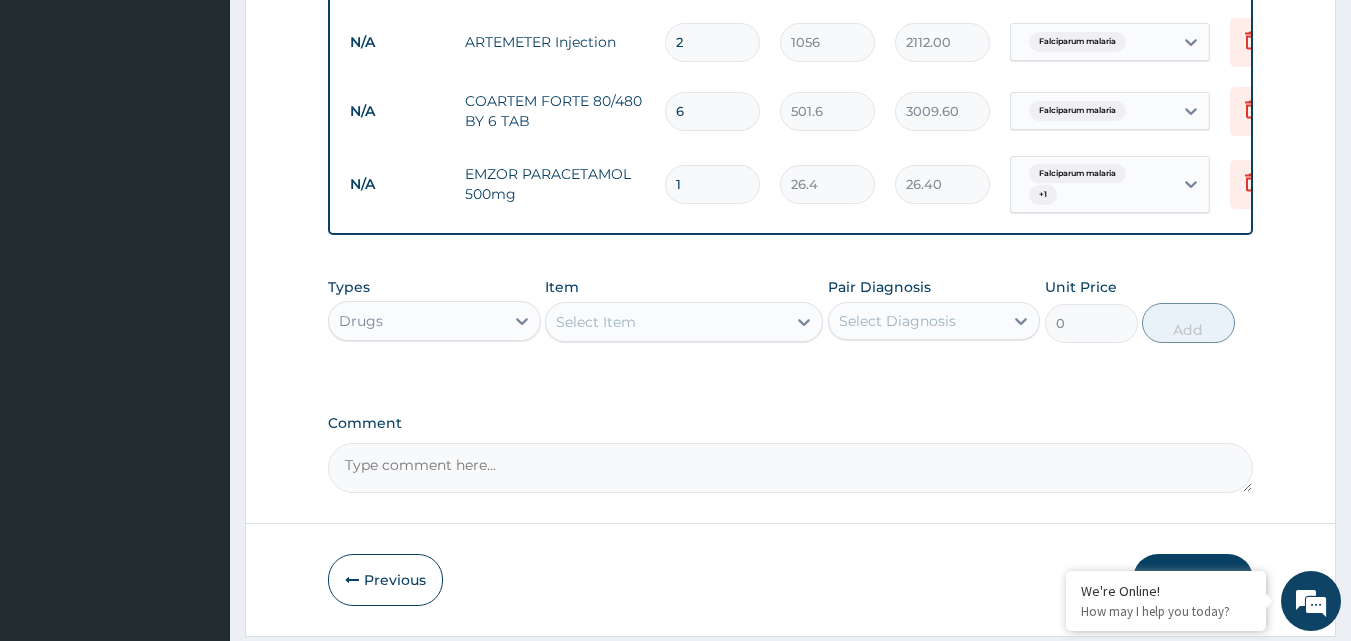 type 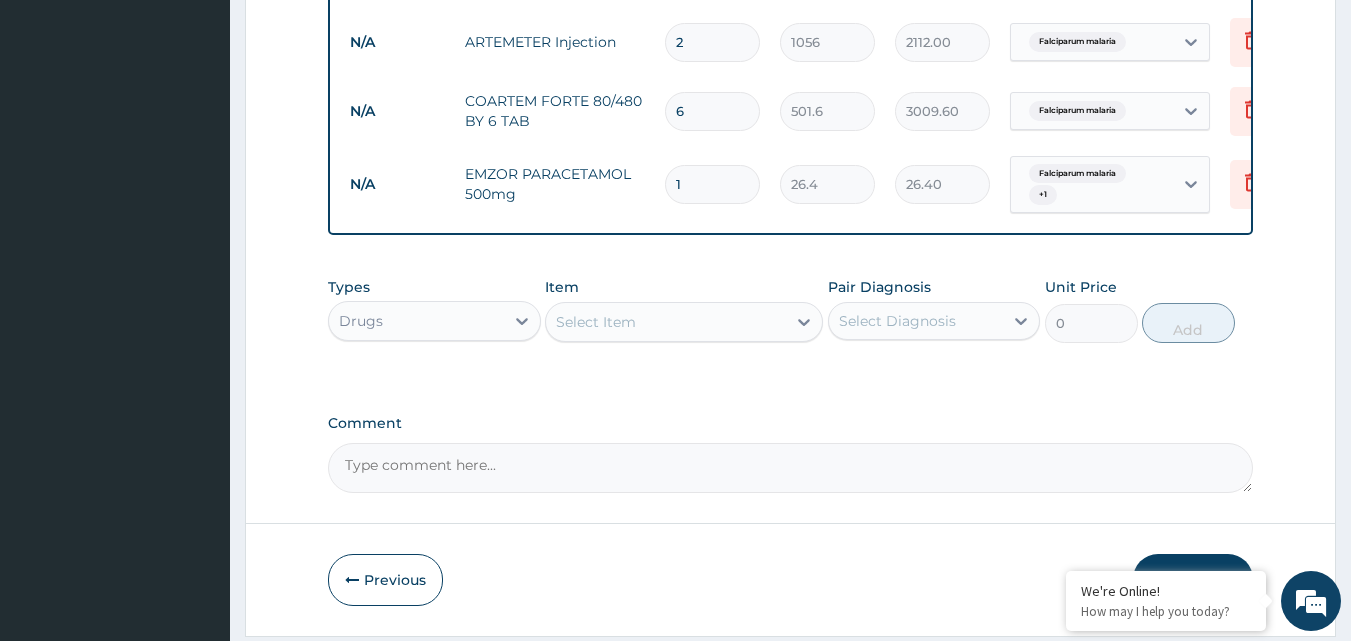 type on "0.00" 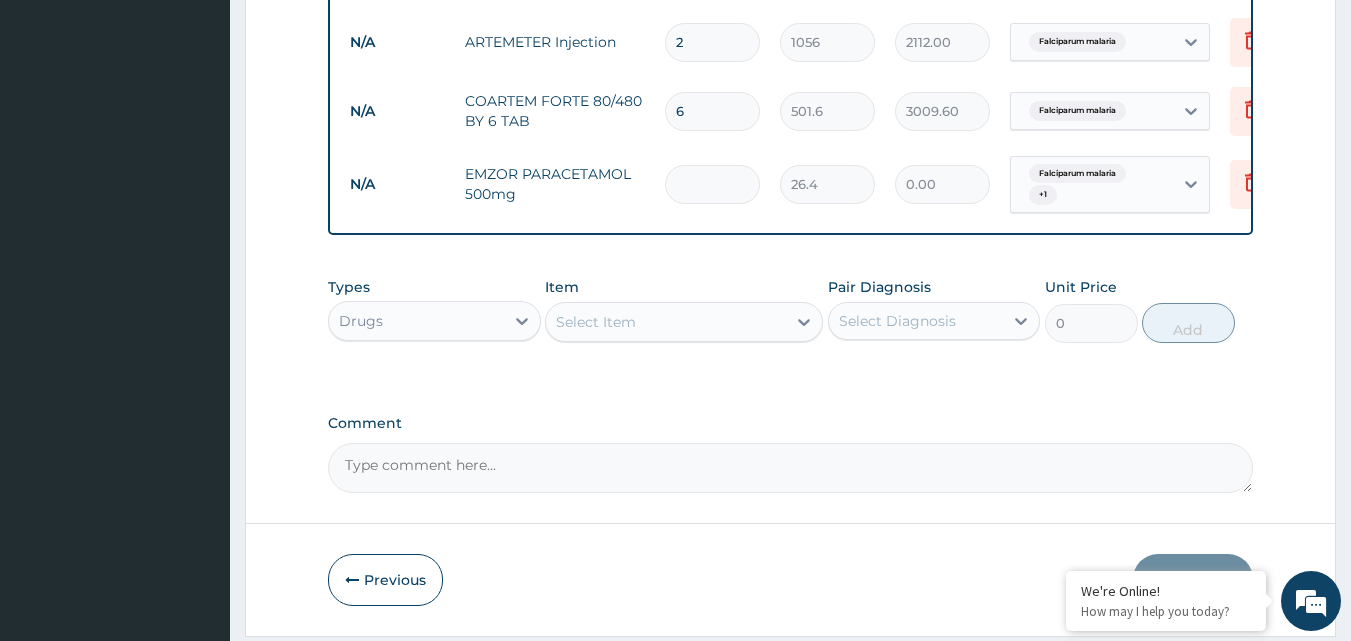 type on "3" 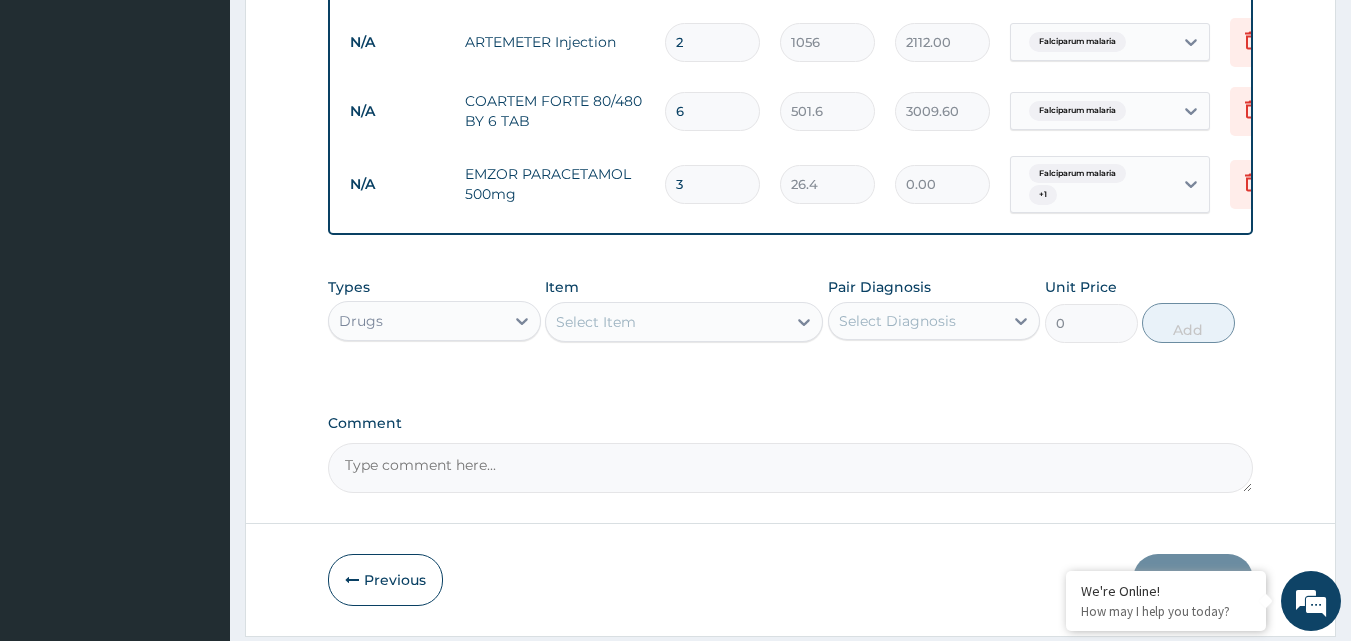 type on "79.20" 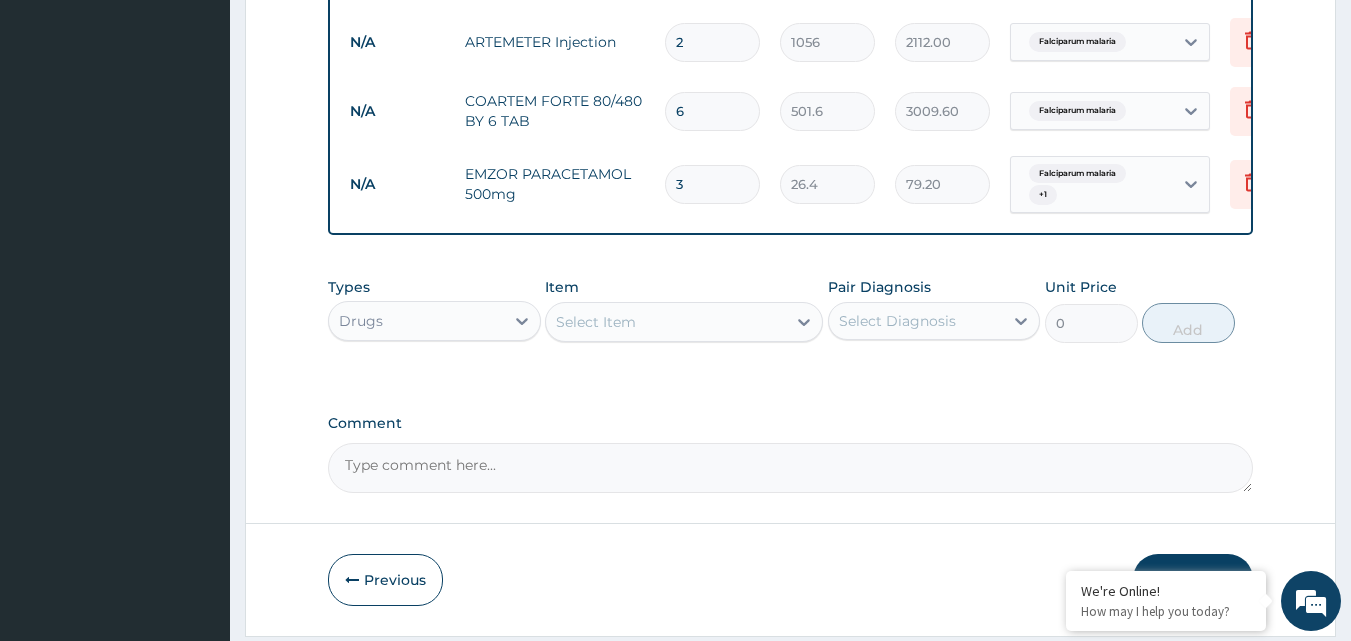 type on "30" 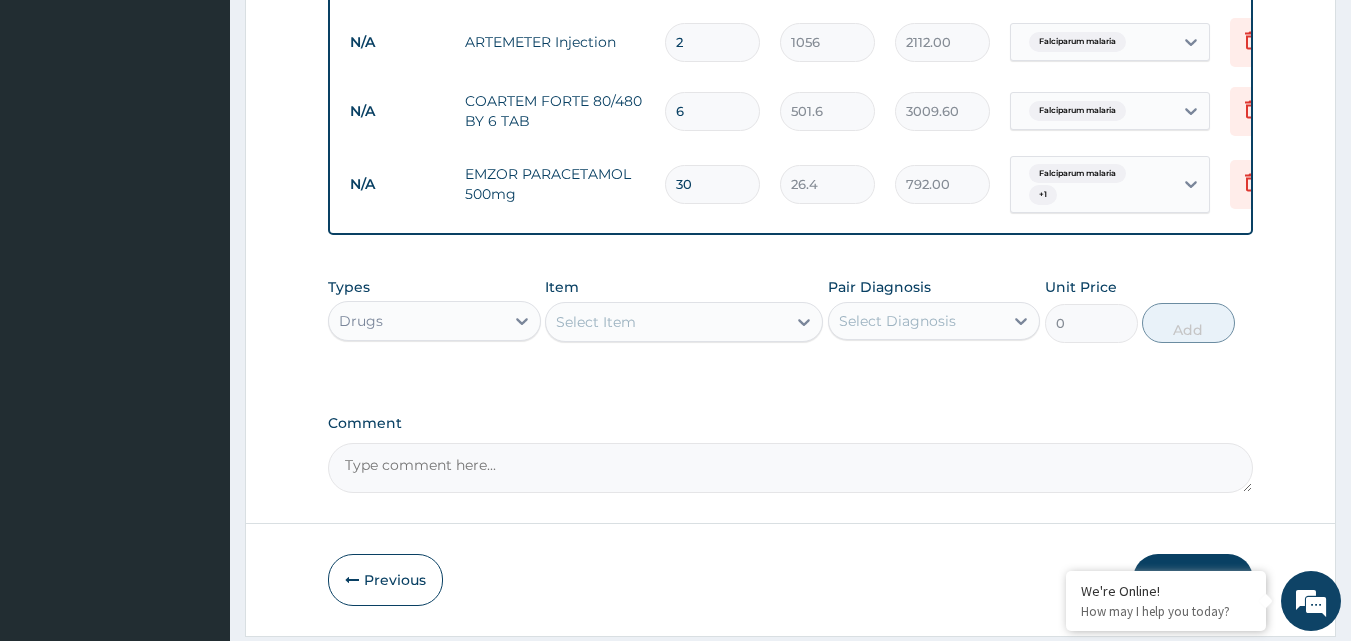 type on "30" 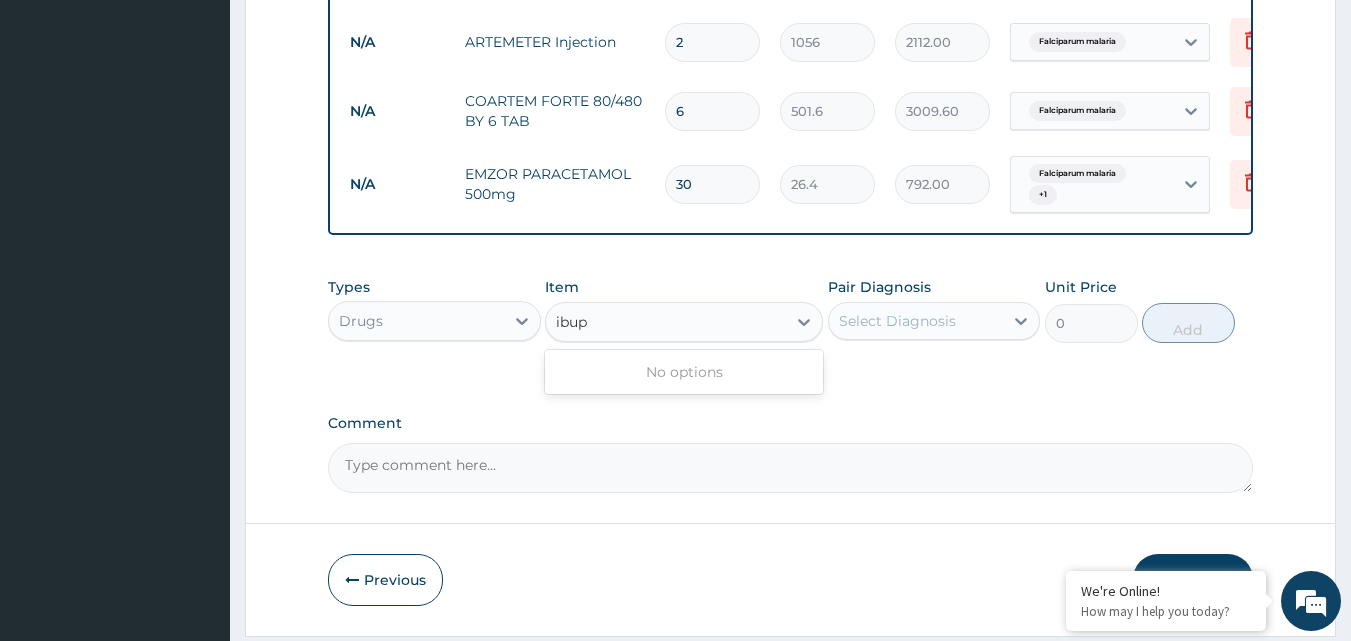 type on "ibu" 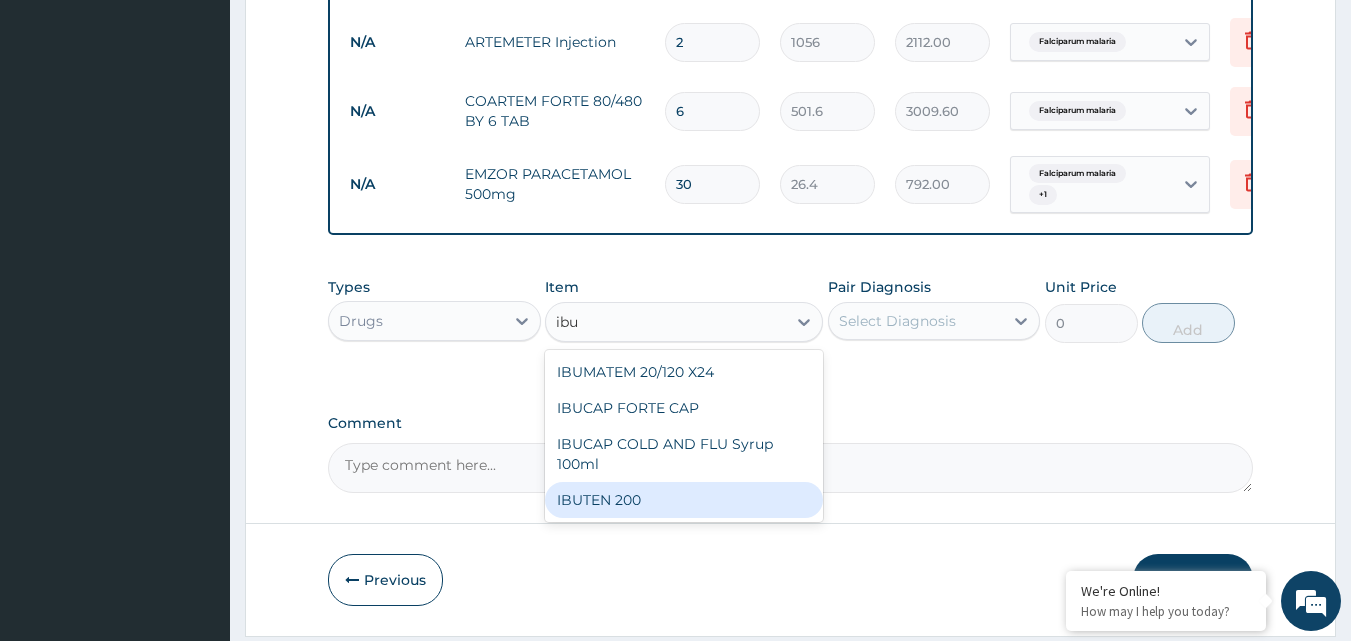 click on "IBUTEN 200" at bounding box center [684, 500] 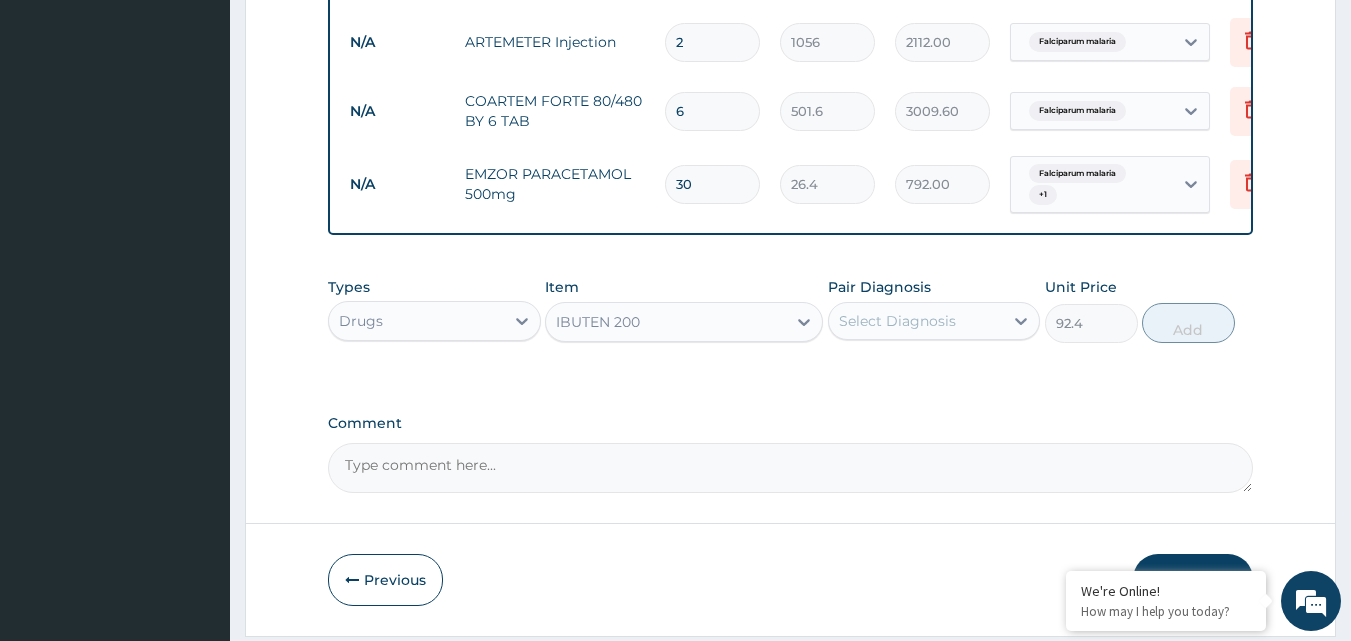 click on "Select Diagnosis" at bounding box center [897, 321] 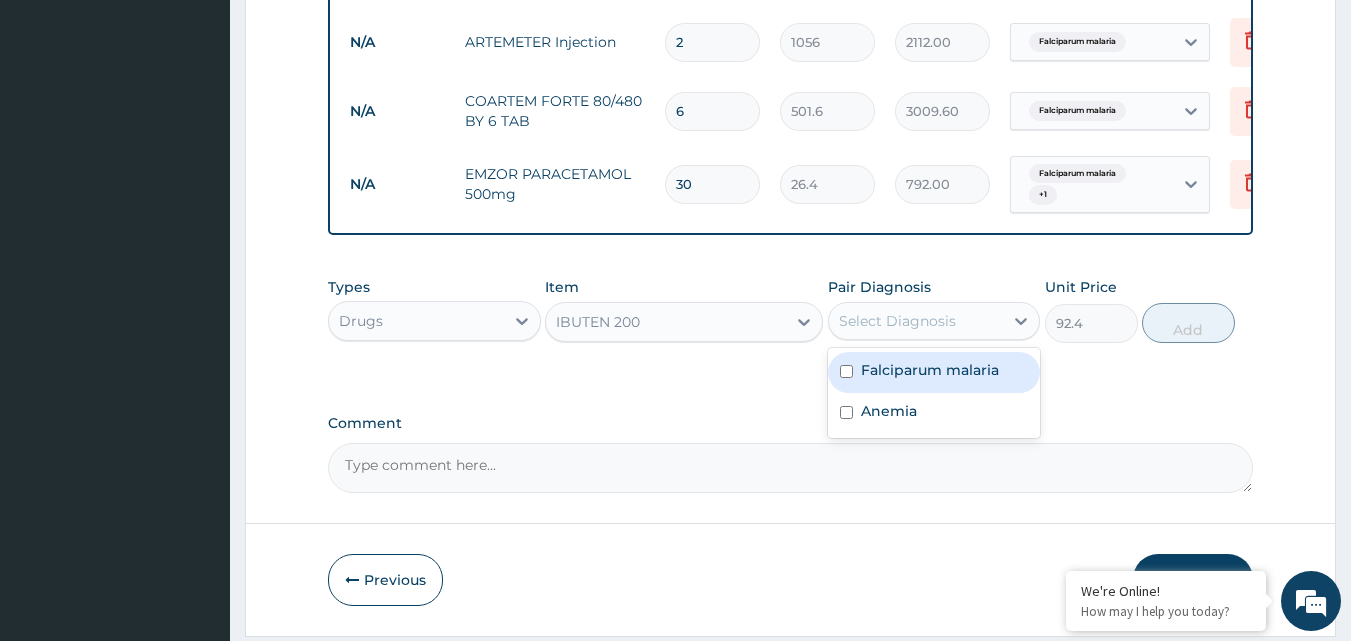 drag, startPoint x: 844, startPoint y: 388, endPoint x: 844, endPoint y: 420, distance: 32 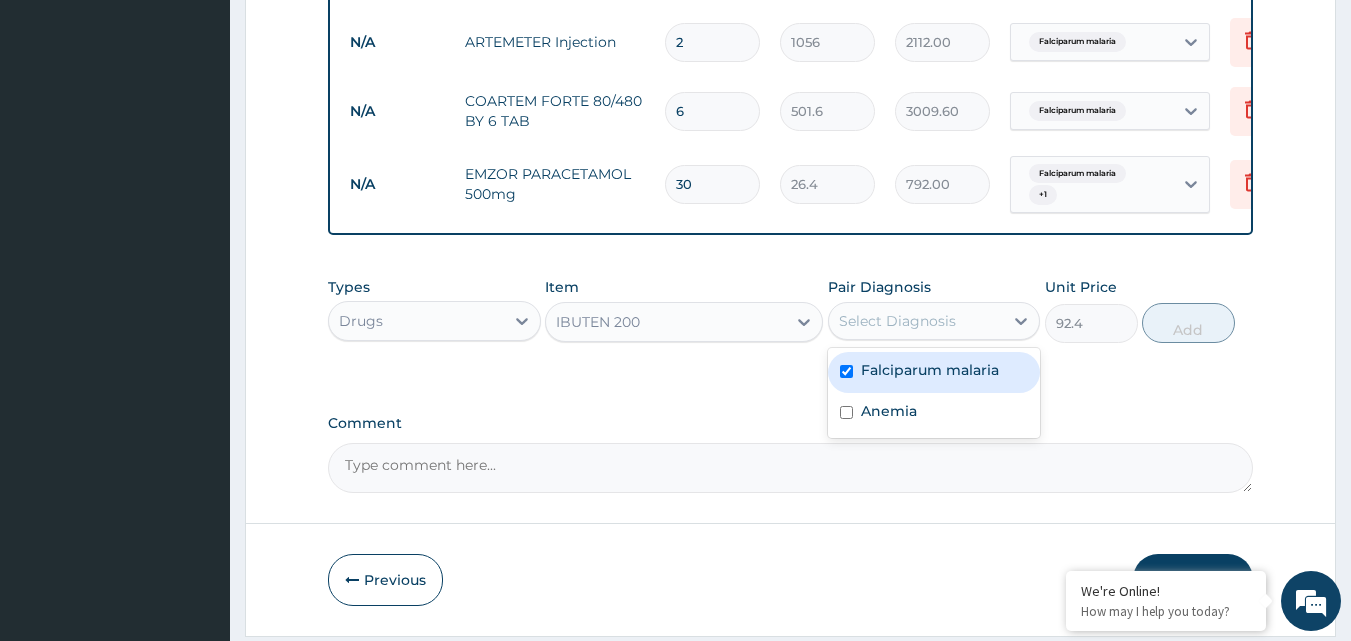 checkbox on "true" 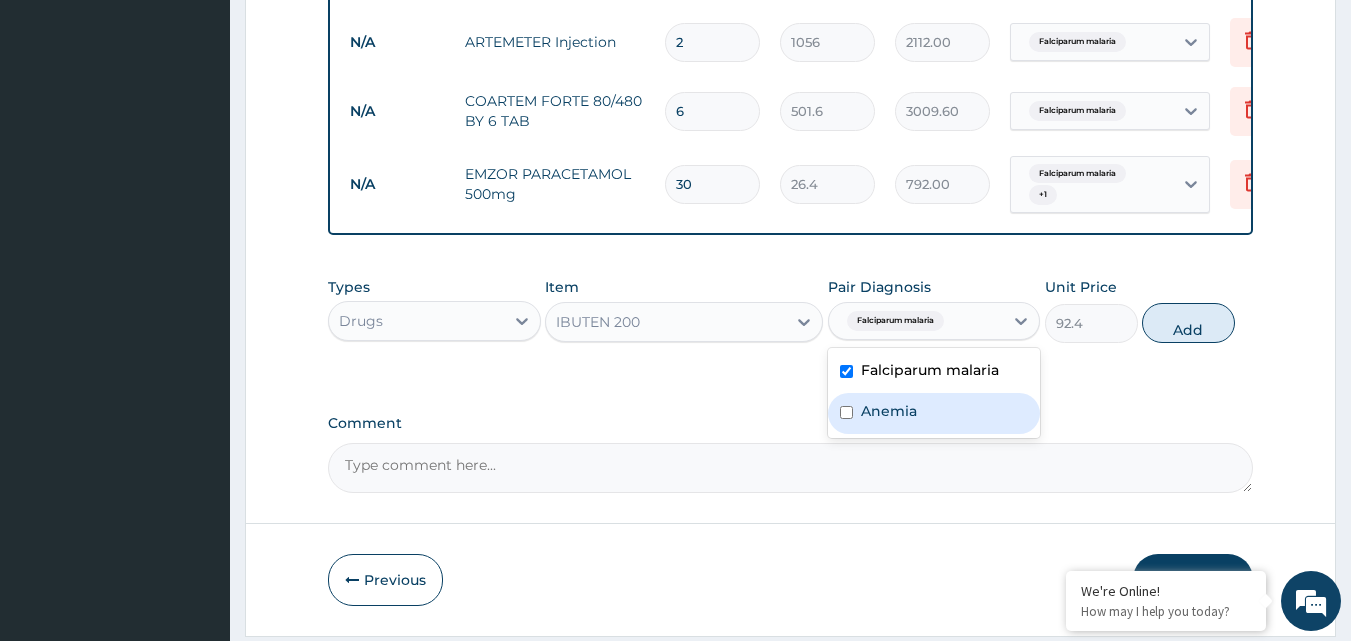 click at bounding box center [846, 412] 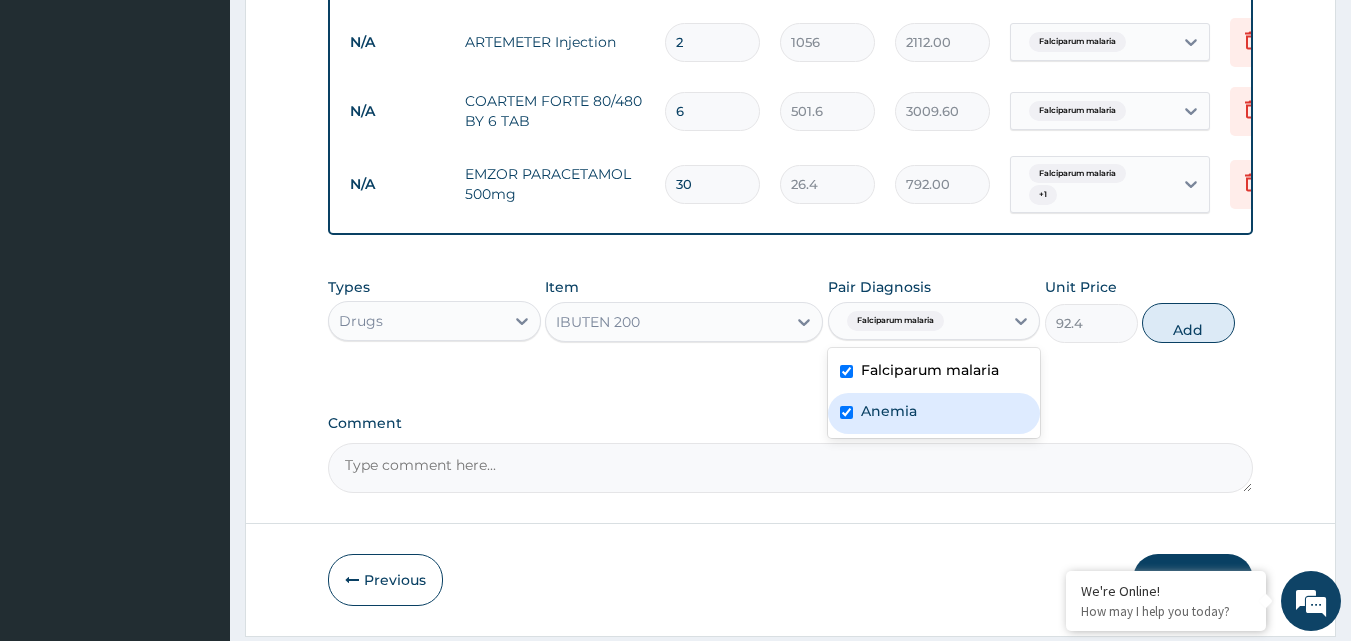 checkbox on "true" 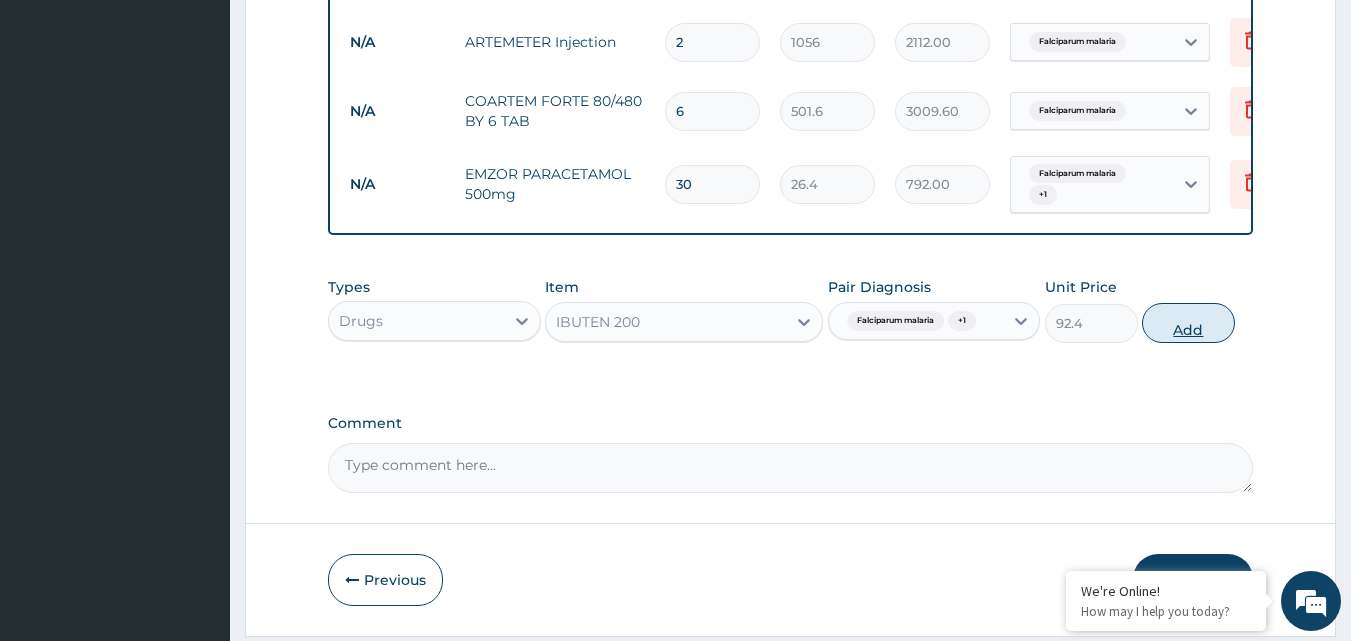 click on "Add" at bounding box center (1188, 323) 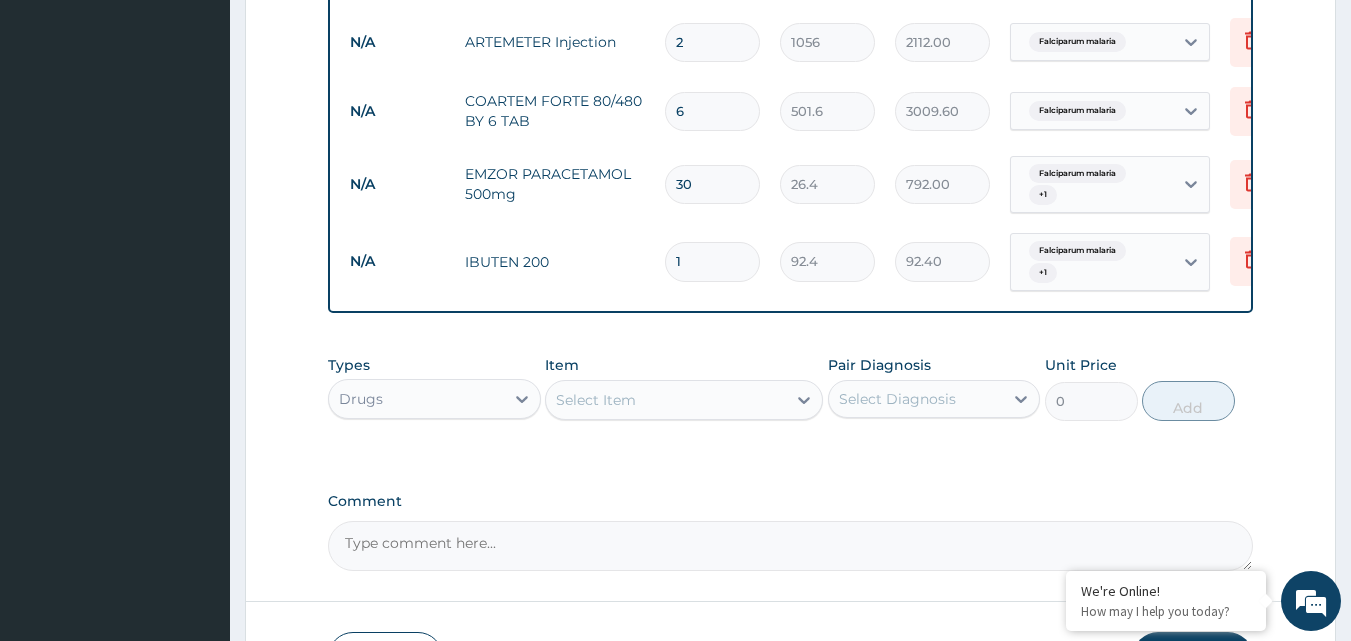 type 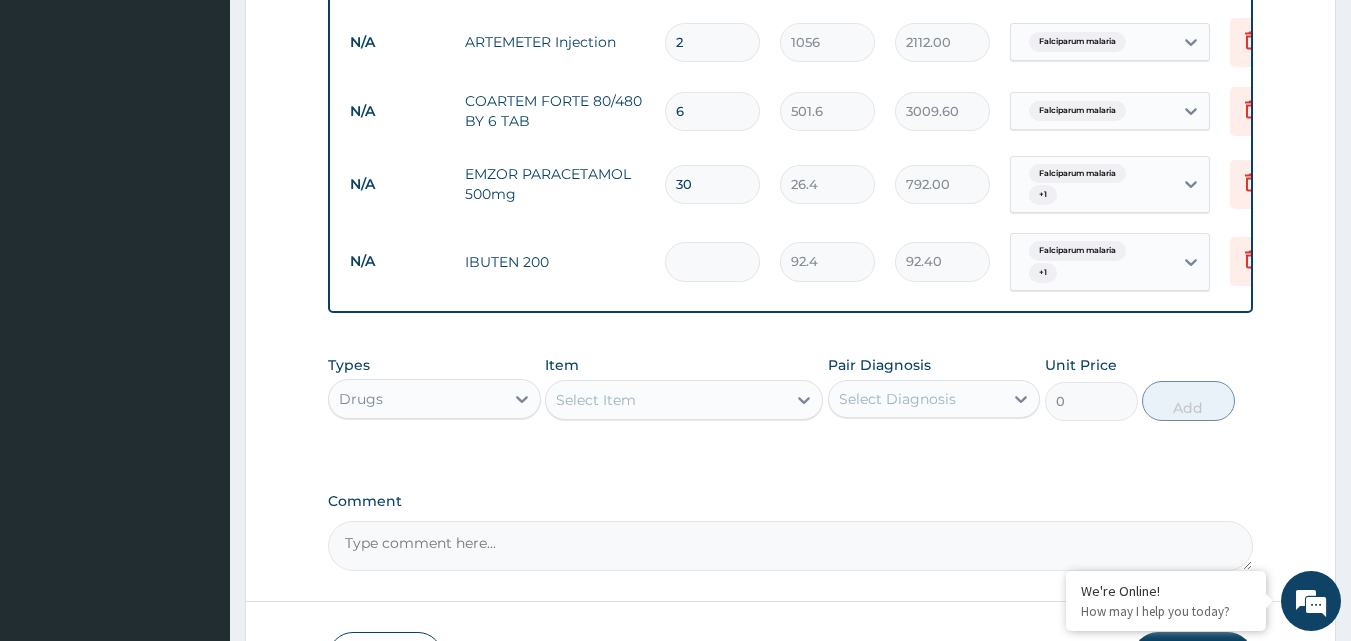 type on "0.00" 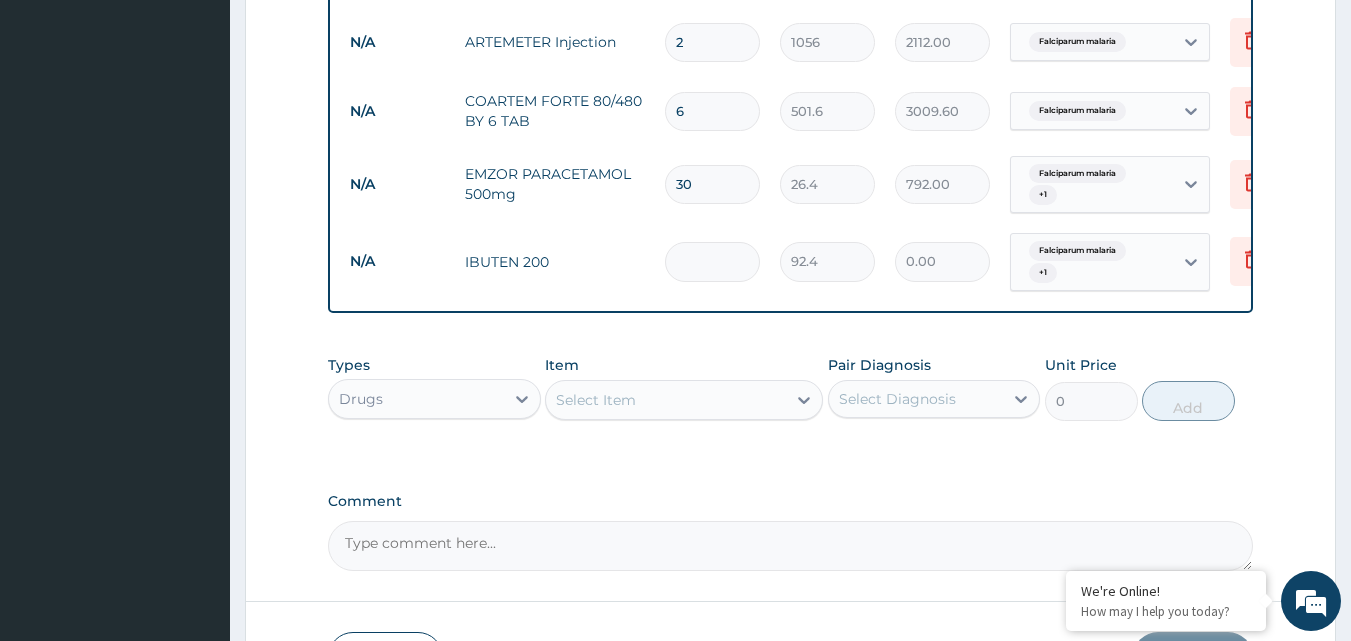 type on "2" 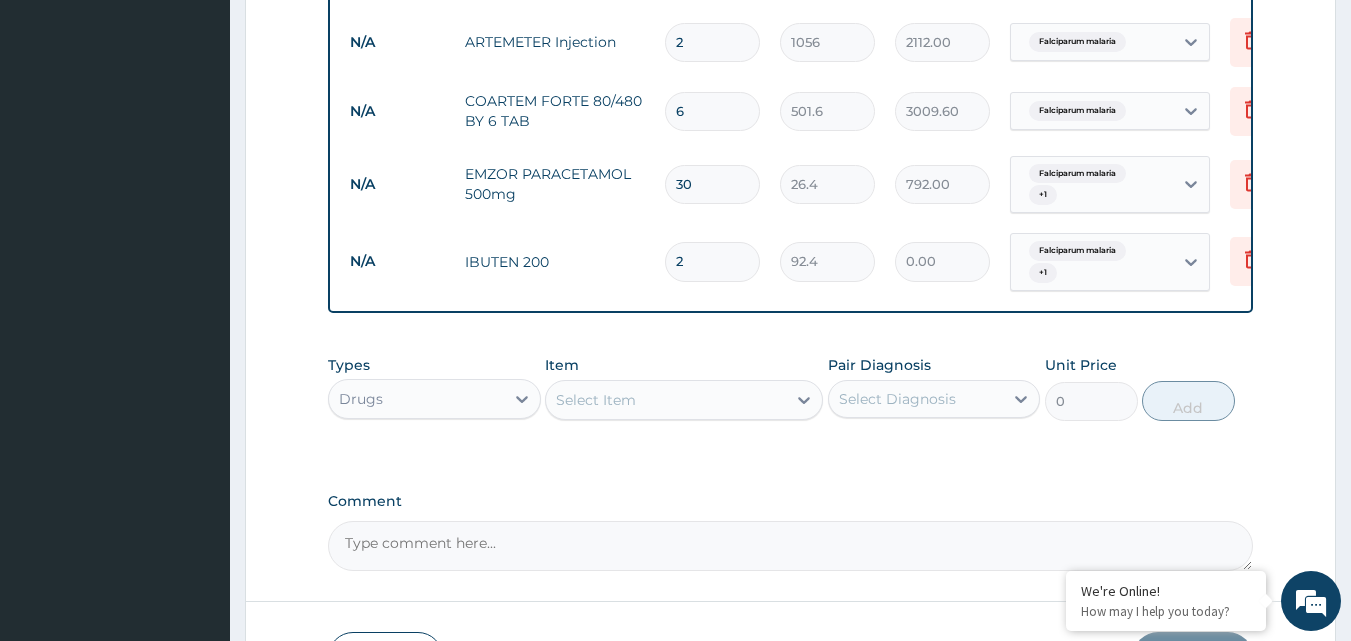 type on "184.80" 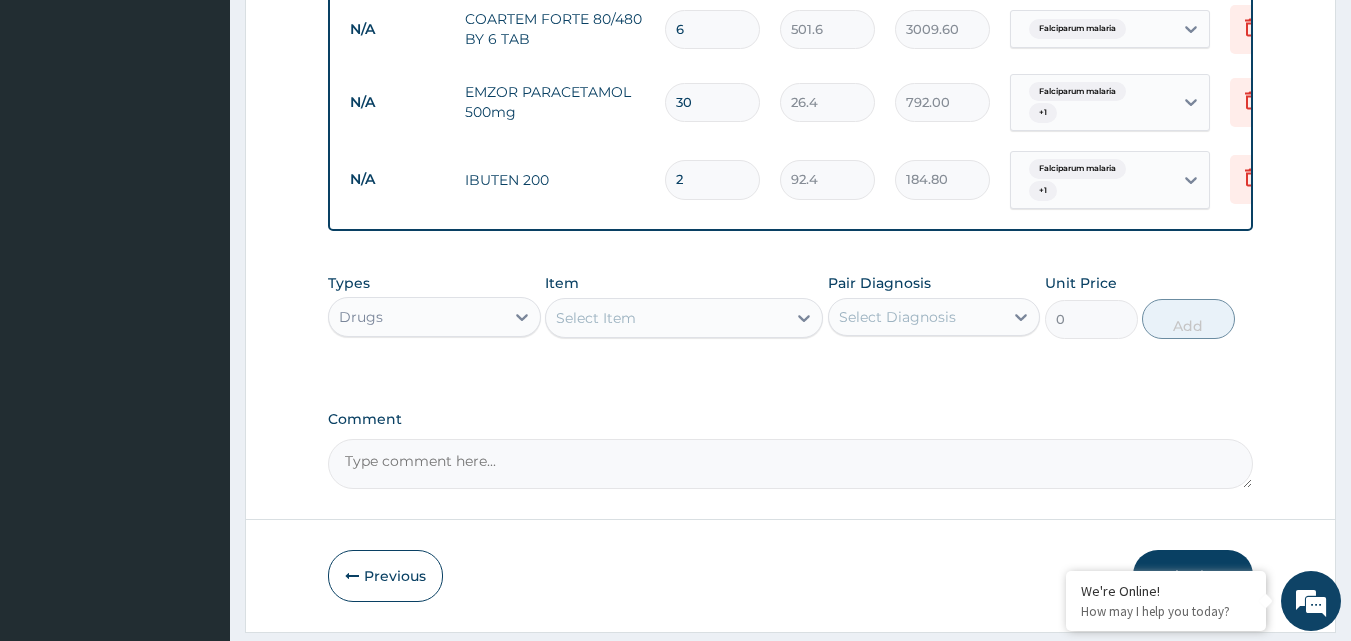 scroll, scrollTop: 1329, scrollLeft: 0, axis: vertical 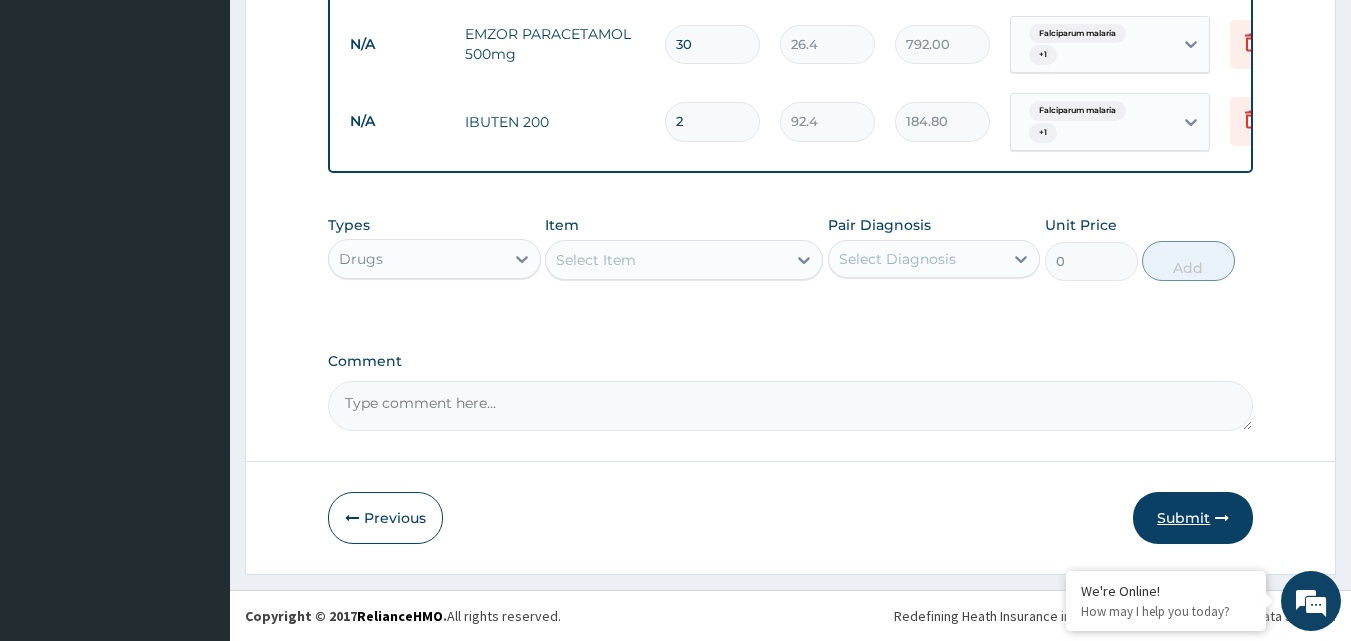 type on "2" 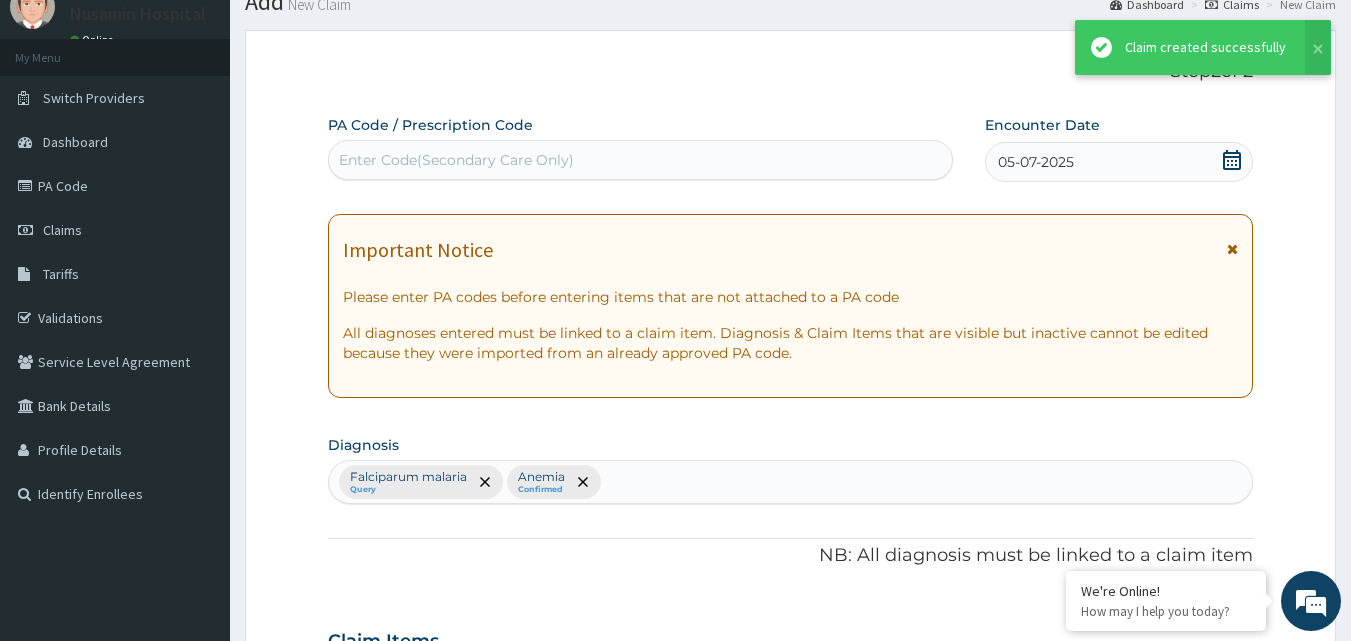 scroll, scrollTop: 1329, scrollLeft: 0, axis: vertical 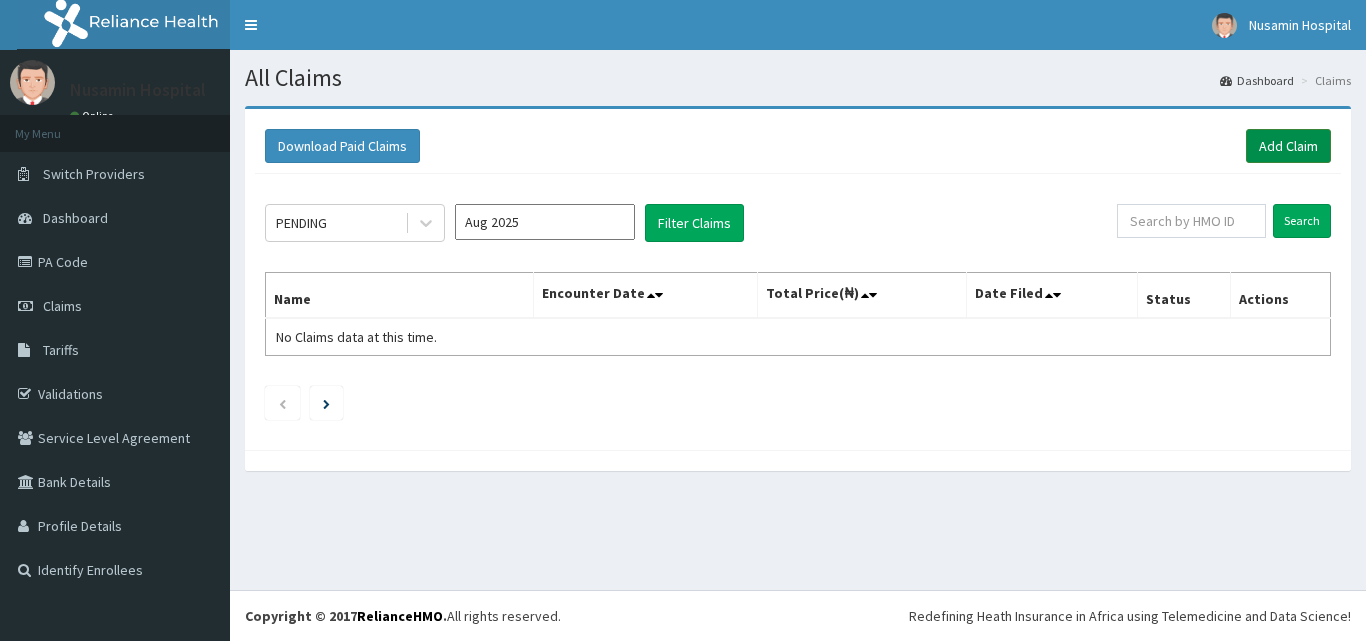 click on "Add Claim" at bounding box center [1288, 146] 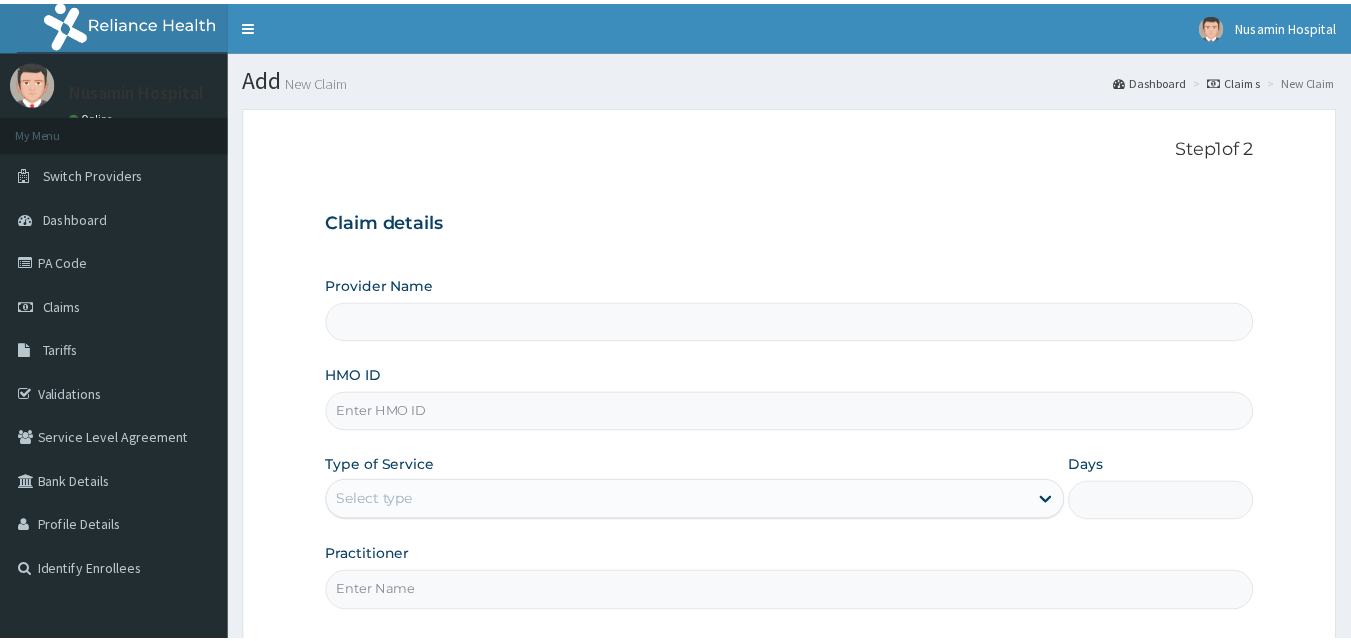 scroll, scrollTop: 0, scrollLeft: 0, axis: both 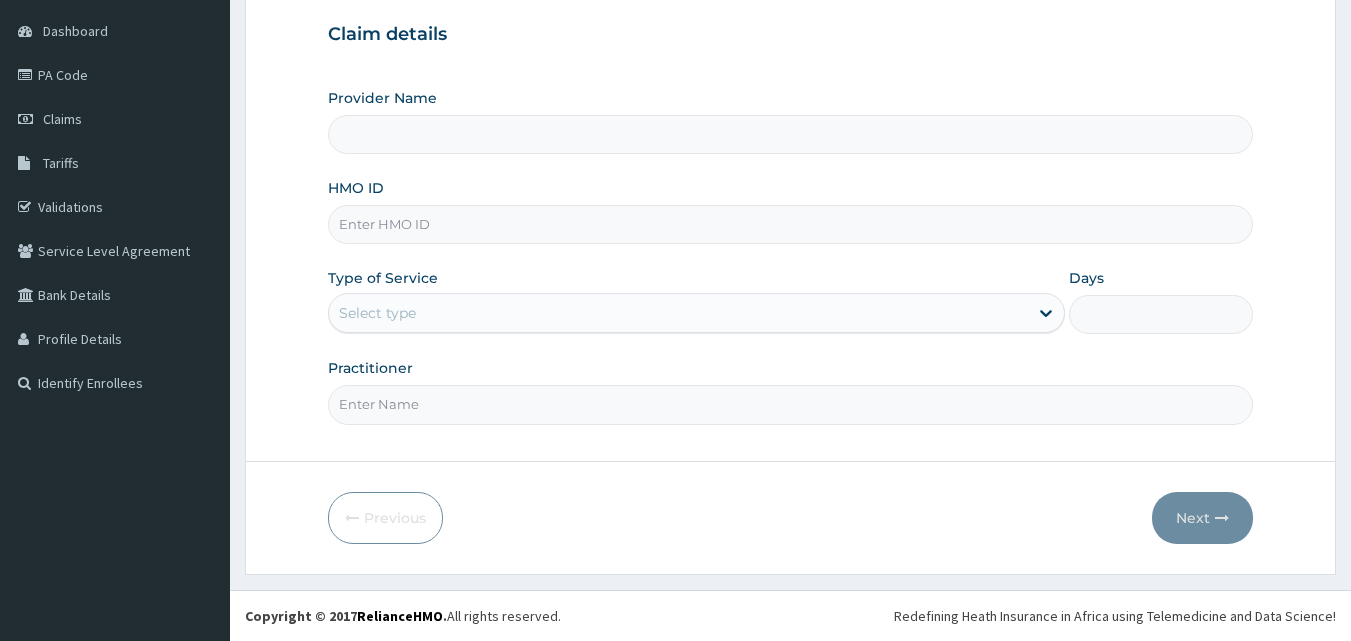 type on "Nusamin Clinic And Hospital Limited" 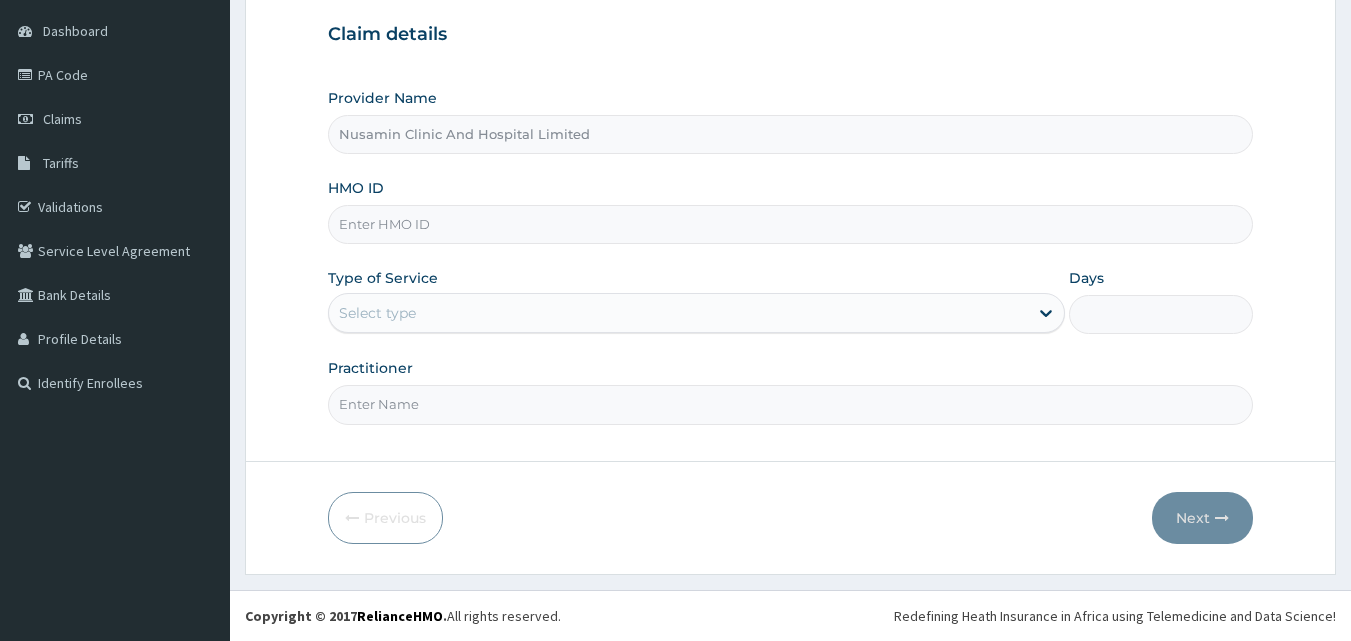 click on "HMO ID" at bounding box center (791, 224) 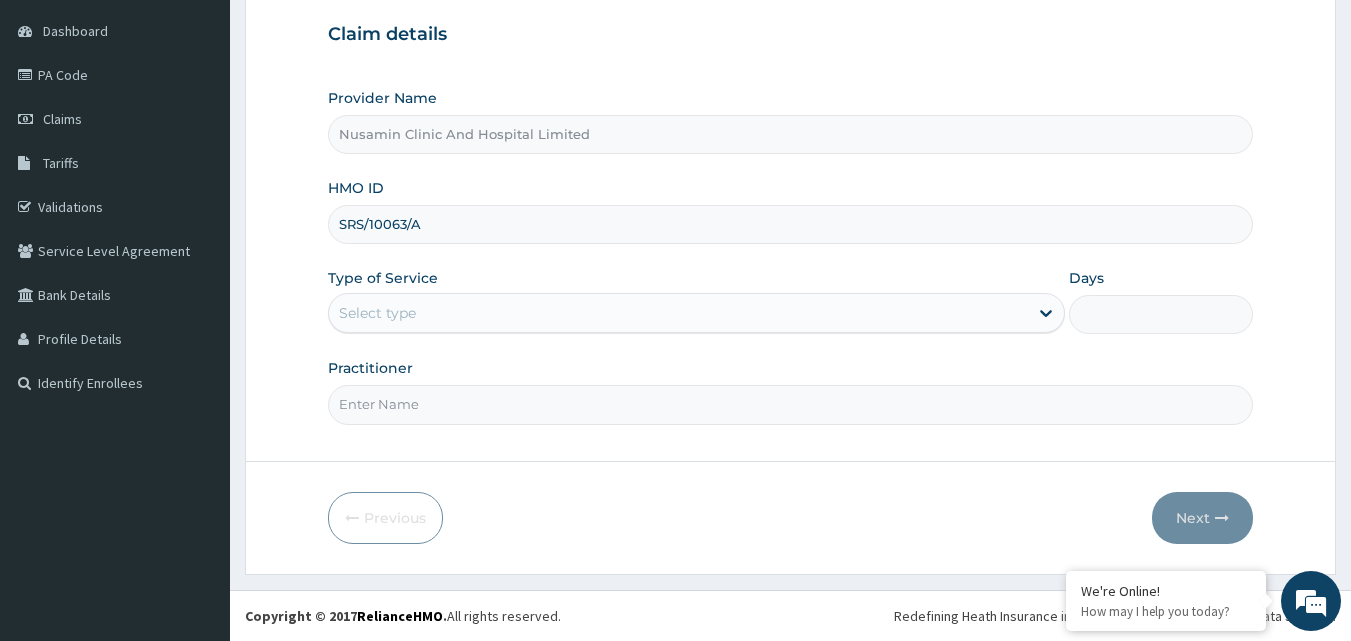 type on "SRS/10063/A" 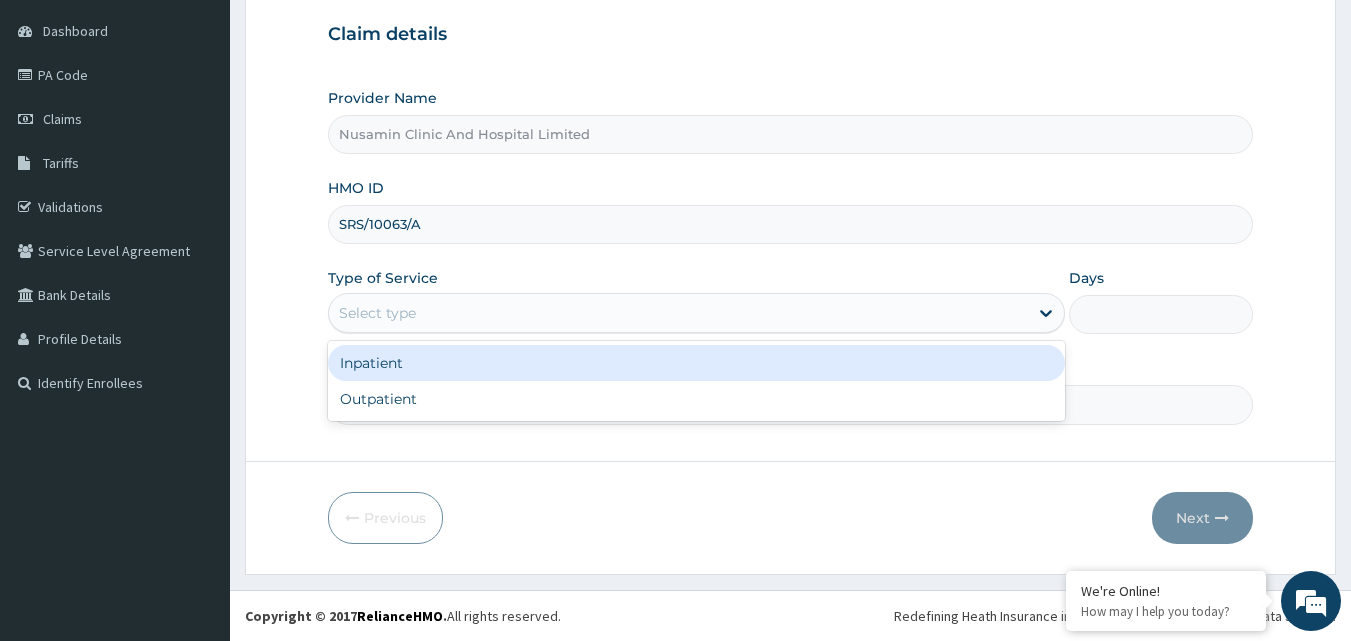 click on "Select type" at bounding box center [678, 313] 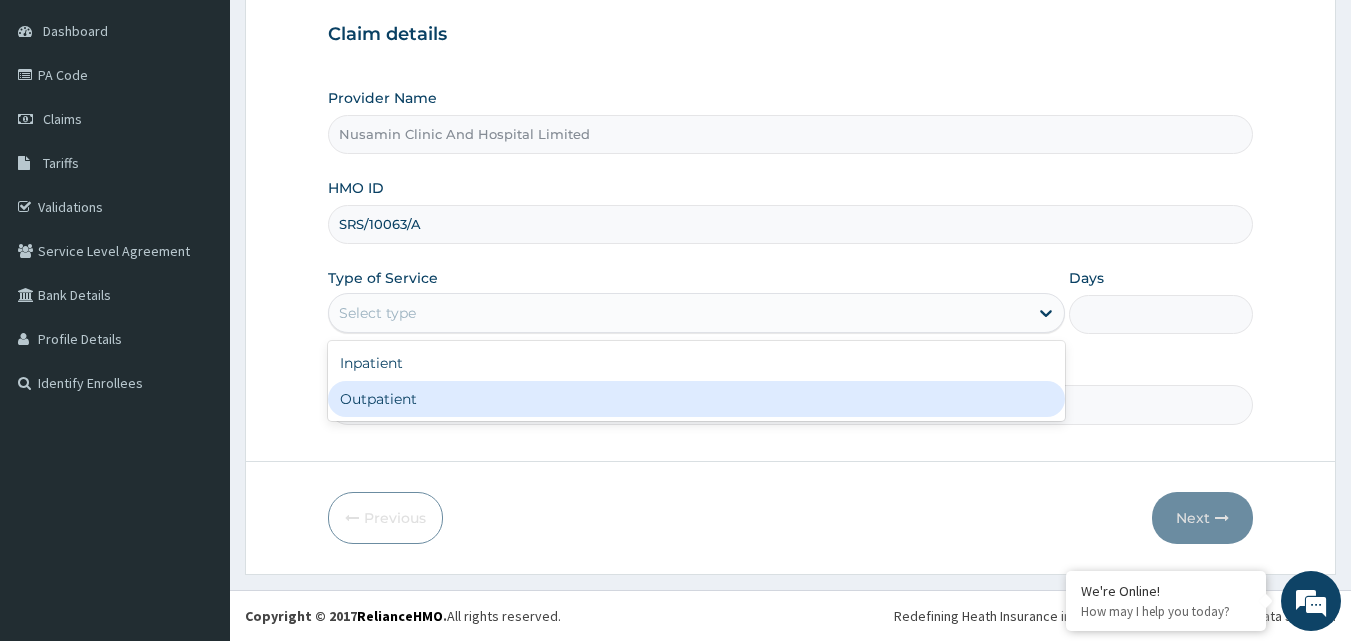 click on "Outpatient" at bounding box center [696, 399] 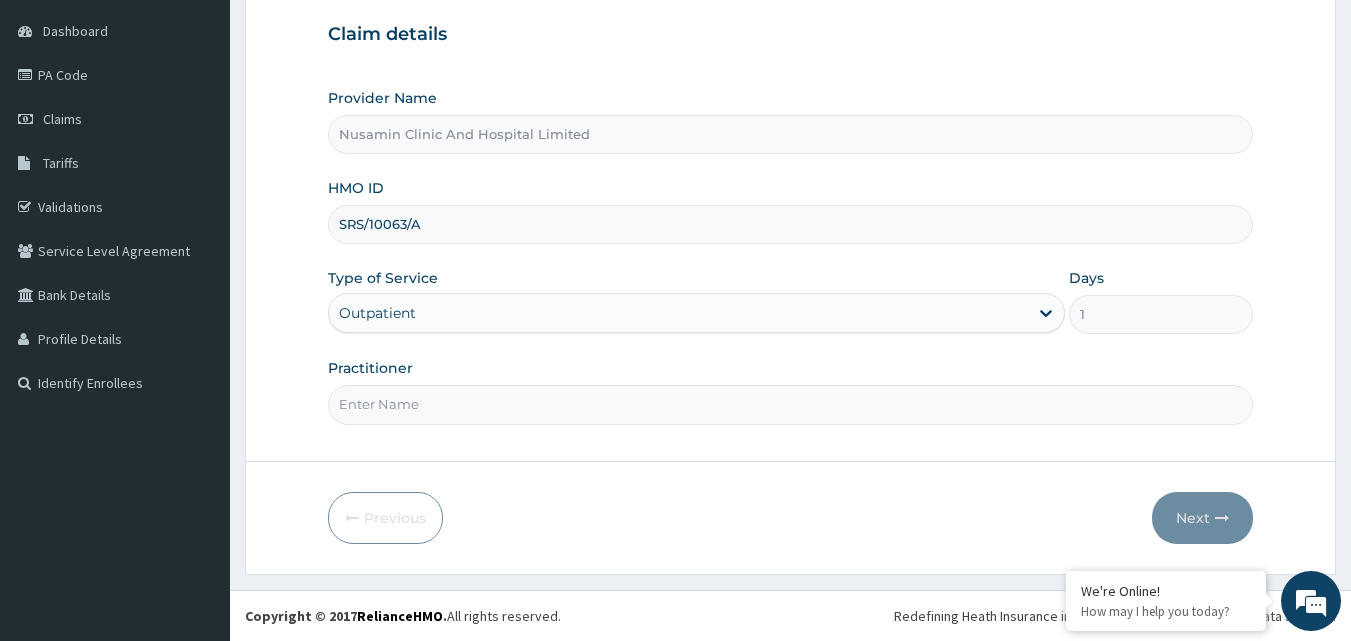 click on "Practitioner" at bounding box center (791, 404) 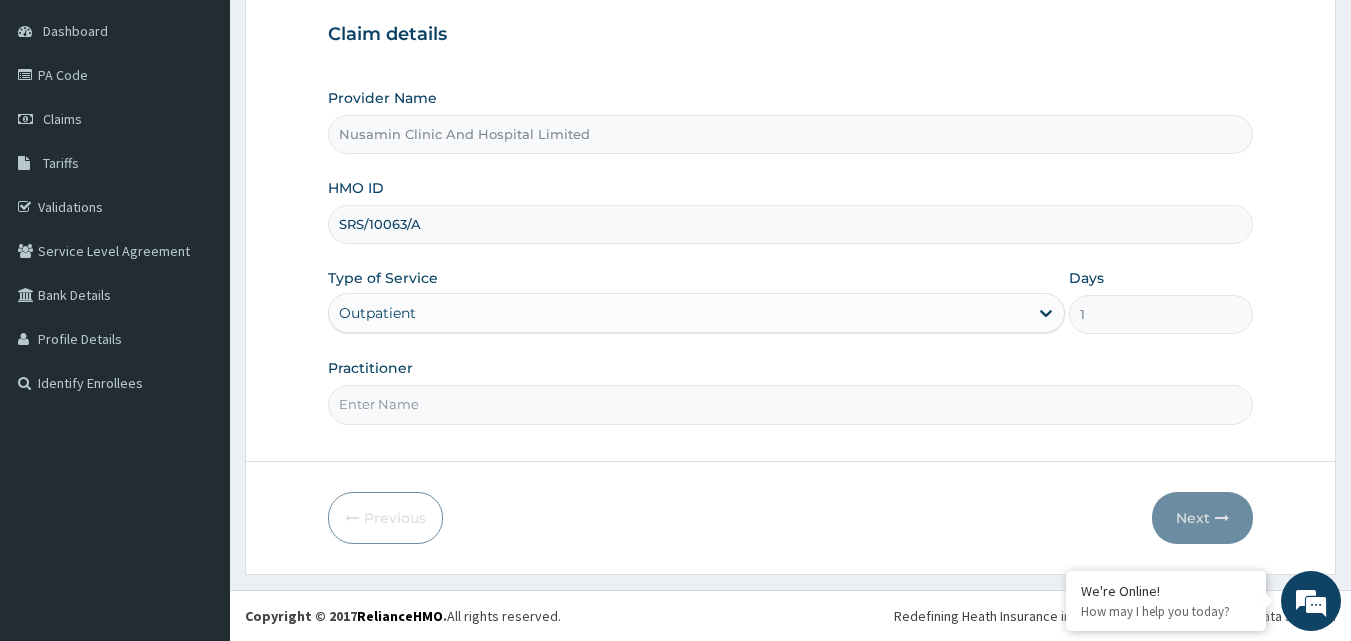 type on "DR (MRS) Modile" 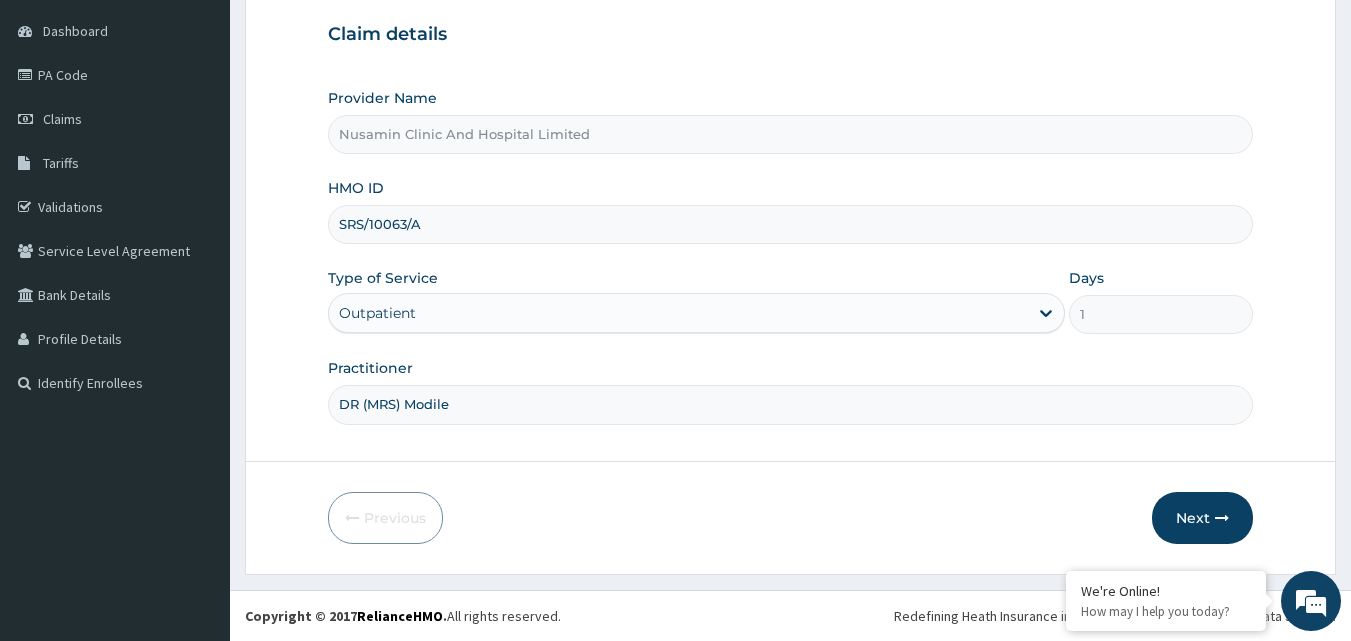 scroll, scrollTop: 0, scrollLeft: 0, axis: both 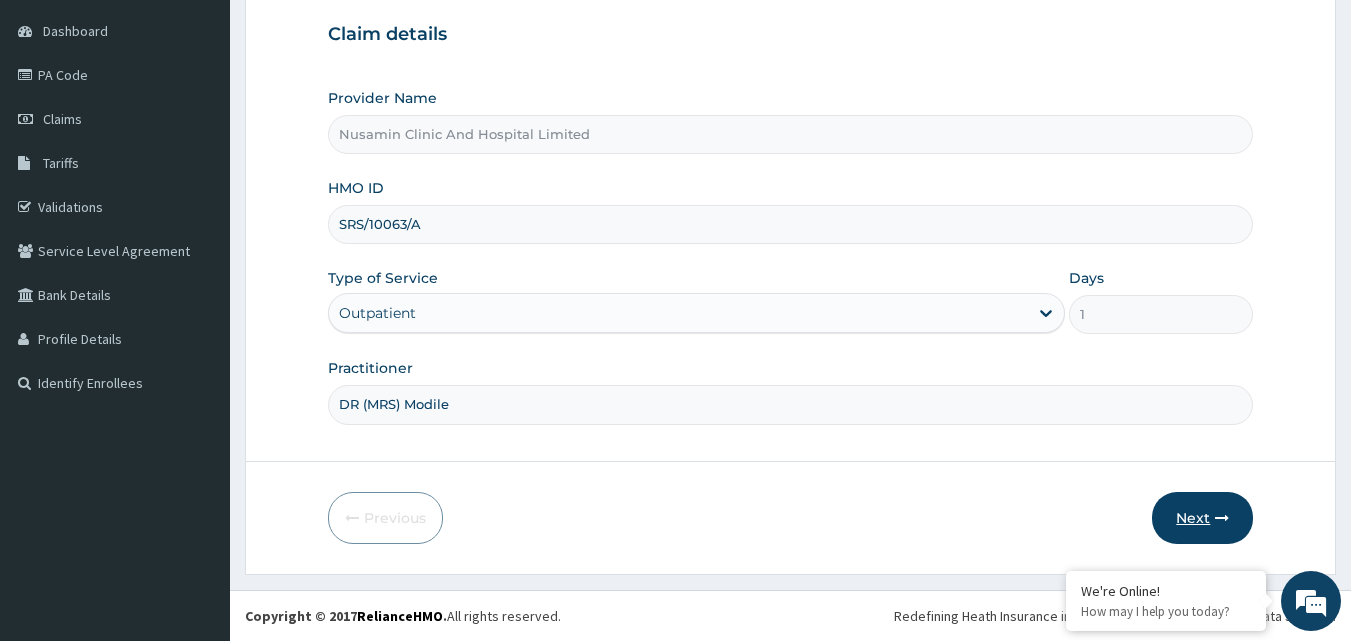 click on "Next" at bounding box center (1202, 518) 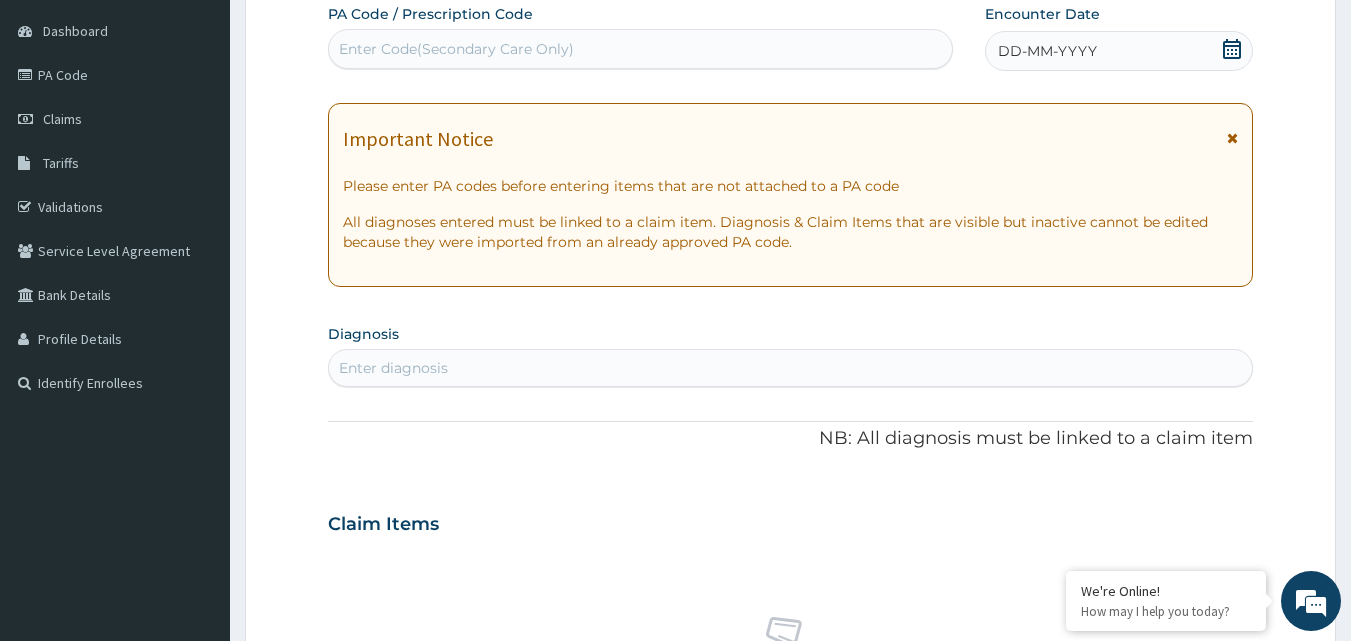 click on "DD-MM-YYYY" at bounding box center (1119, 51) 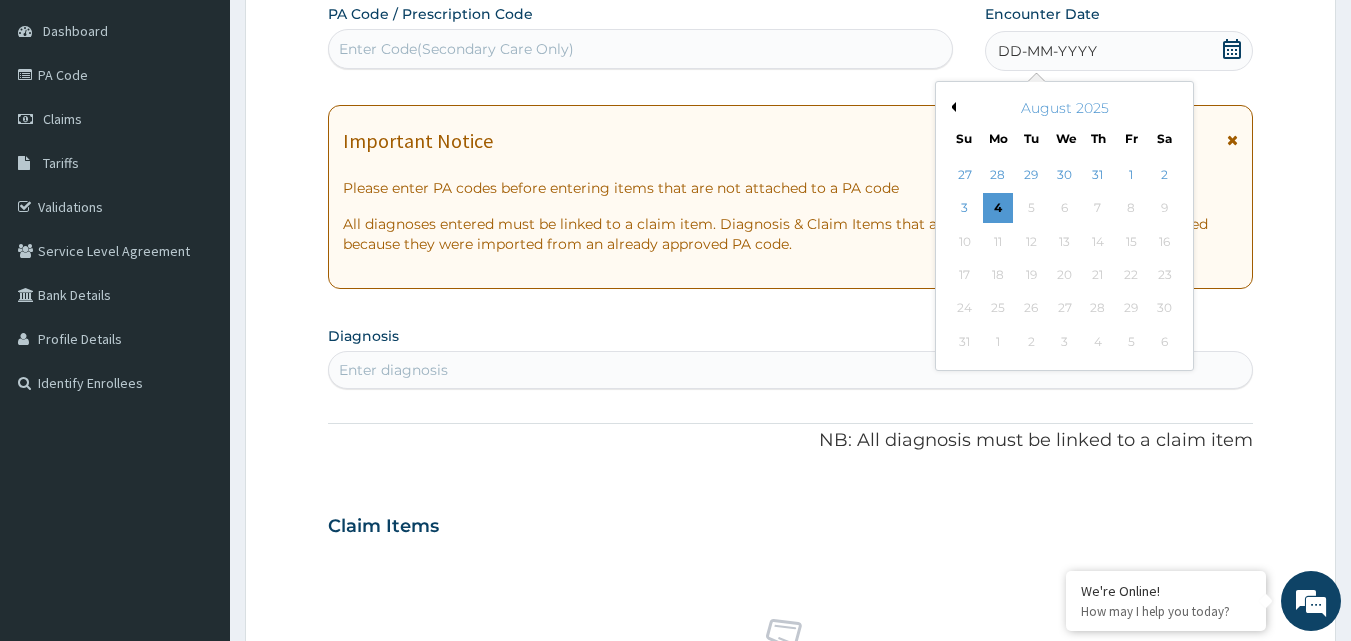 click on "Previous Month" at bounding box center [951, 107] 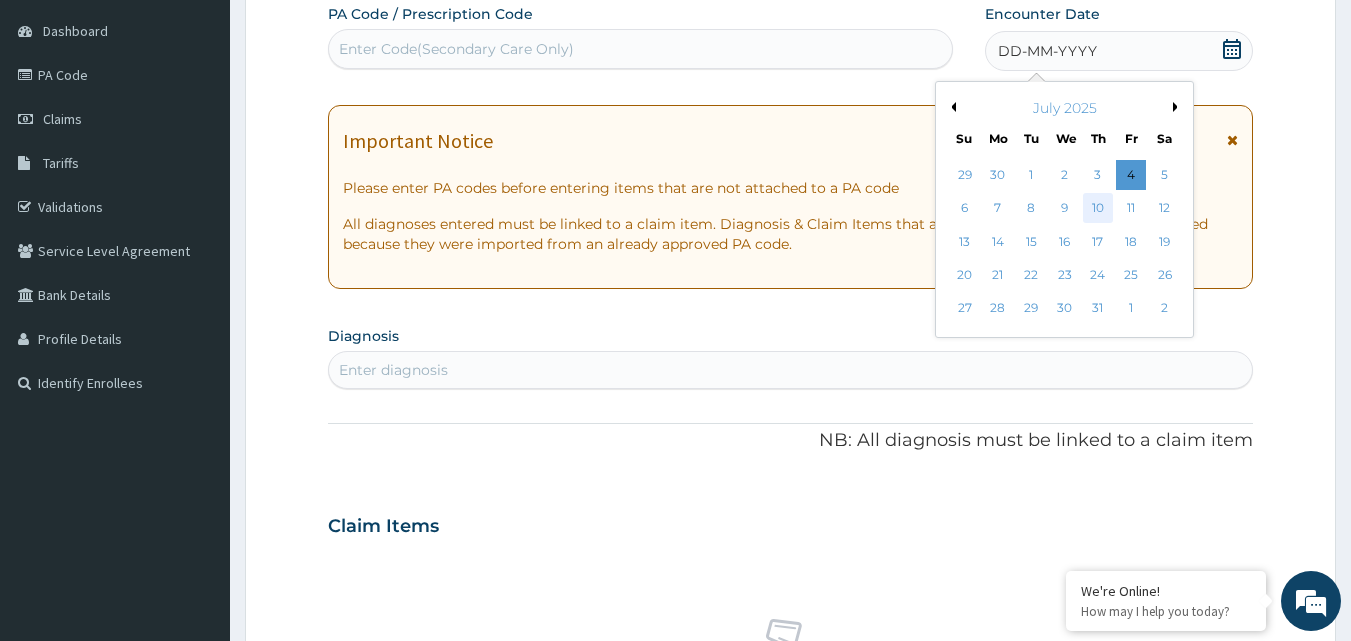 click on "10" at bounding box center [1098, 209] 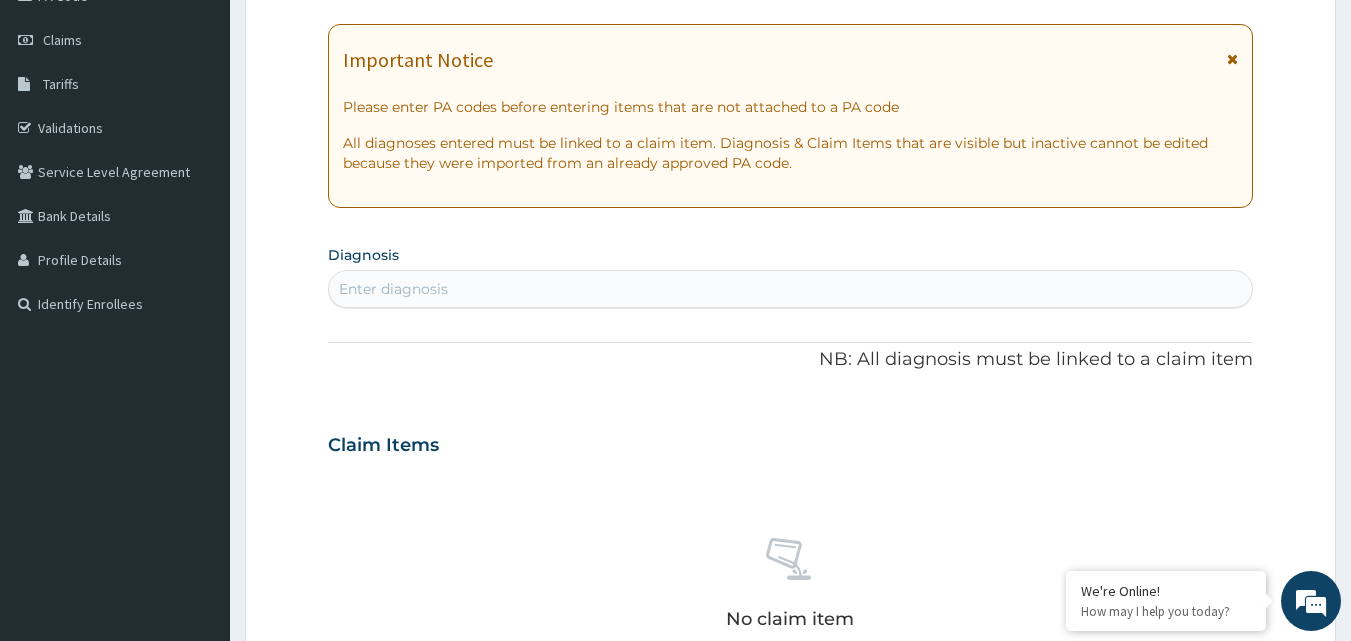 scroll, scrollTop: 387, scrollLeft: 0, axis: vertical 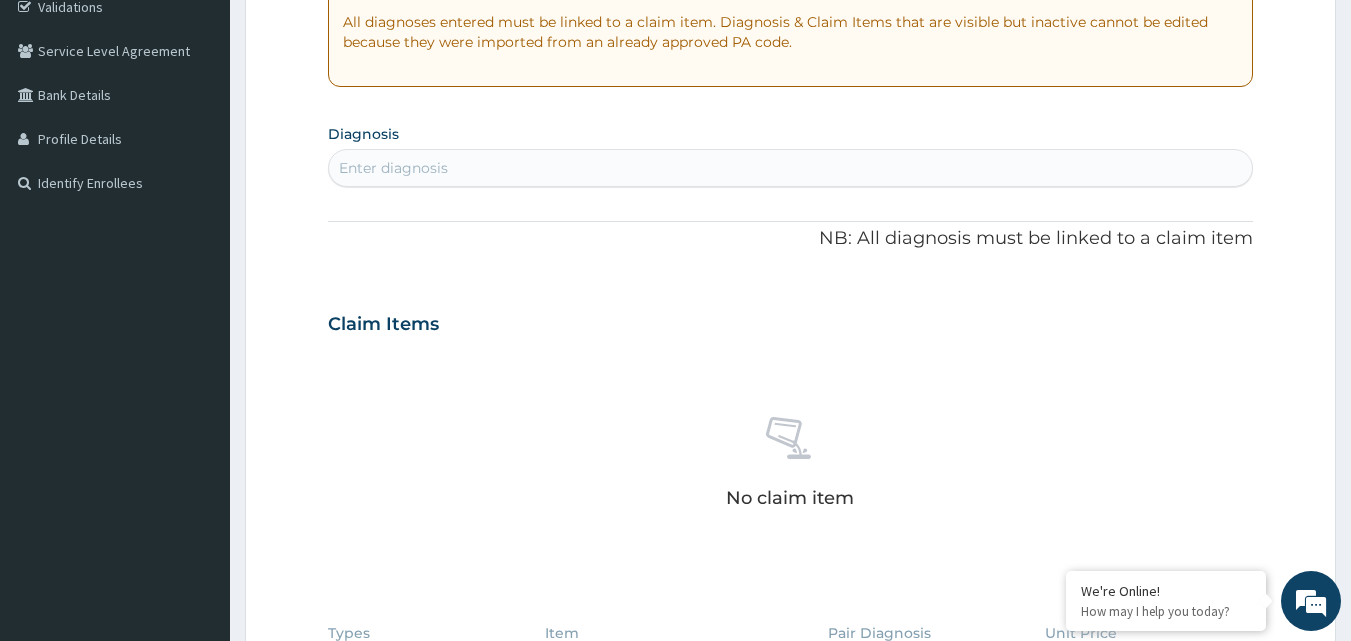 click on "Enter diagnosis" at bounding box center [393, 168] 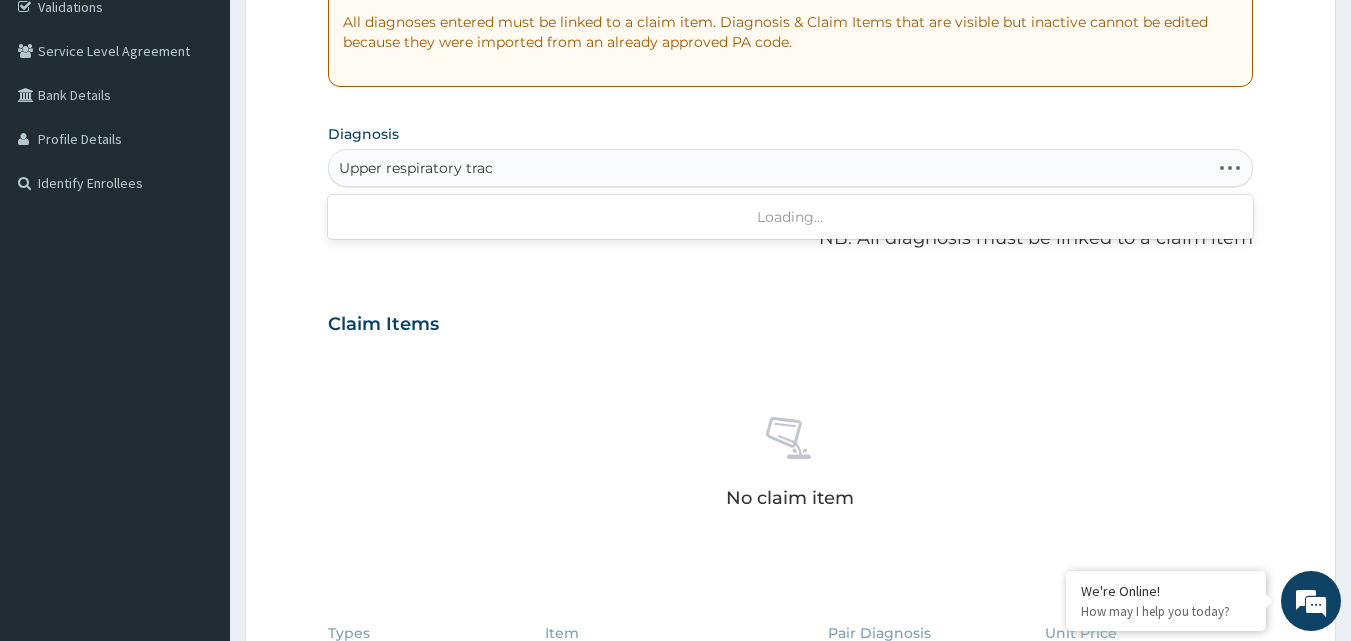type on "Upper respiratory tract" 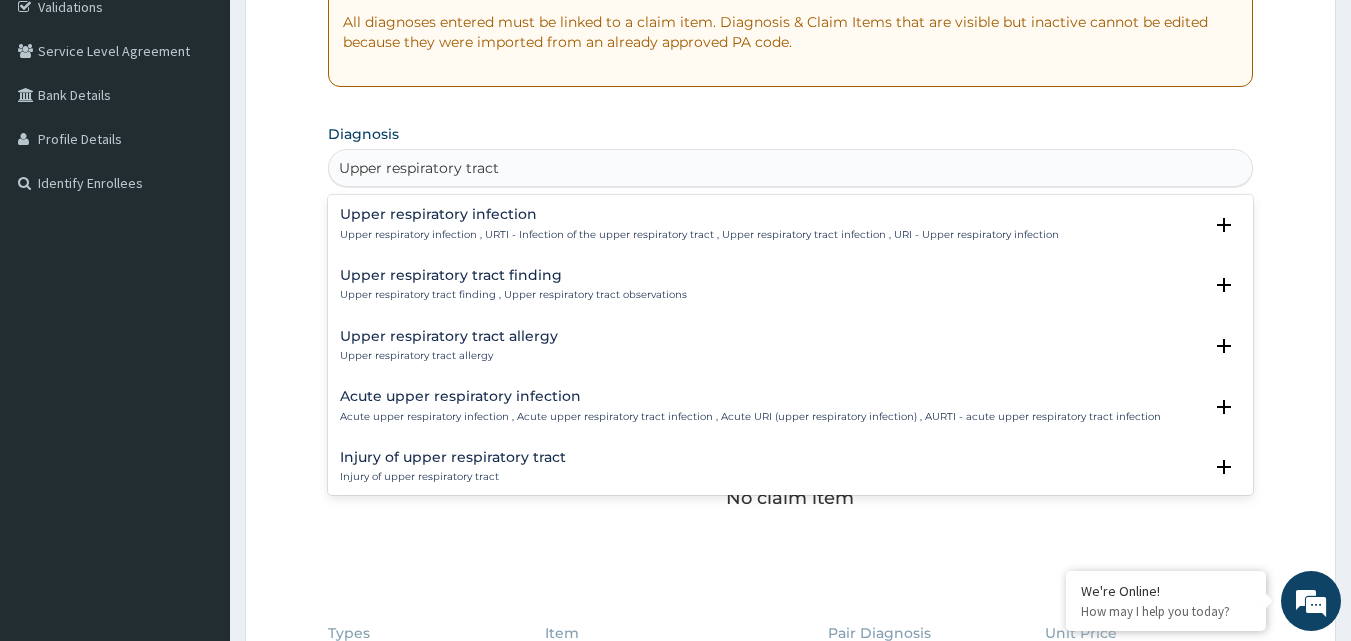 click on "Upper respiratory infection" at bounding box center (699, 214) 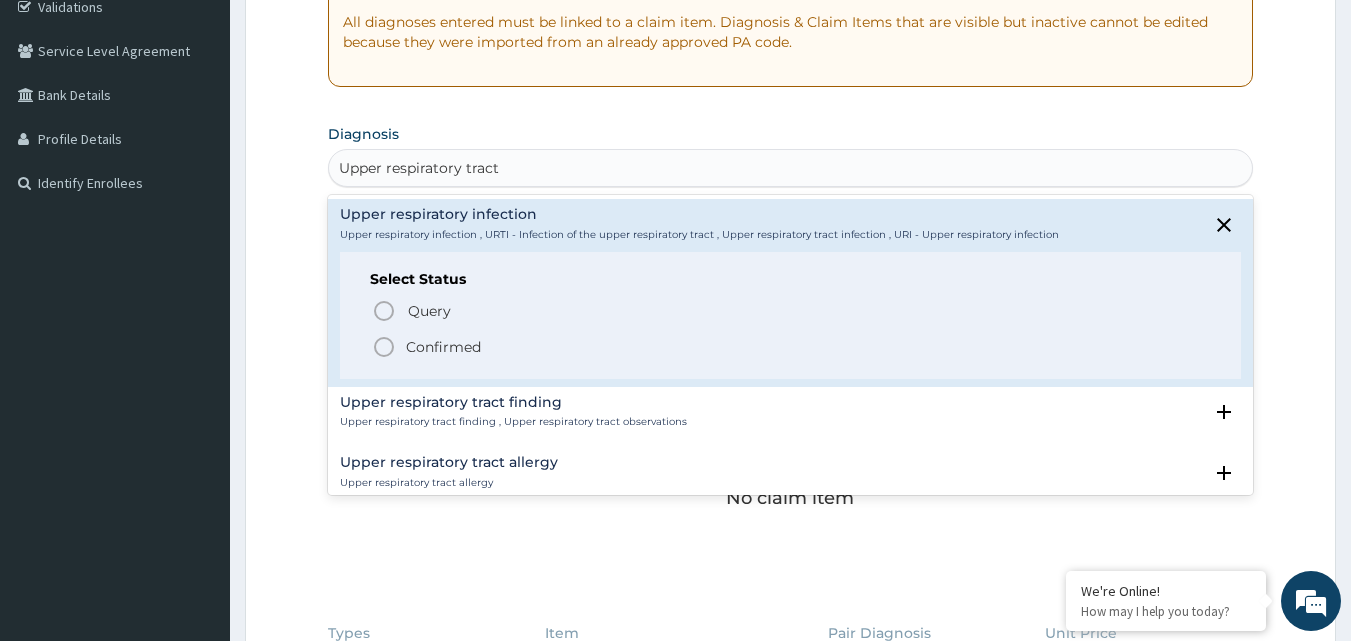 click 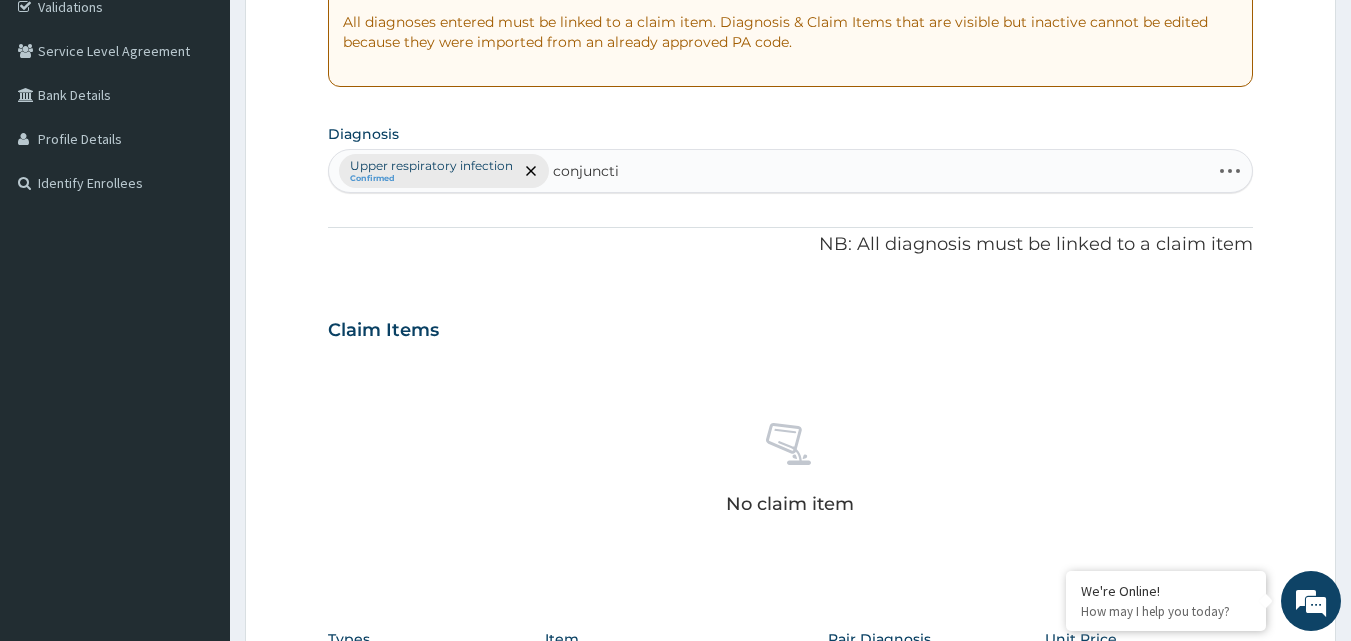 type on "conjunctiv" 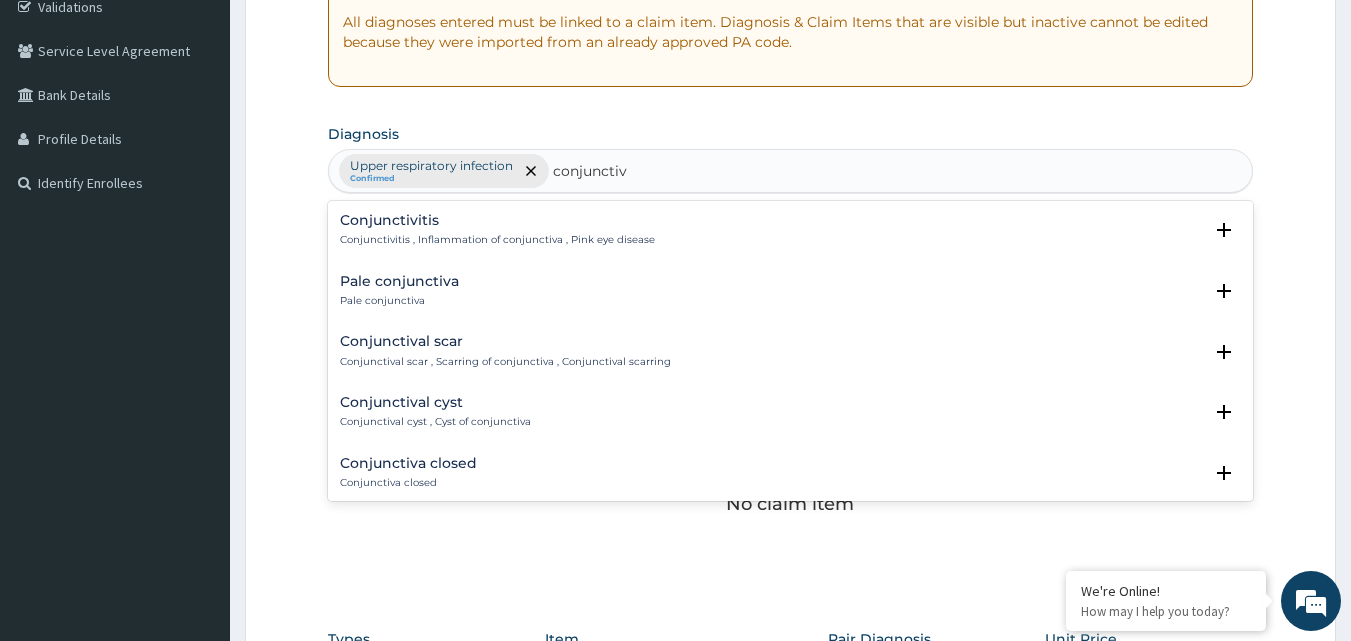click on "Conjunctivitis" at bounding box center (497, 220) 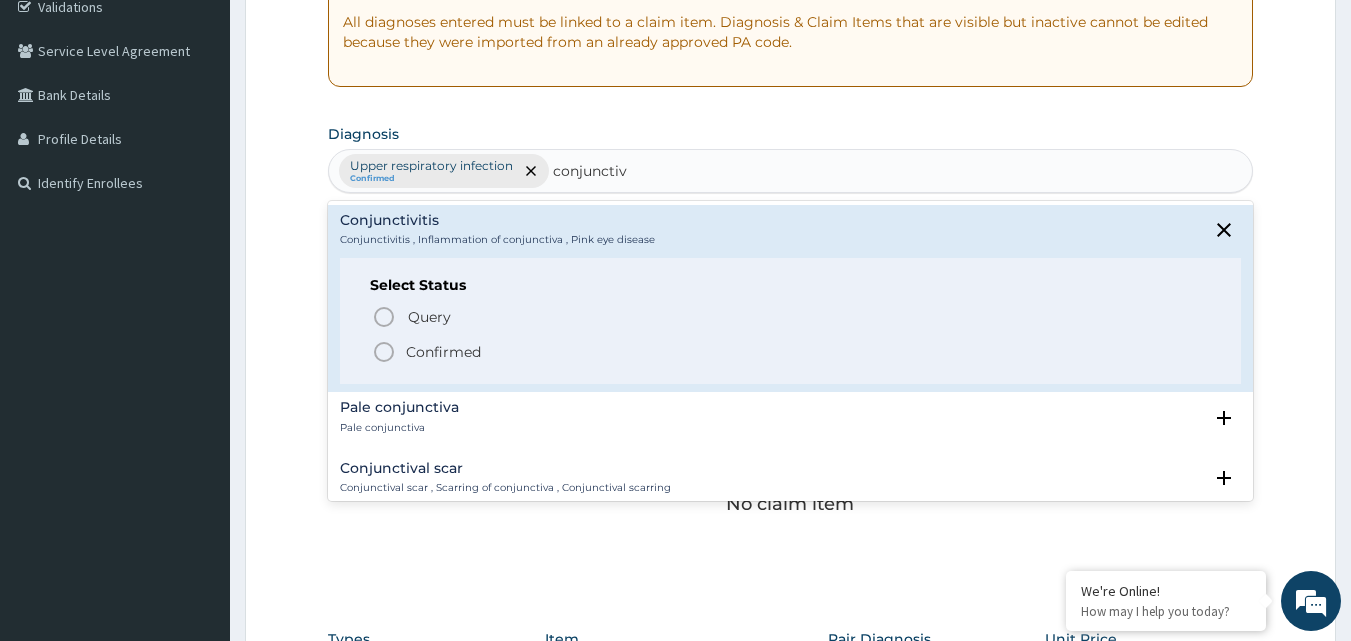 click 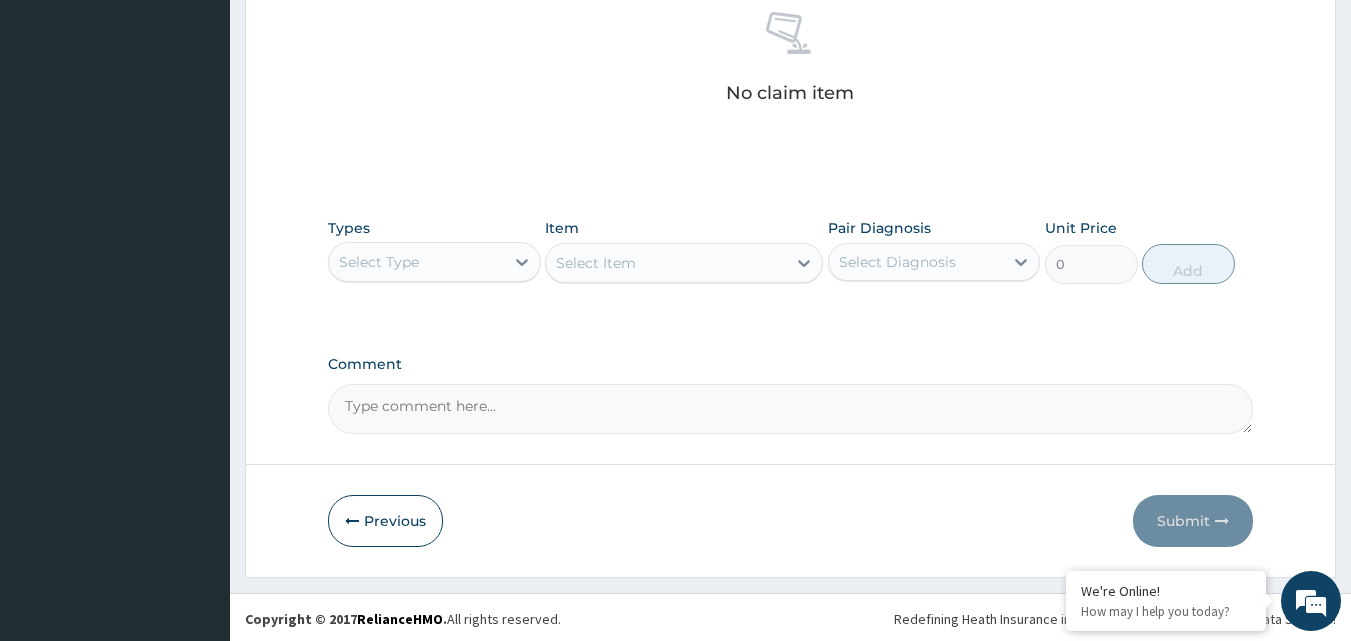 scroll, scrollTop: 801, scrollLeft: 0, axis: vertical 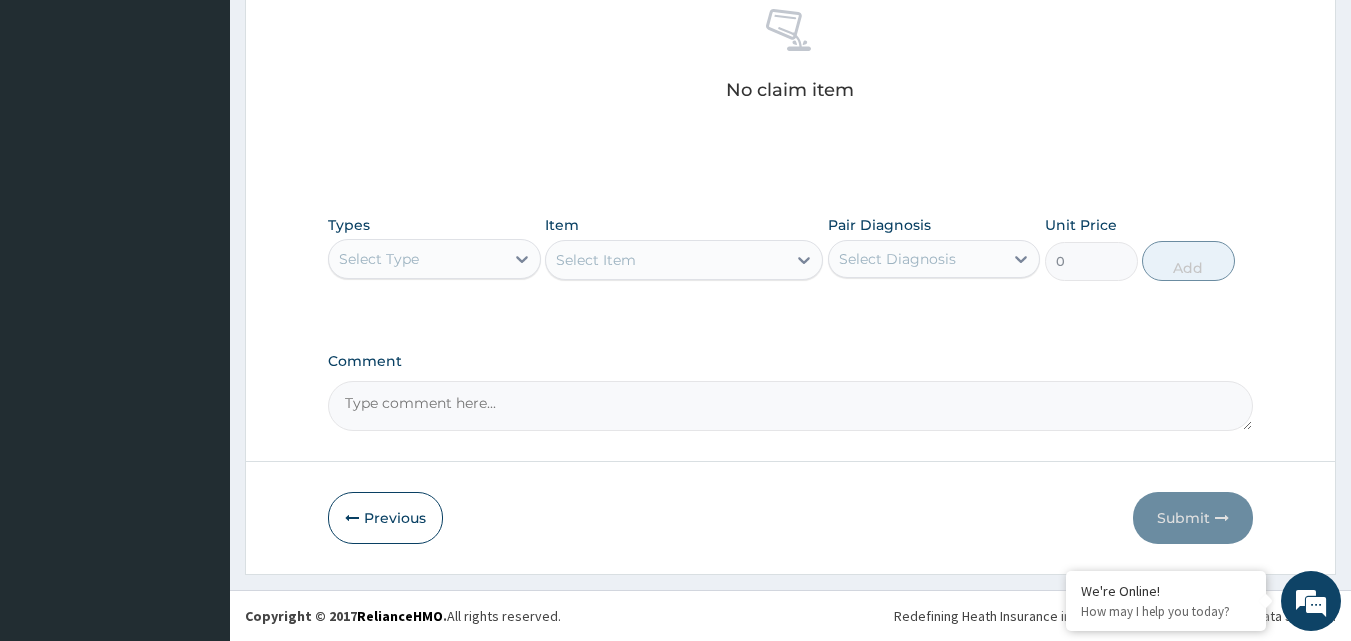 click on "Select Type" at bounding box center [416, 259] 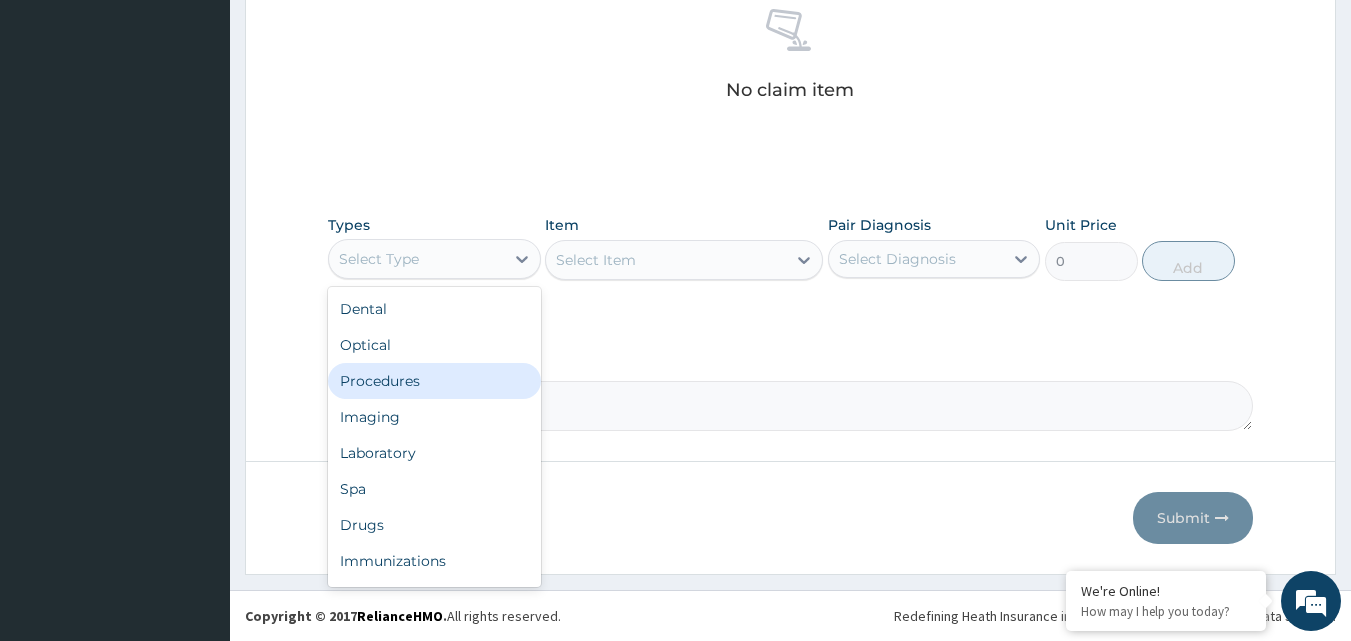 click on "Procedures" at bounding box center [434, 381] 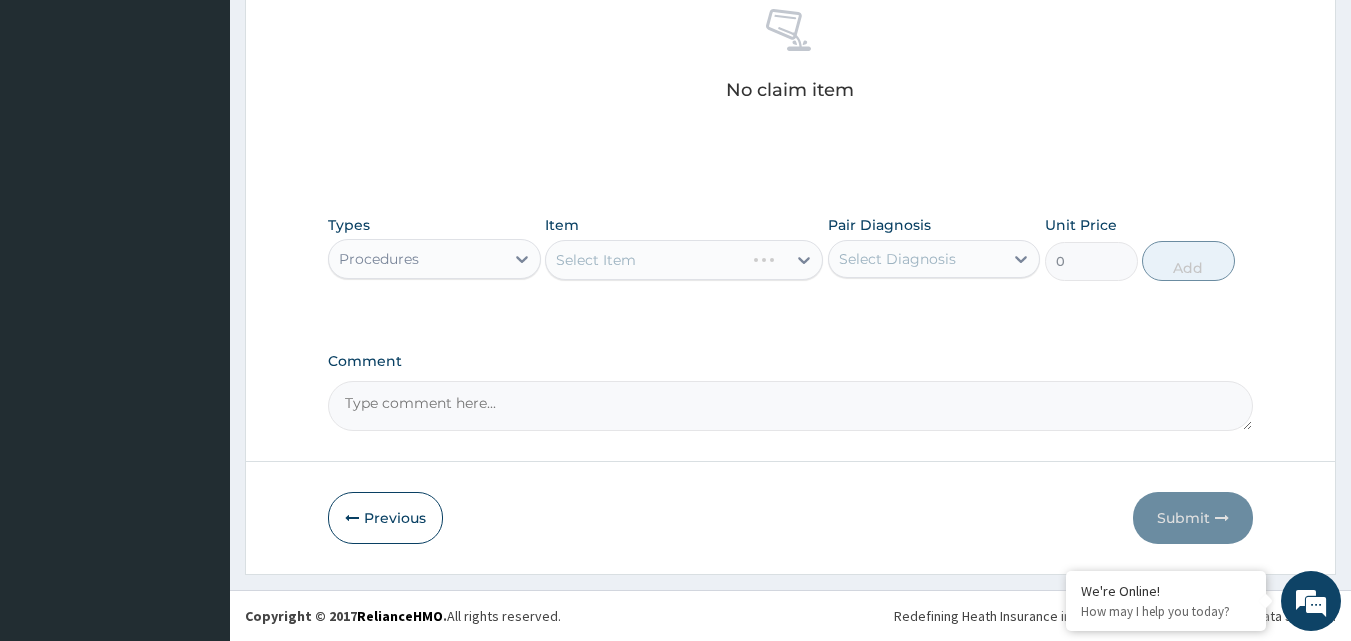 click on "Select Item" at bounding box center [684, 260] 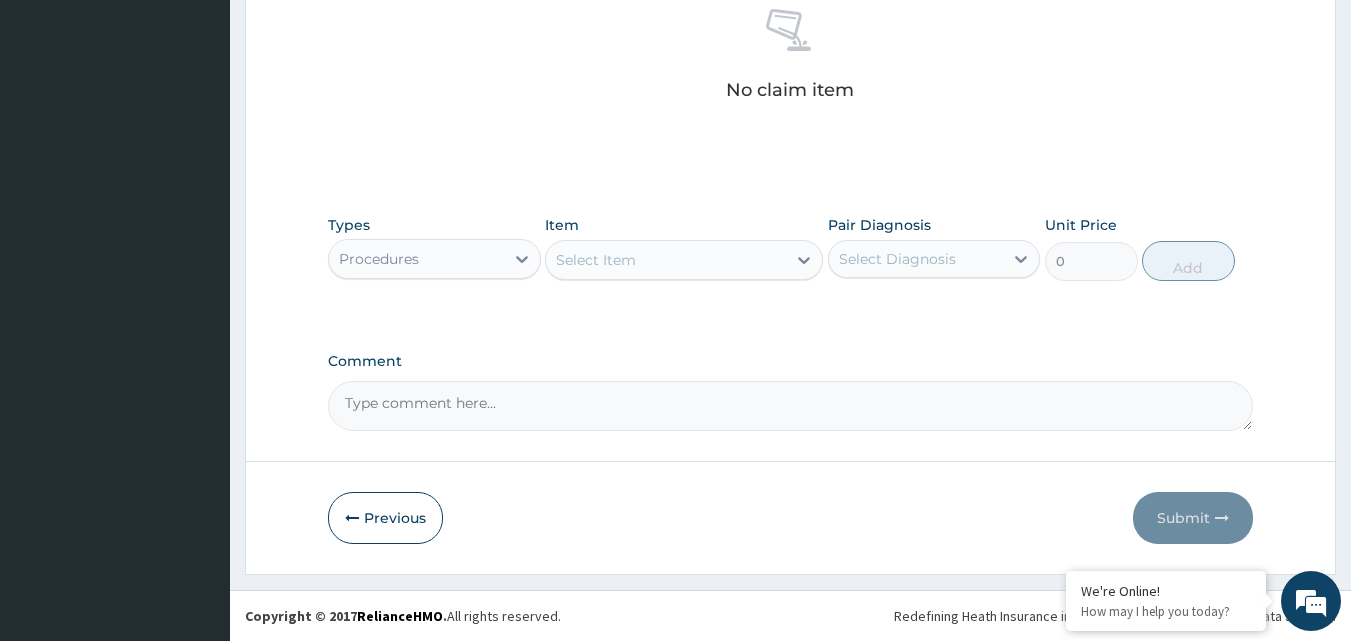 click on "Select Item" at bounding box center [666, 260] 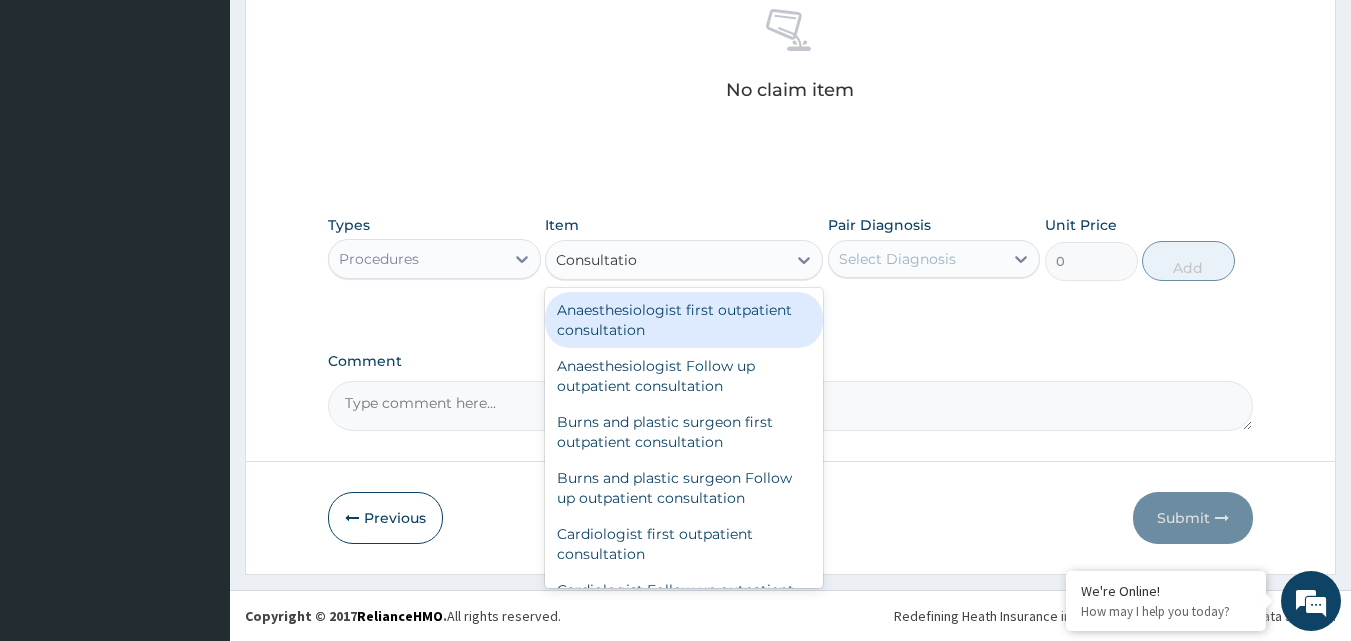 type on "Consultation" 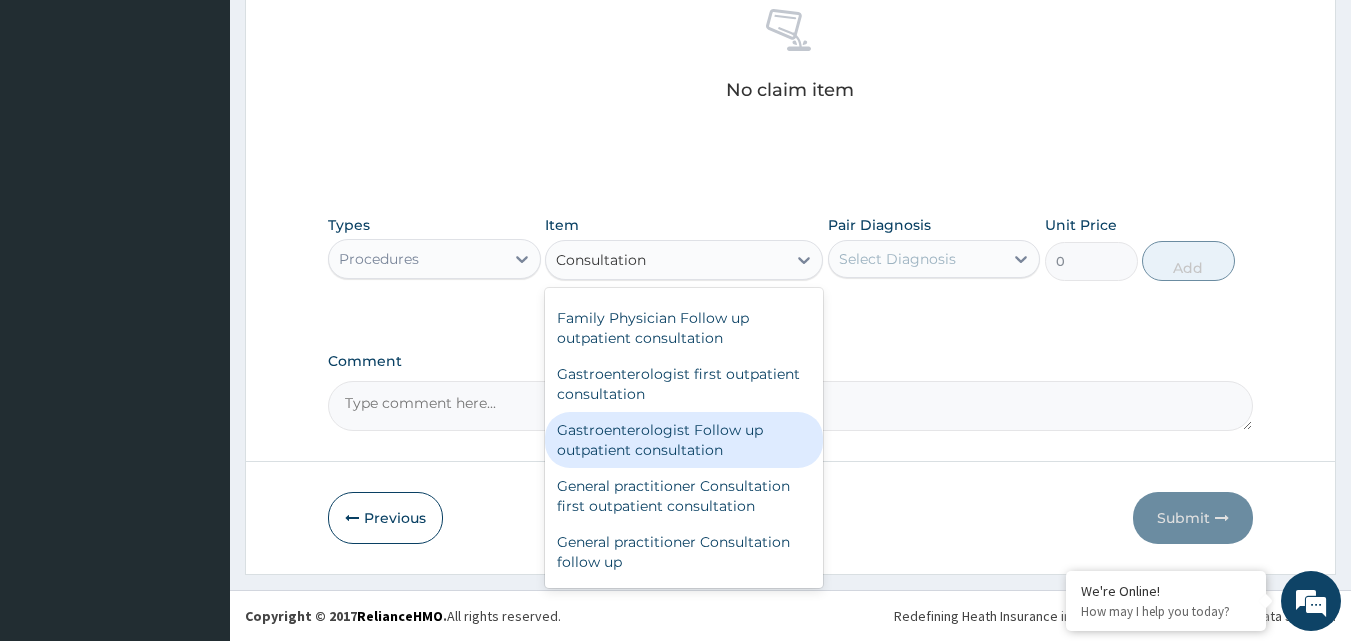 scroll, scrollTop: 900, scrollLeft: 0, axis: vertical 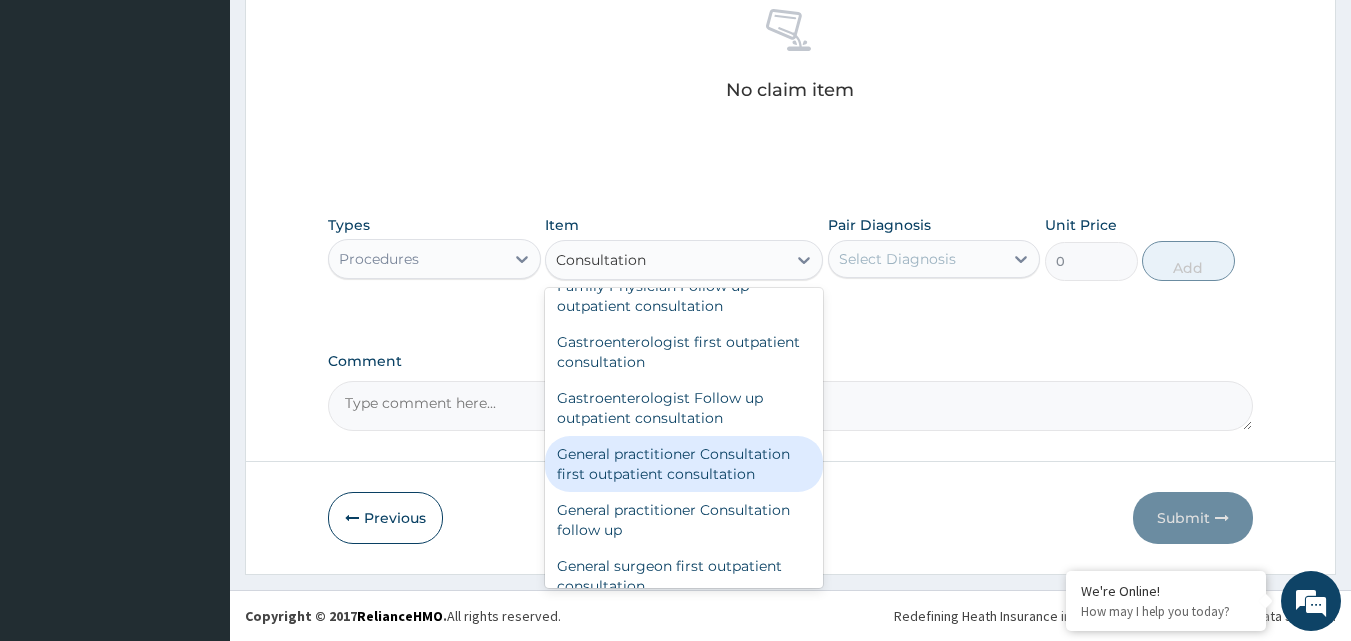 click on "General practitioner Consultation first outpatient consultation" at bounding box center (684, 464) 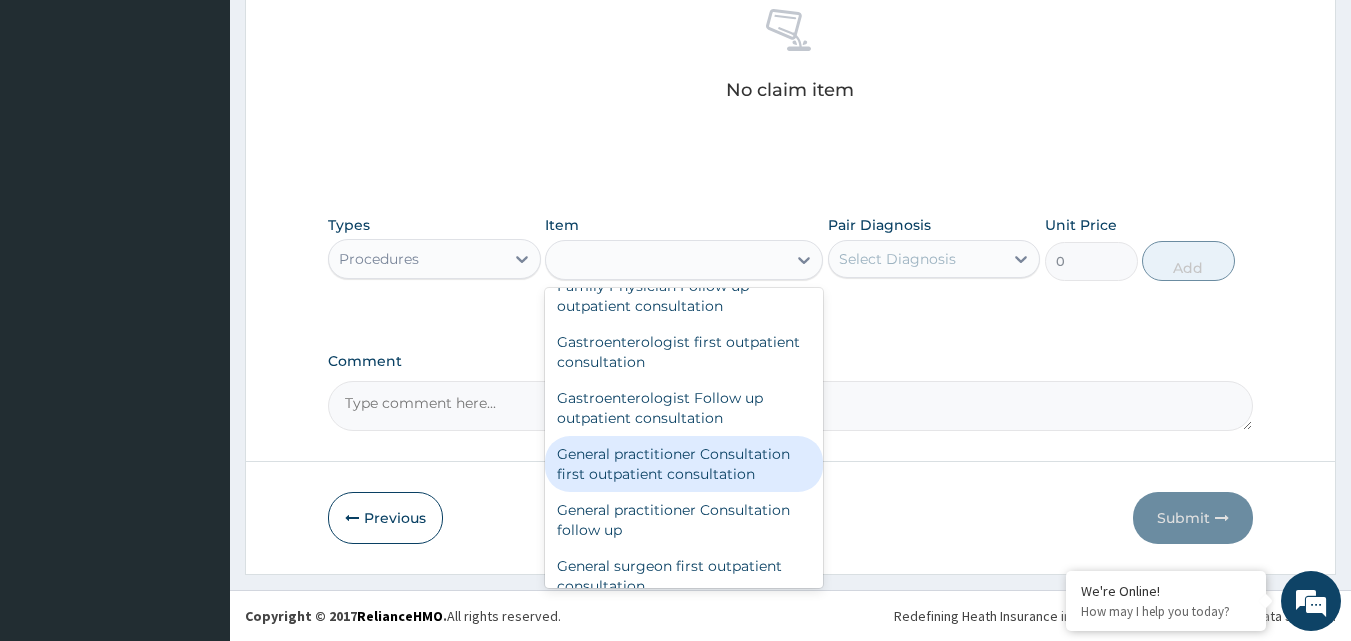 type on "3960" 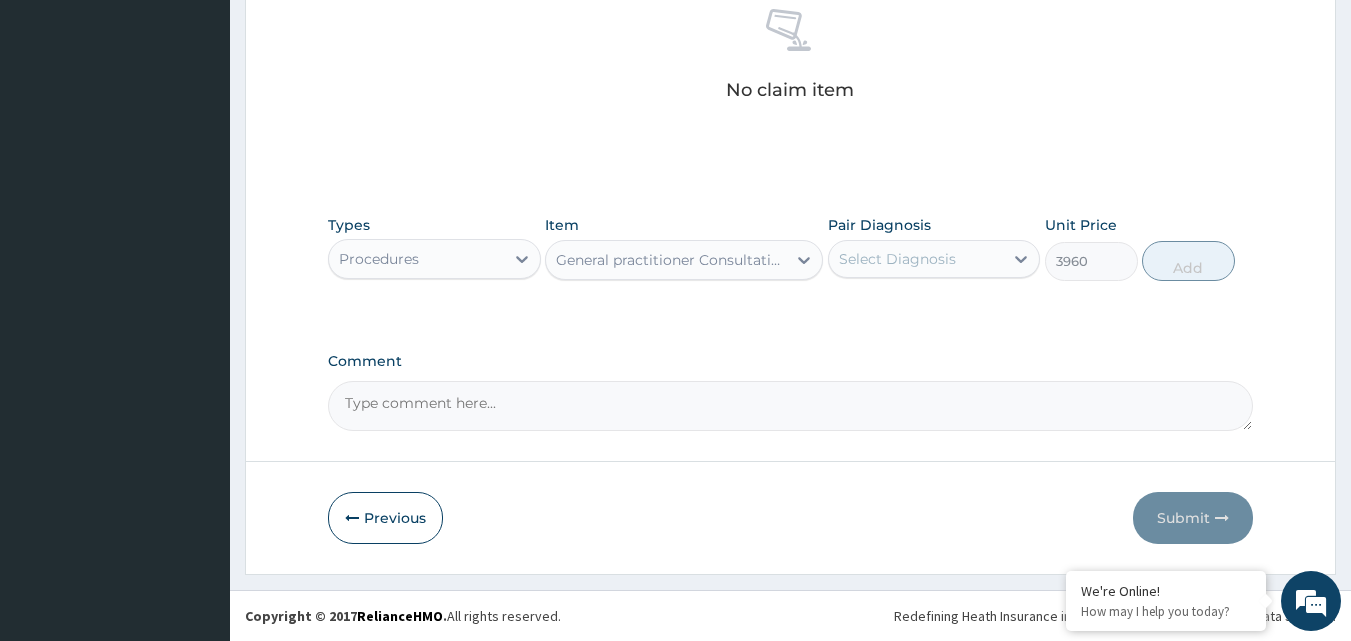 click on "Select Diagnosis" at bounding box center (916, 259) 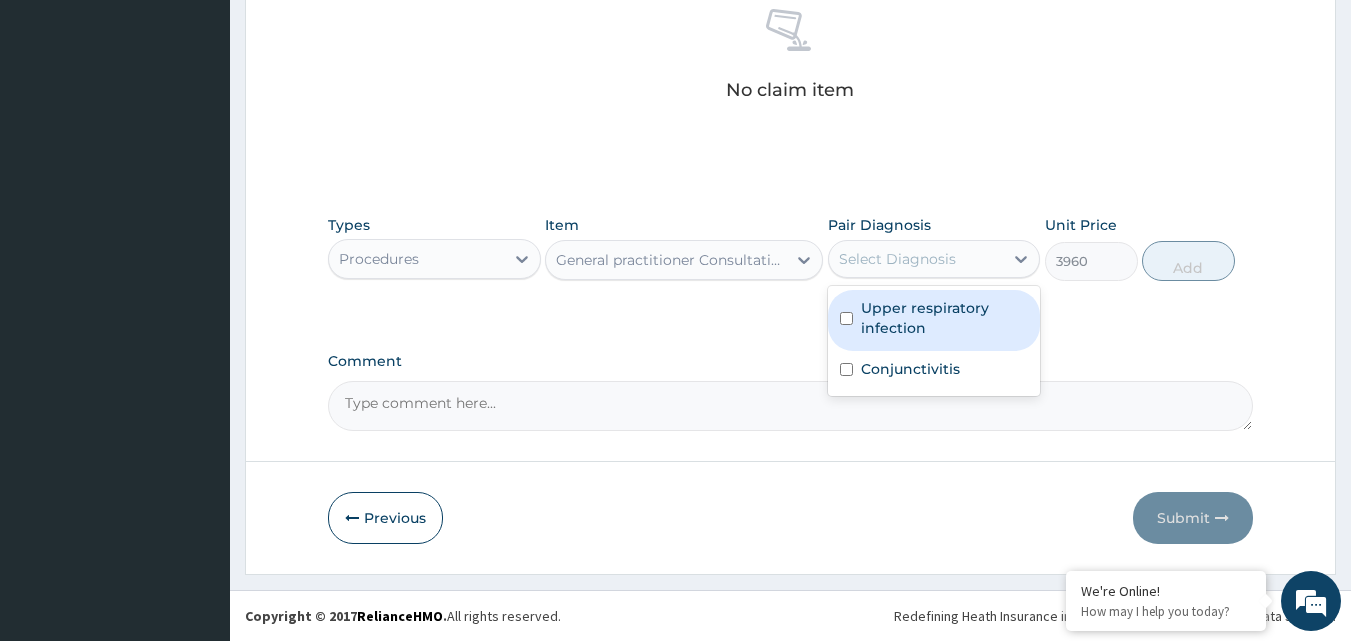 click at bounding box center (846, 318) 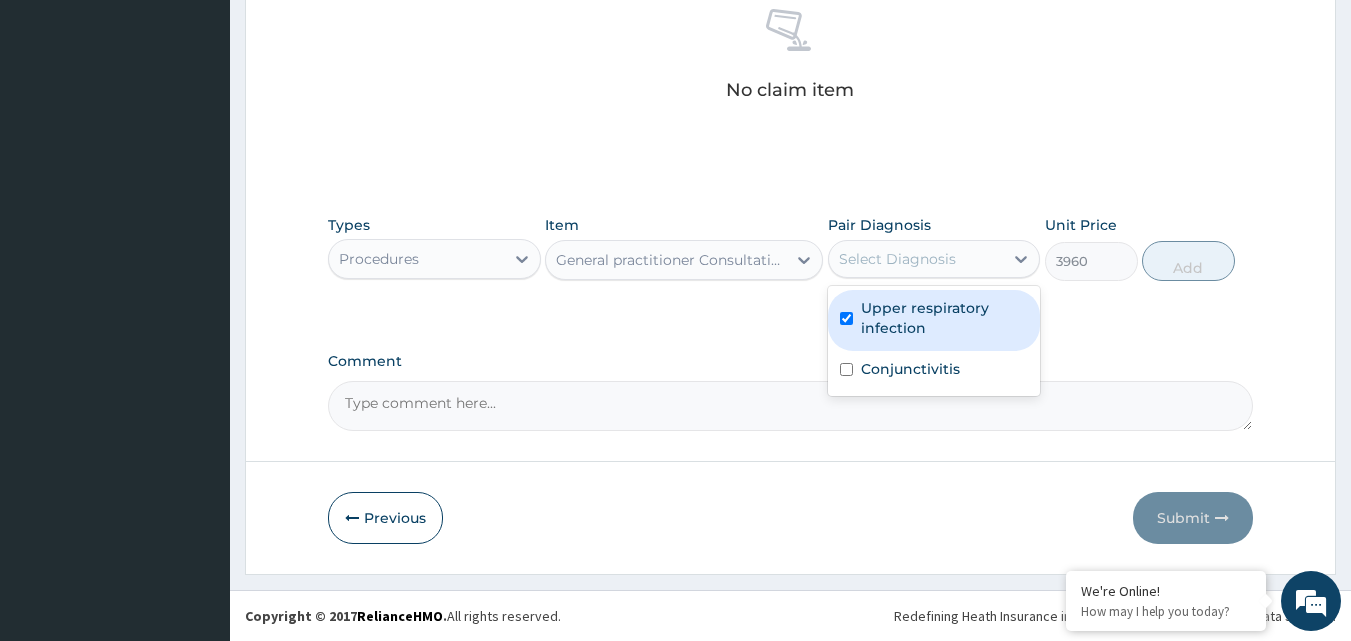 checkbox on "true" 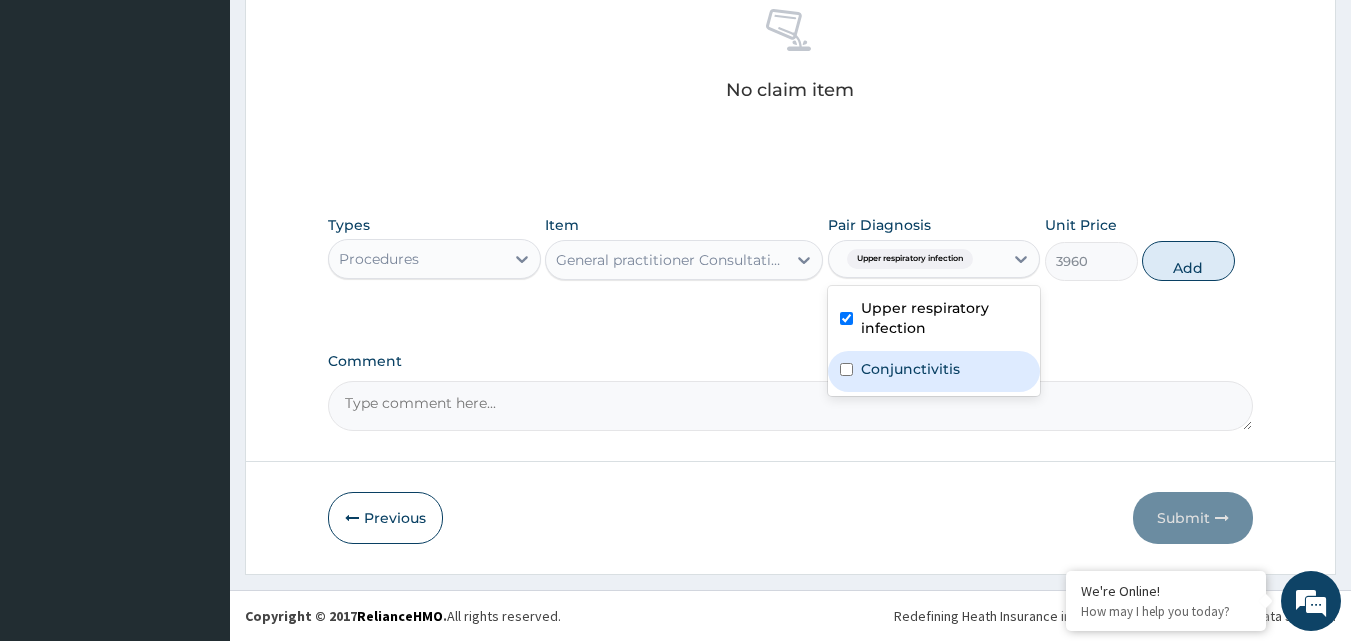 click at bounding box center (846, 369) 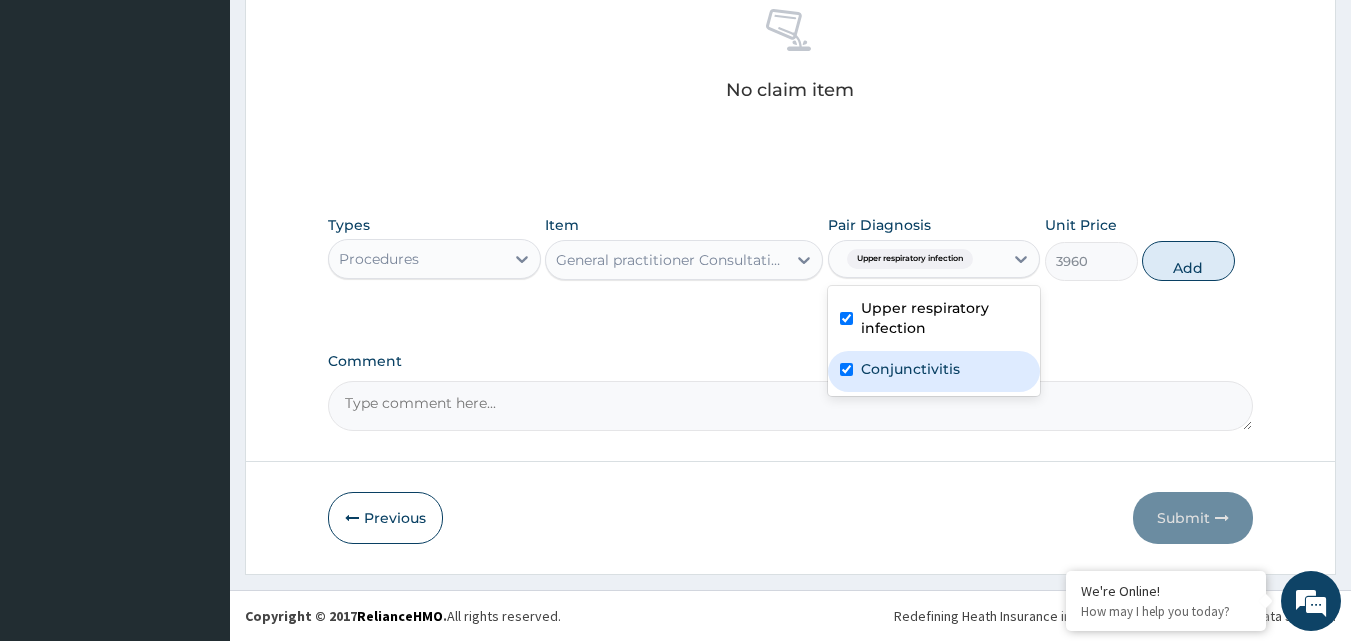 checkbox on "true" 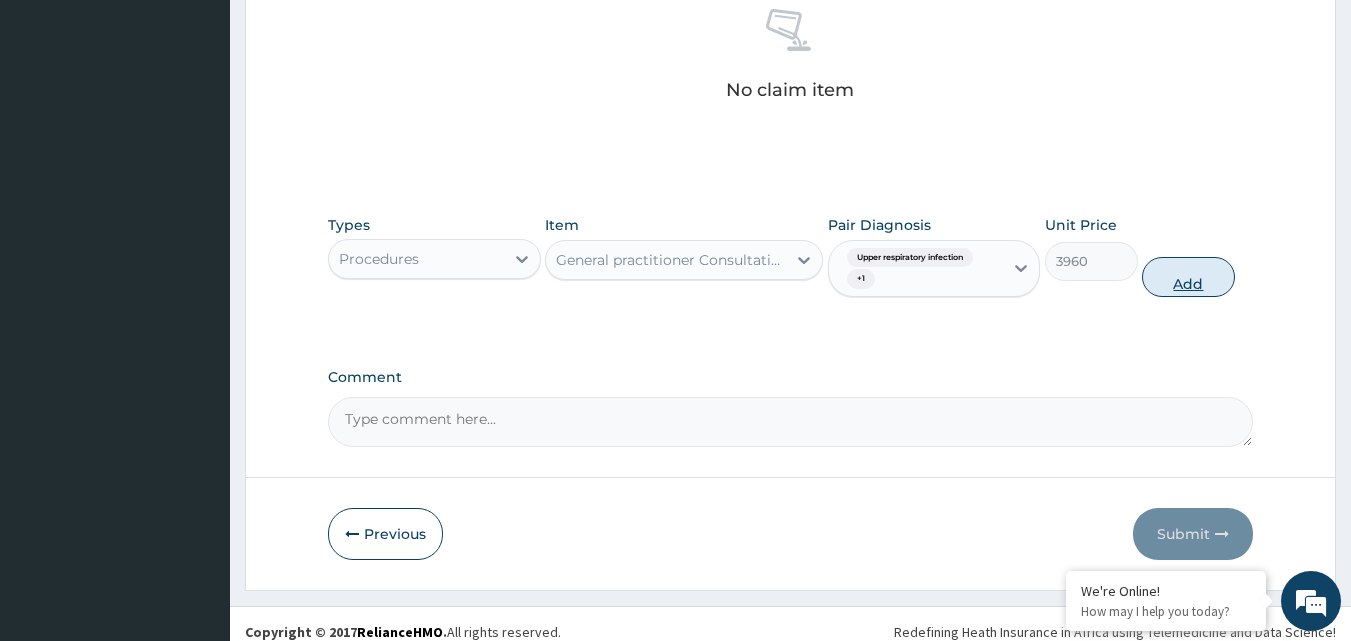 click on "Add" at bounding box center (1188, 277) 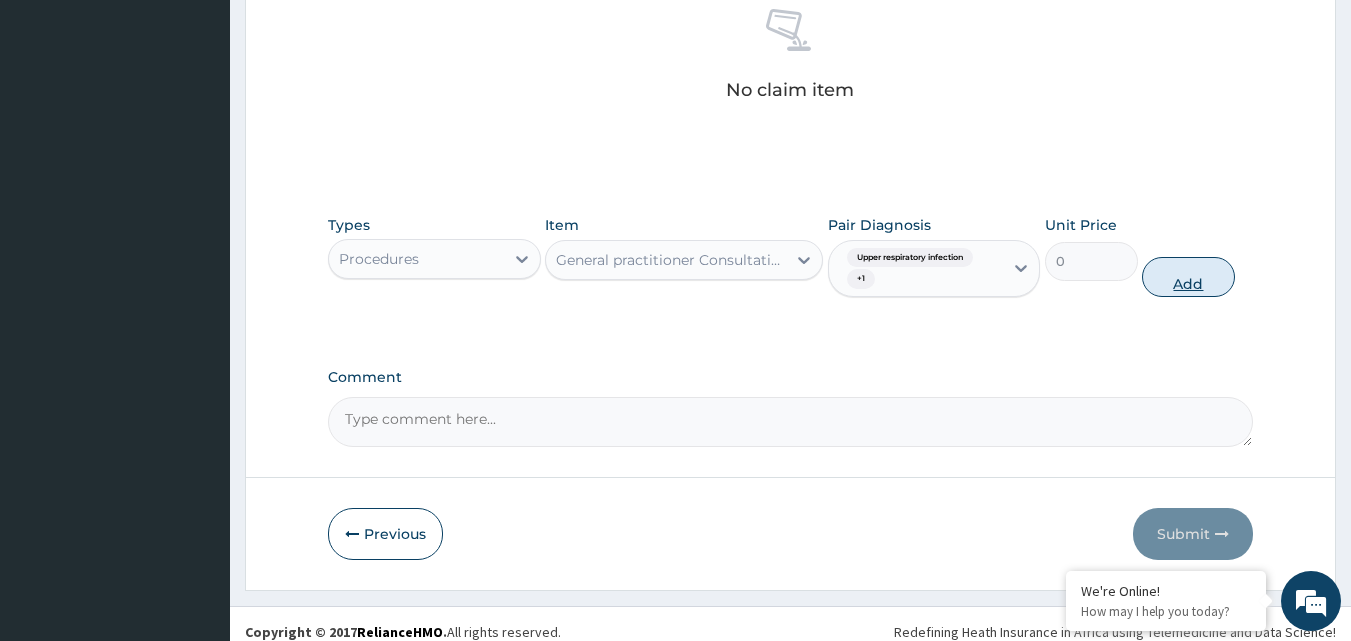 scroll, scrollTop: 732, scrollLeft: 0, axis: vertical 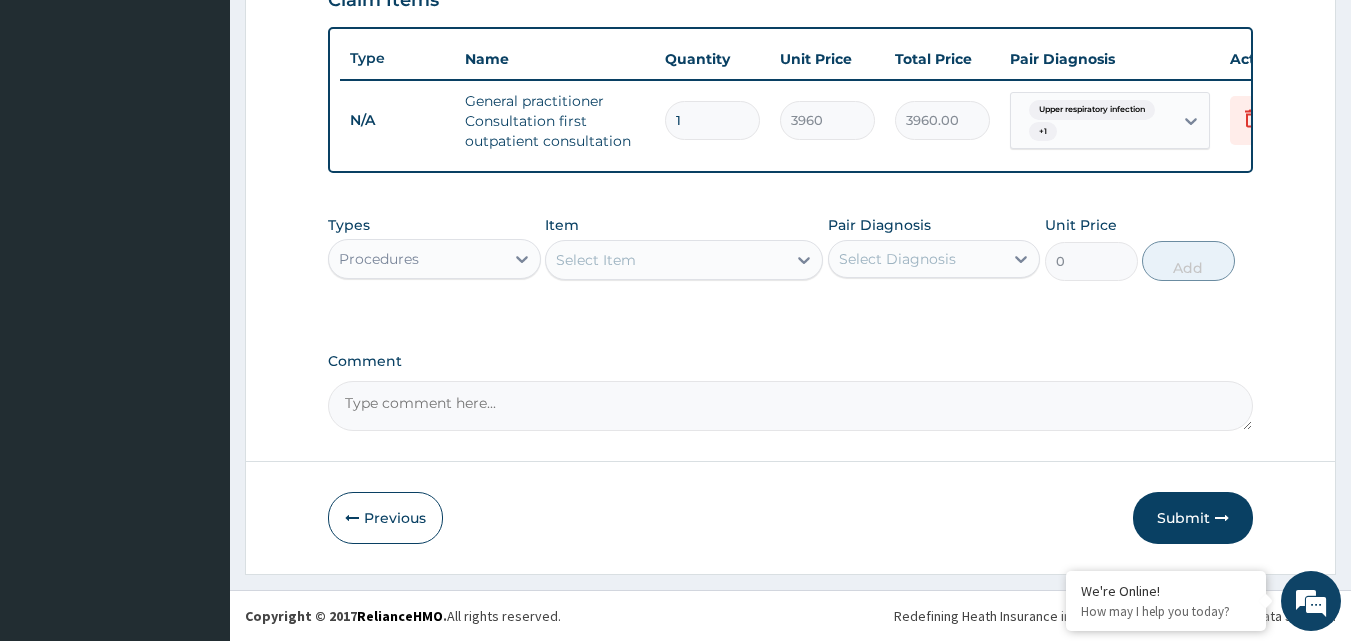 click on "Procedures" at bounding box center [416, 259] 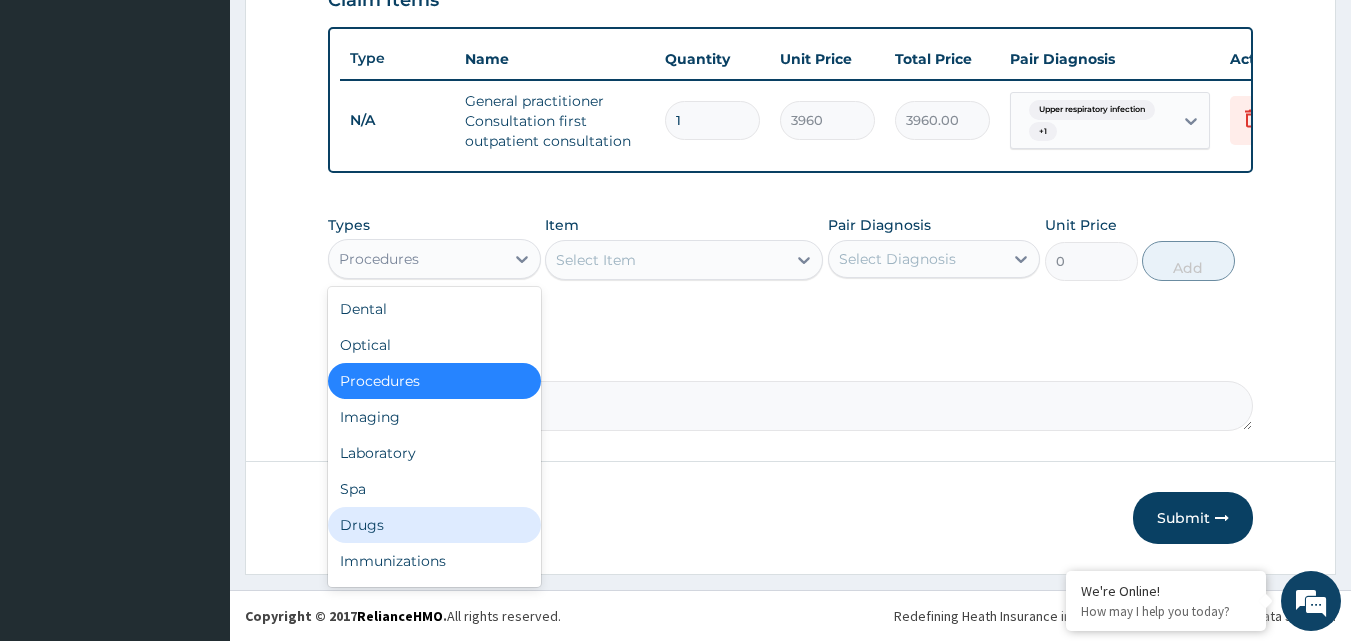 click on "Drugs" at bounding box center (434, 525) 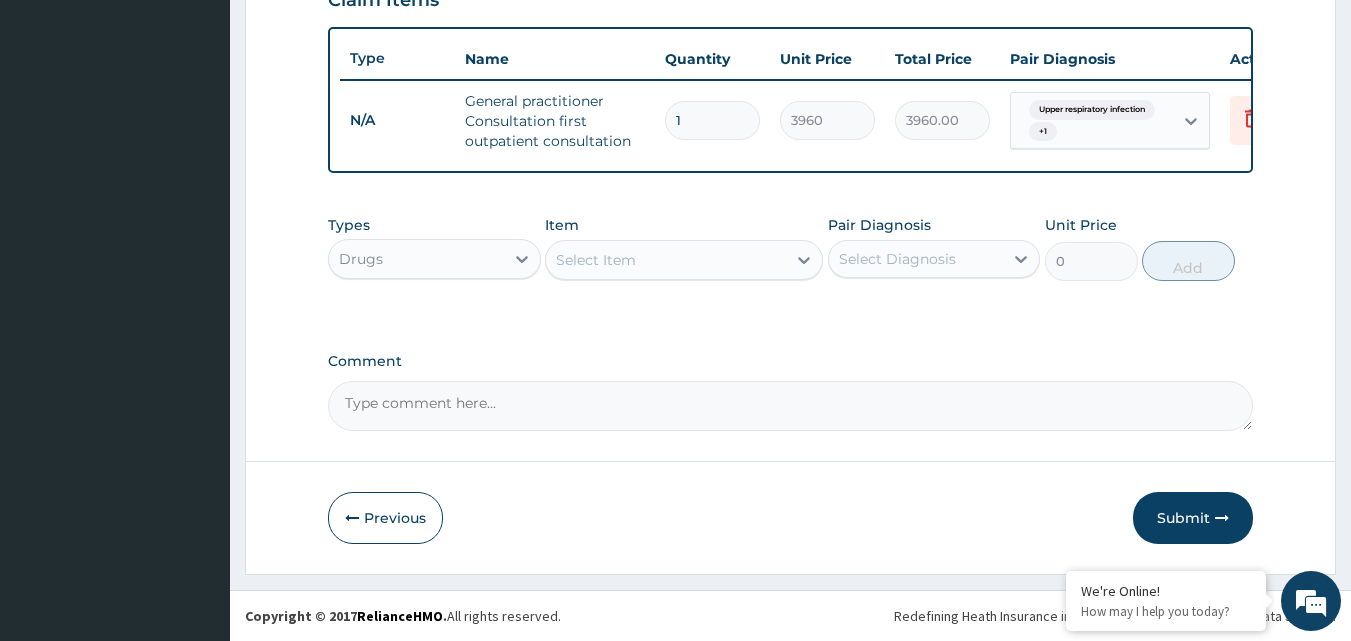 click on "Select Item" at bounding box center (666, 260) 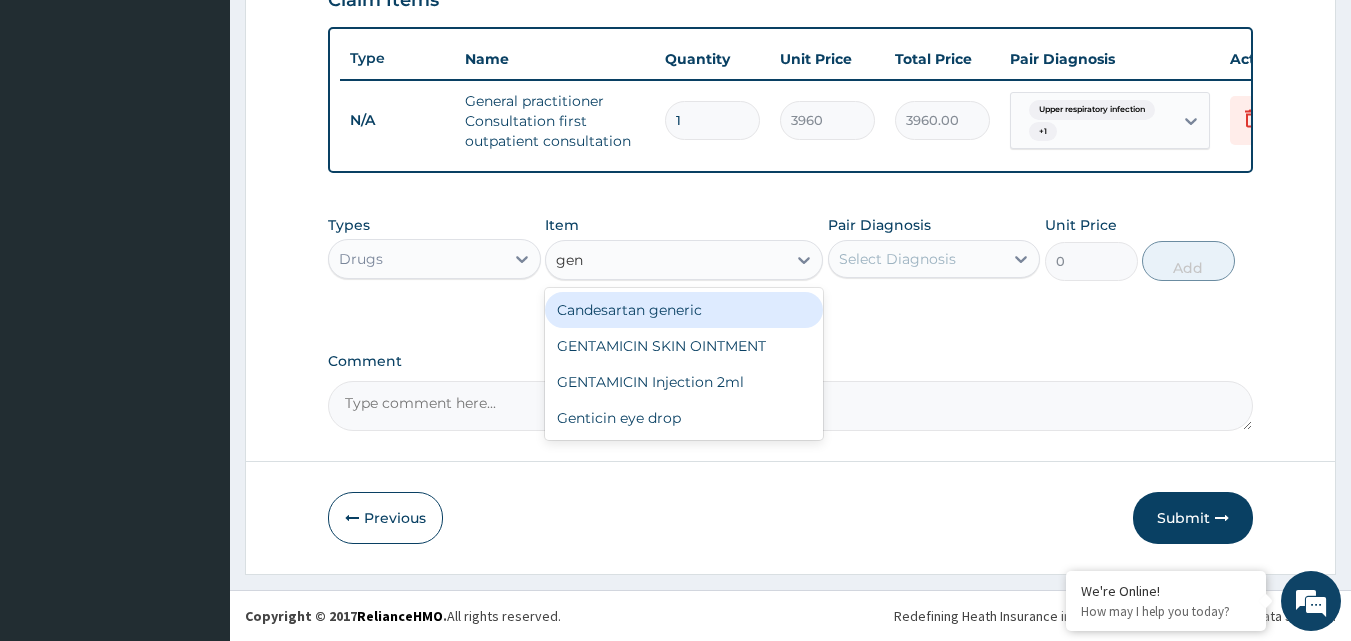 type on "gent" 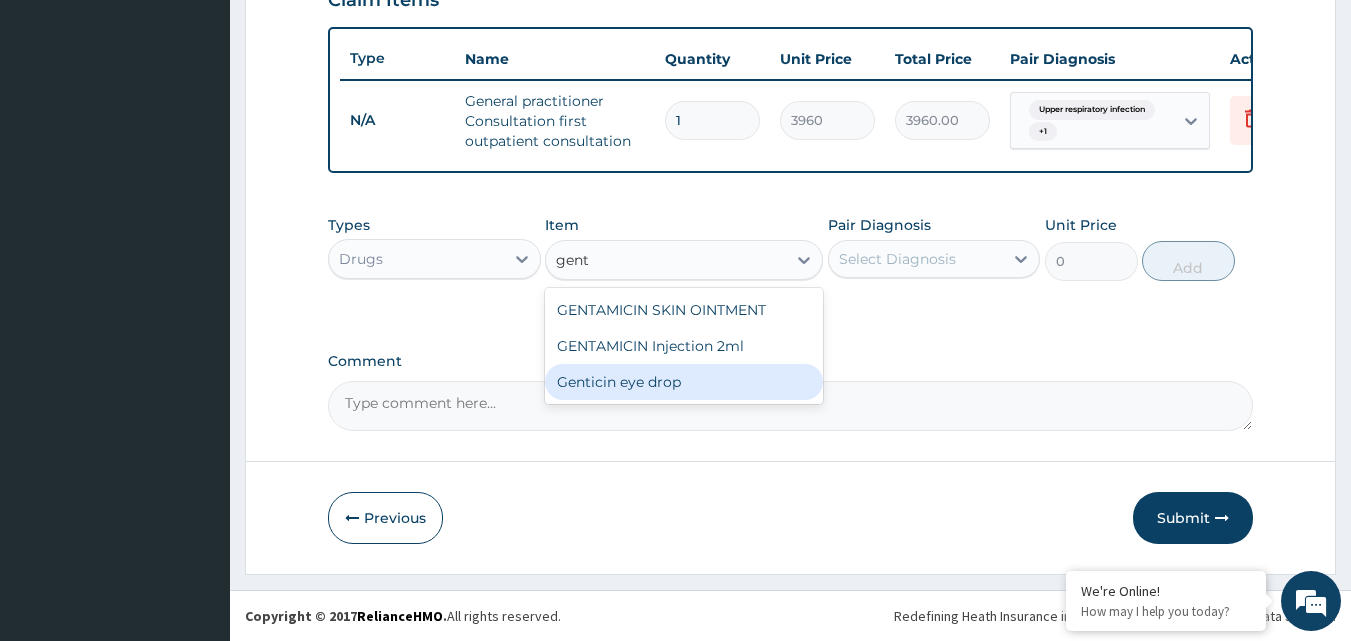 click on "Genticin eye drop" at bounding box center (684, 382) 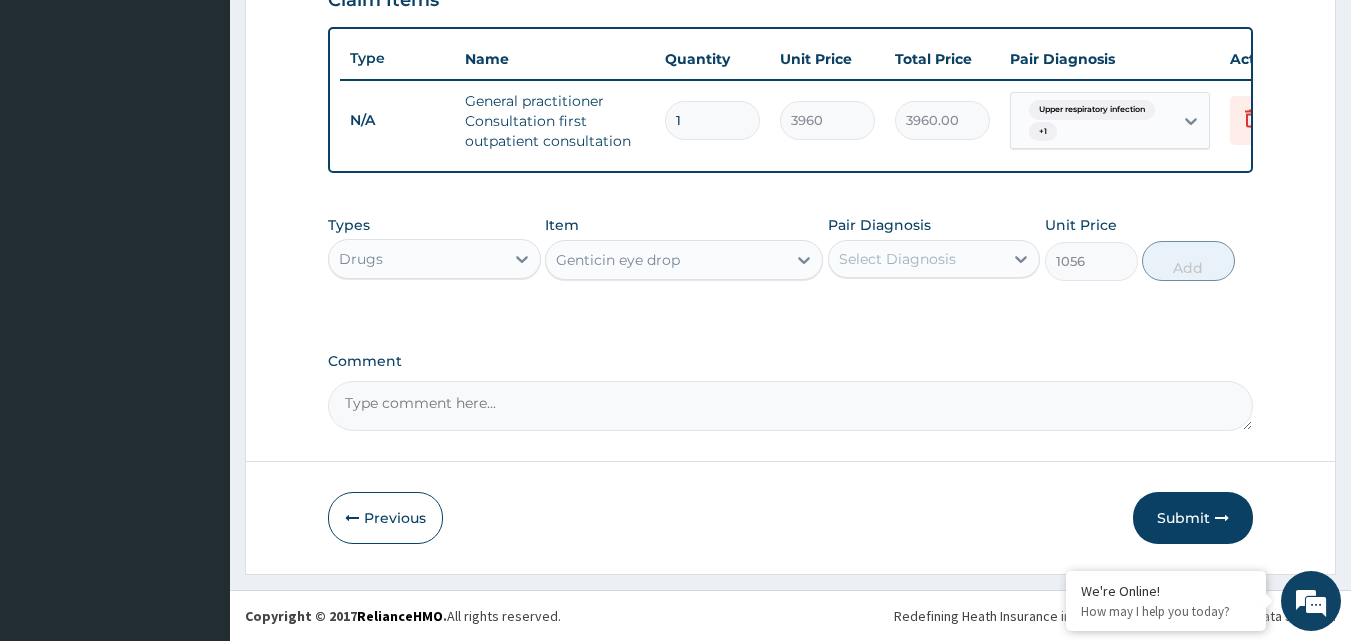 click on "Select Diagnosis" at bounding box center (897, 259) 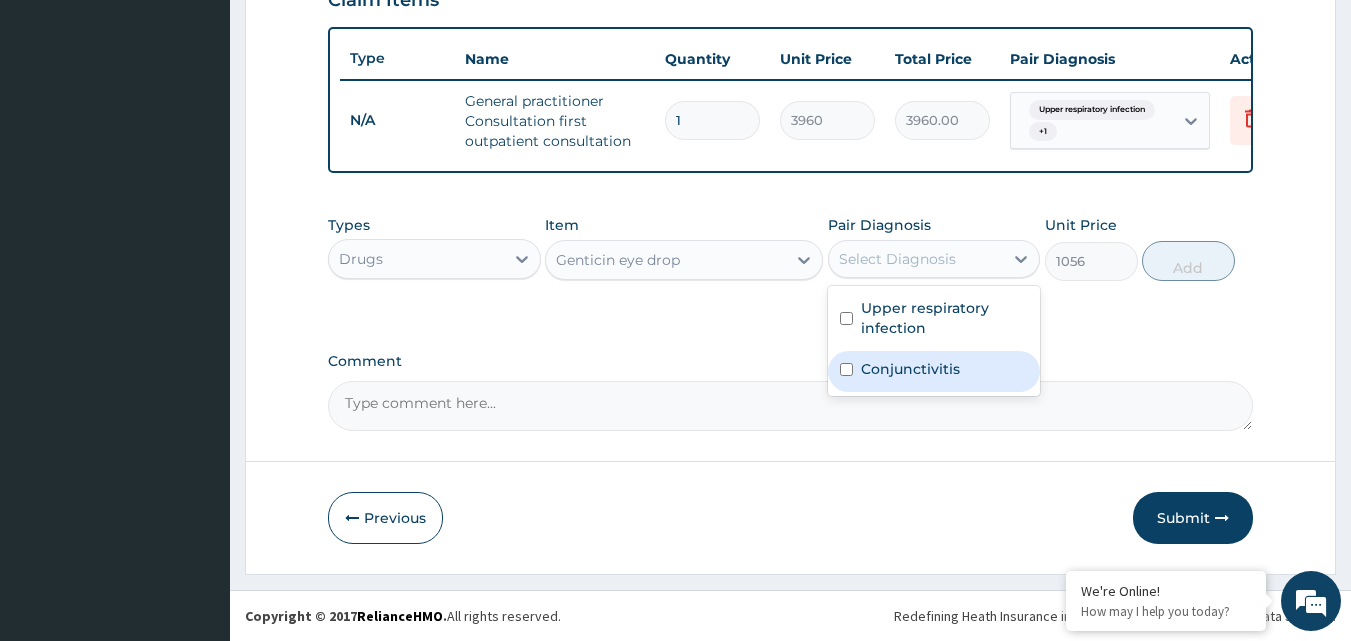 click at bounding box center [846, 369] 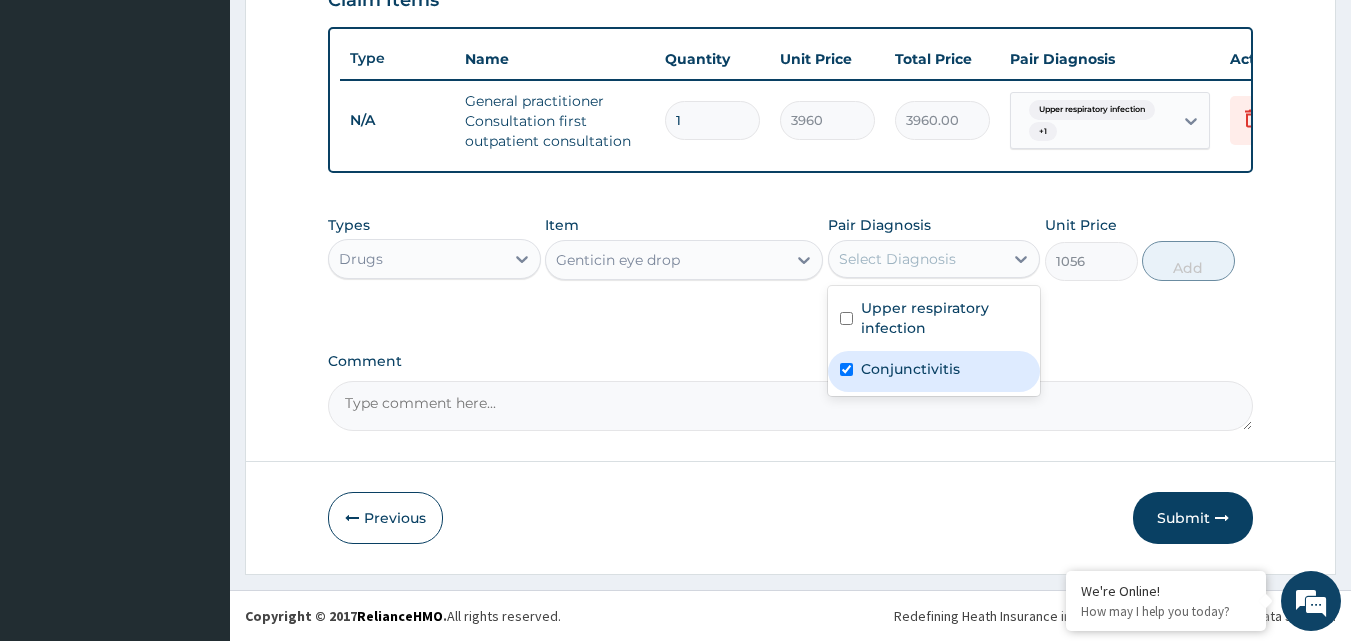 checkbox on "true" 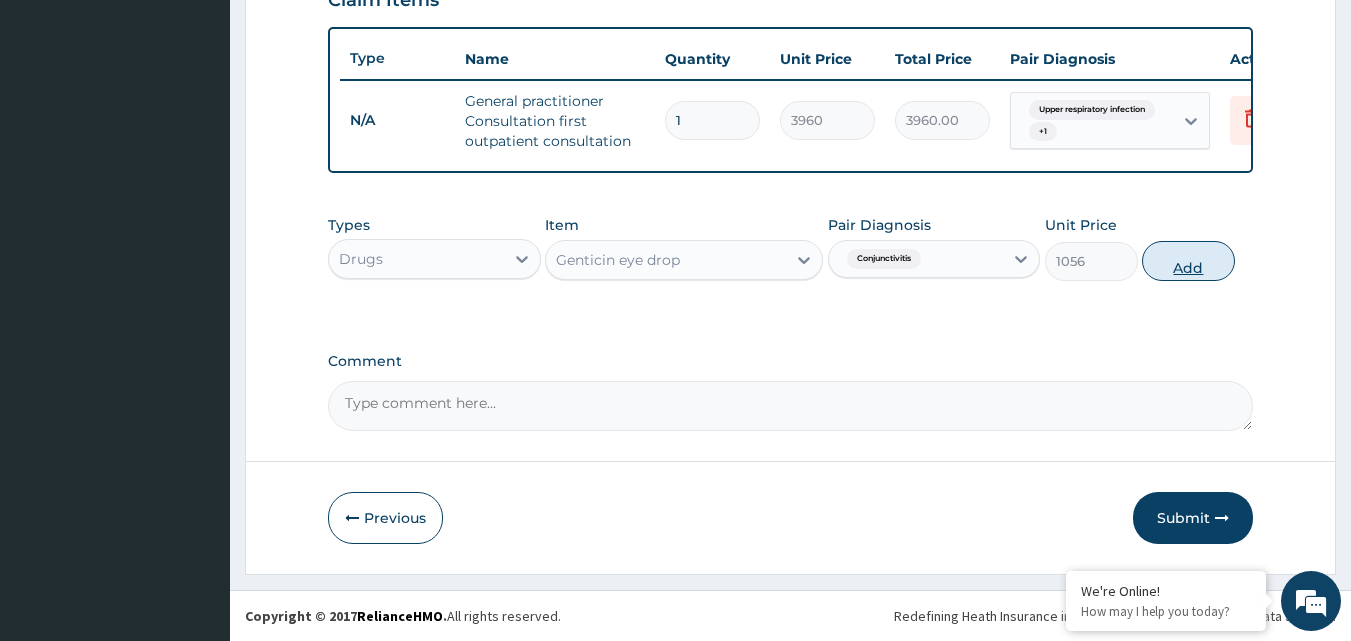 click on "Add" at bounding box center [1188, 261] 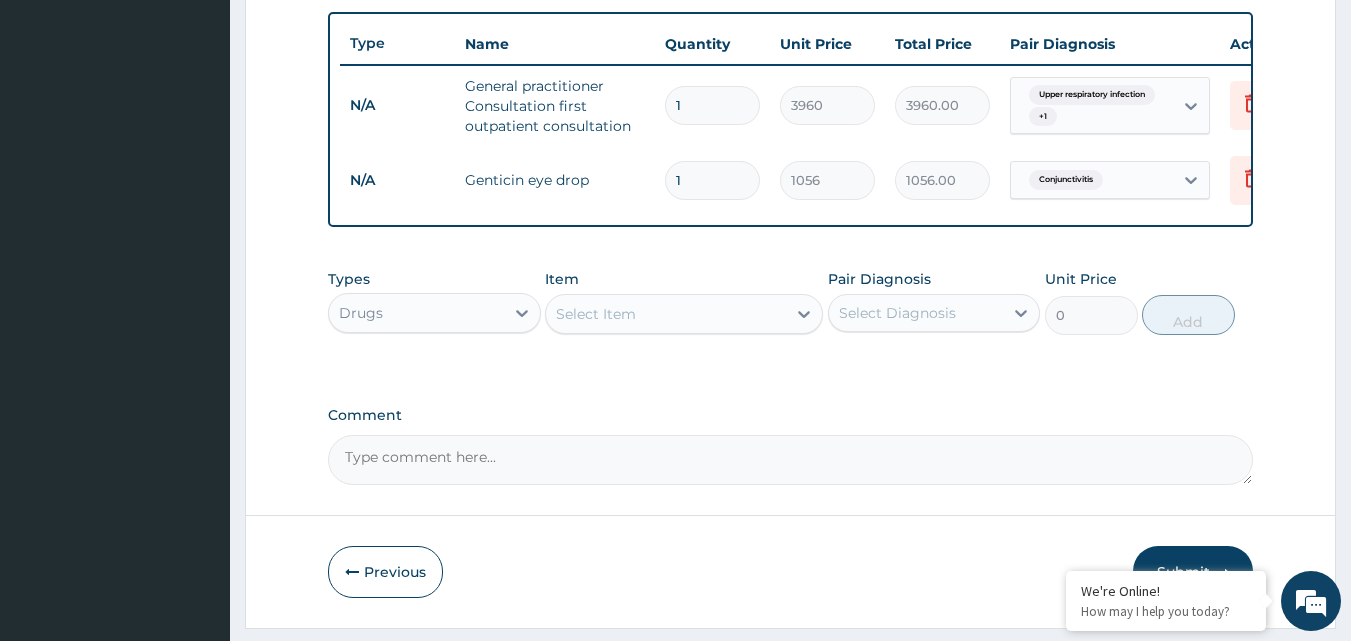 click on "Select Item" at bounding box center (596, 314) 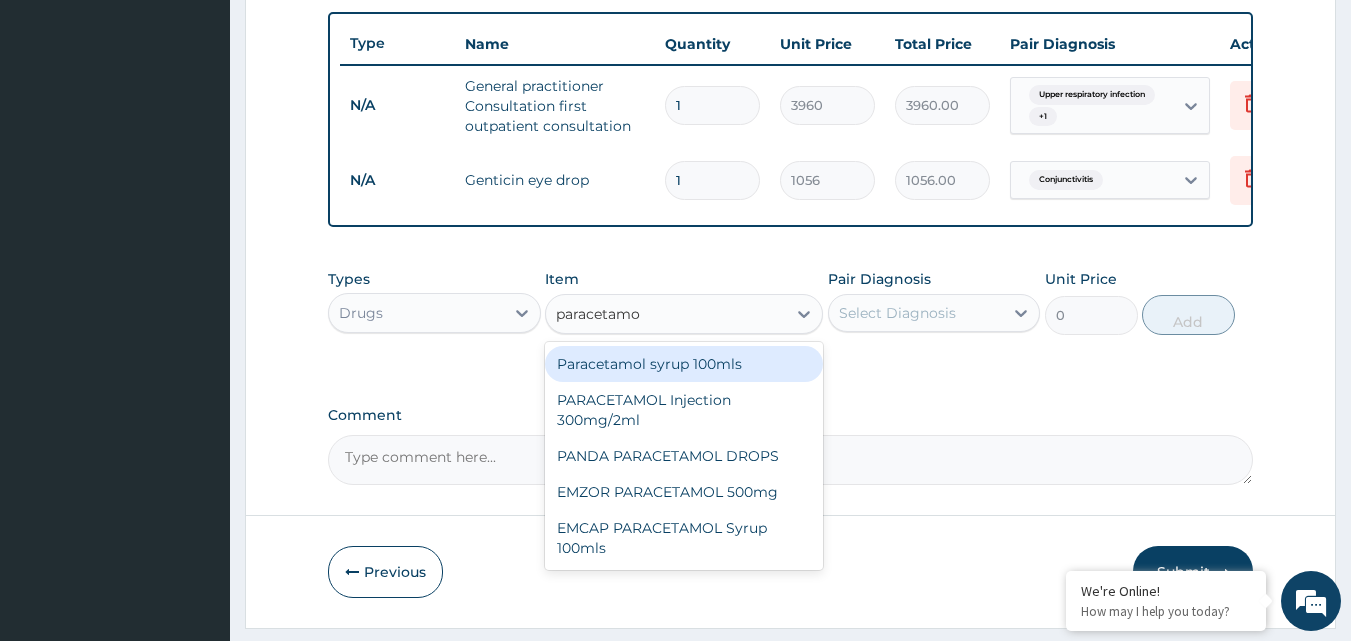 type on "paracetamol" 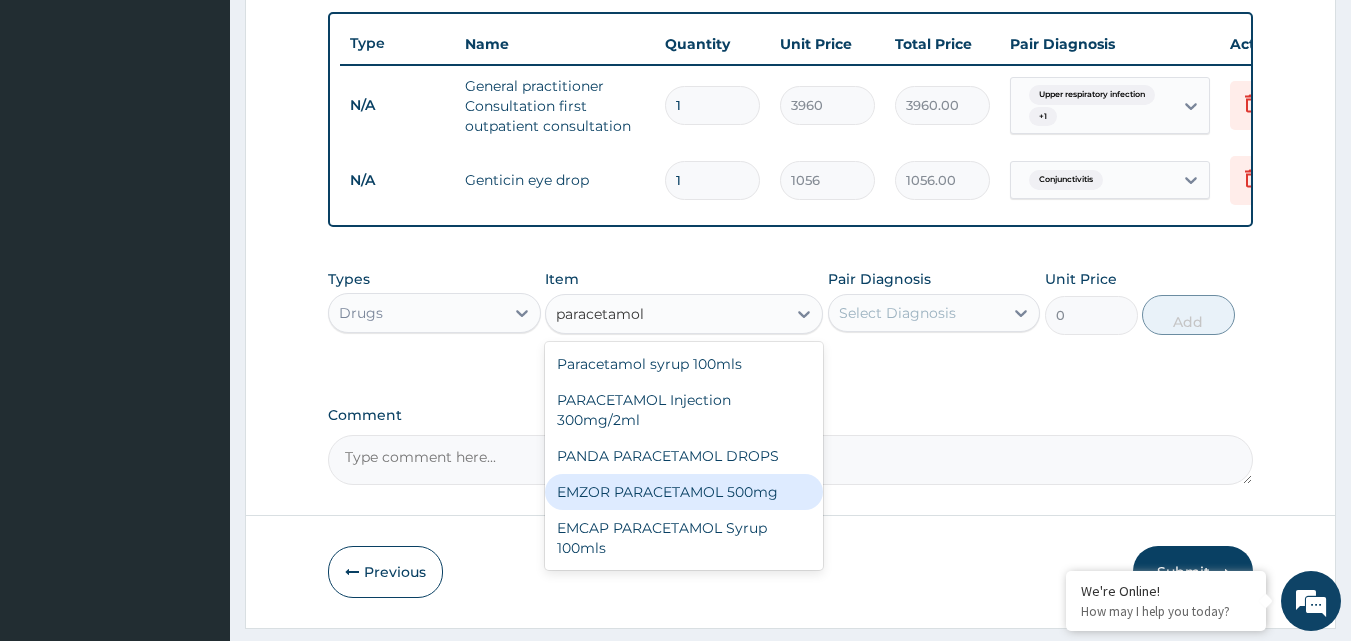 click on "EMZOR PARACETAMOL 500mg" at bounding box center [684, 492] 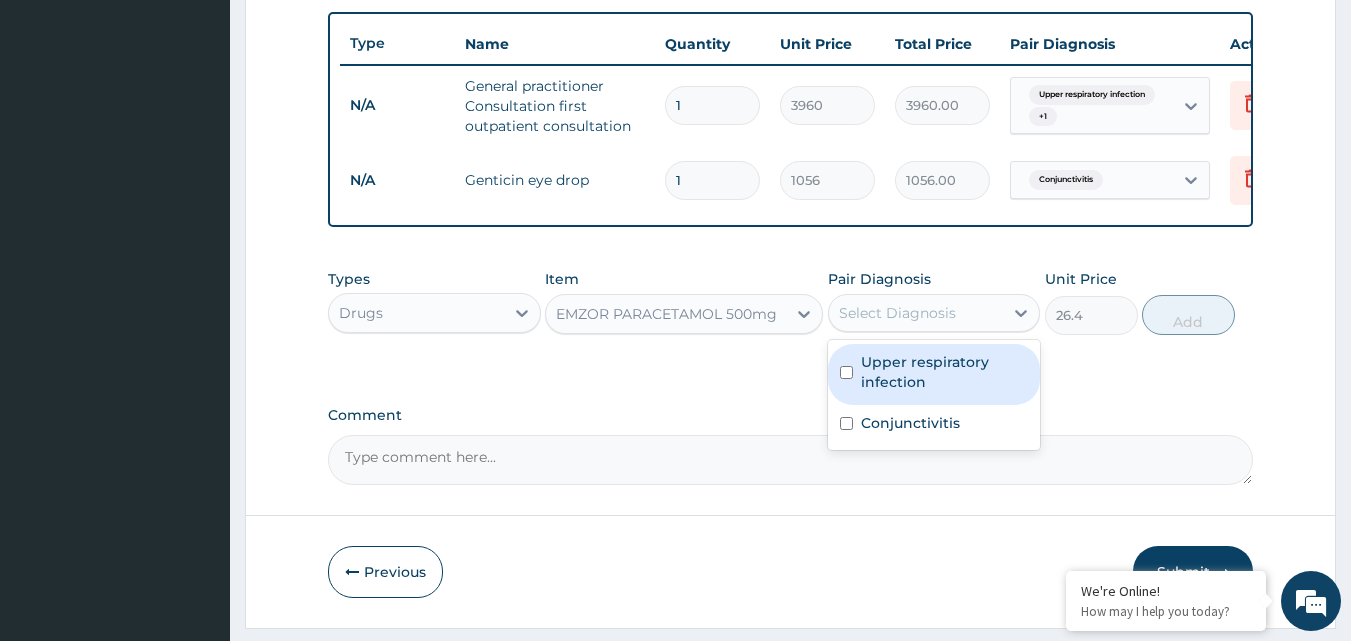 click on "Select Diagnosis" at bounding box center [916, 313] 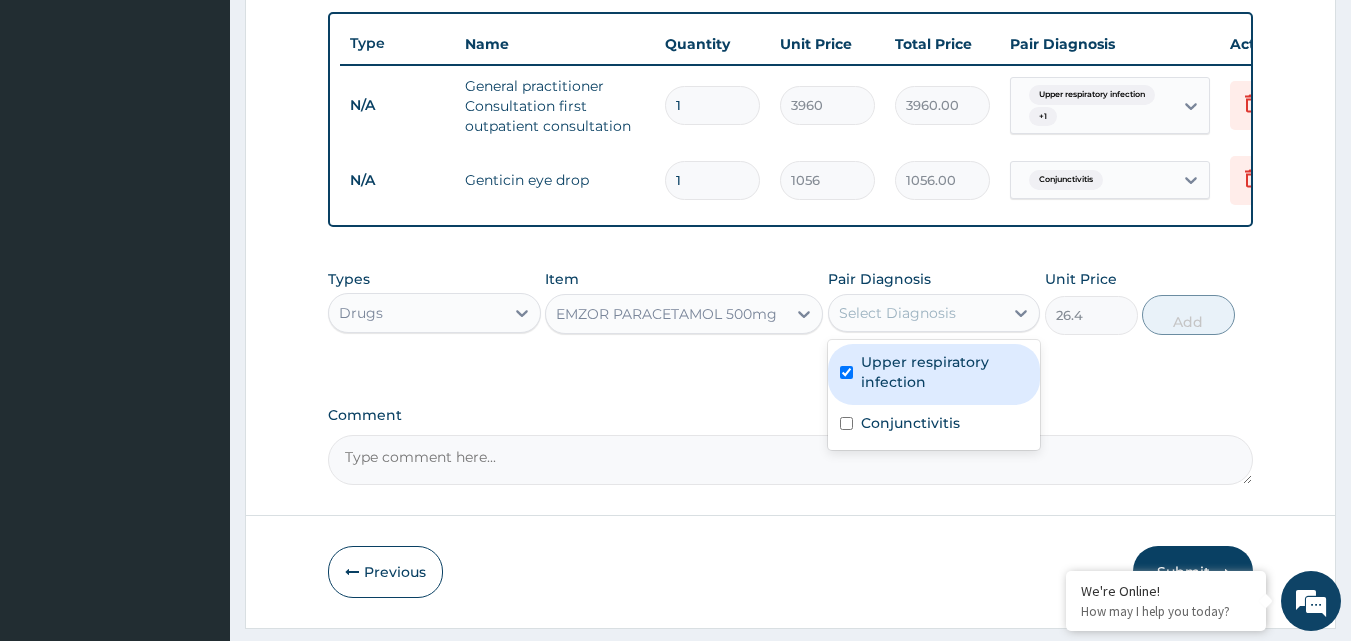 checkbox on "true" 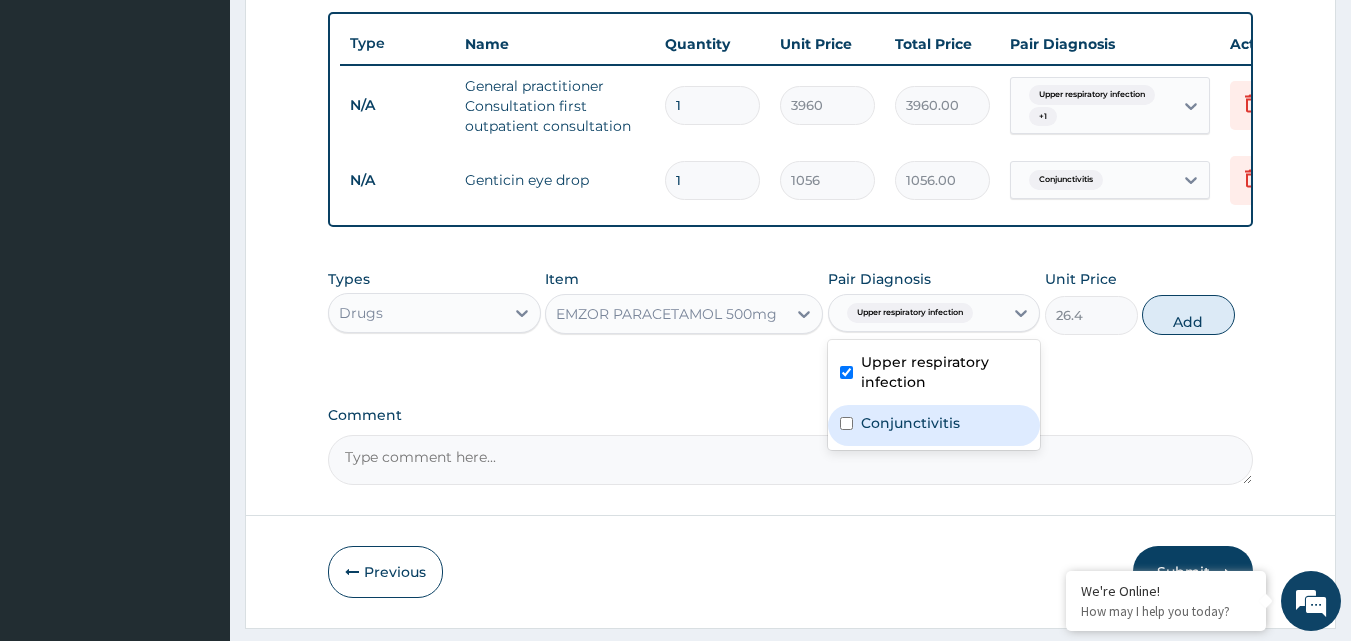 click at bounding box center [846, 423] 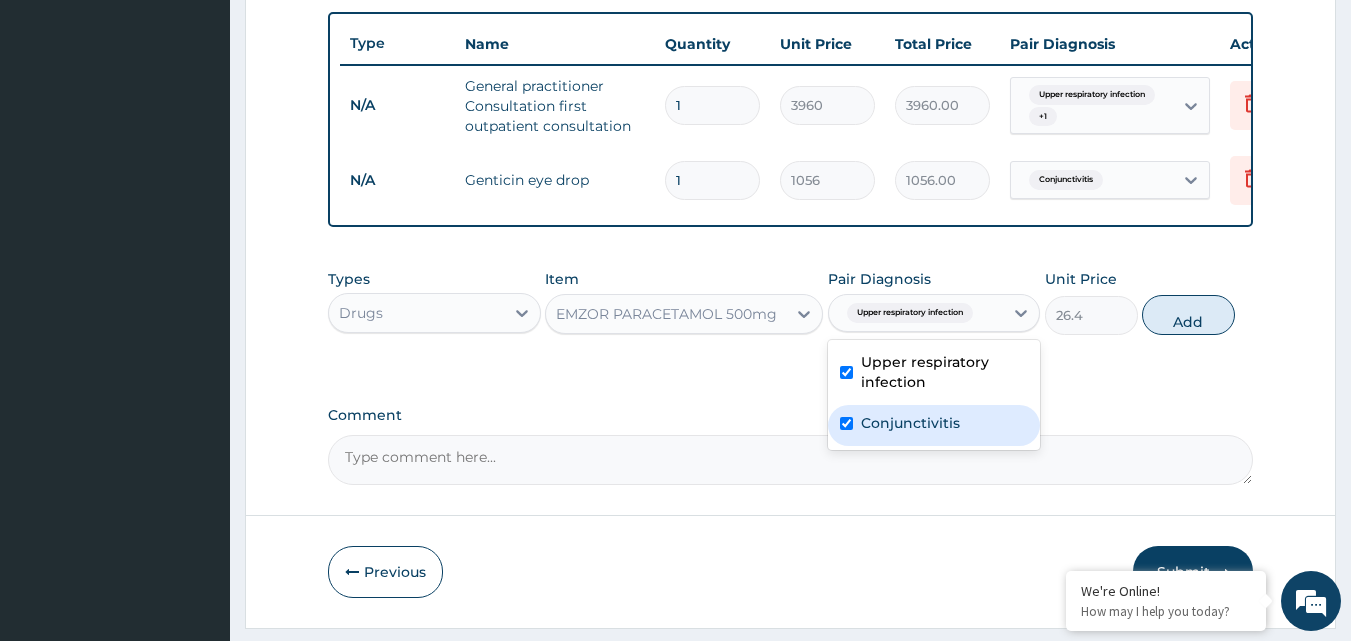 checkbox on "true" 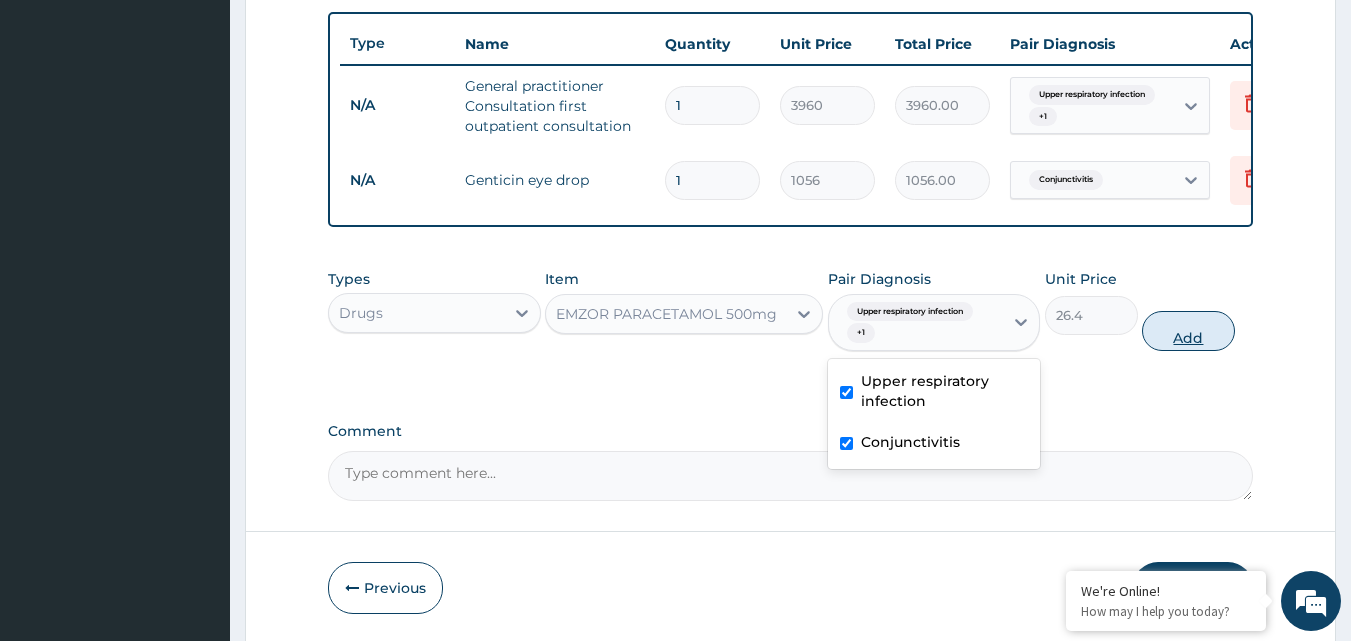 click on "Add" at bounding box center (1188, 331) 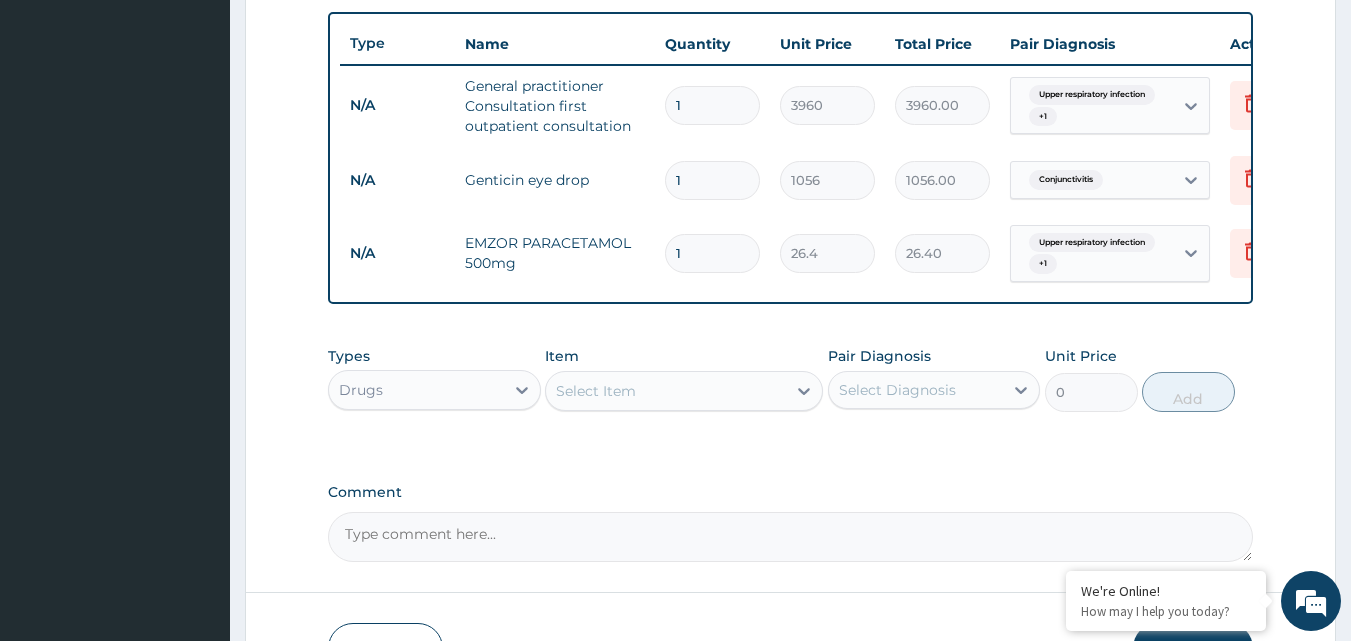 type 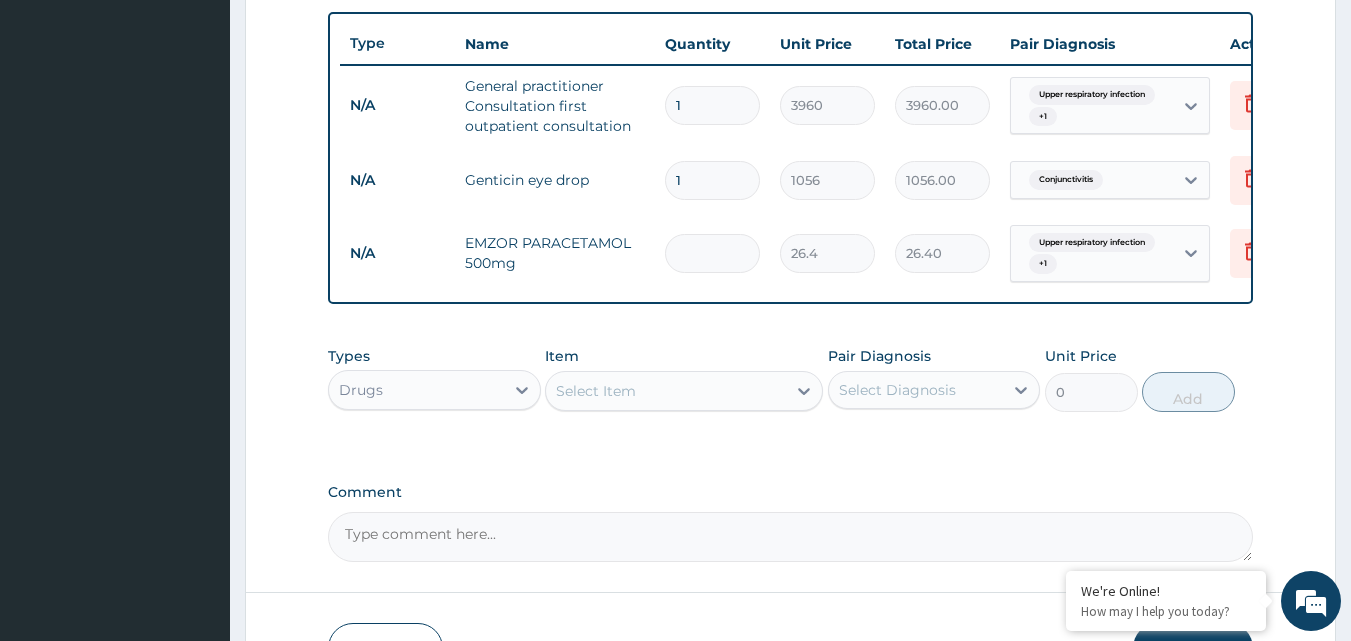 type on "0.00" 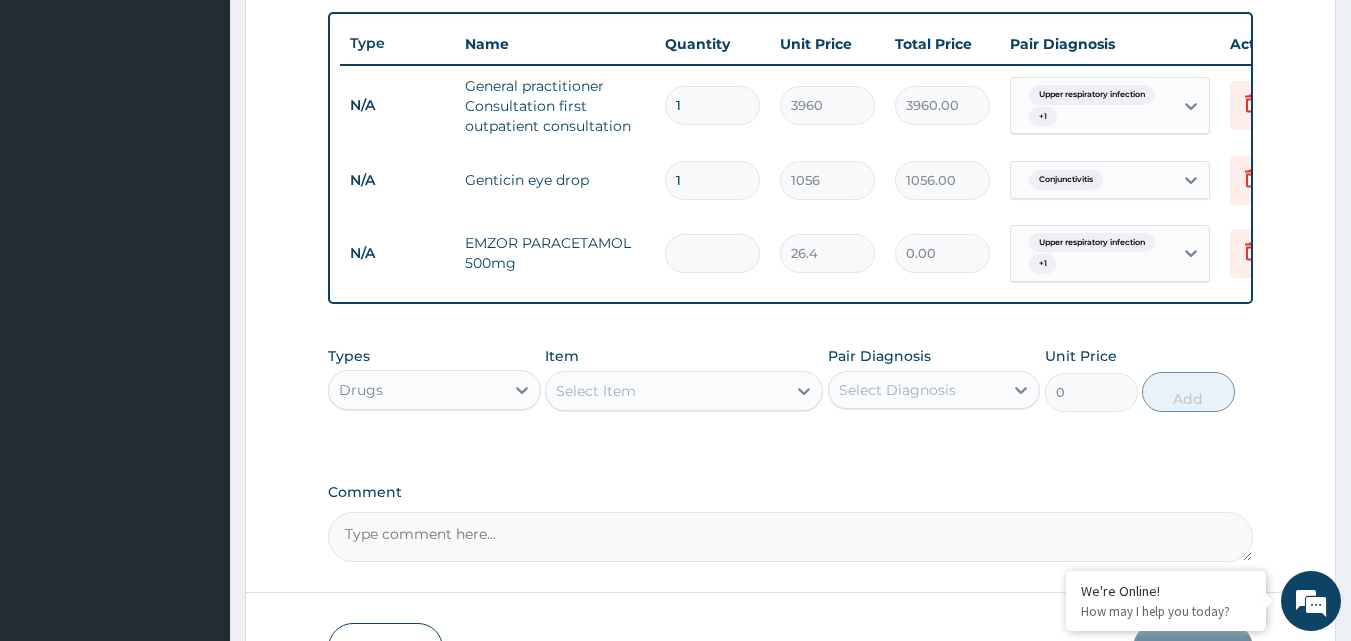 type on "2" 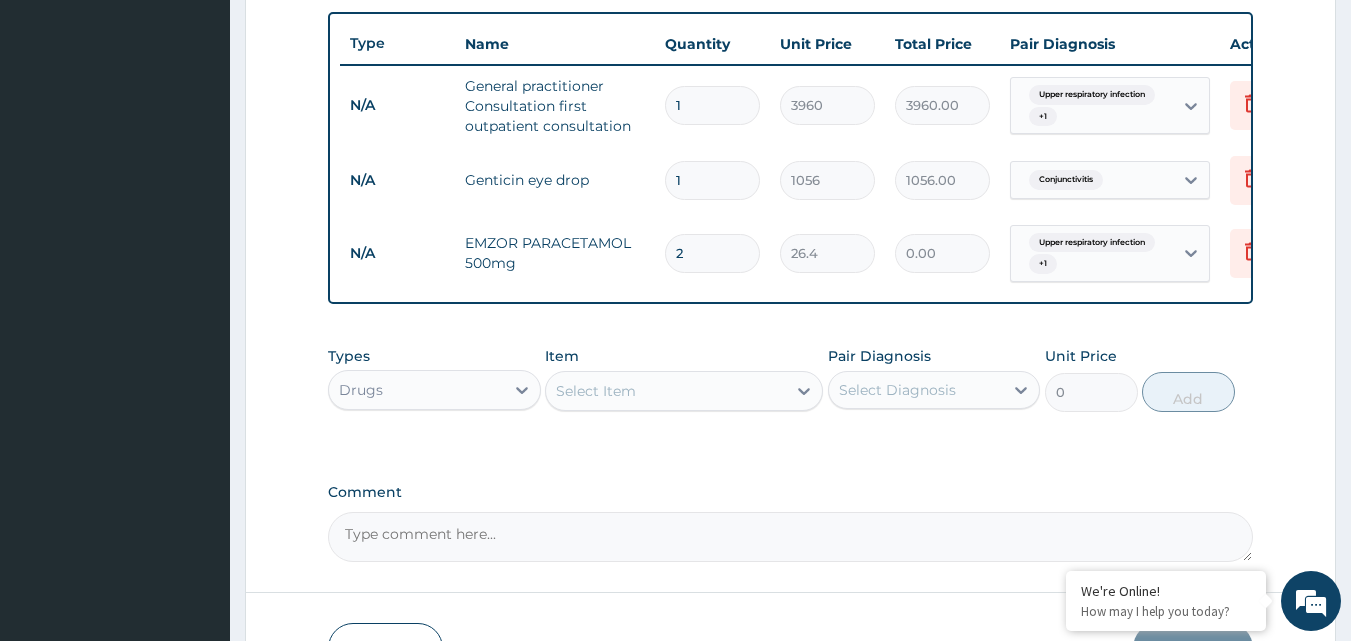 type on "52.80" 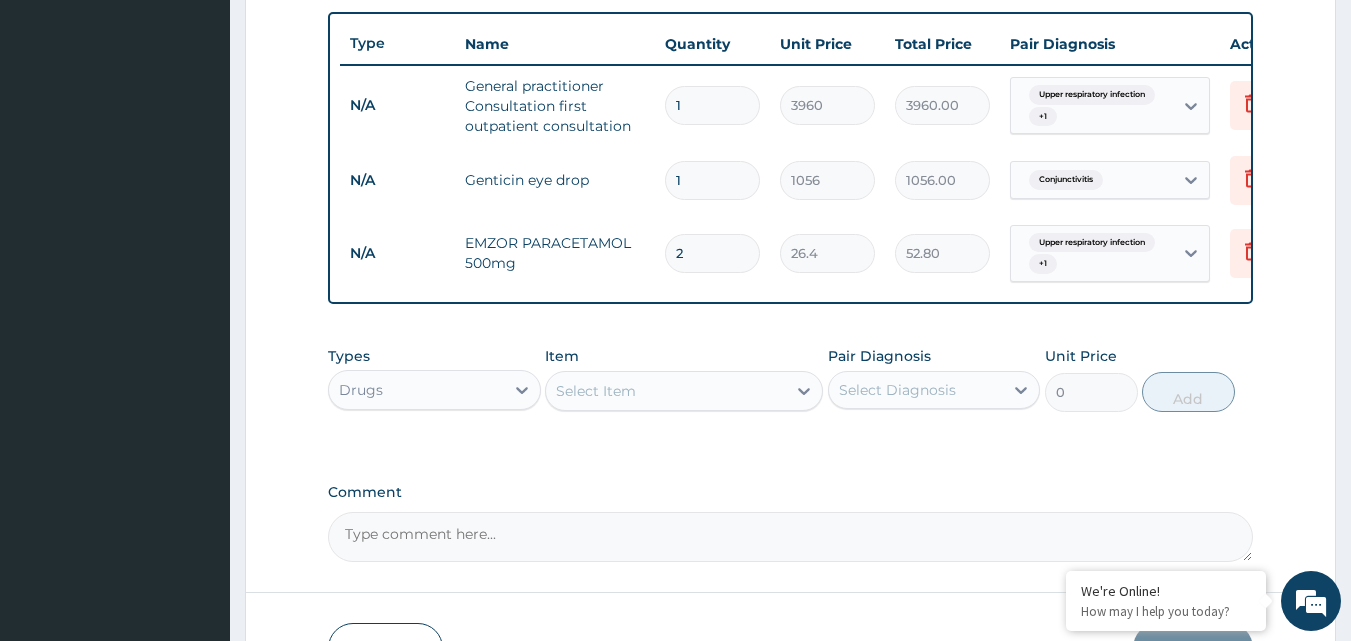 type on "20" 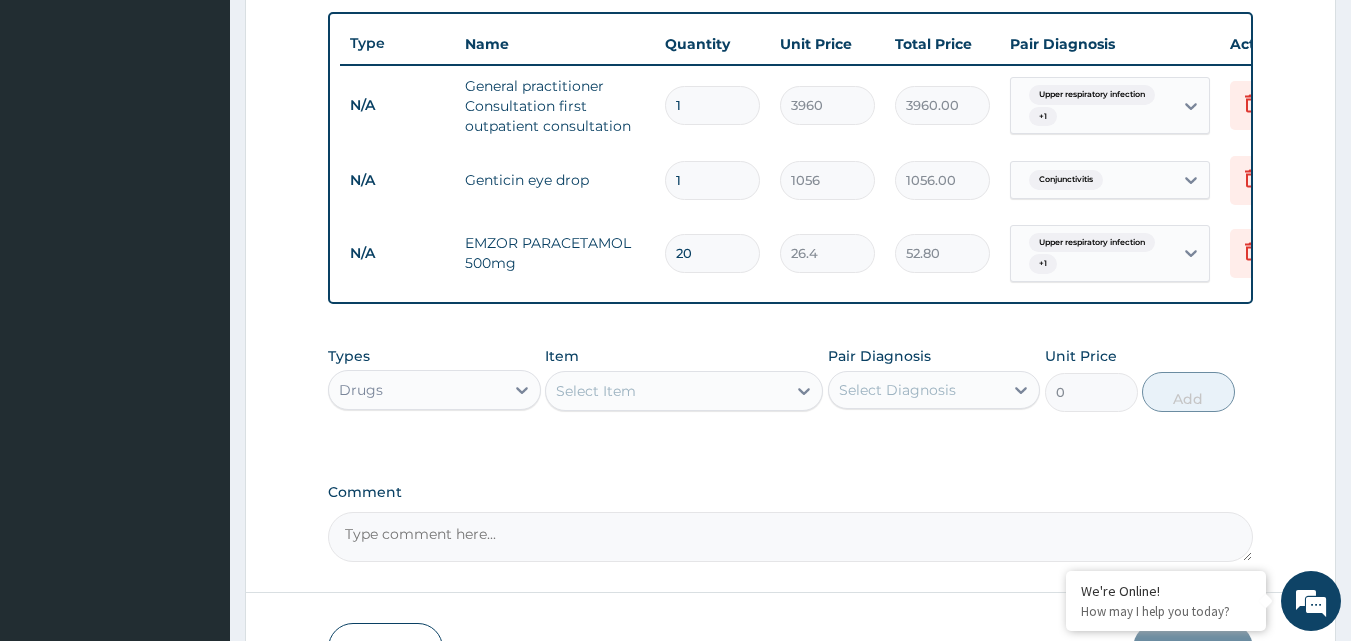type on "528.00" 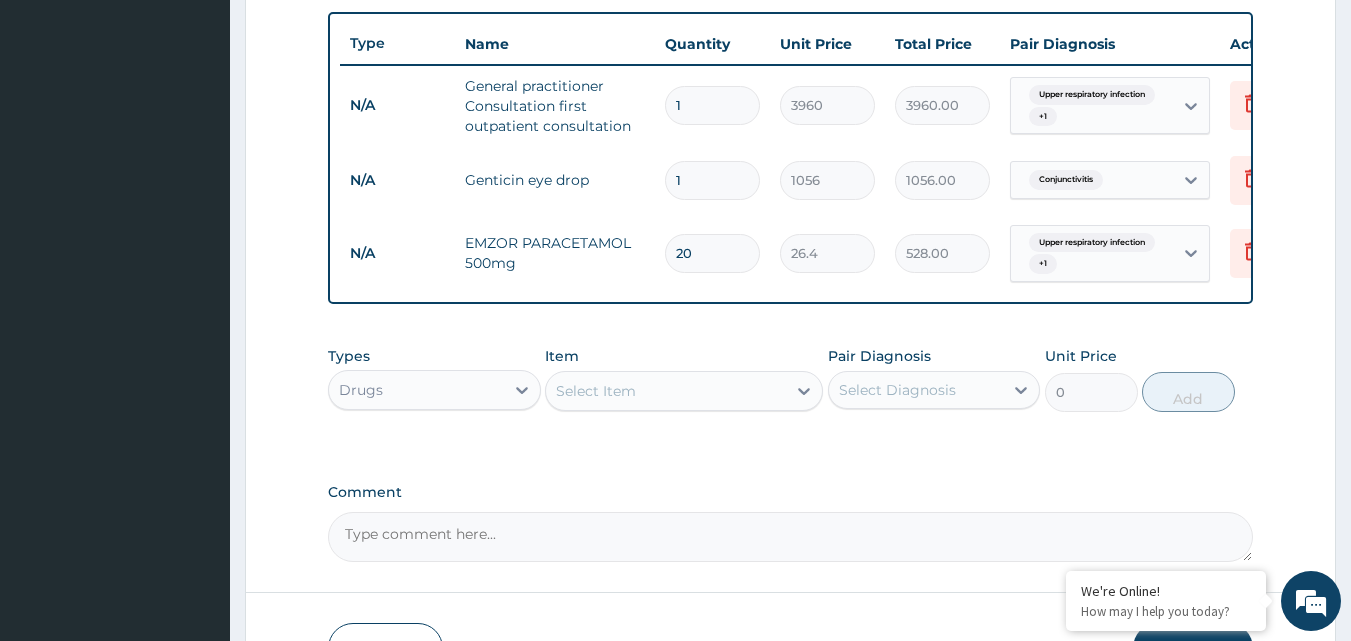 type on "20" 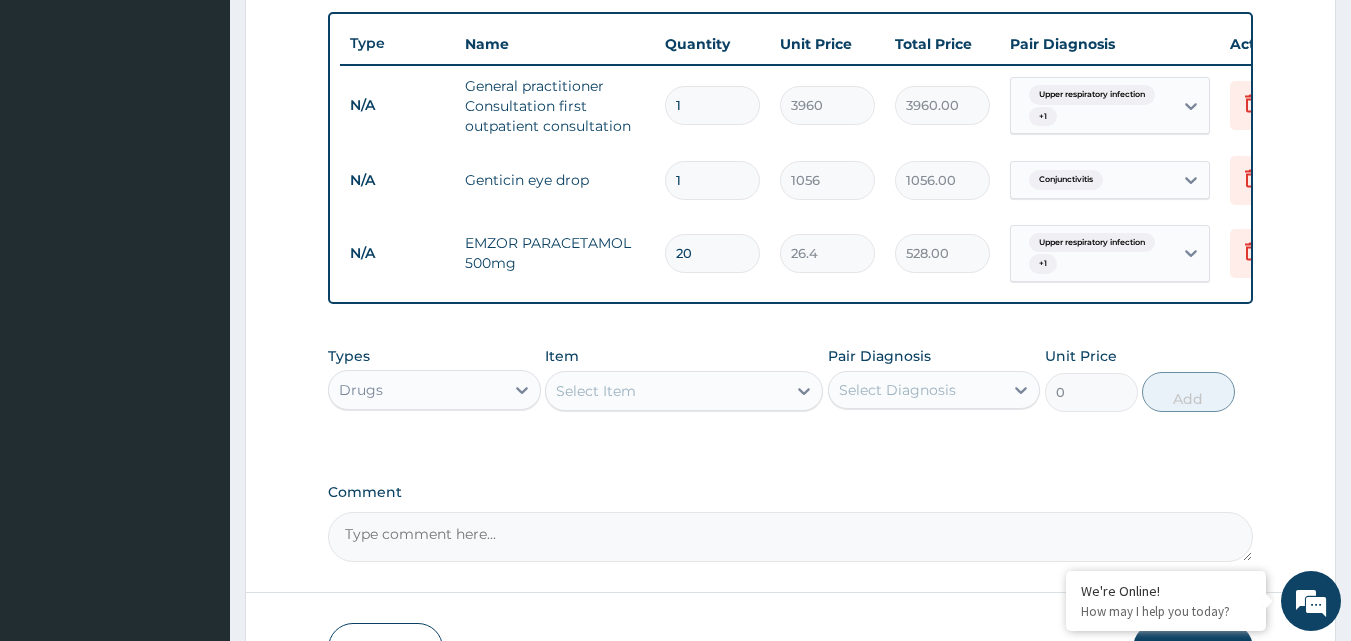 click on "Select Item" at bounding box center [596, 391] 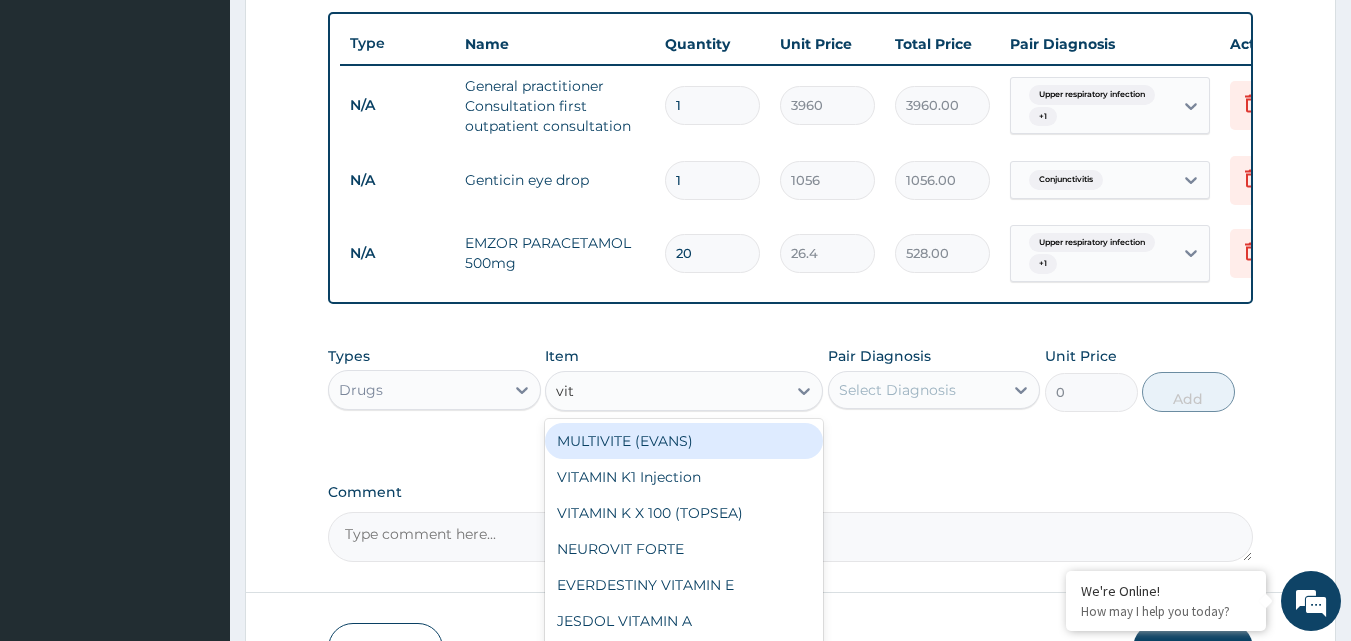 type on "vita" 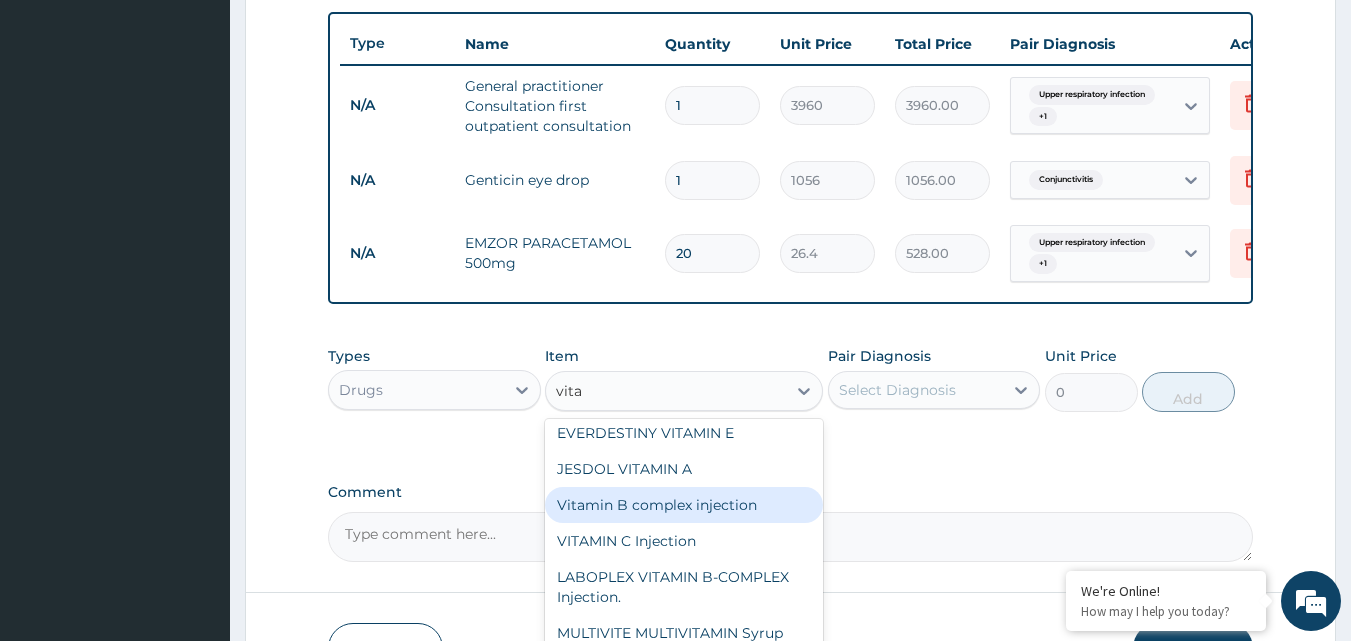 scroll, scrollTop: 0, scrollLeft: 0, axis: both 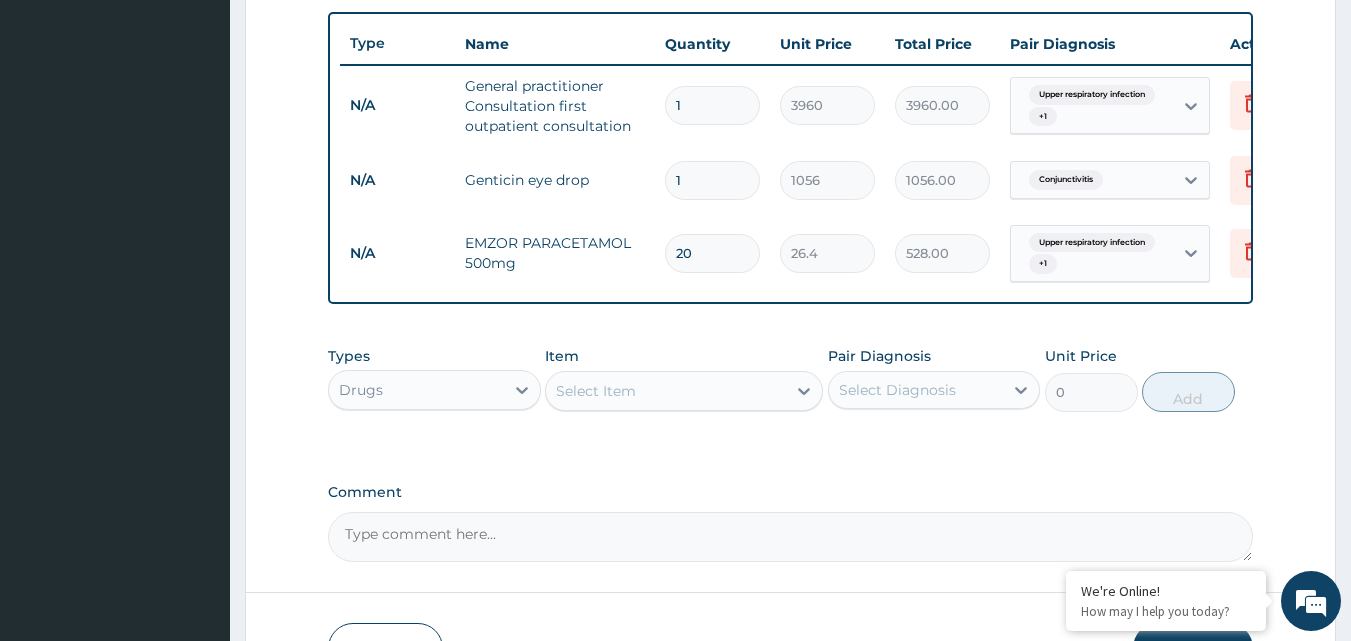 drag, startPoint x: 611, startPoint y: 412, endPoint x: 551, endPoint y: 424, distance: 61.188232 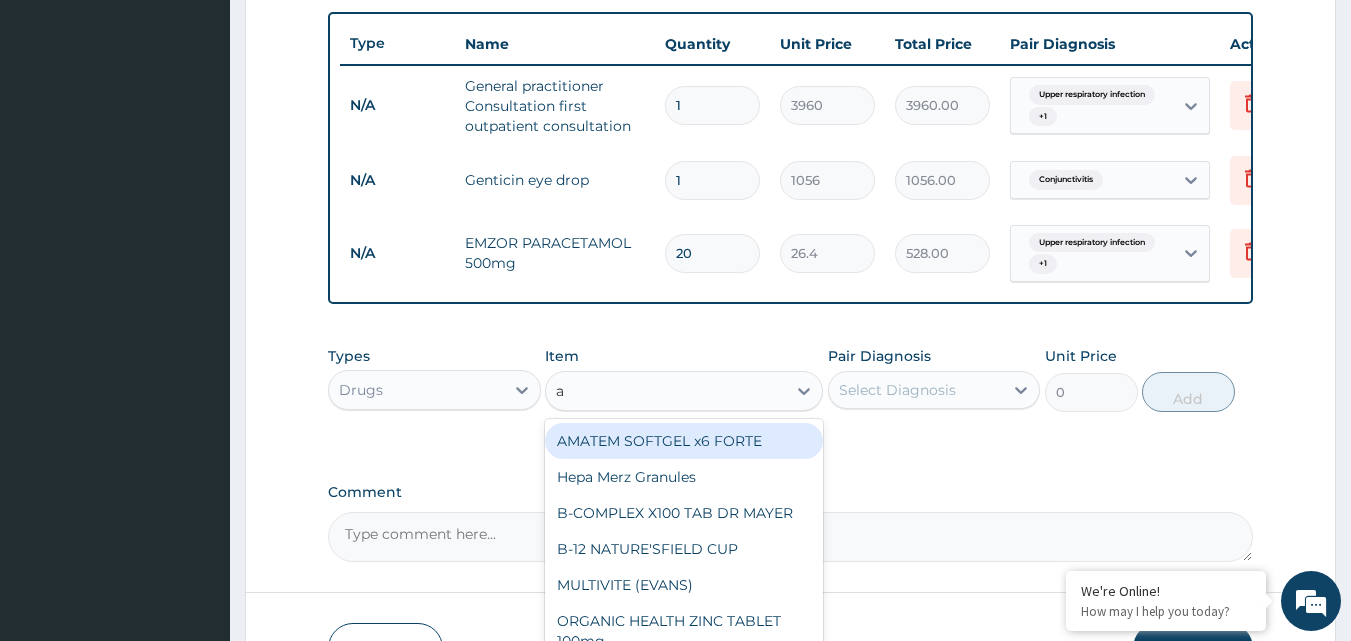 type on "as" 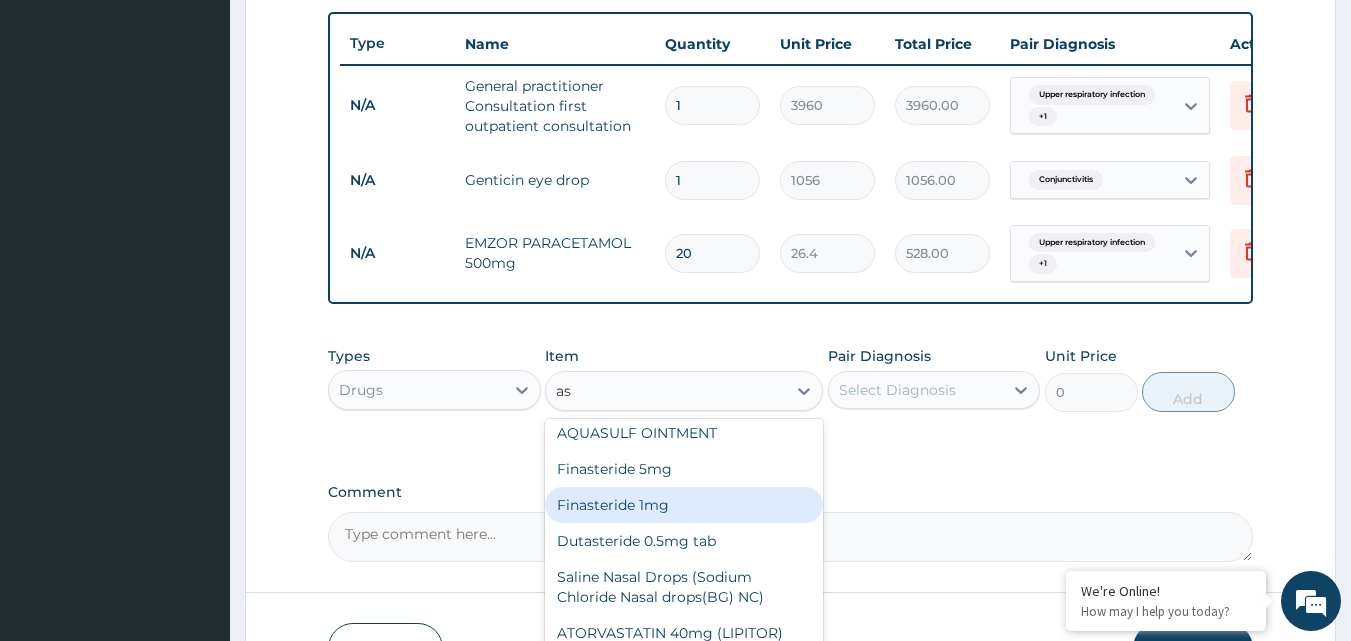 scroll, scrollTop: 300, scrollLeft: 0, axis: vertical 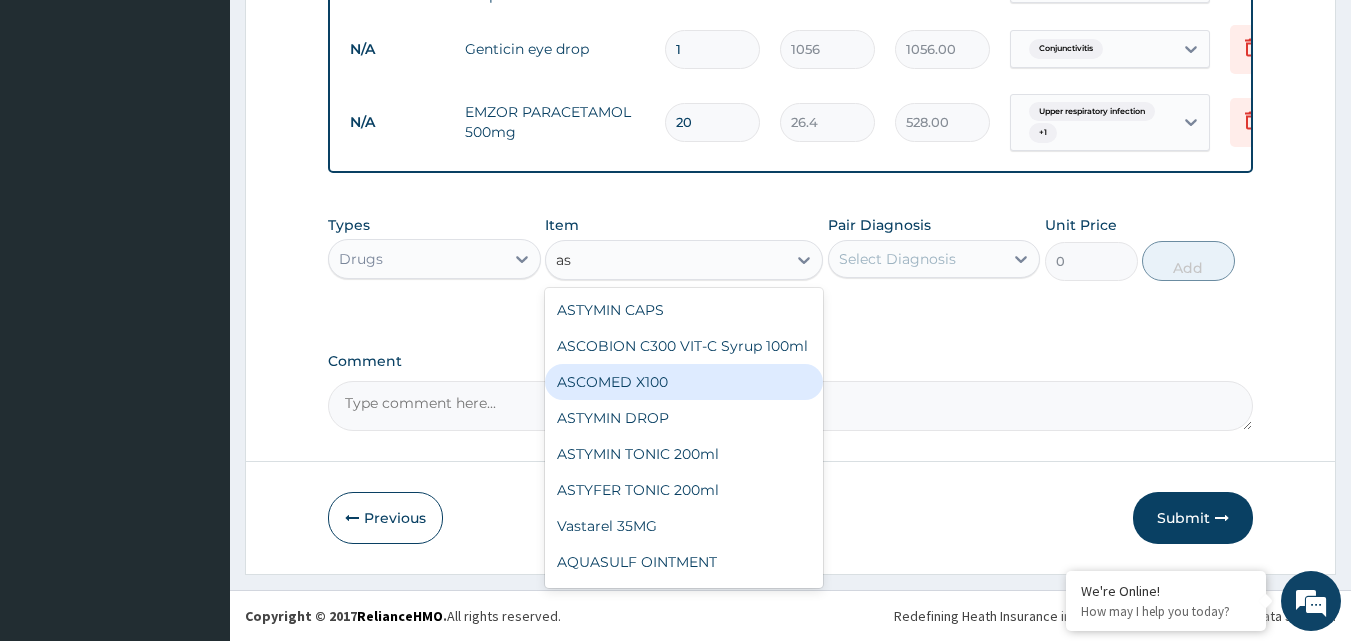 click on "ASCOMED X100" at bounding box center [684, 382] 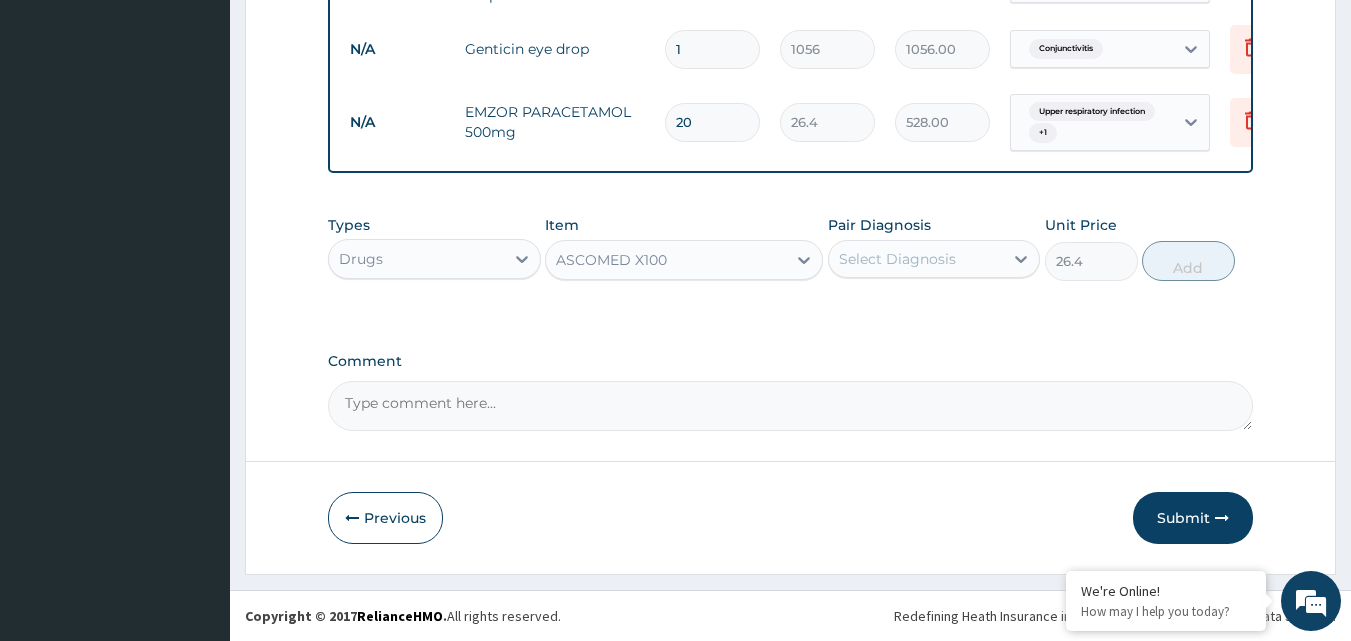 click on "Select Diagnosis" at bounding box center [897, 259] 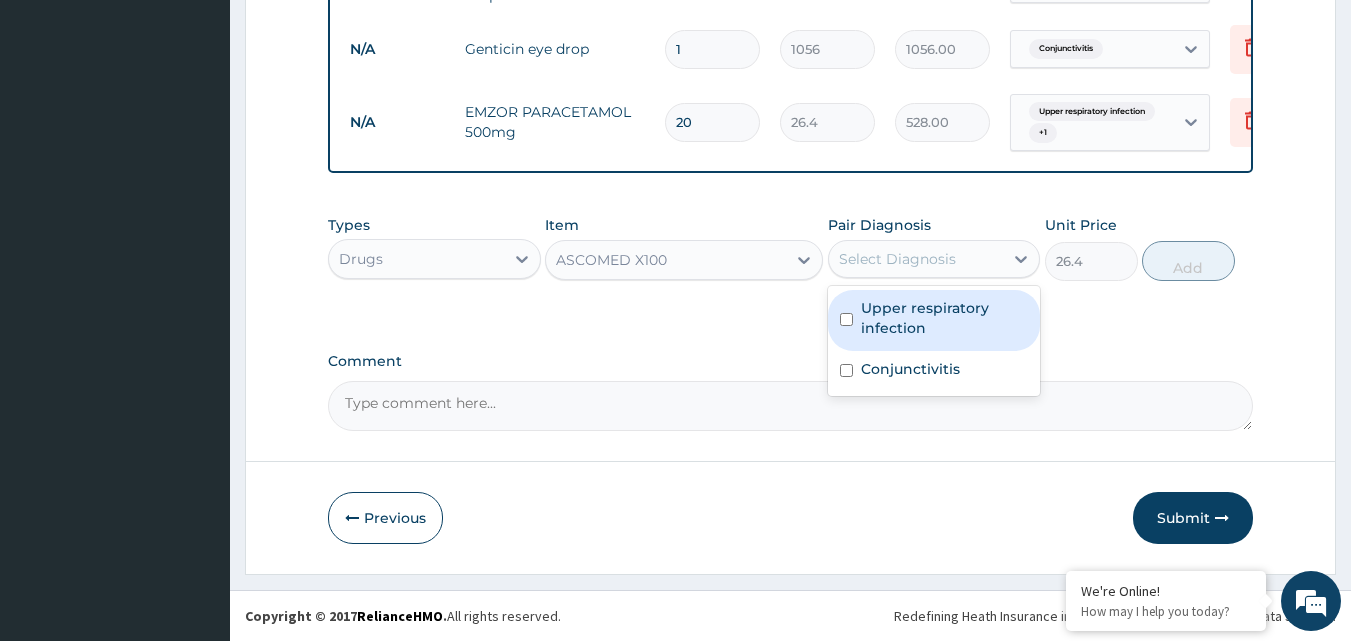 click at bounding box center [846, 319] 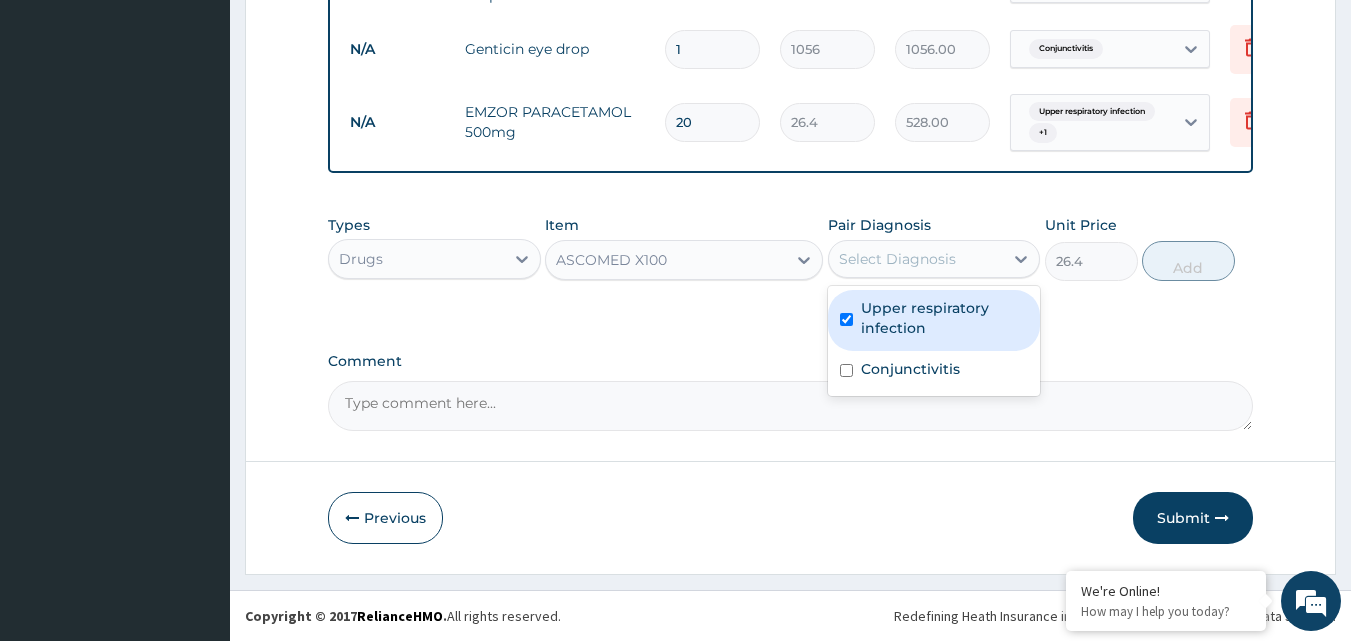 checkbox on "true" 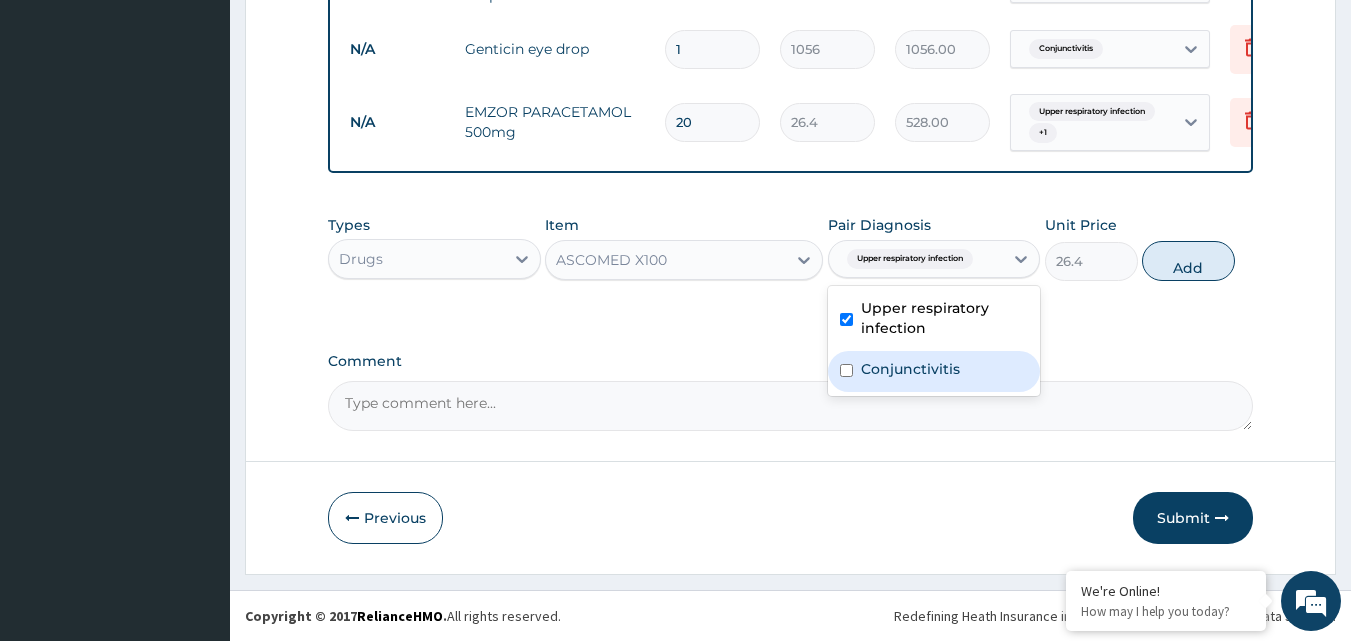 drag, startPoint x: 845, startPoint y: 373, endPoint x: 986, endPoint y: 307, distance: 155.68237 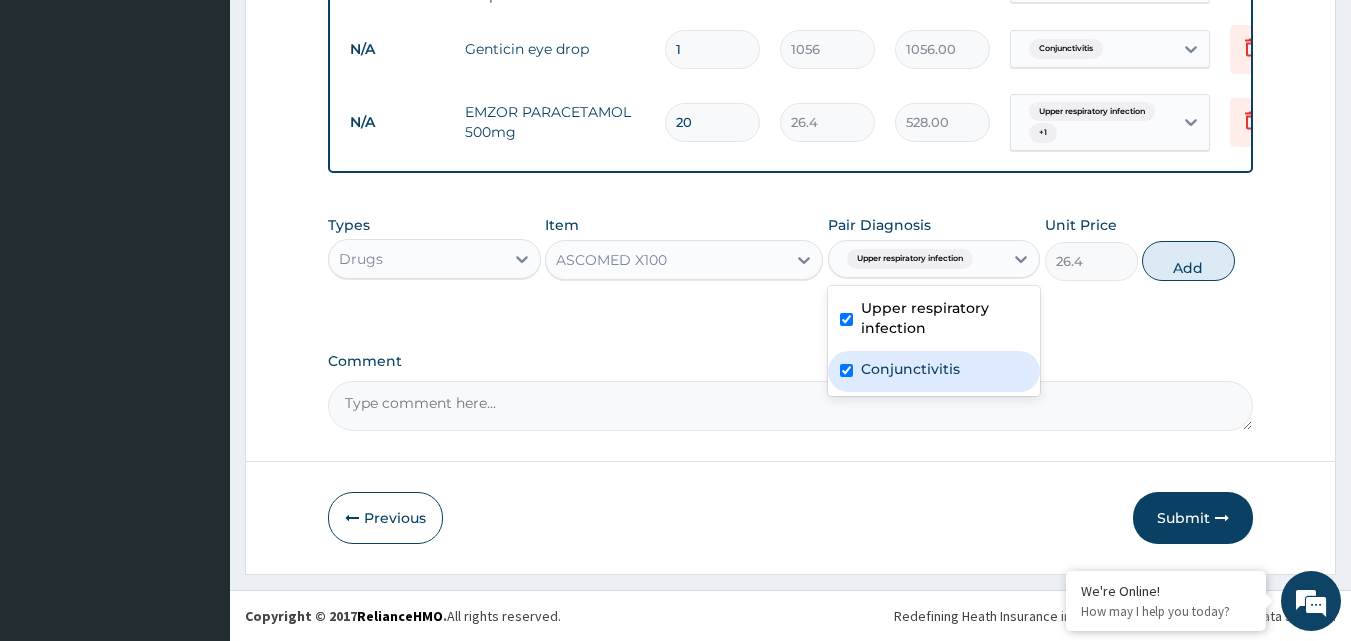 checkbox on "true" 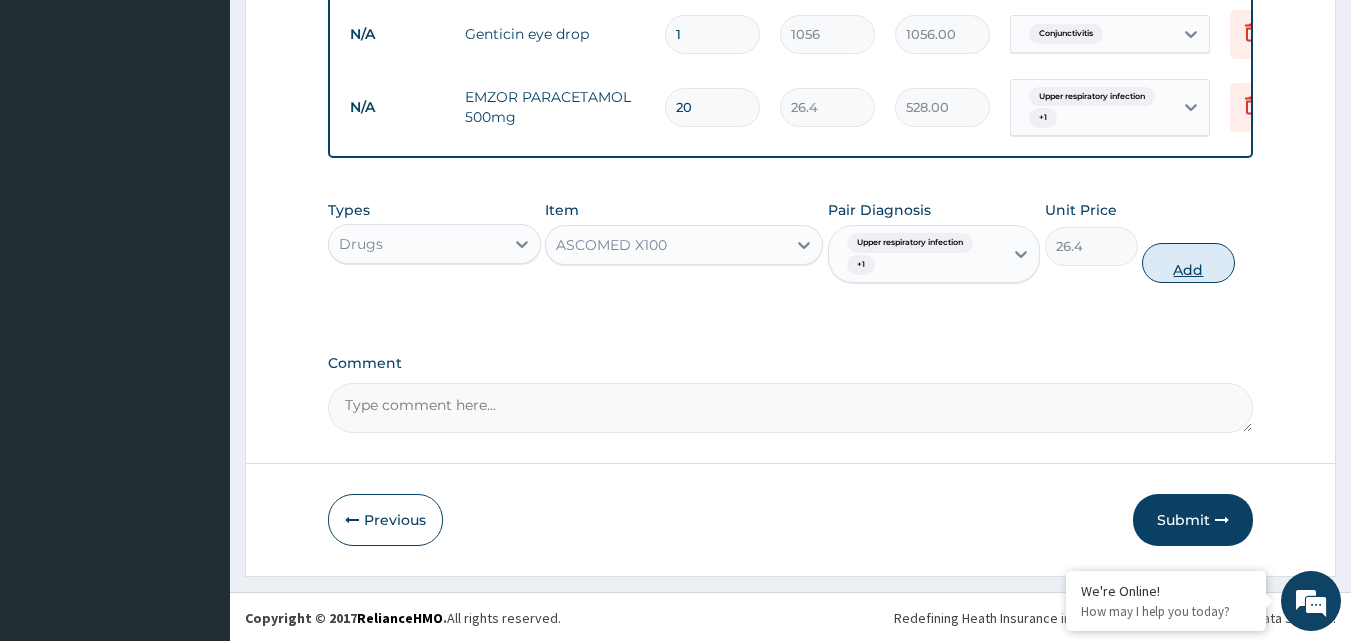 click on "Add" at bounding box center (1188, 263) 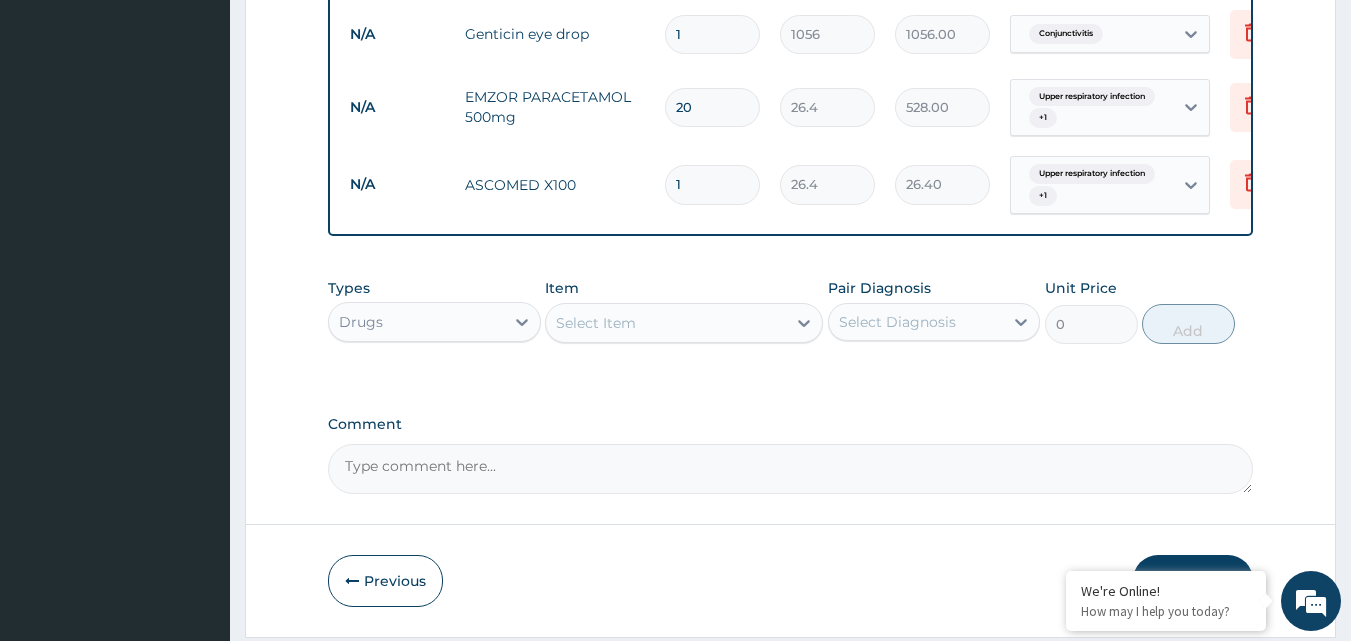 type 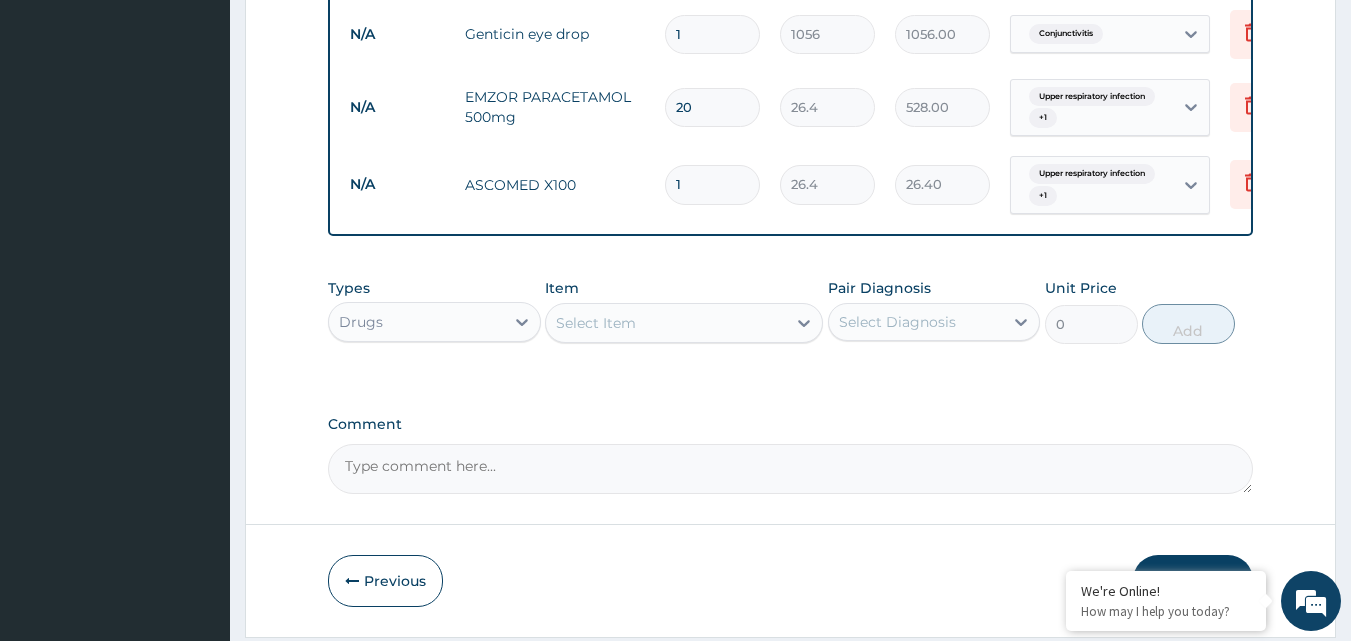 type on "0.00" 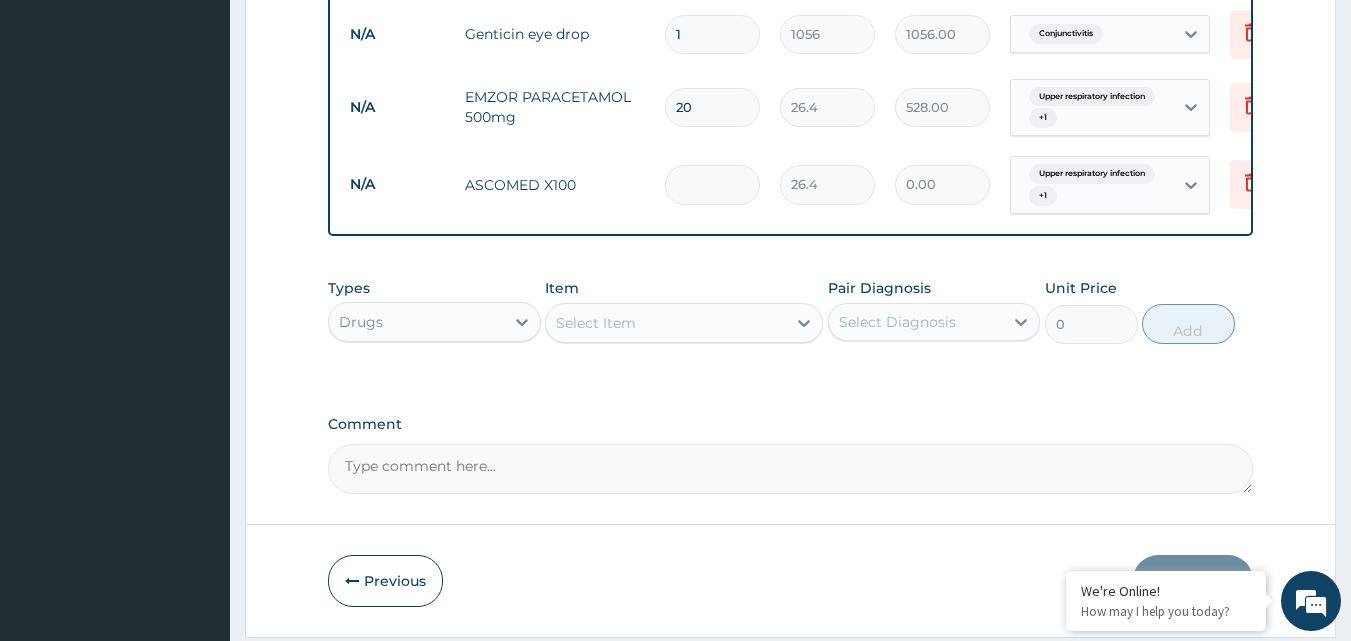 type on "3" 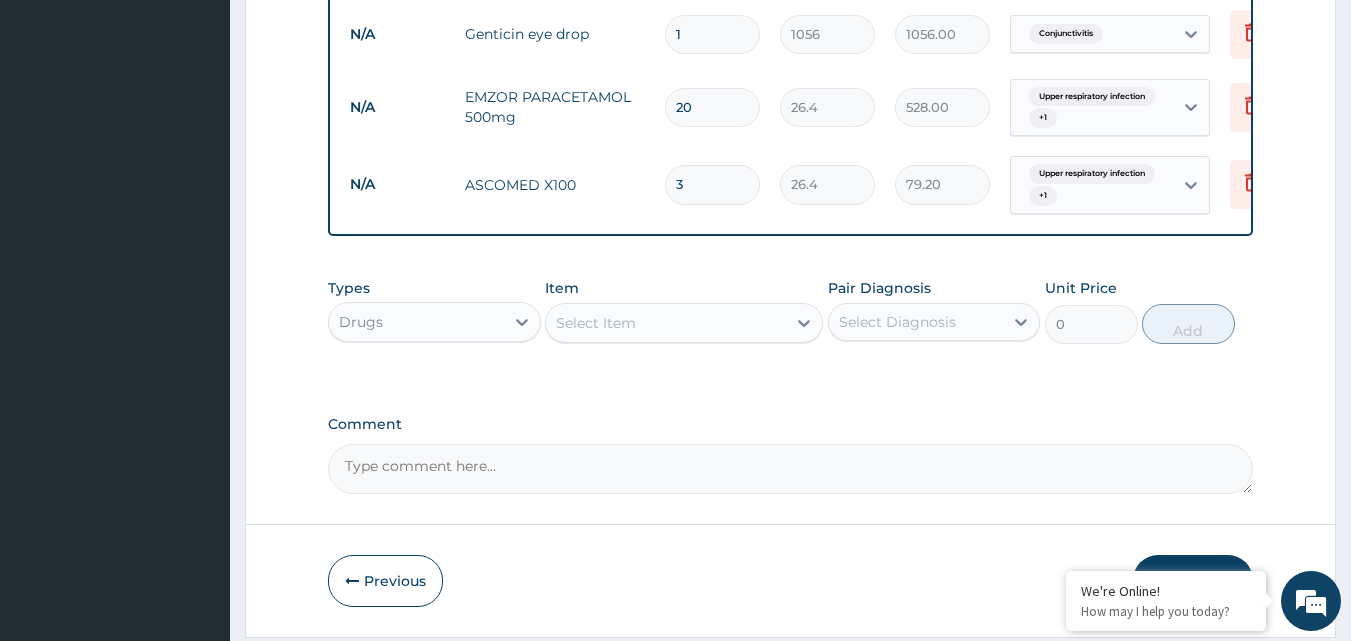 type on "30" 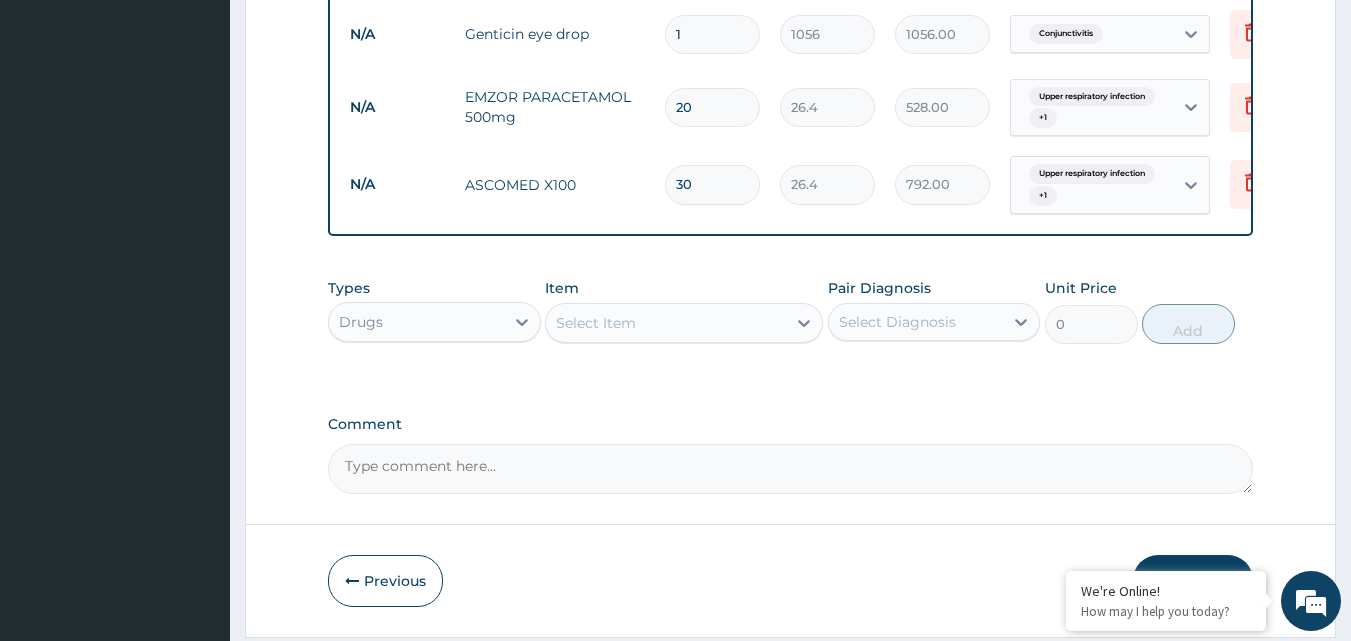 type on "30" 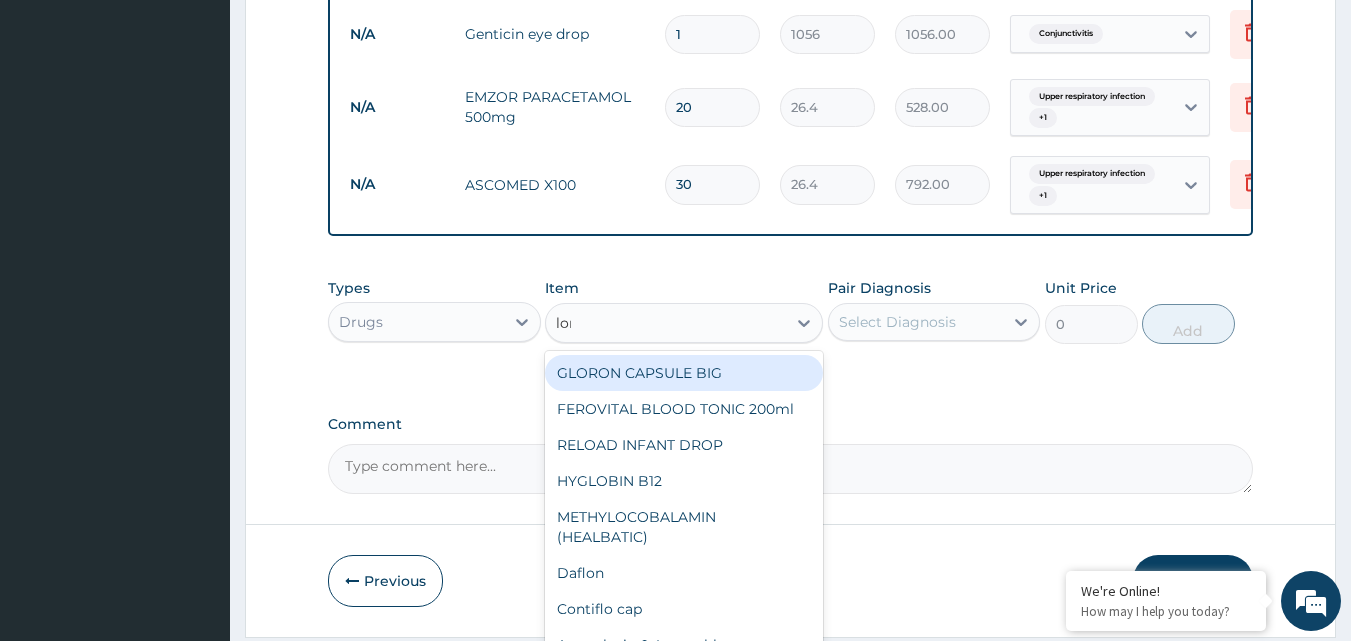 type on "lora" 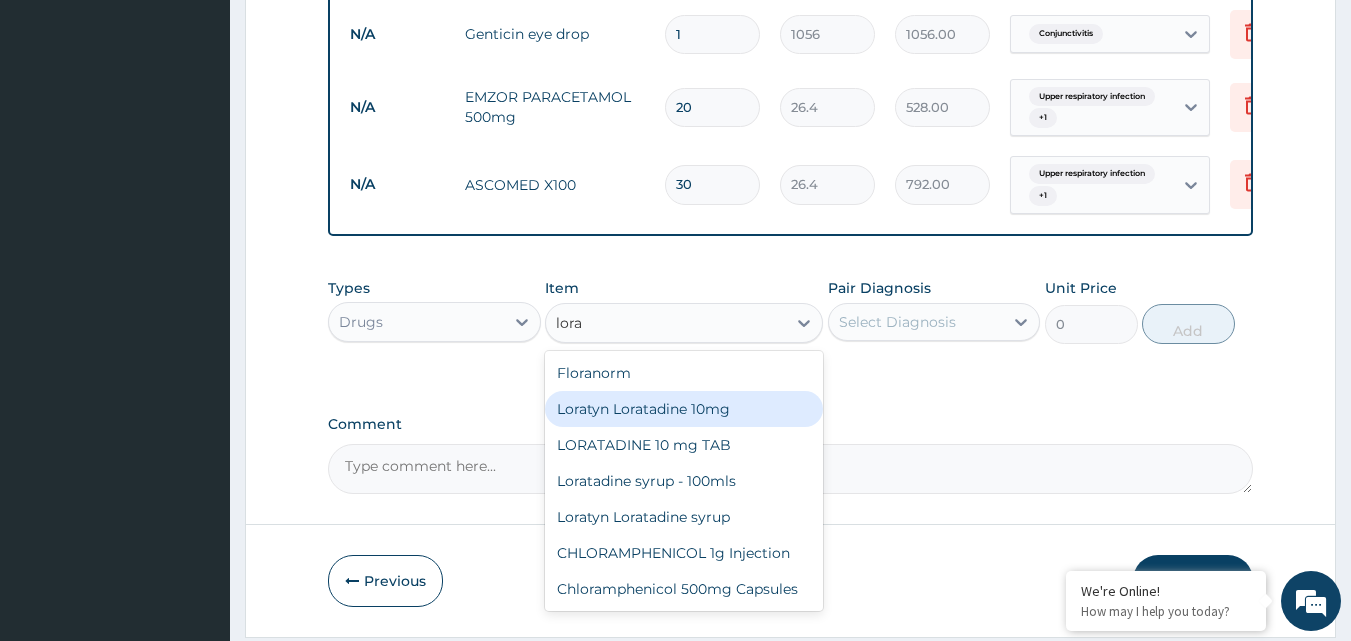 click on "Loratyn Loratadine 10mg" at bounding box center [684, 409] 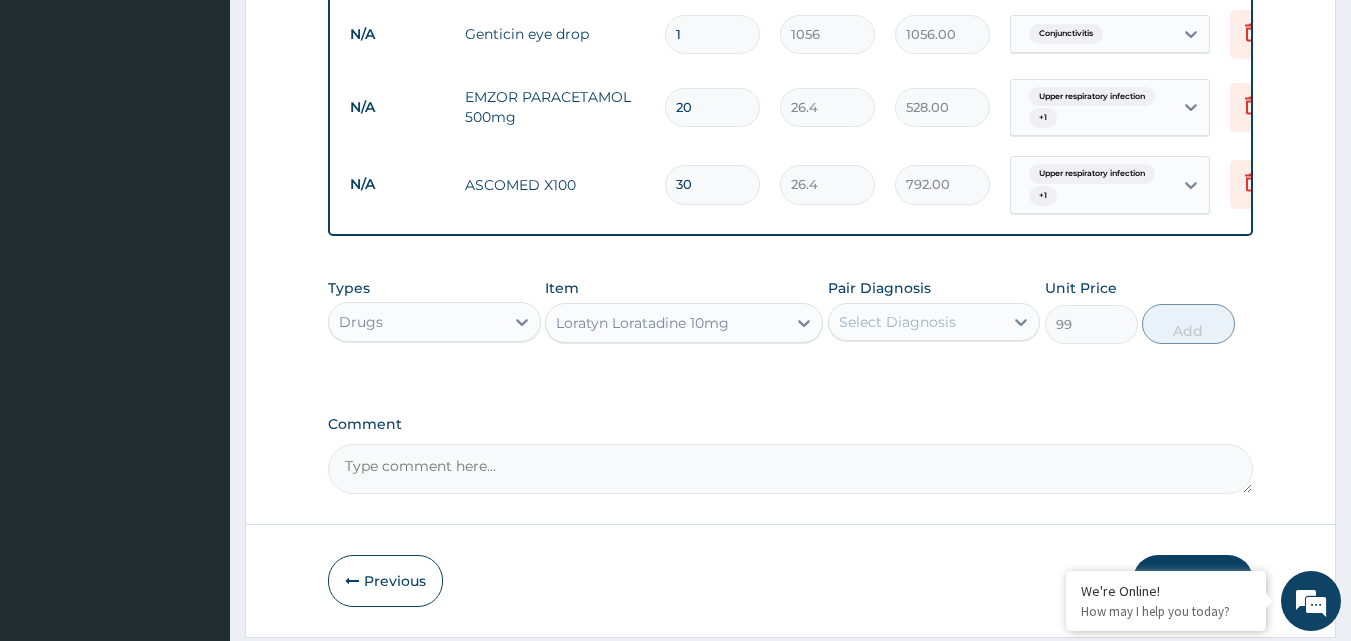 click on "Select Diagnosis" at bounding box center (897, 322) 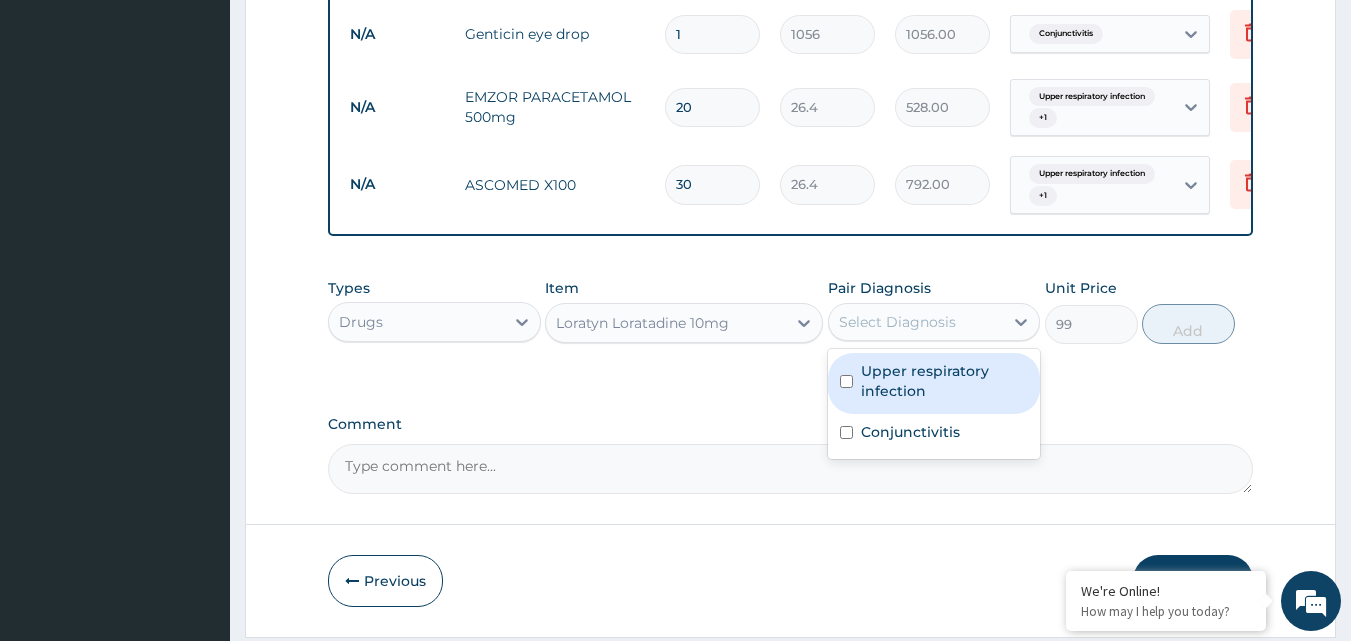 drag, startPoint x: 847, startPoint y: 389, endPoint x: 850, endPoint y: 455, distance: 66.068146 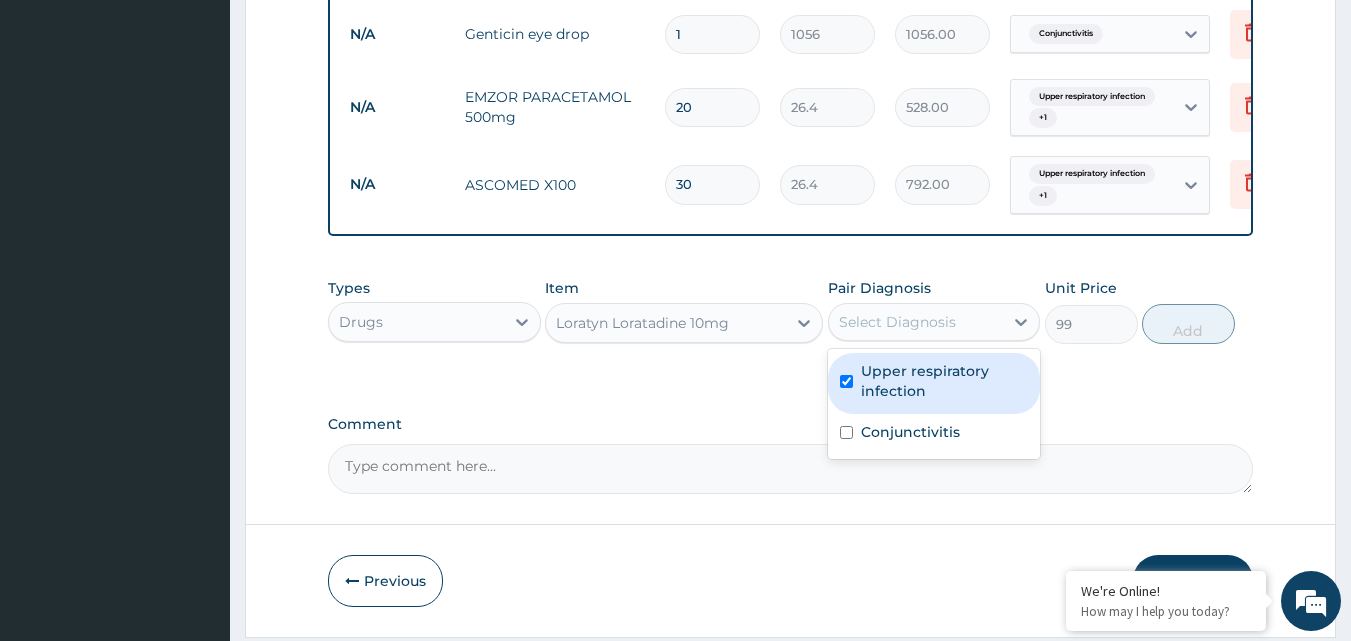 checkbox on "true" 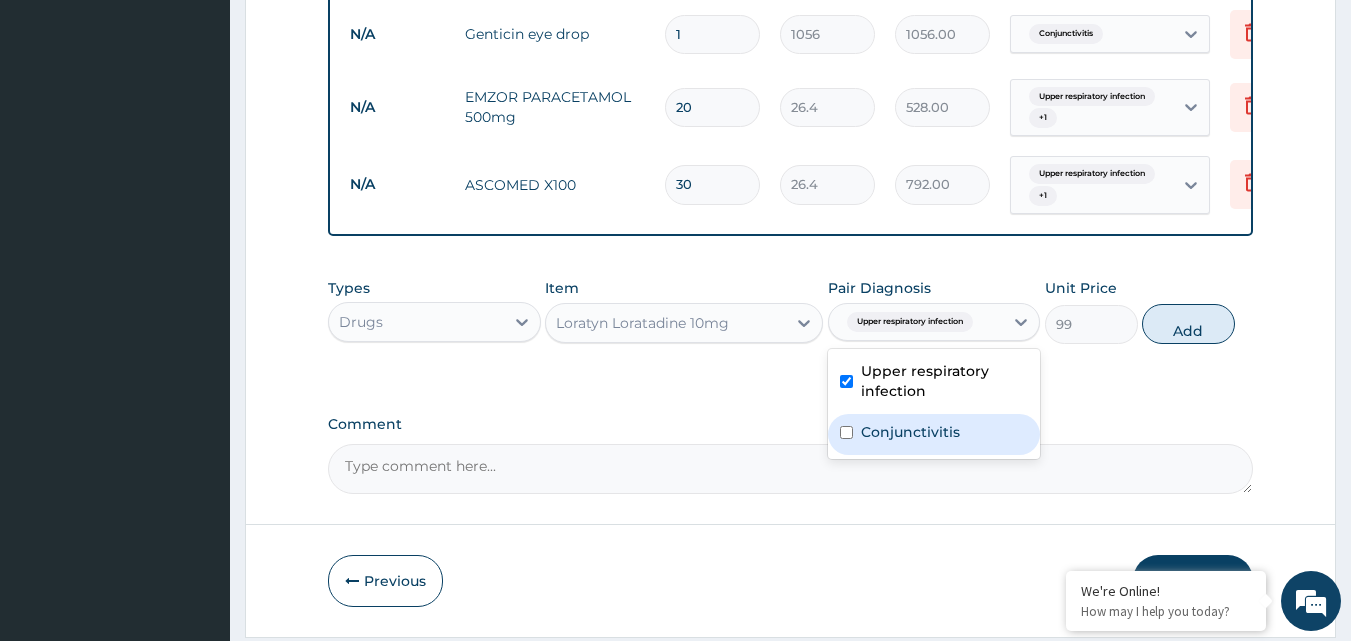 click at bounding box center (846, 432) 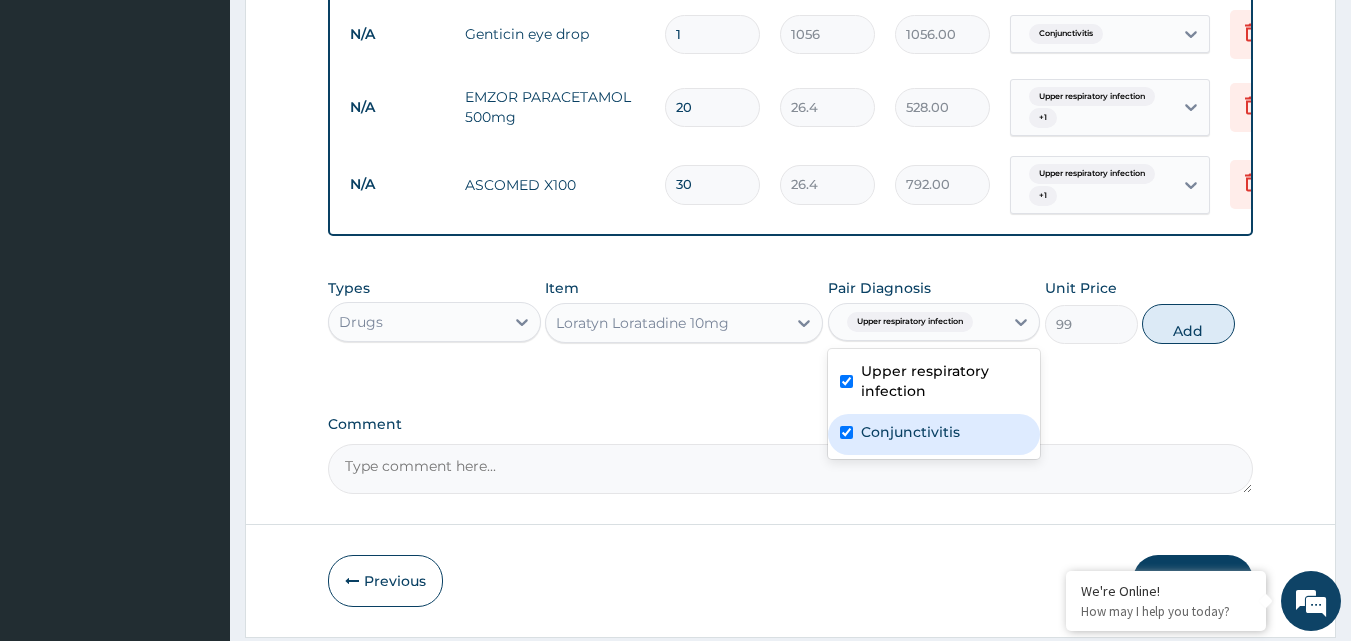 checkbox on "true" 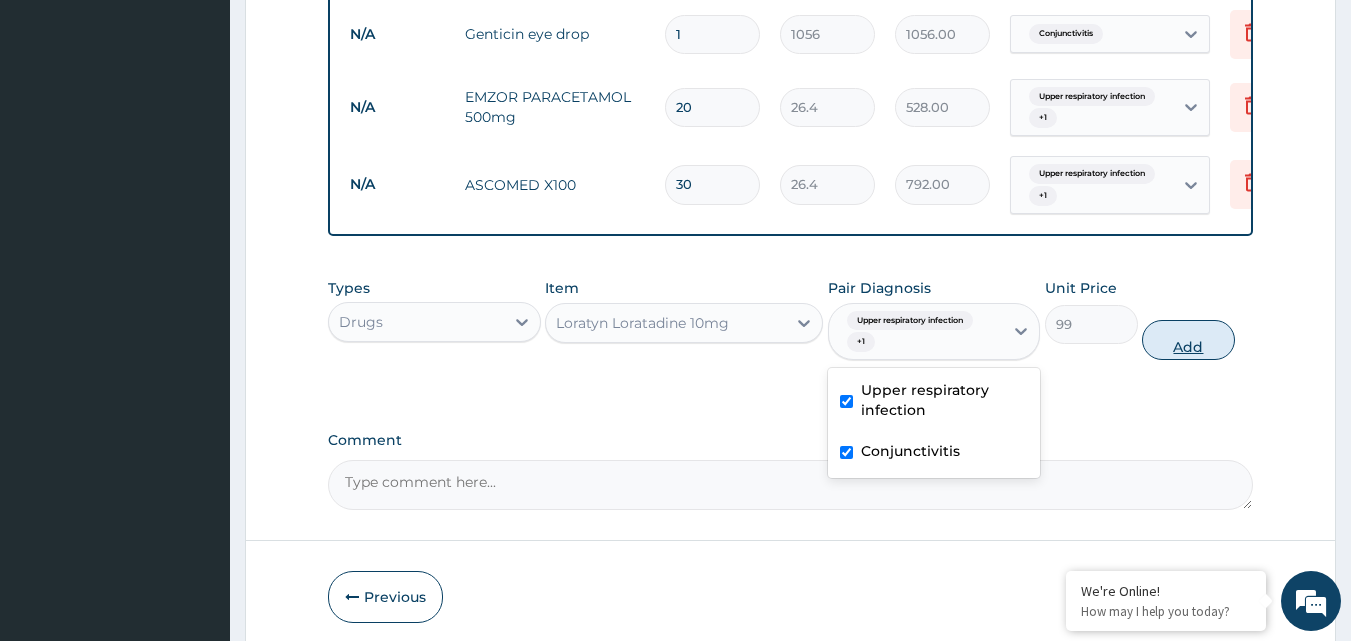 click on "Add" at bounding box center (1188, 340) 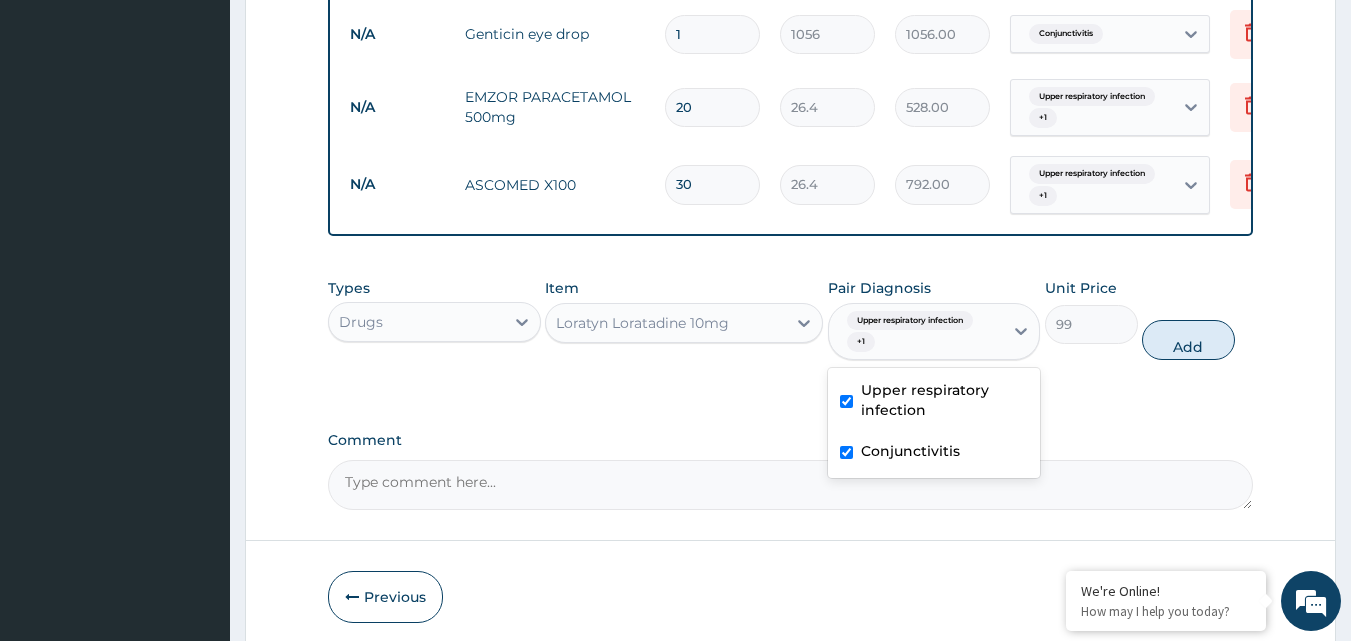 type on "0" 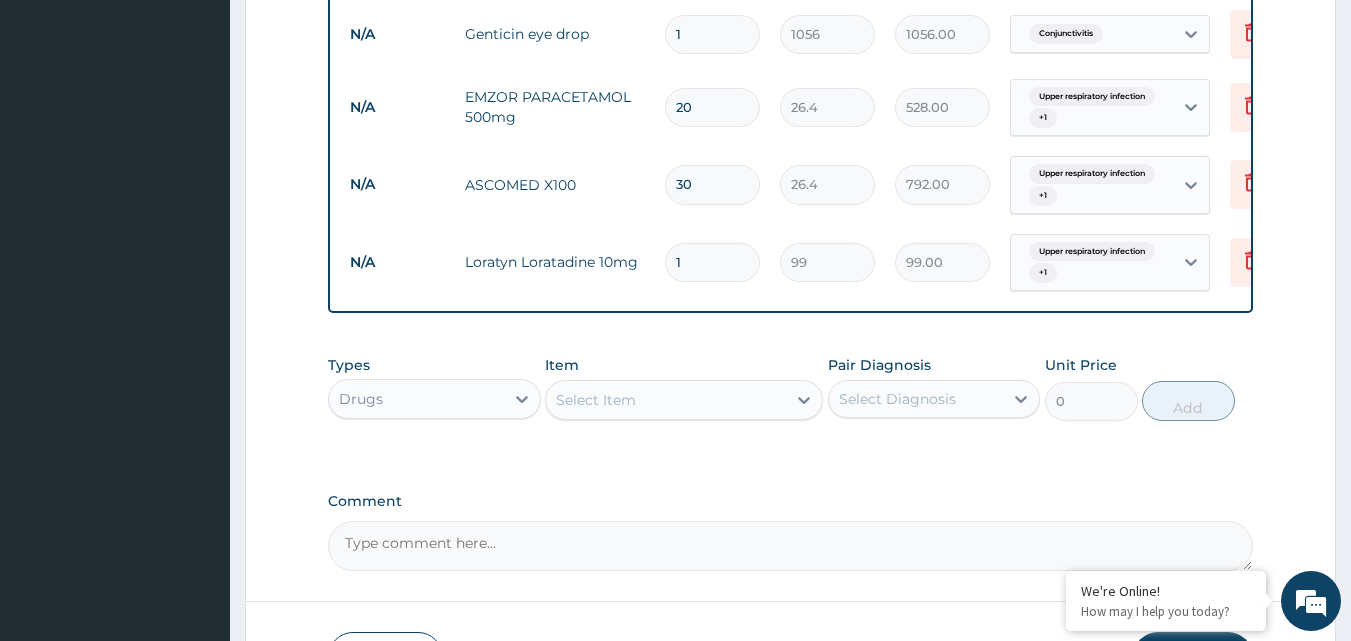 drag, startPoint x: 695, startPoint y: 263, endPoint x: 652, endPoint y: 274, distance: 44.38468 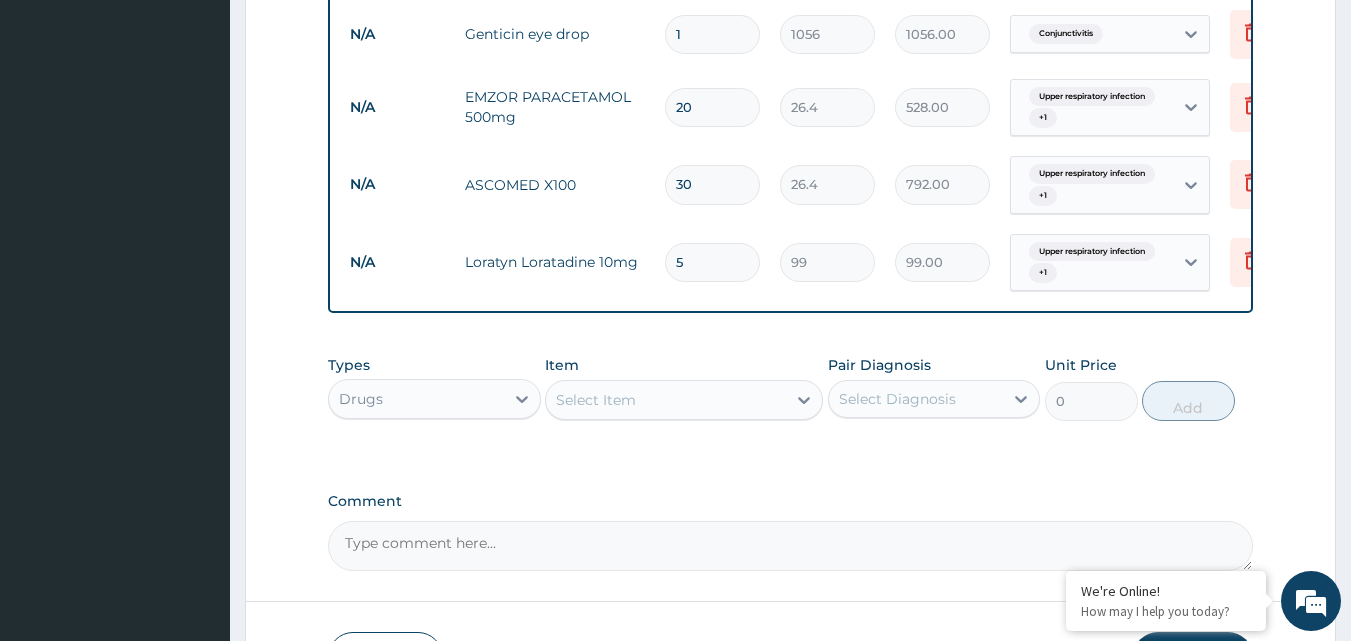 type on "495.00" 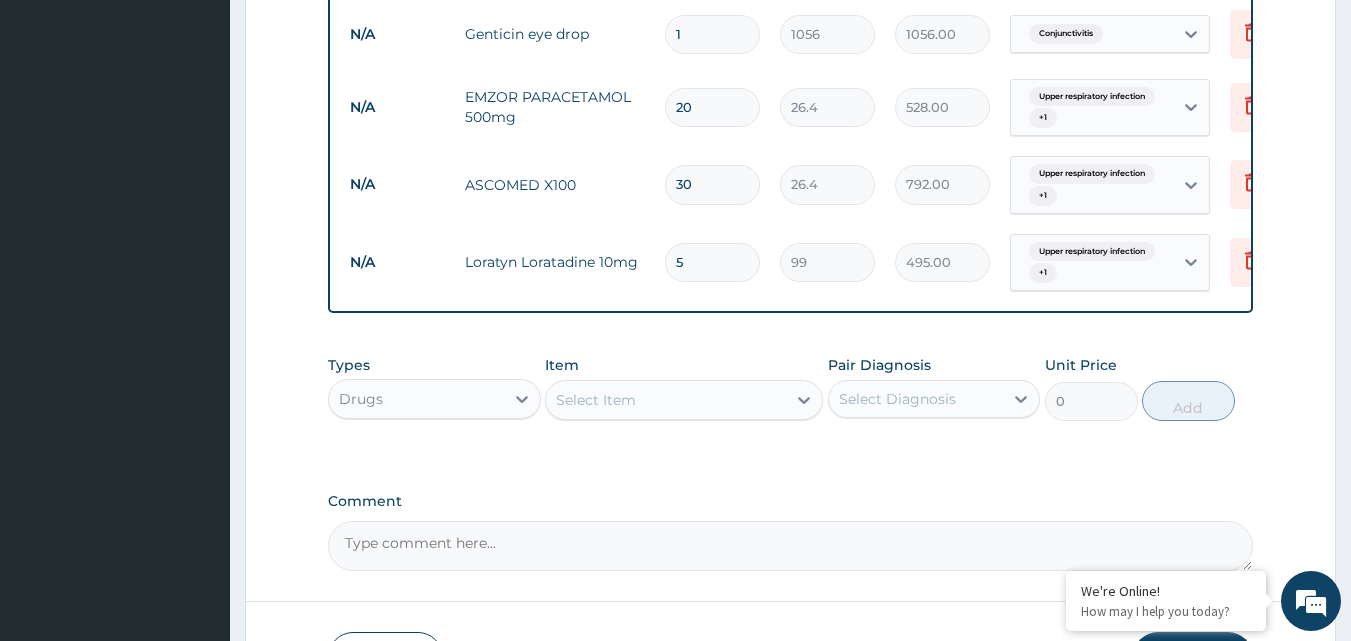 type on "5" 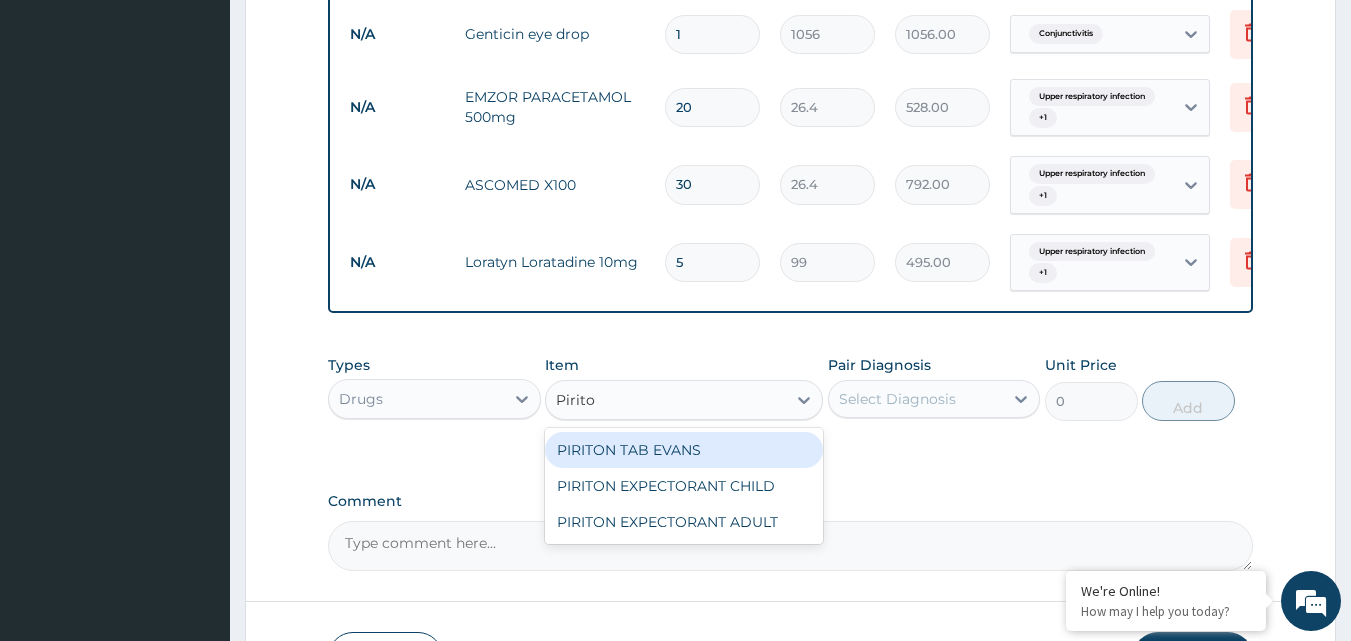 type on "Piriton" 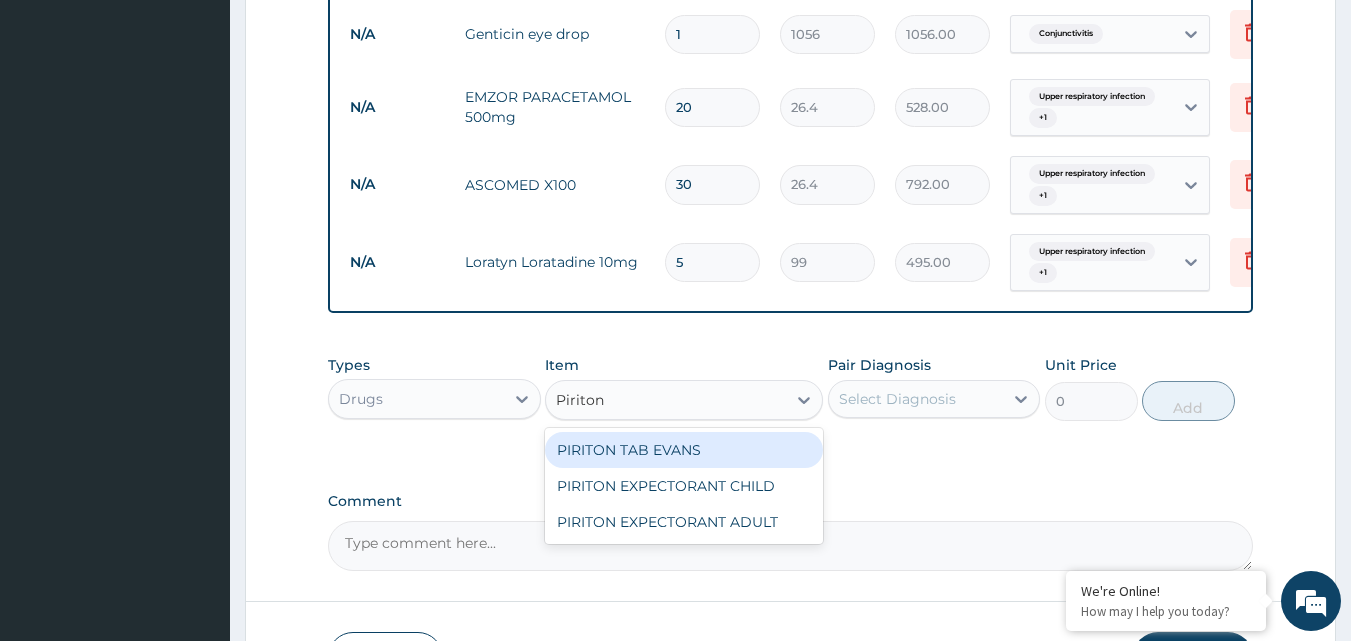 click on "PIRITON TAB EVANS" at bounding box center (684, 450) 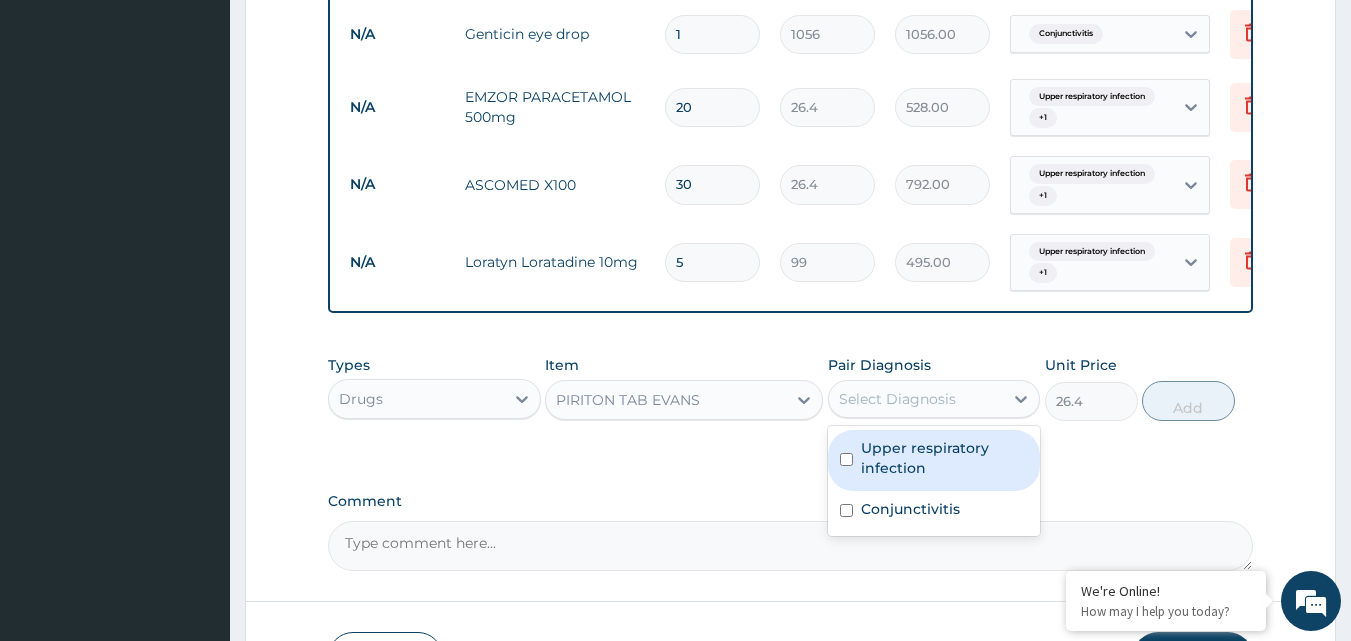 click on "Select Diagnosis" at bounding box center [897, 399] 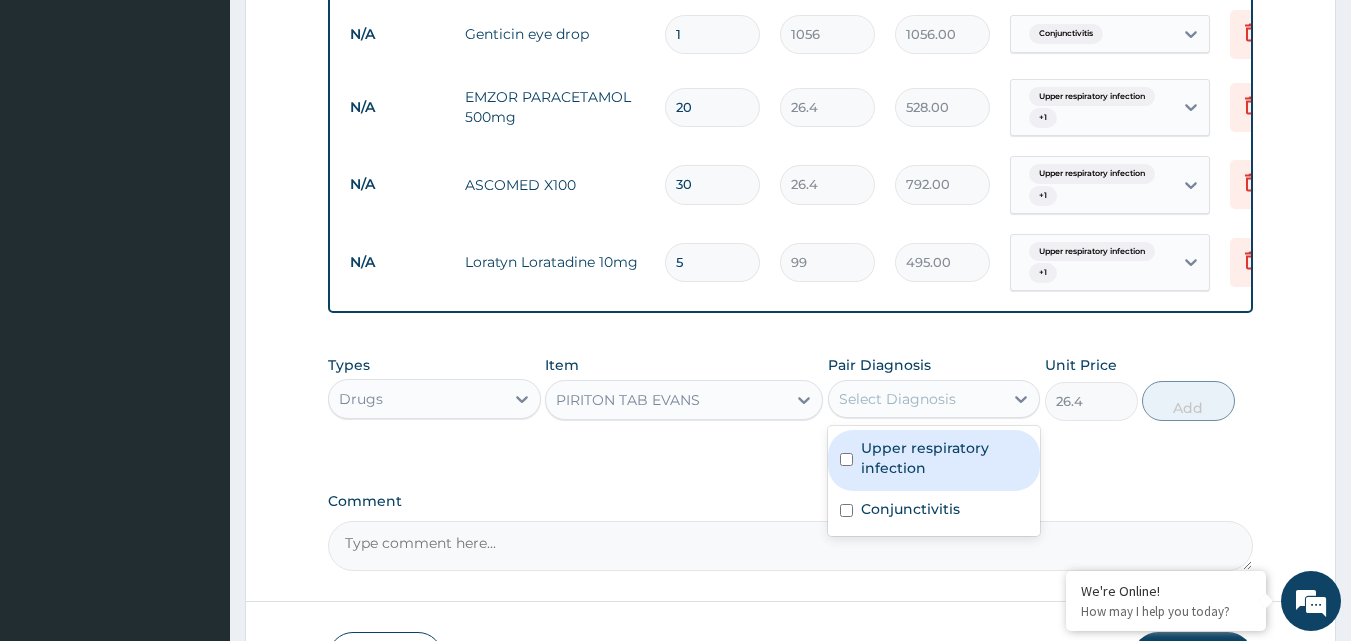 click at bounding box center (846, 459) 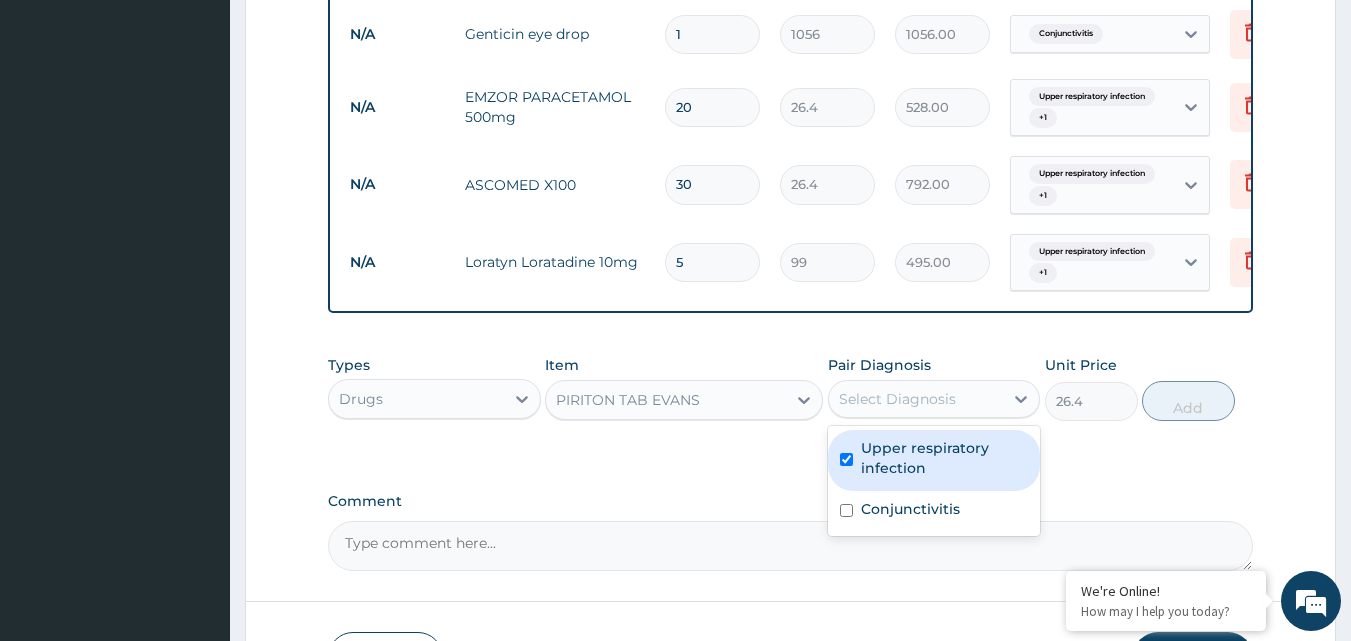 checkbox on "true" 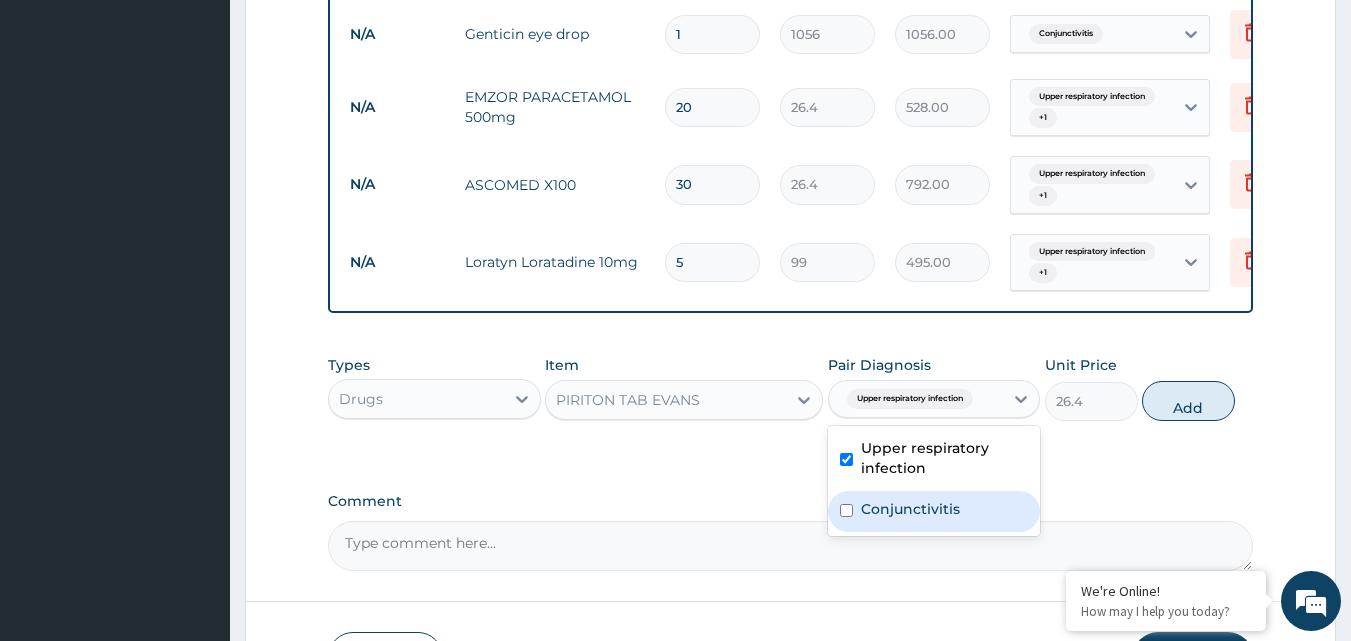 click at bounding box center [846, 510] 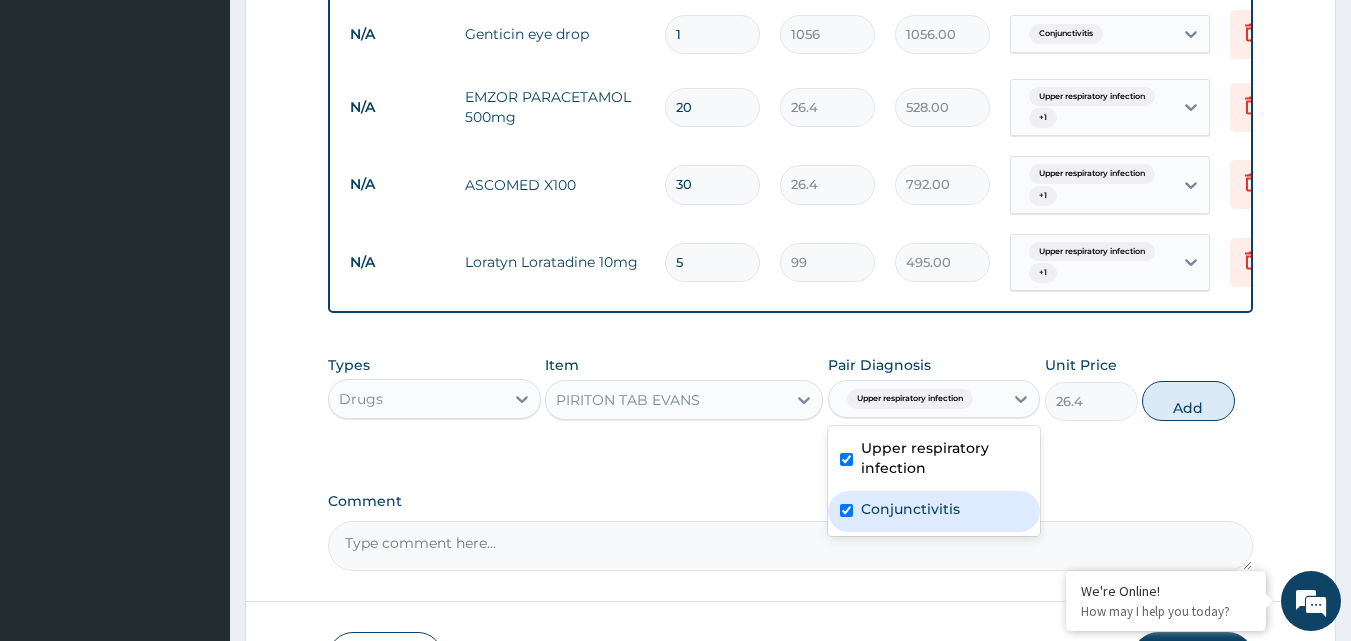 checkbox on "true" 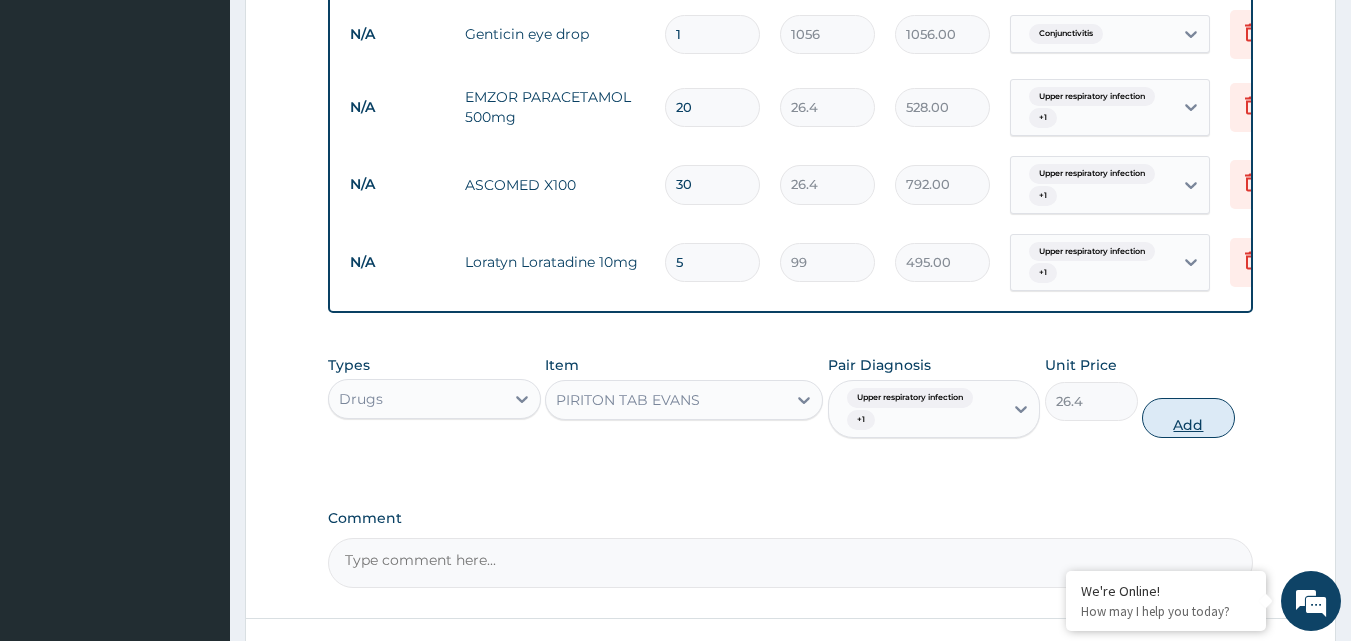 click on "Add" at bounding box center (1188, 418) 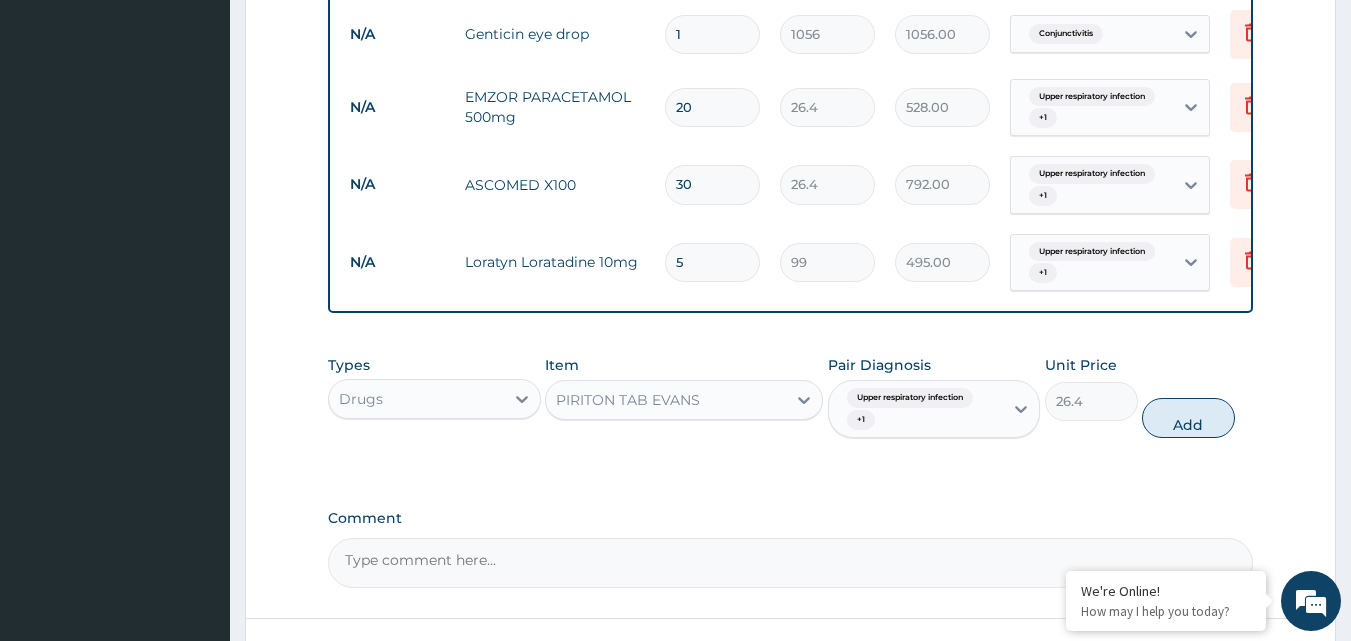 type on "0" 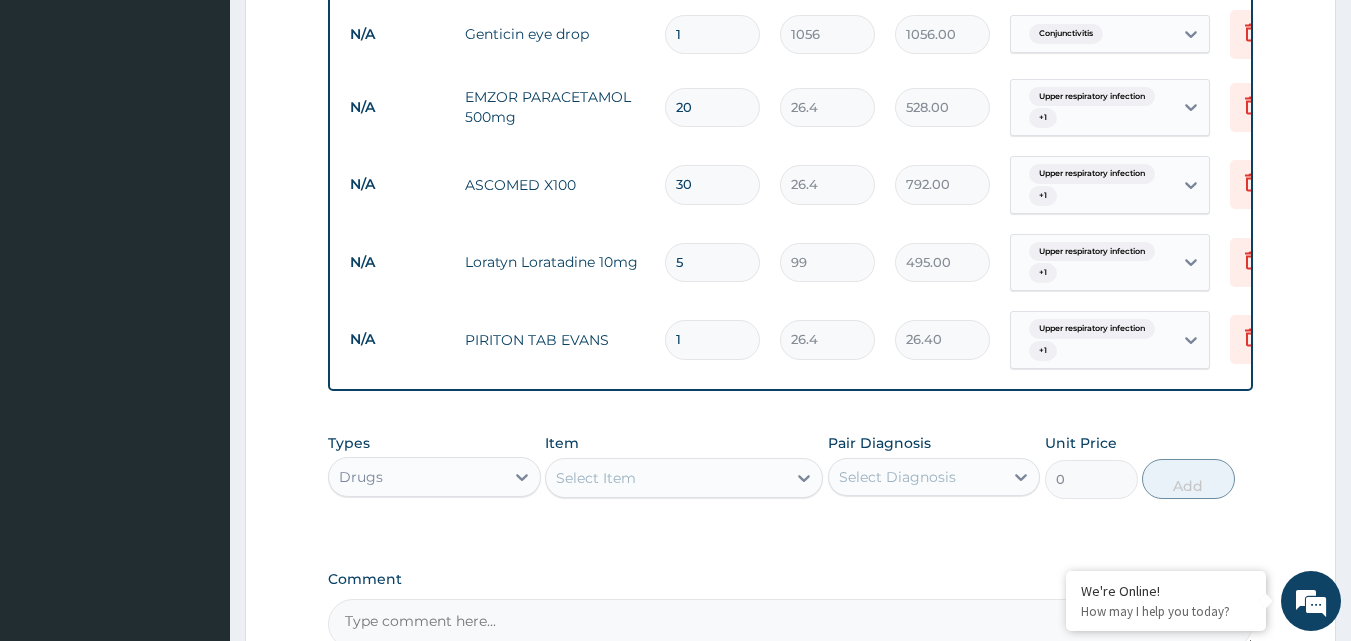 type 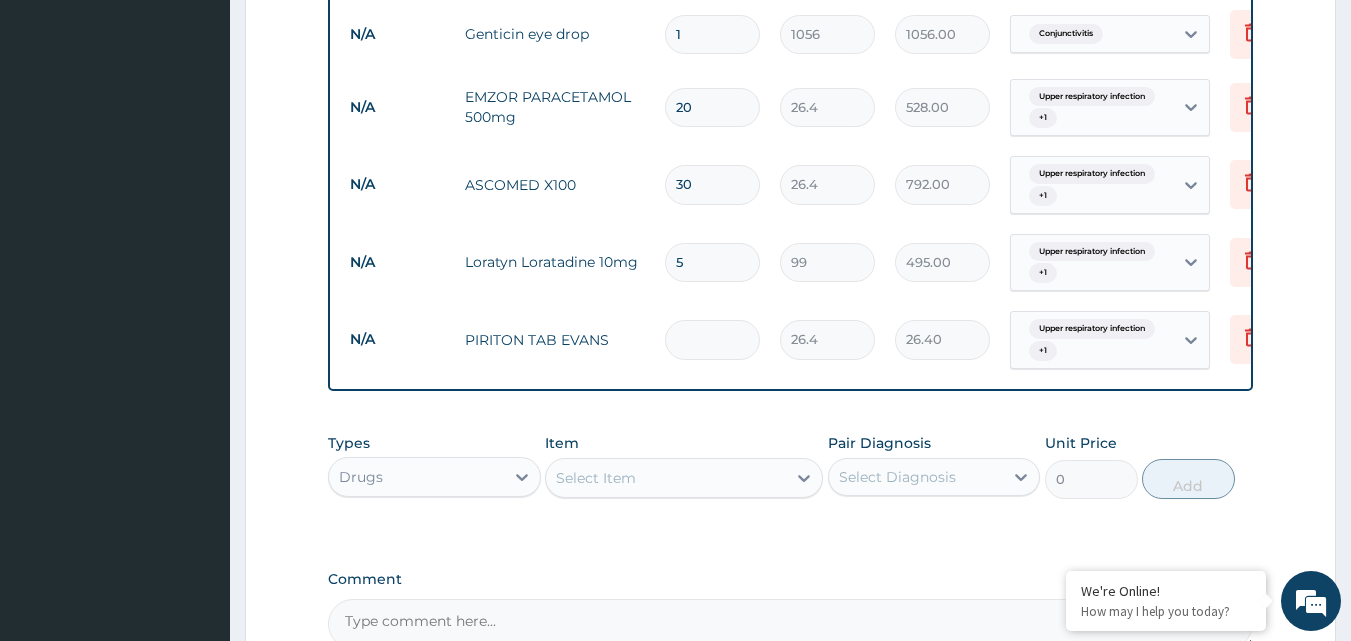type on "0.00" 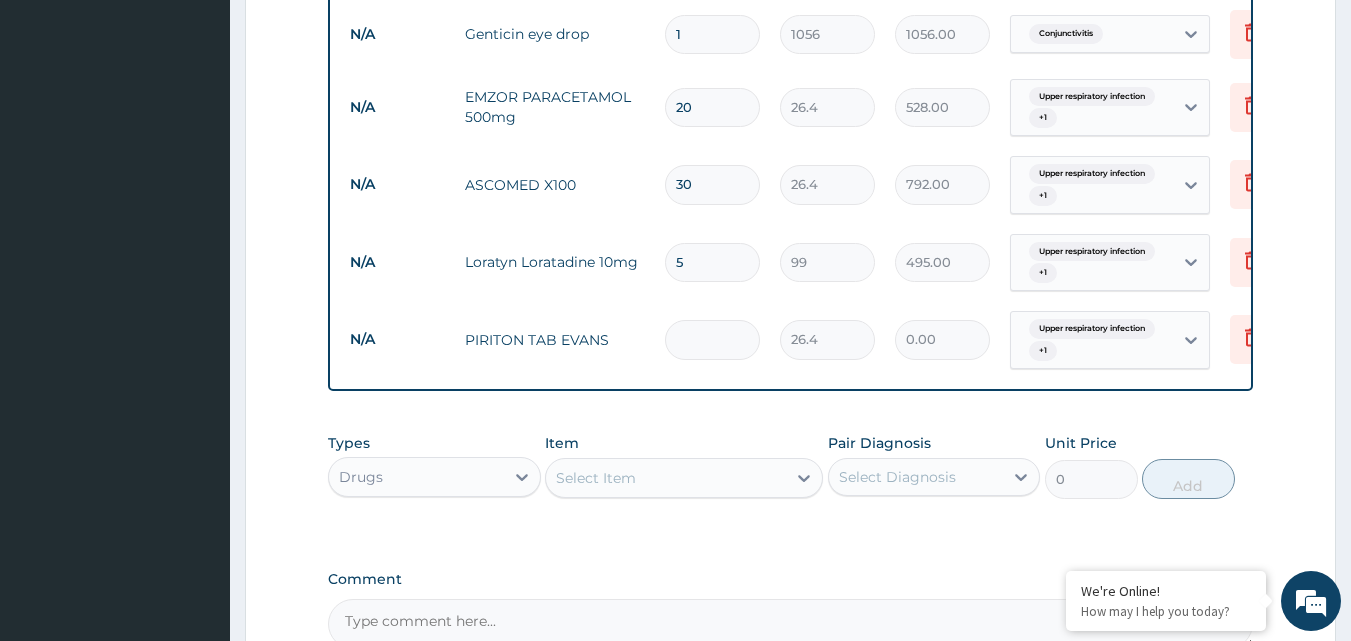 type on "5" 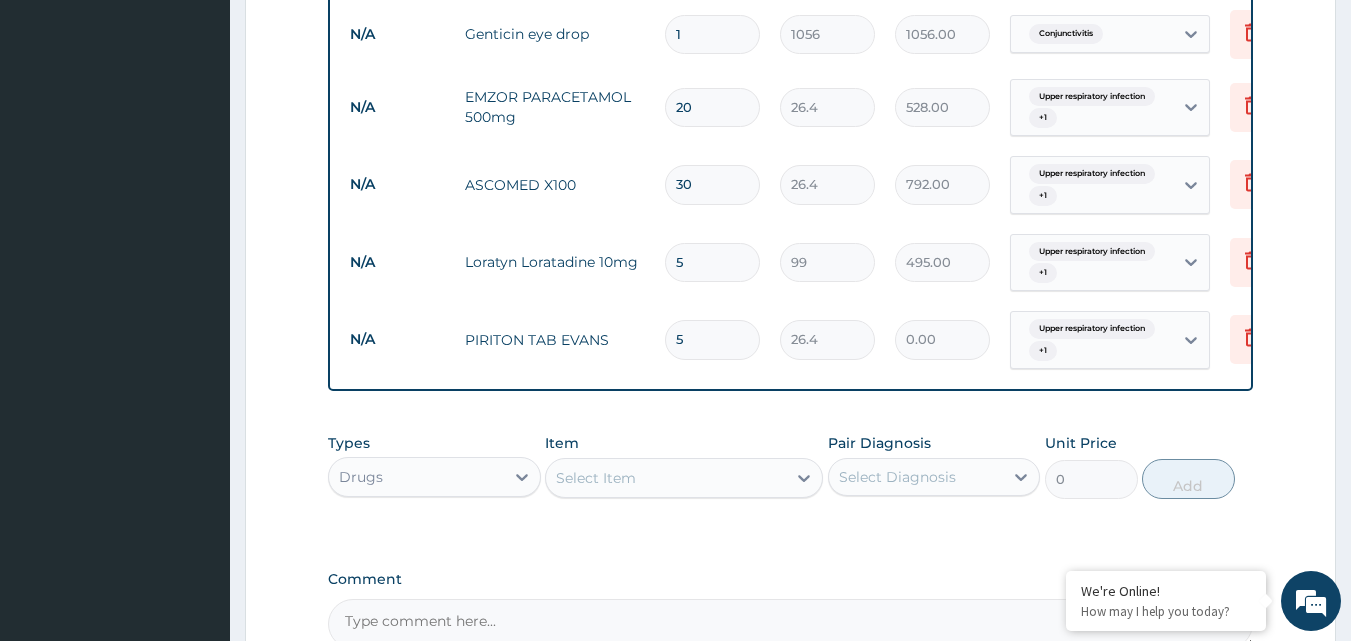 type on "132.00" 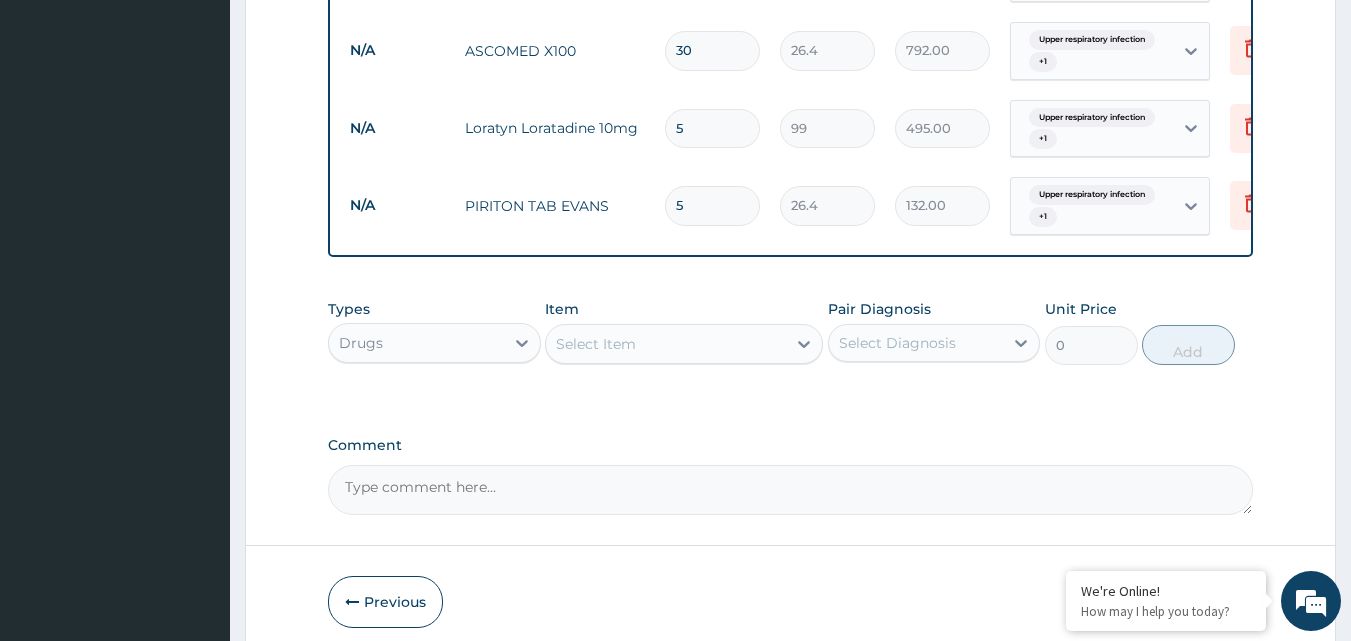 scroll, scrollTop: 1111, scrollLeft: 0, axis: vertical 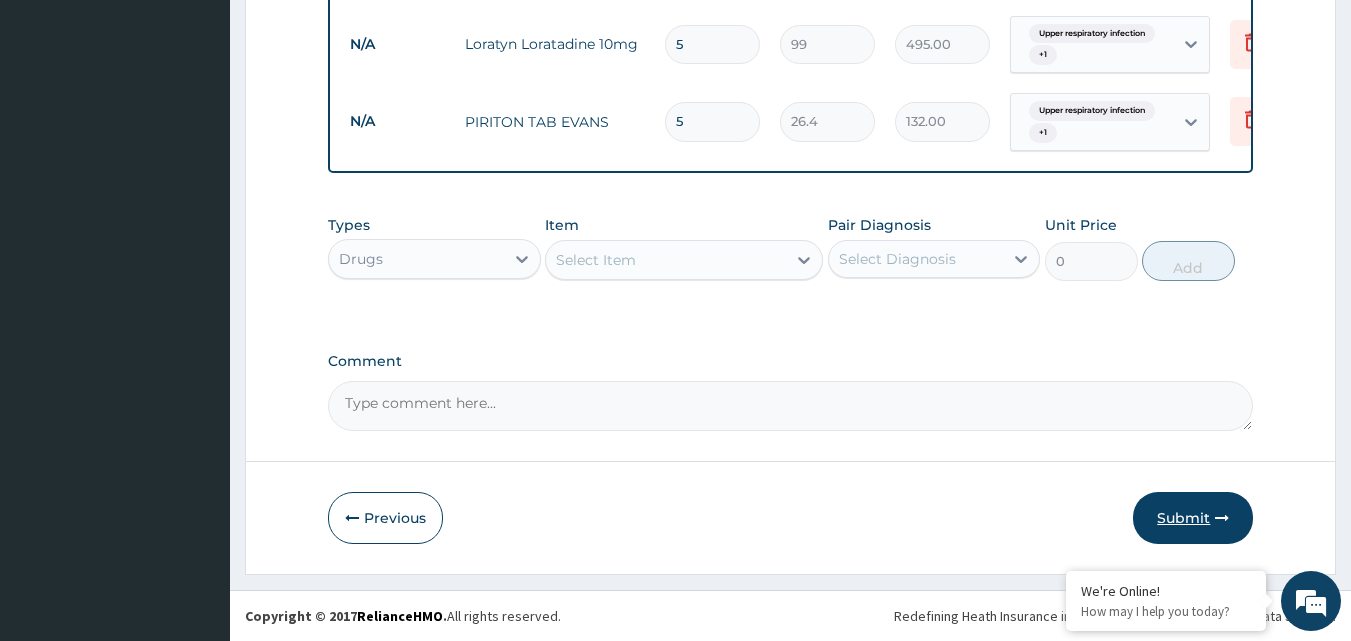 type on "5" 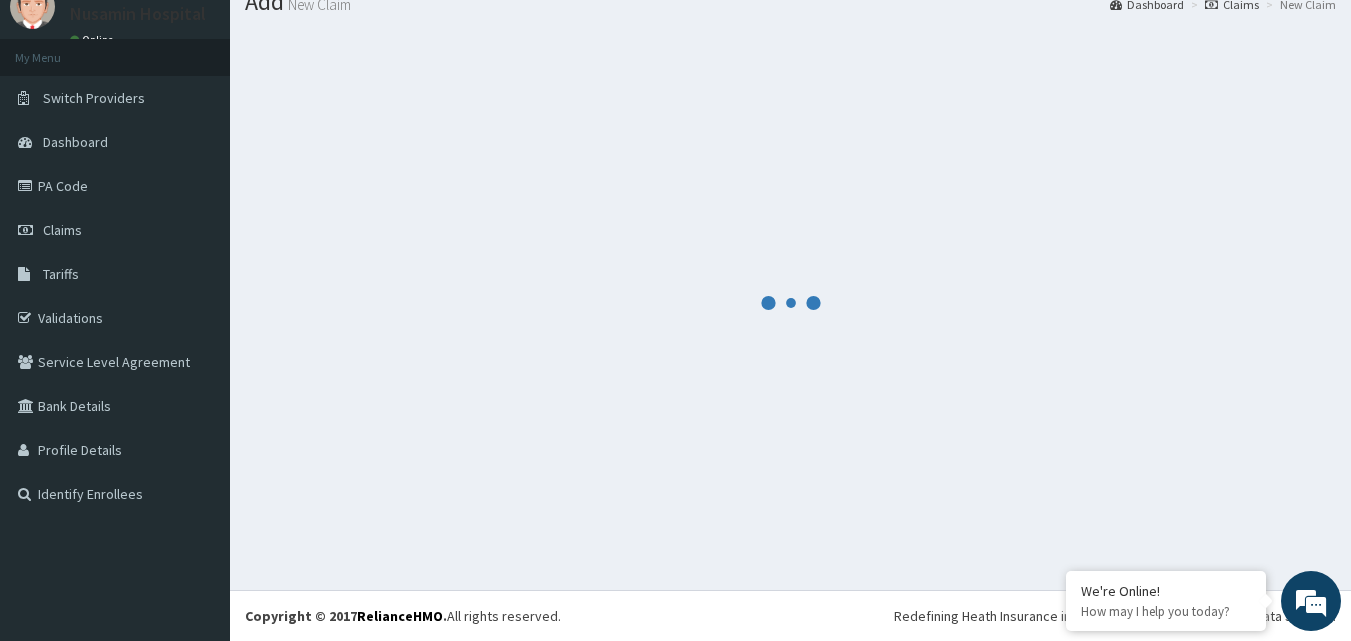 scroll, scrollTop: 1111, scrollLeft: 0, axis: vertical 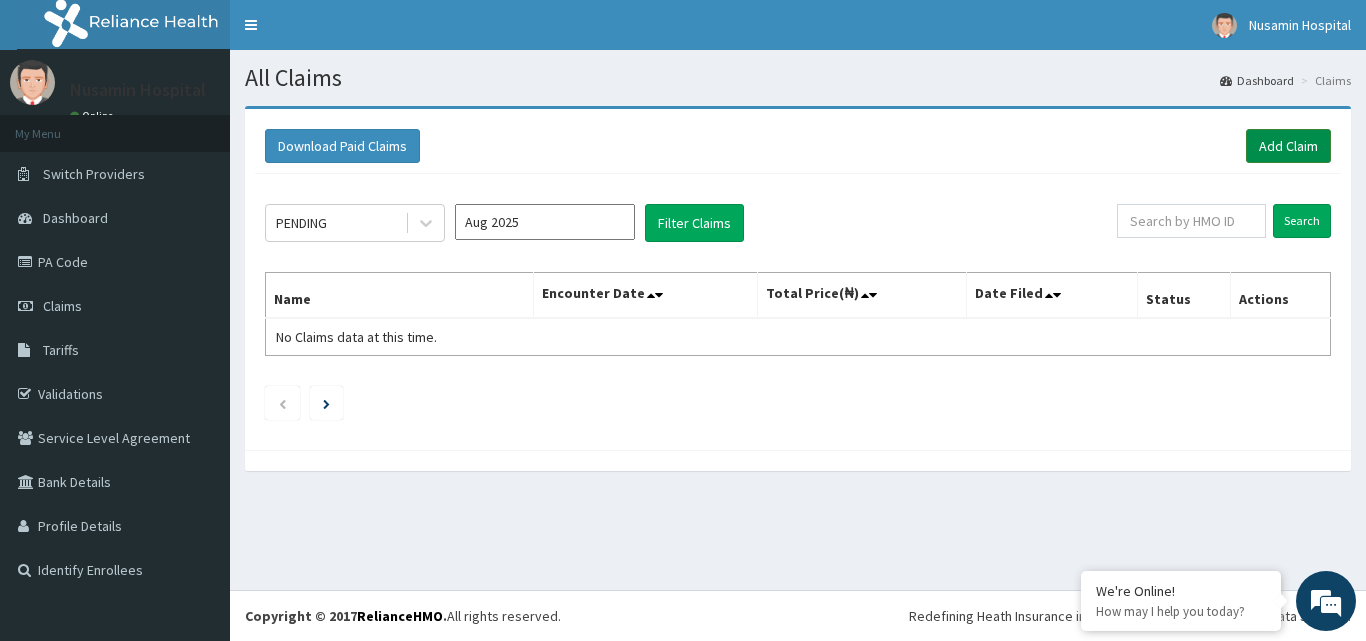 click on "Add Claim" at bounding box center [1288, 146] 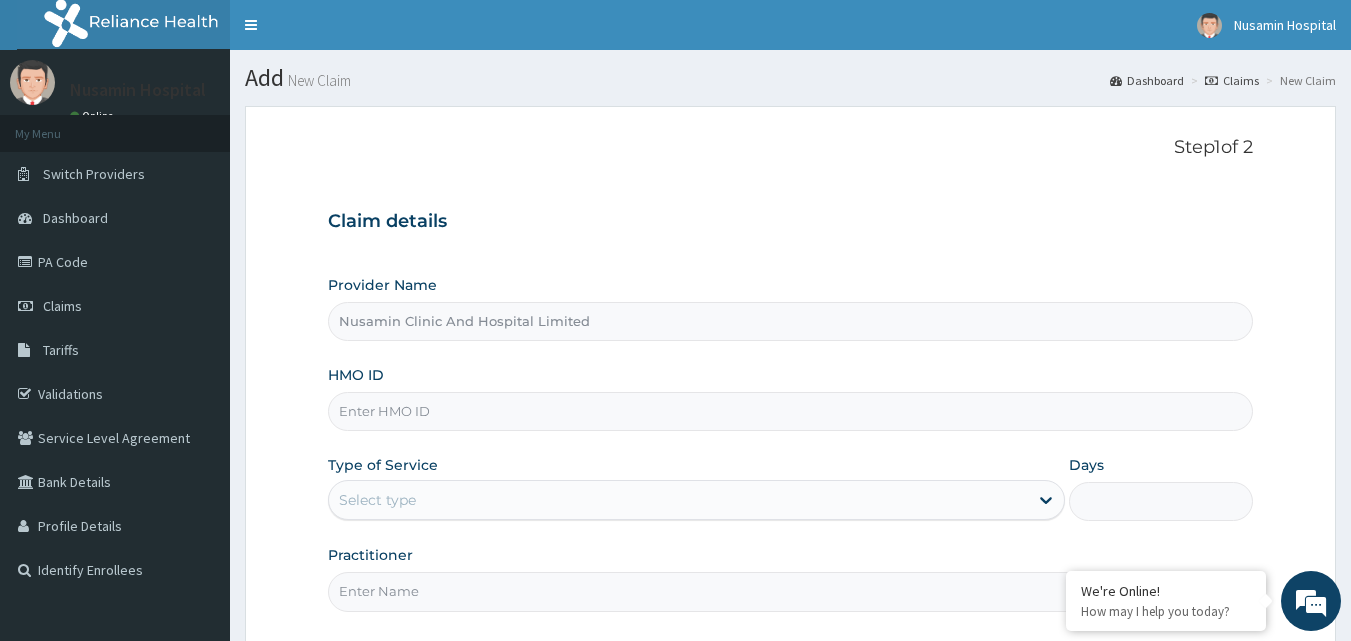 scroll, scrollTop: 0, scrollLeft: 0, axis: both 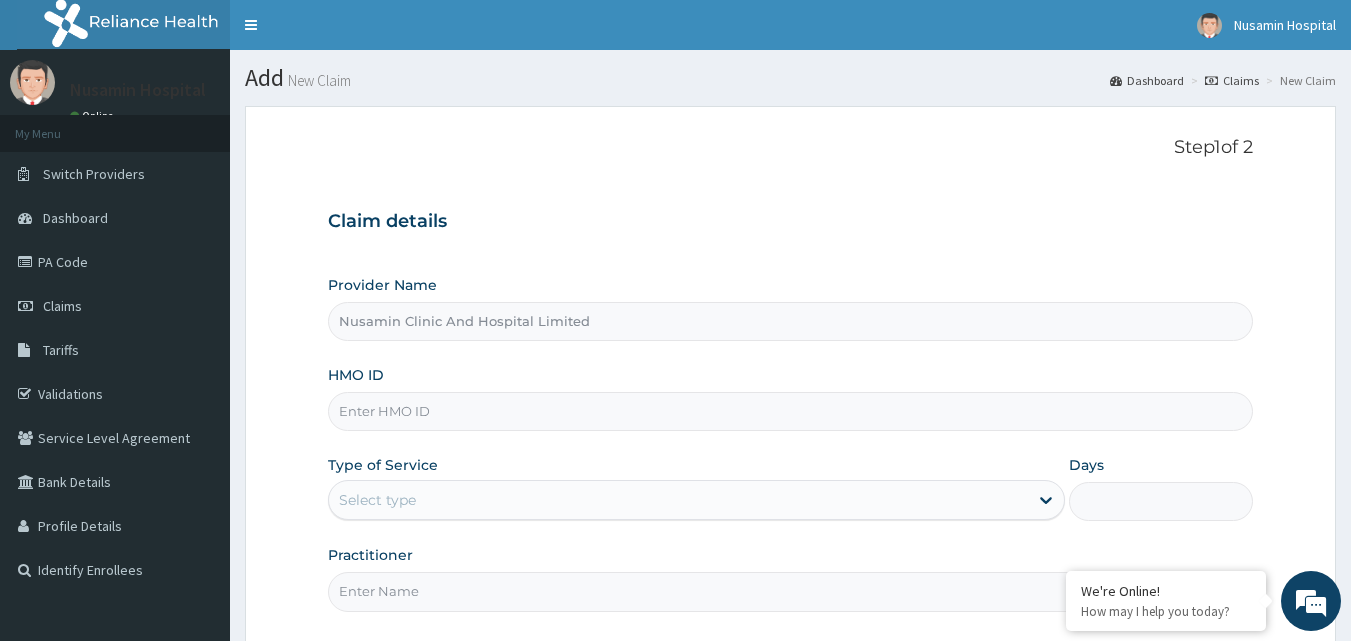 click on "HMO ID" at bounding box center (791, 411) 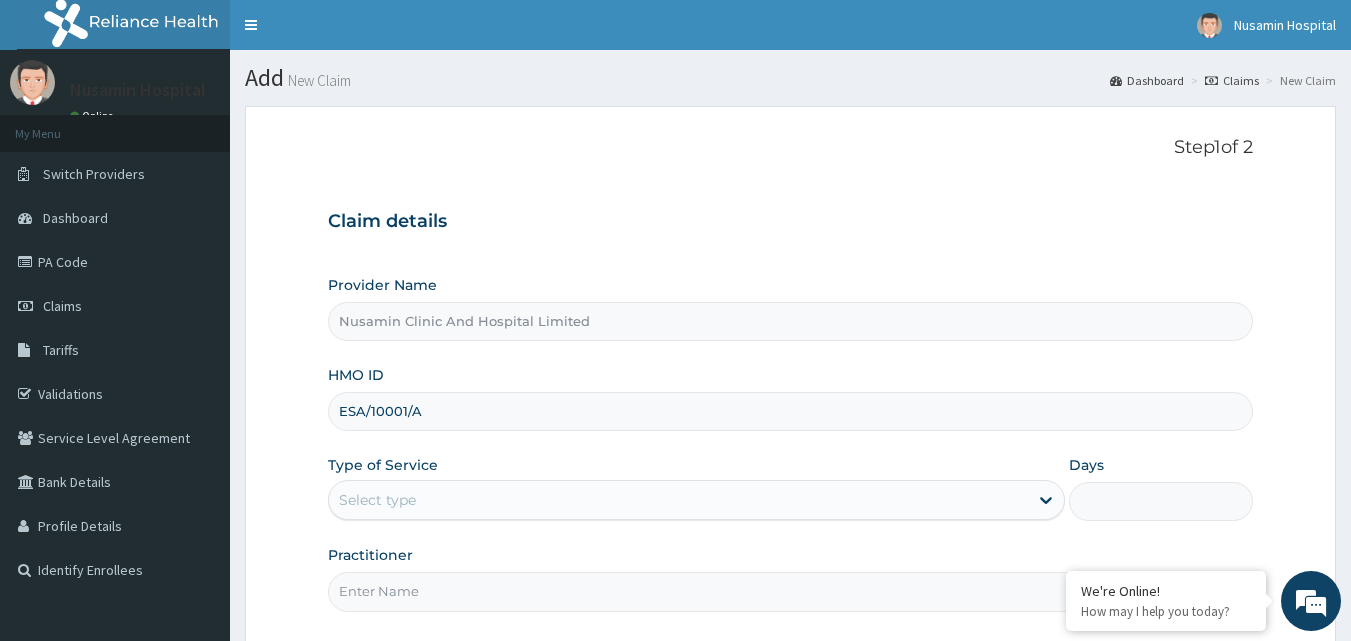 type on "ESA/10001/A" 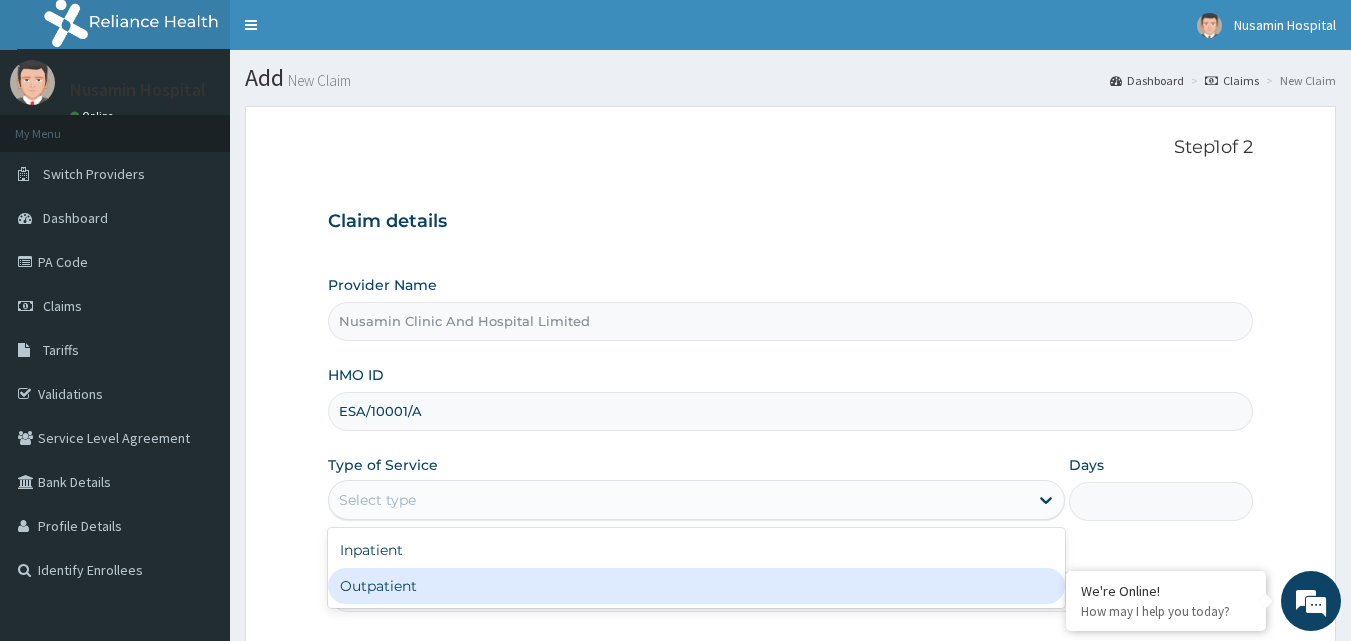 click on "Outpatient" at bounding box center [696, 586] 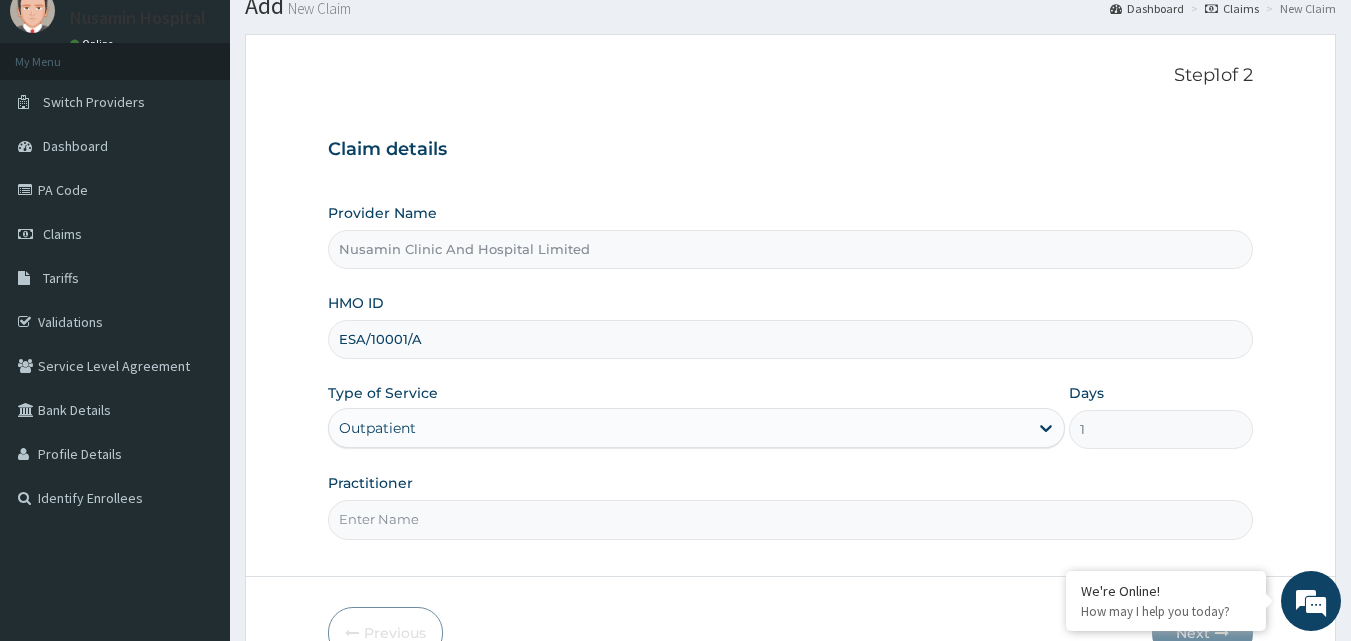 scroll, scrollTop: 100, scrollLeft: 0, axis: vertical 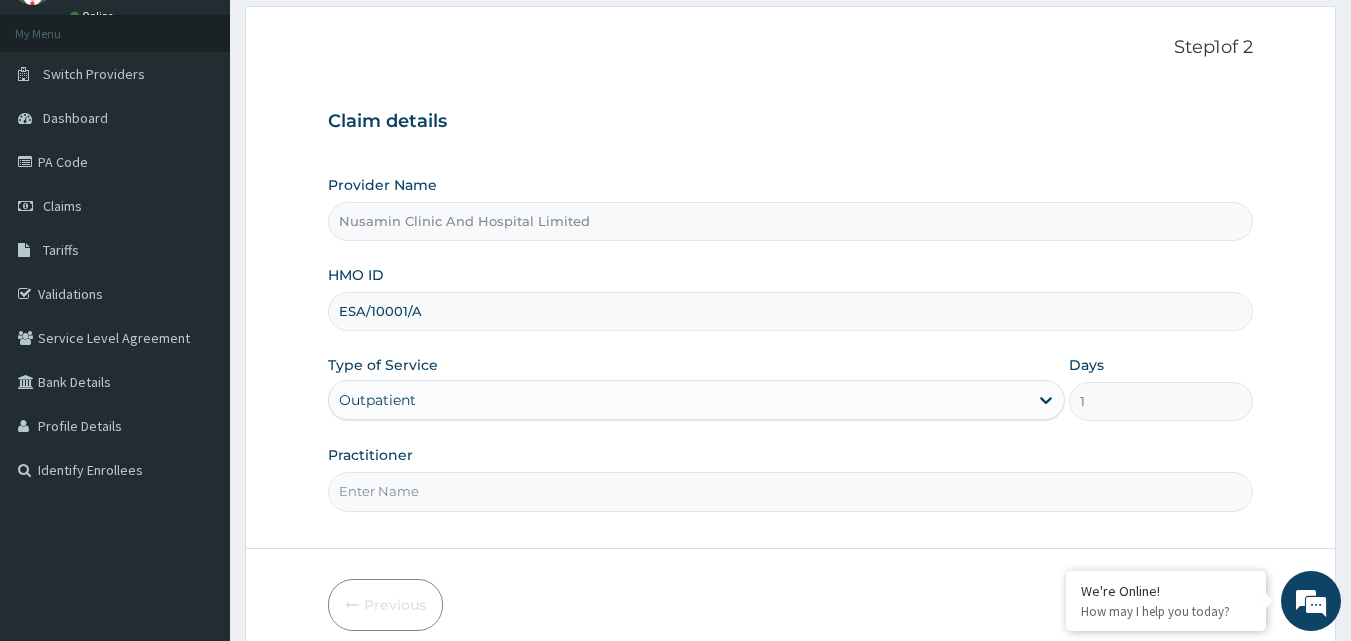 click on "Practitioner" at bounding box center [791, 491] 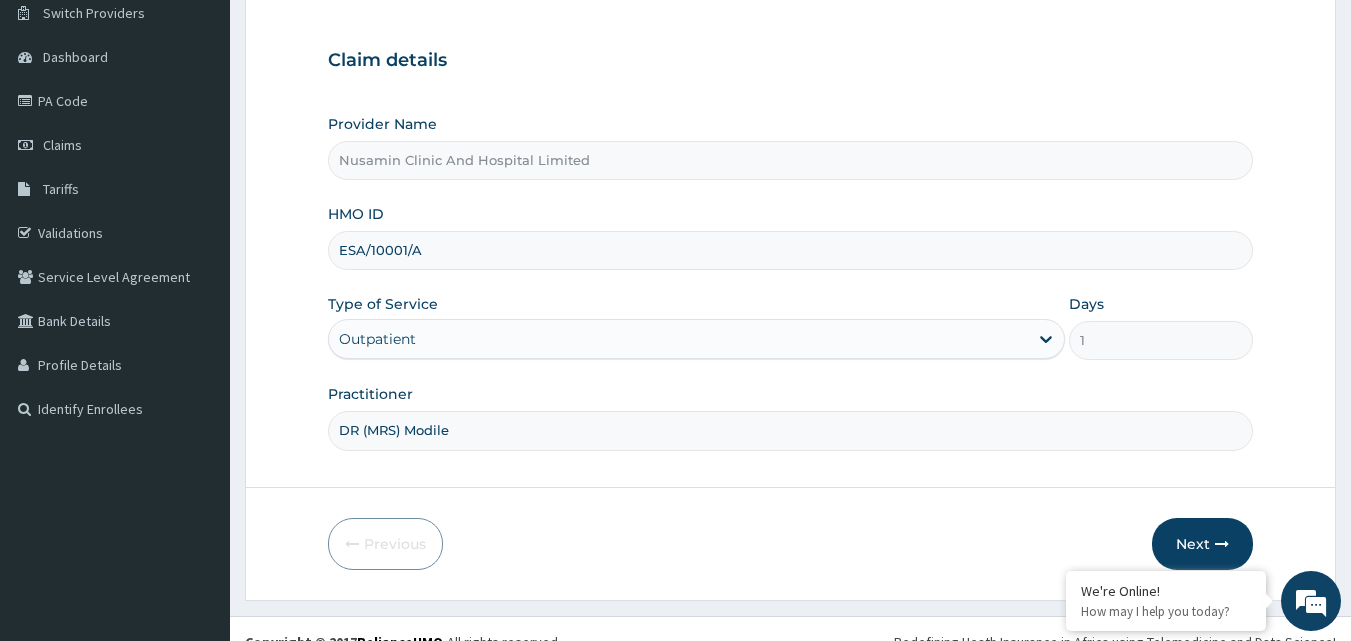 scroll, scrollTop: 187, scrollLeft: 0, axis: vertical 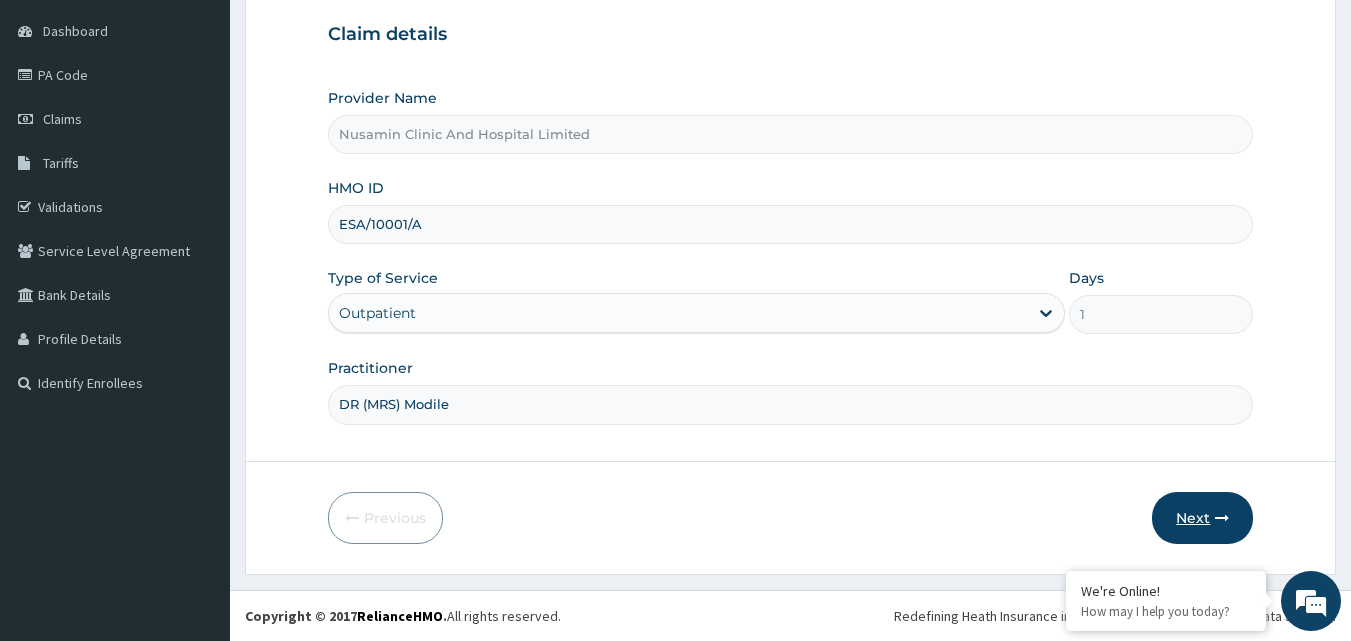 click on "Next" at bounding box center (1202, 518) 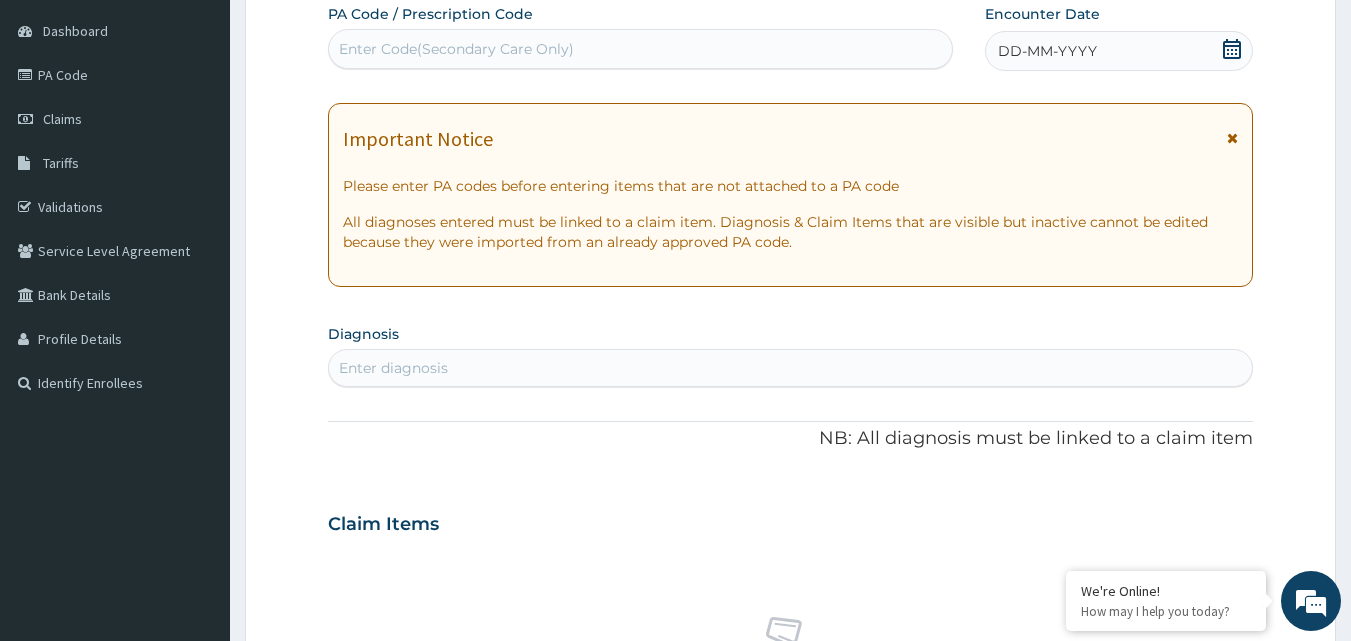 click 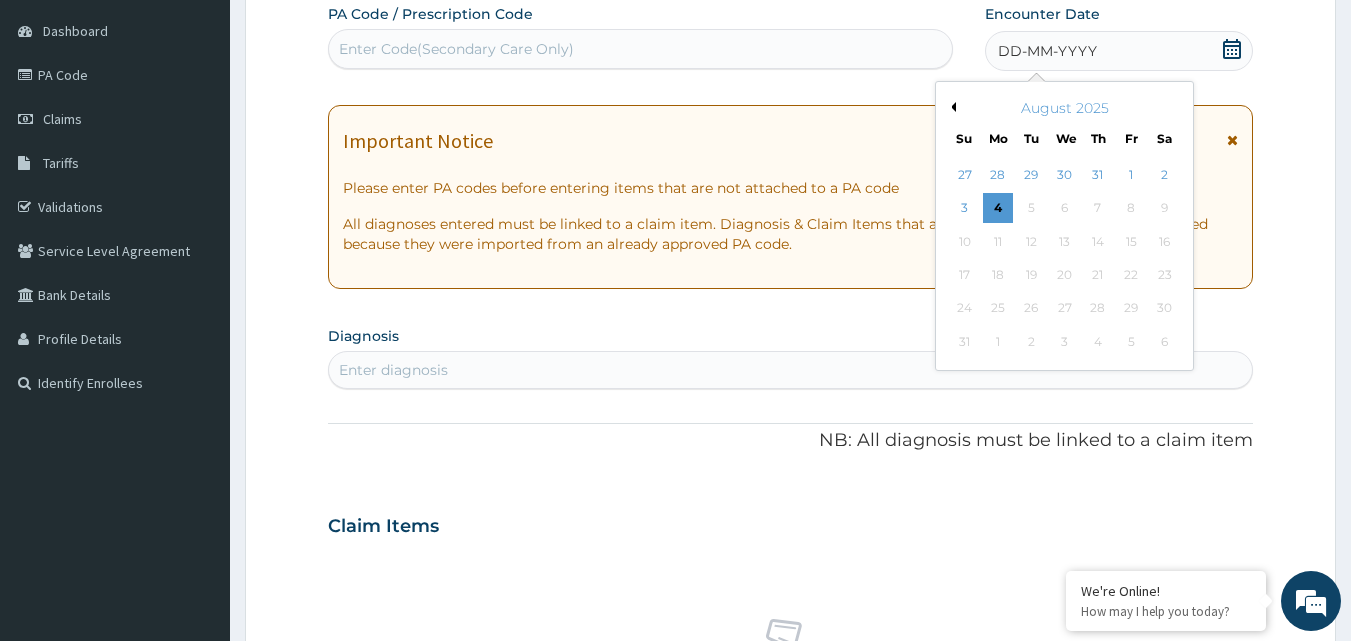 click on "August 2025" at bounding box center (1064, 108) 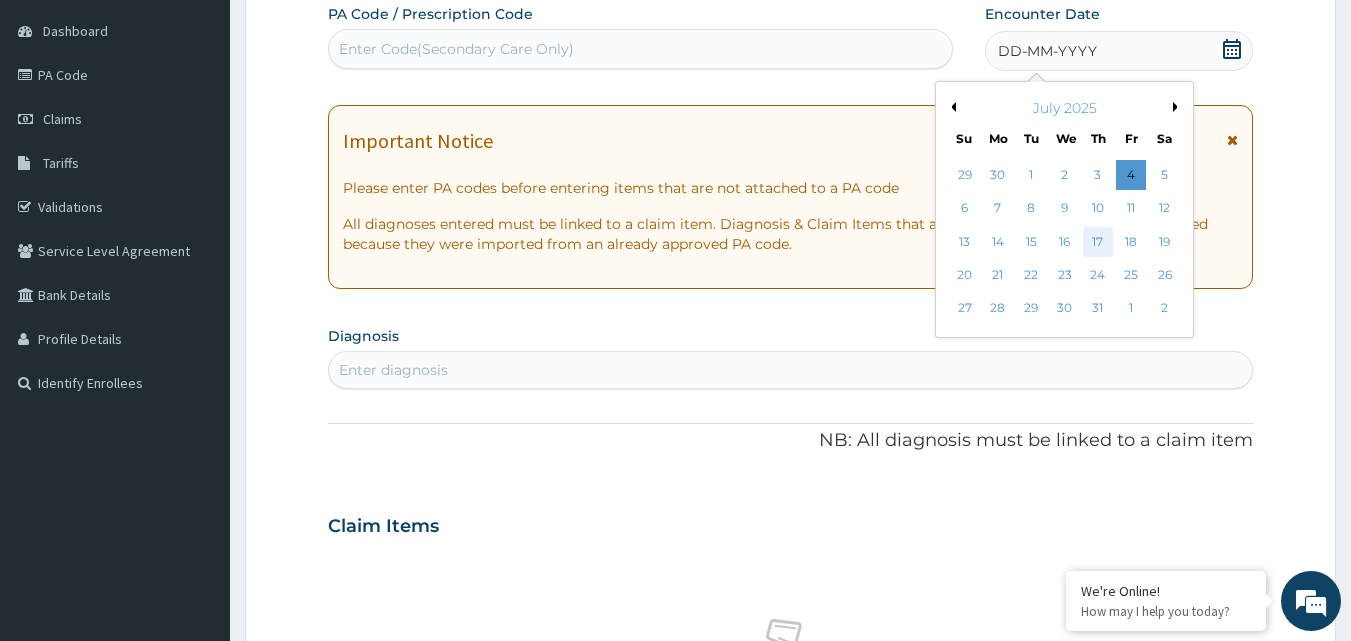 click on "17" at bounding box center (1098, 242) 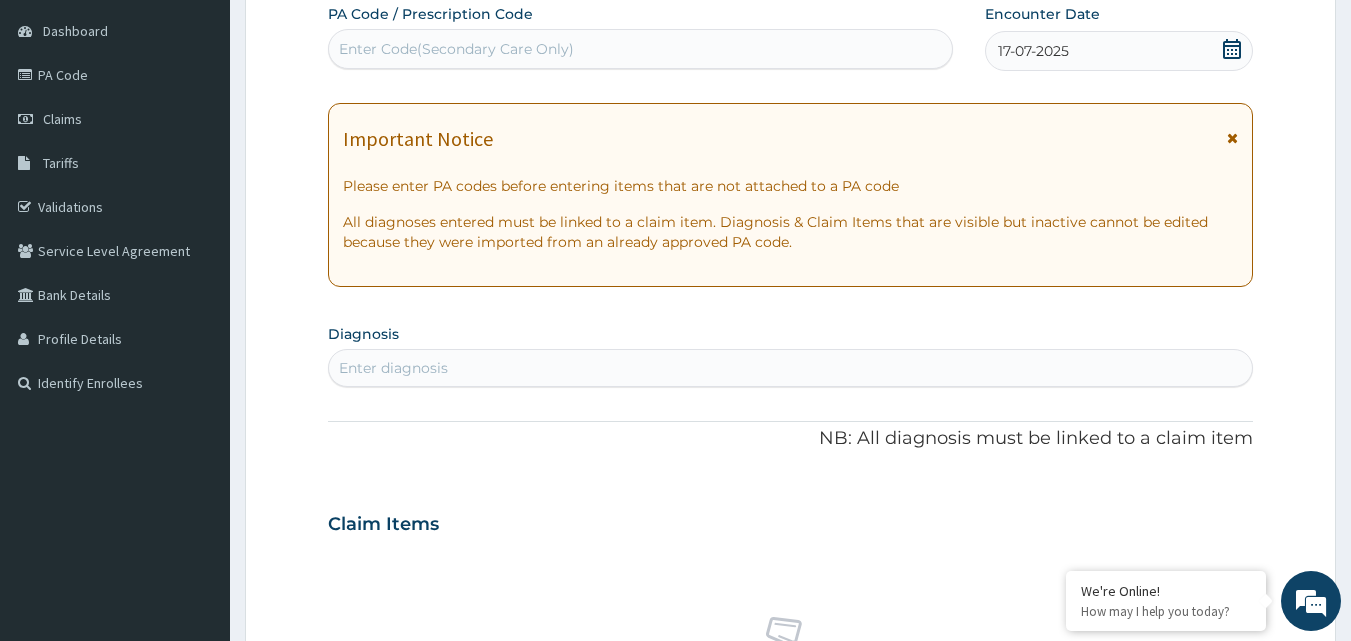 click on "Enter diagnosis" at bounding box center (791, 368) 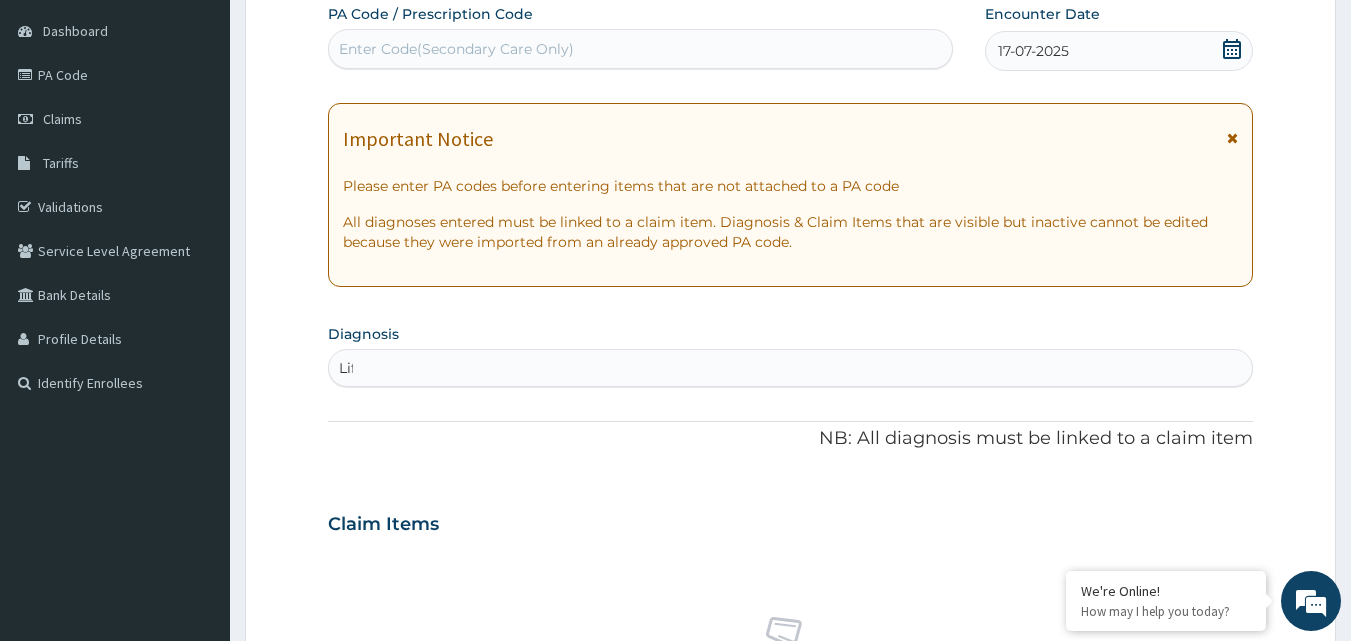 type on "Life" 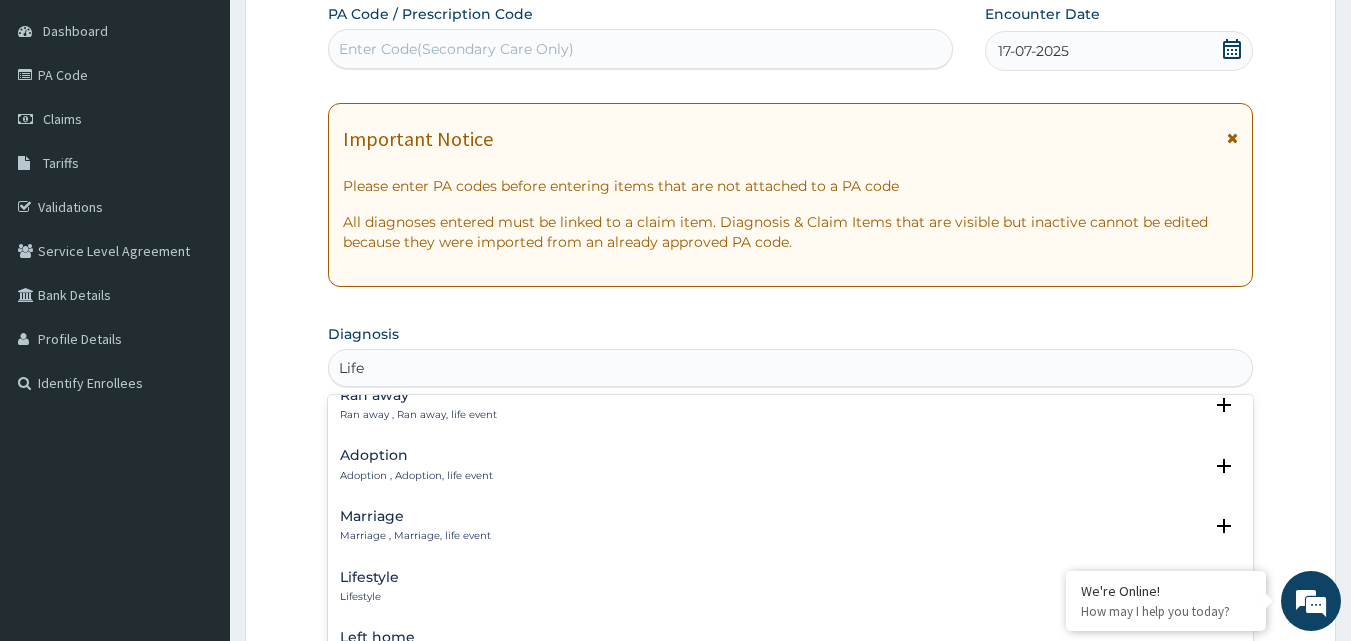 scroll, scrollTop: 200, scrollLeft: 0, axis: vertical 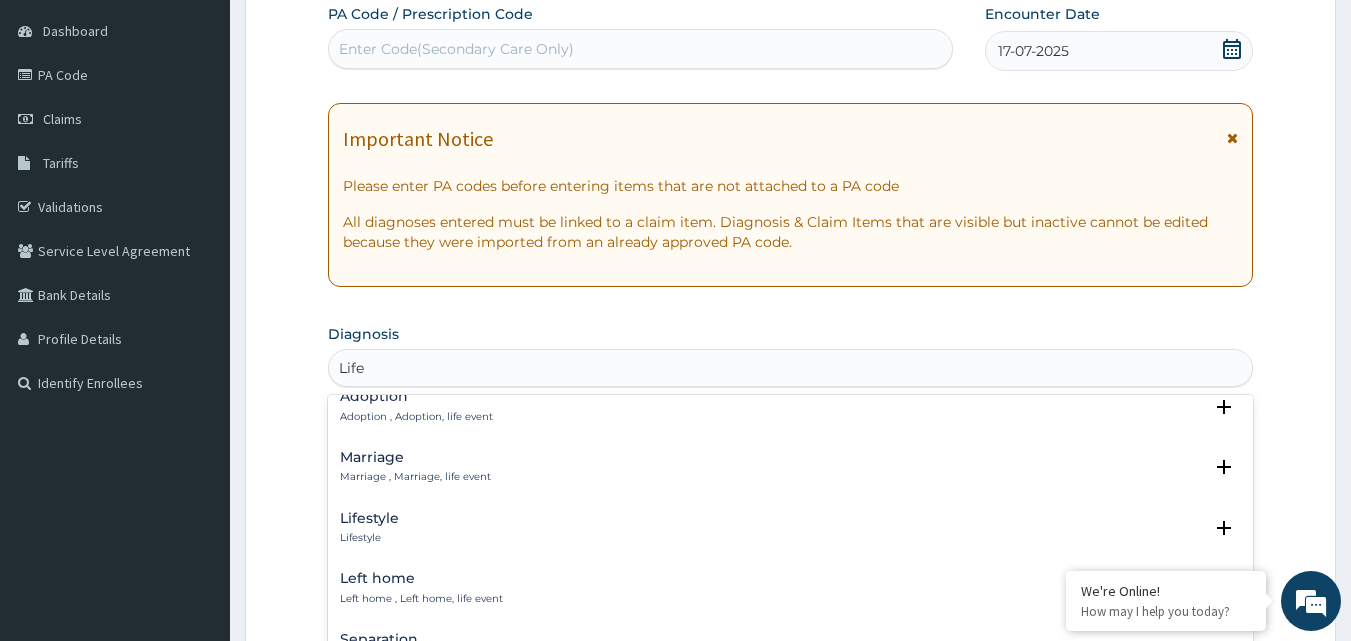 click on "Lifestyle" at bounding box center [369, 518] 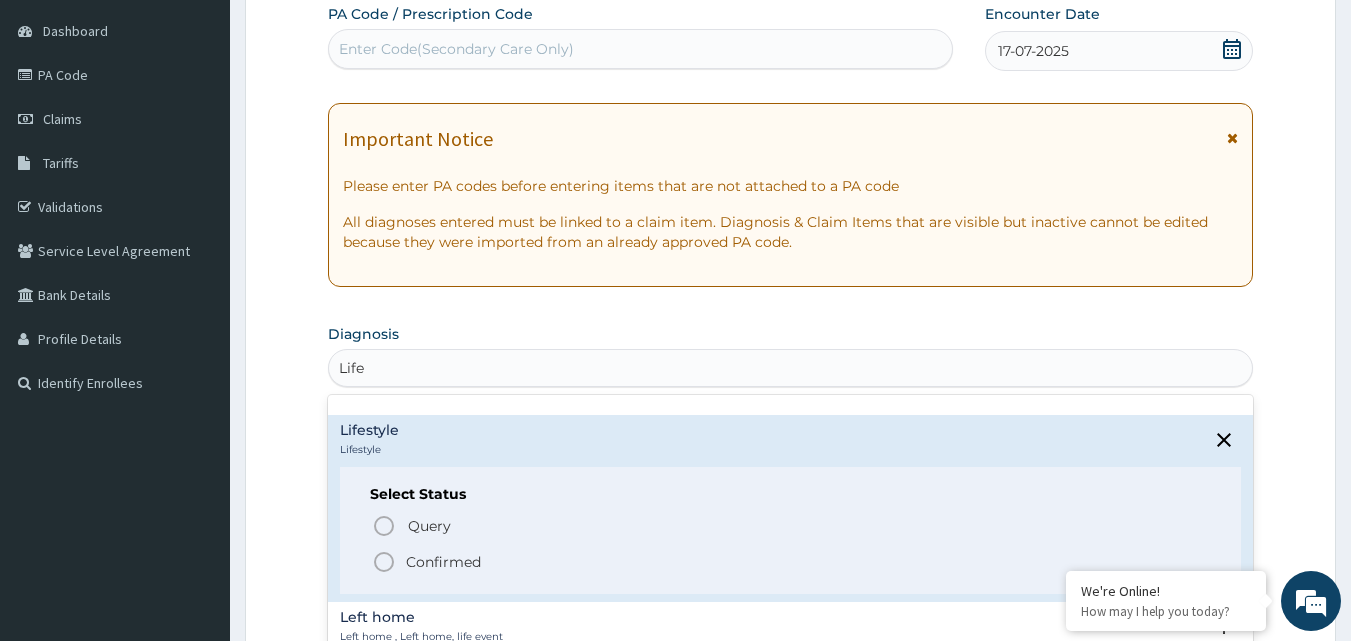 scroll, scrollTop: 300, scrollLeft: 0, axis: vertical 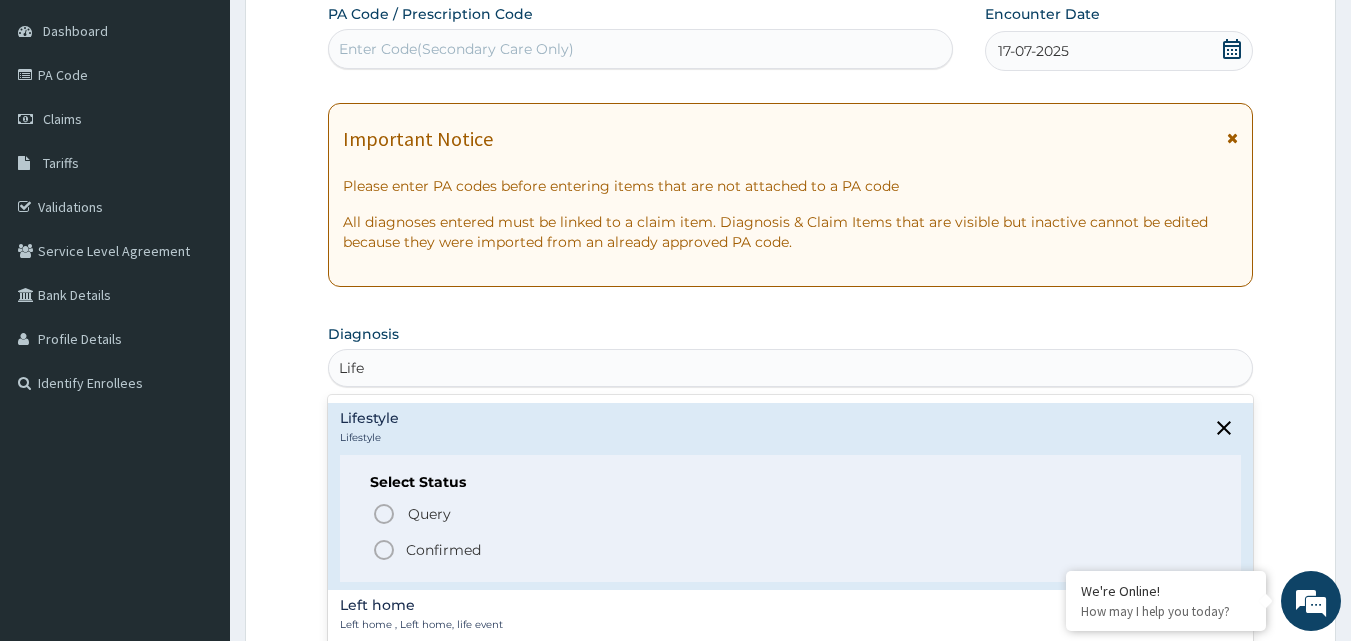 click 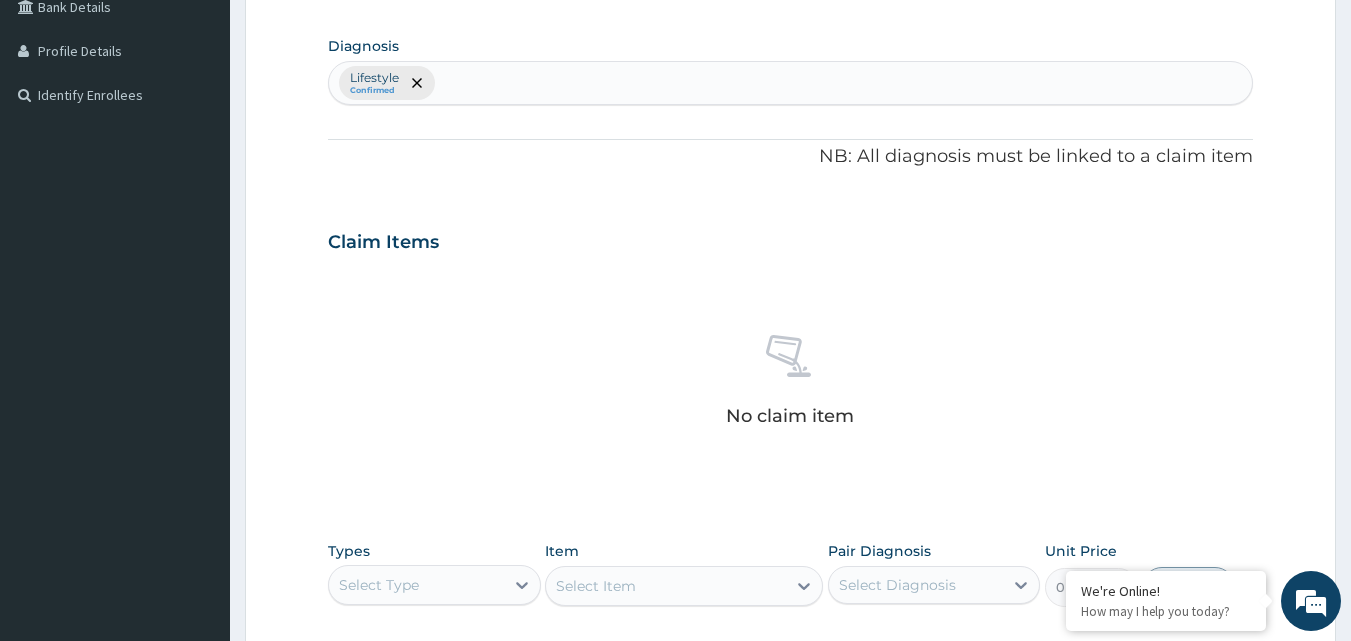 scroll, scrollTop: 478, scrollLeft: 0, axis: vertical 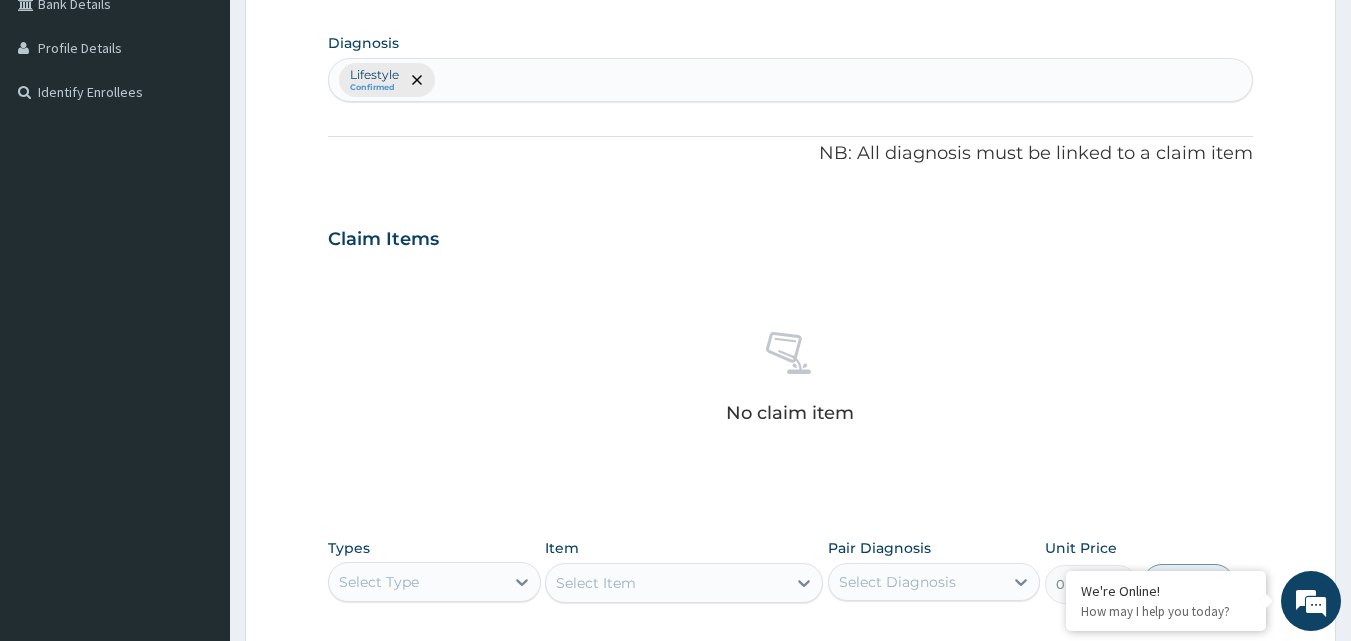 click on "Select Type" at bounding box center (416, 582) 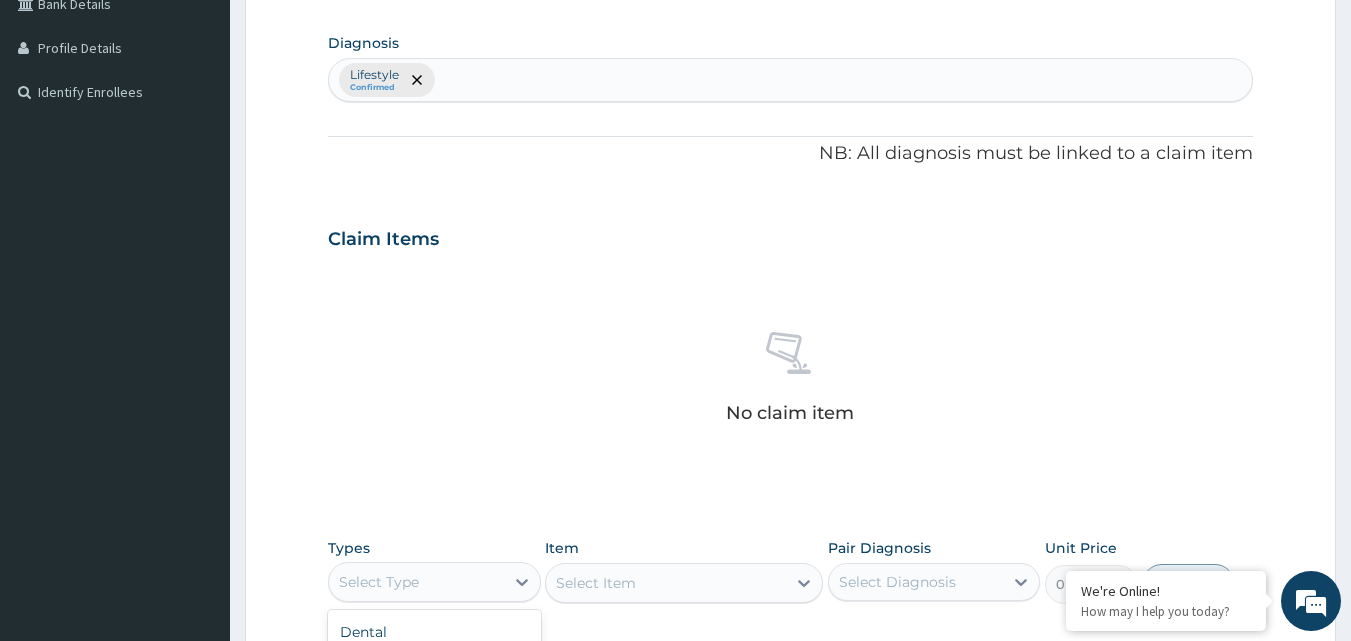 scroll, scrollTop: 68, scrollLeft: 0, axis: vertical 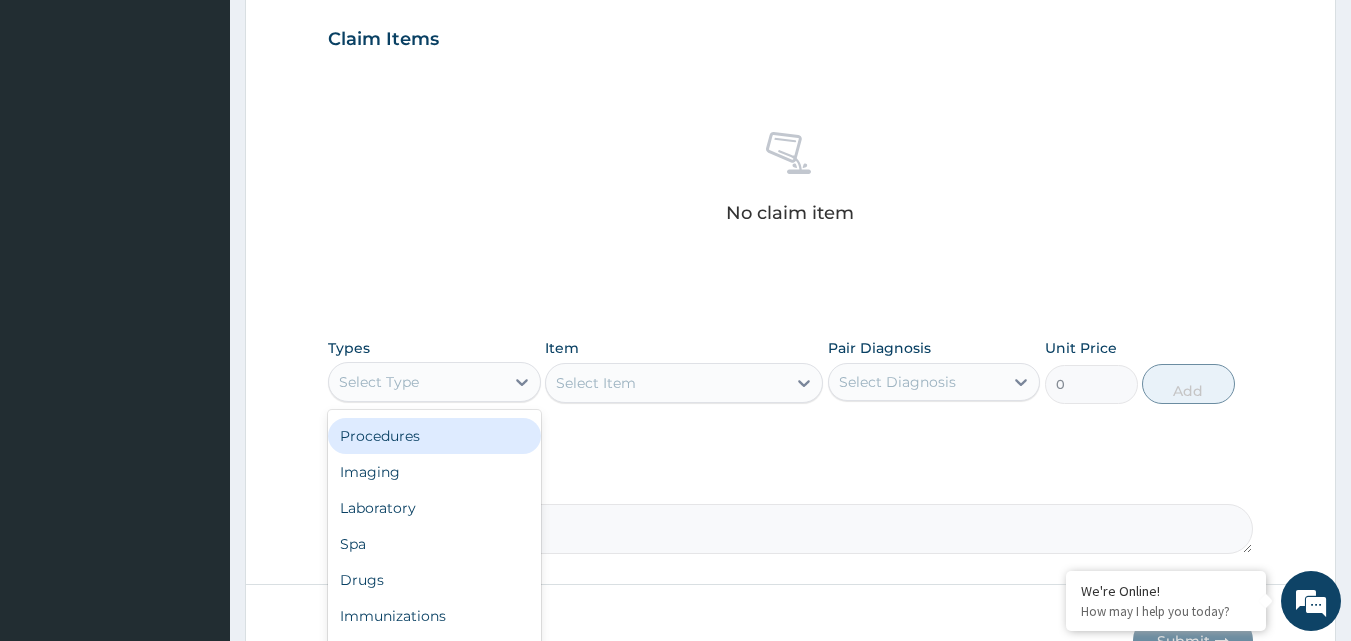 click on "Procedures" at bounding box center (434, 436) 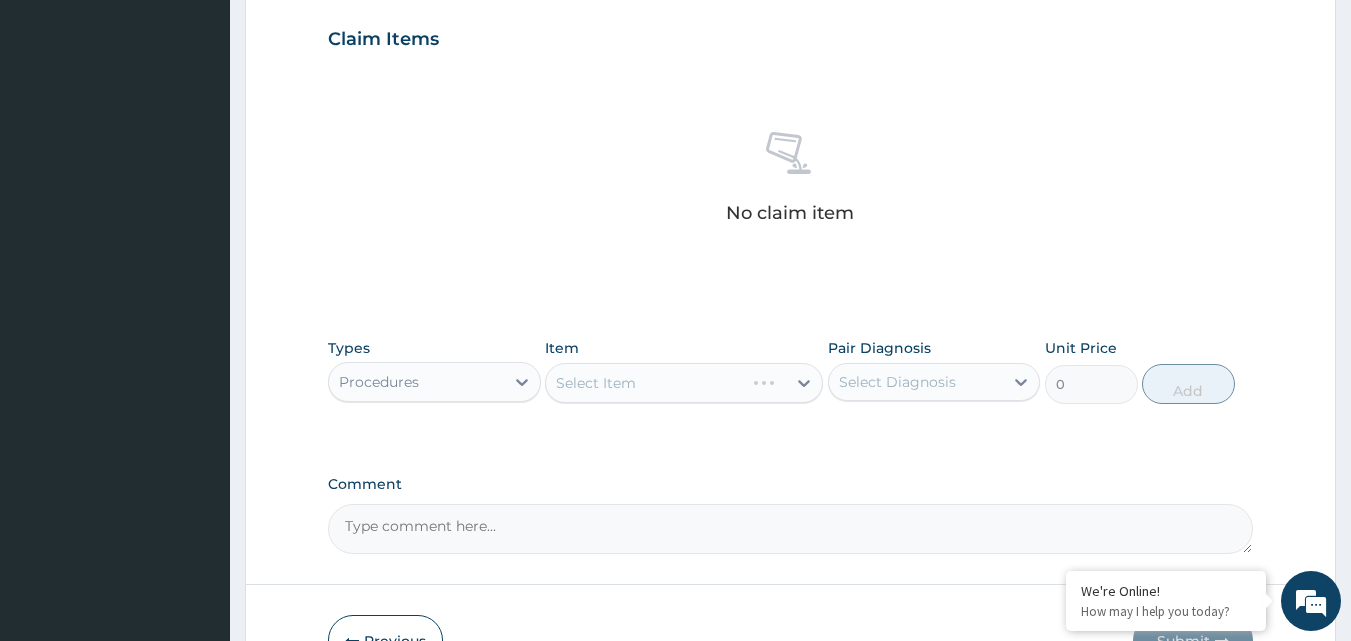 click on "Select Item" at bounding box center (684, 383) 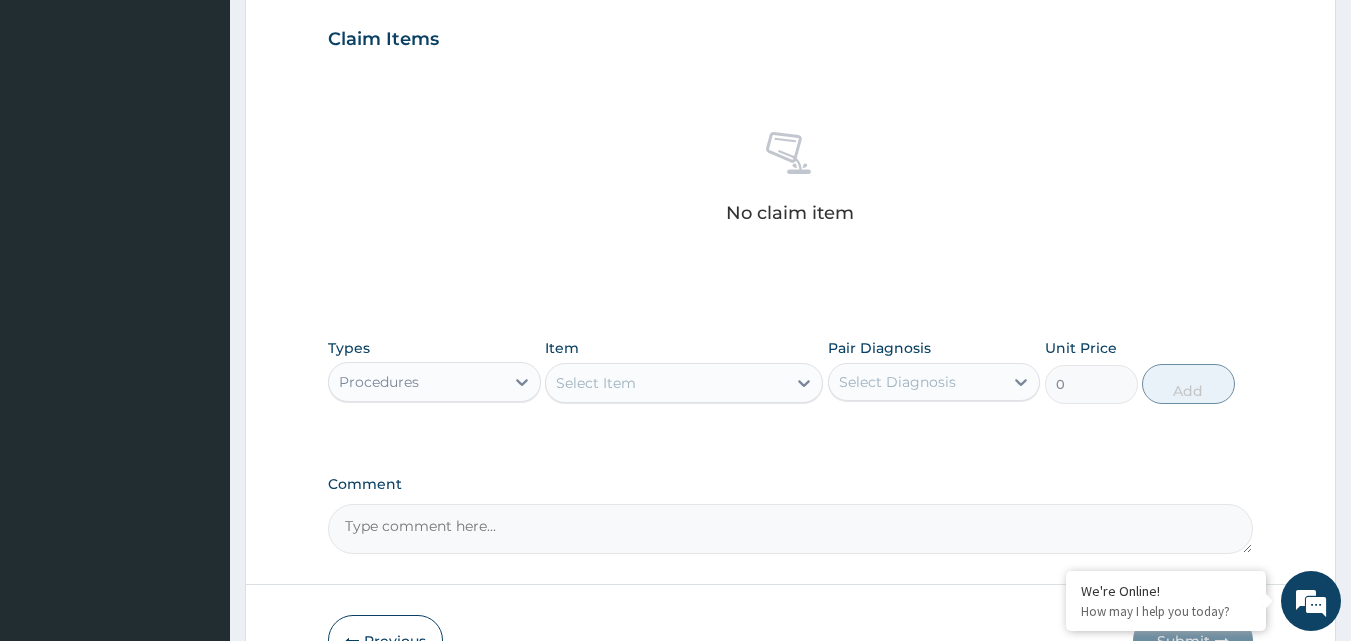 click on "Select Item" at bounding box center (666, 383) 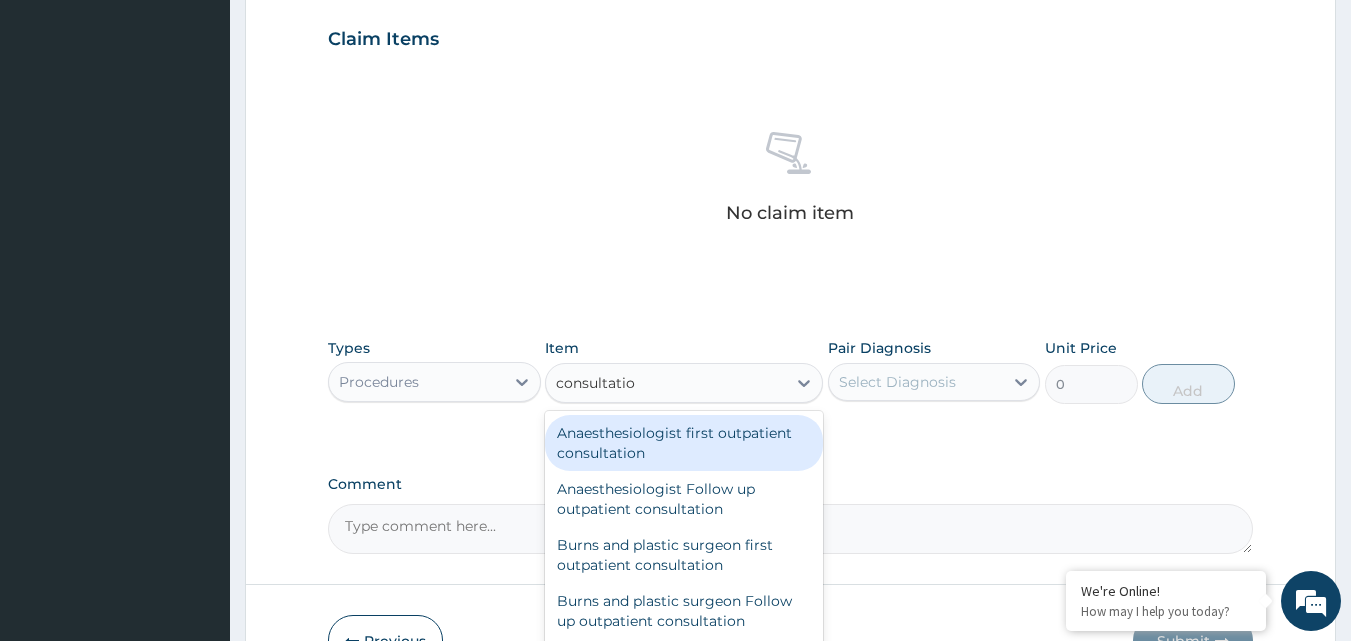 type on "consultation" 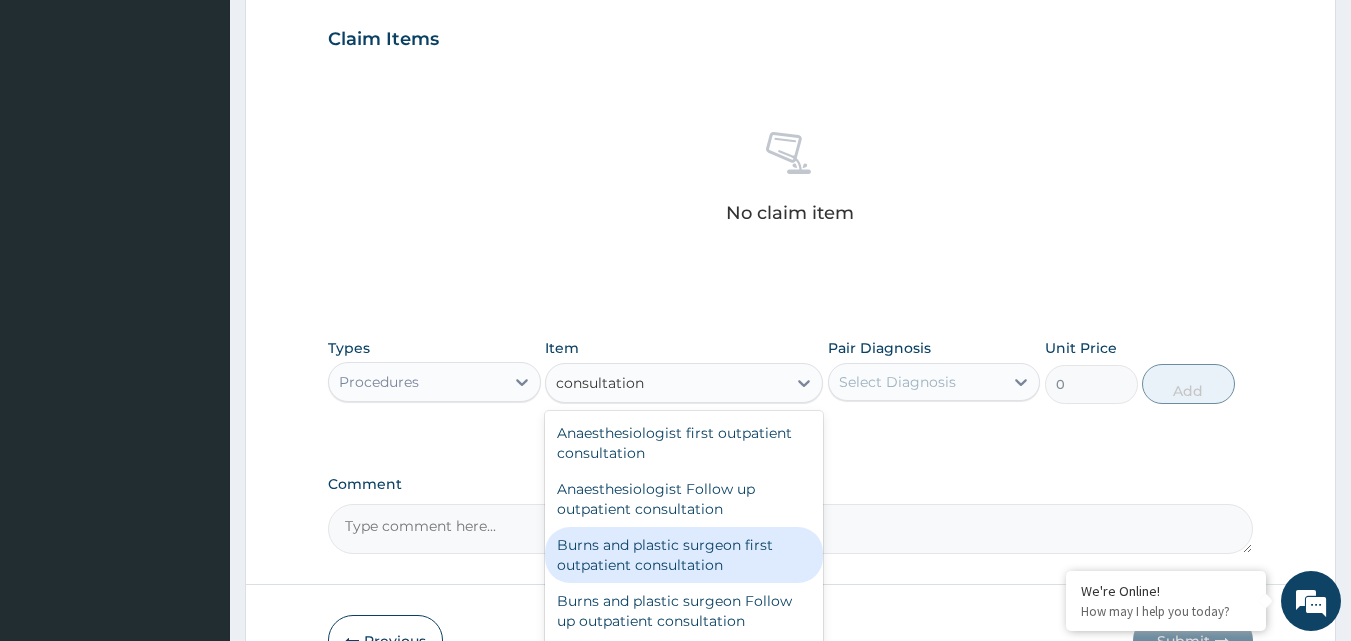 scroll, scrollTop: 100, scrollLeft: 0, axis: vertical 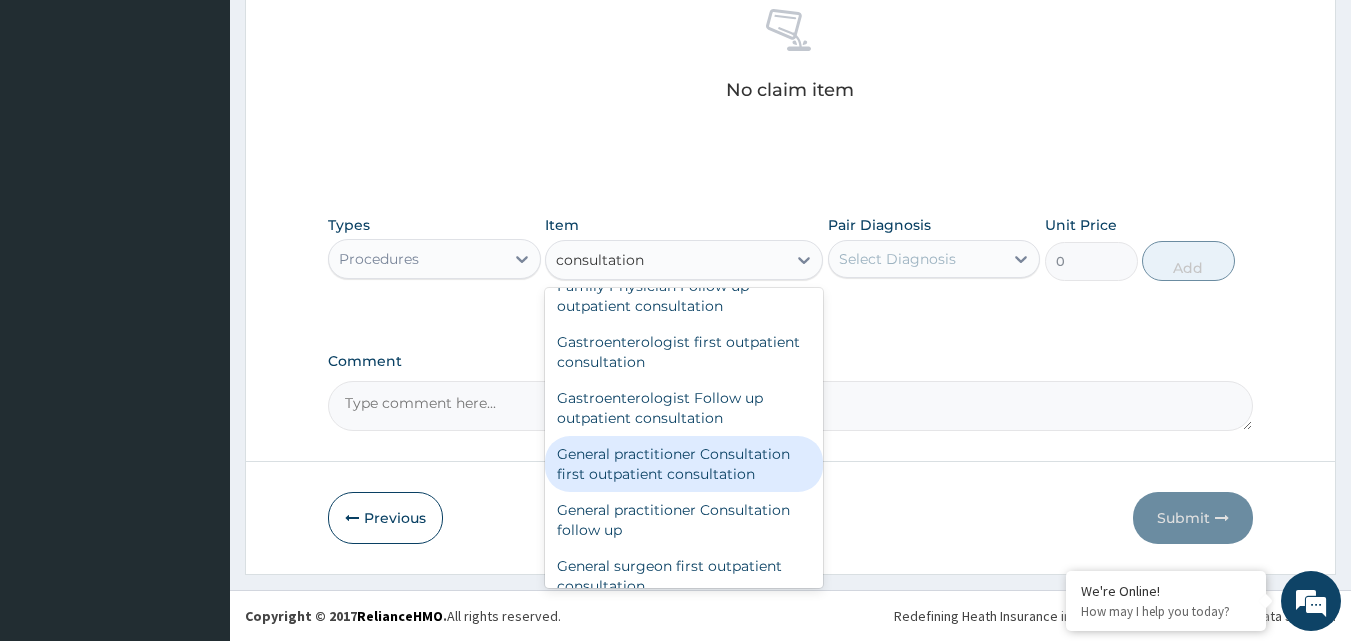 click on "General practitioner Consultation first outpatient consultation" at bounding box center (684, 464) 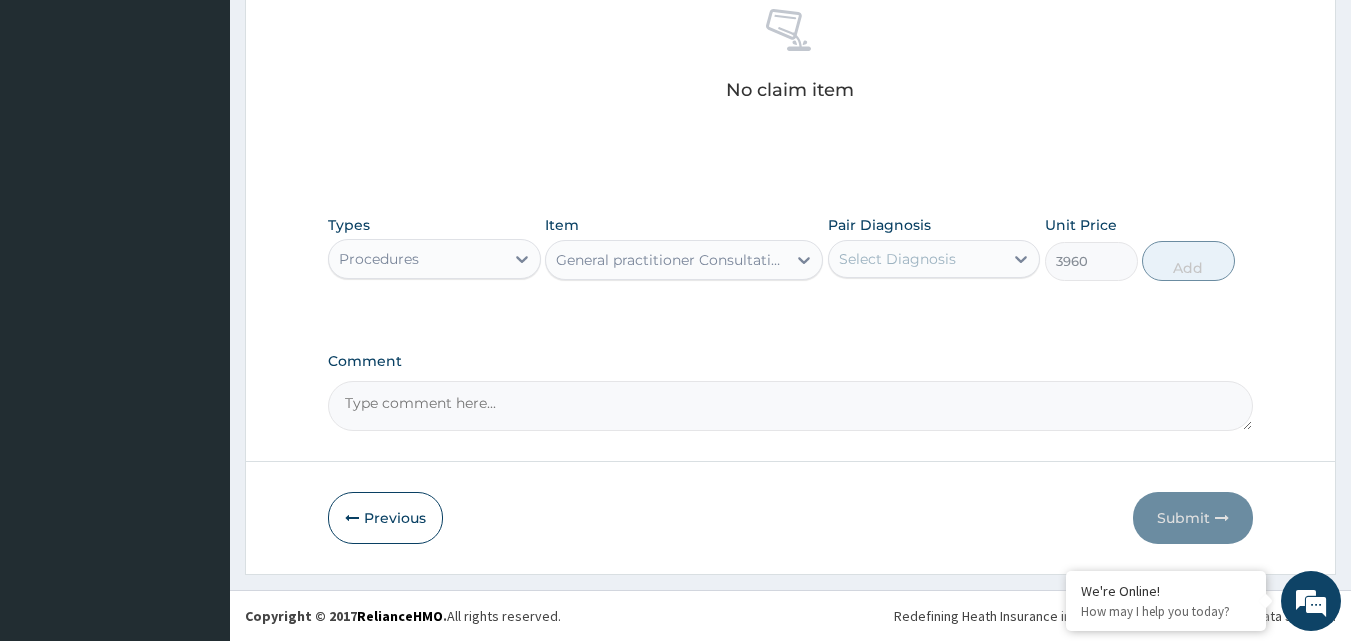 type 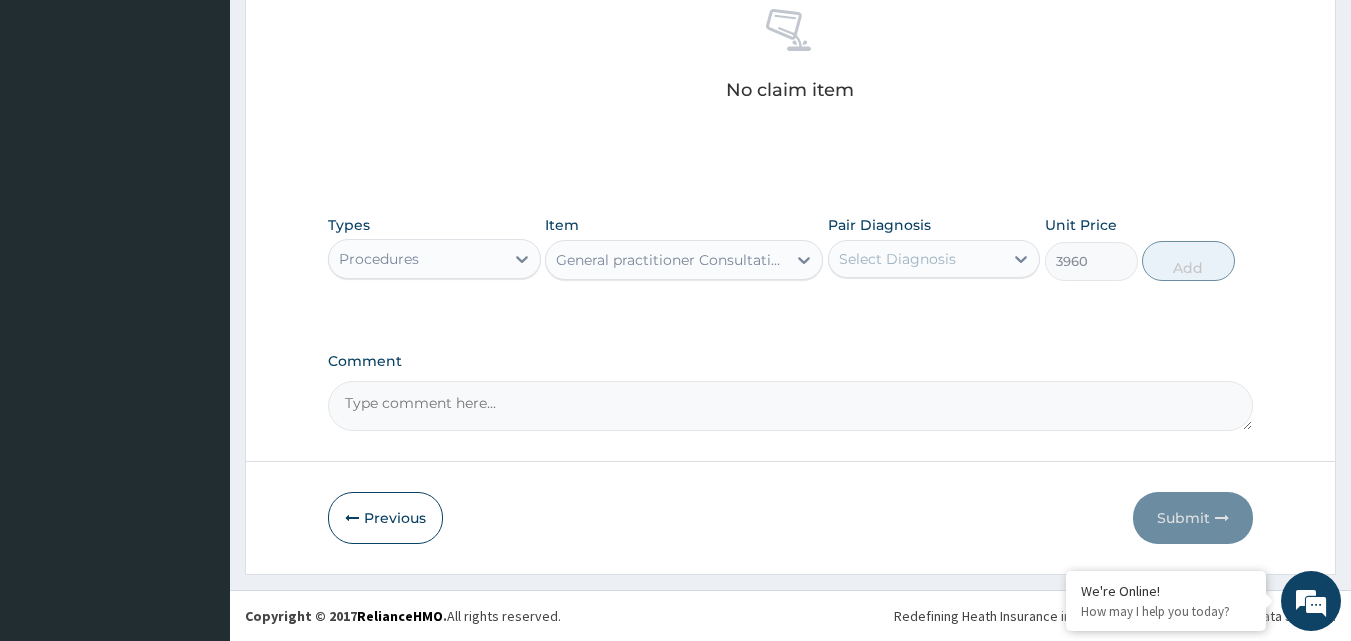 click on "Select Diagnosis" at bounding box center (897, 259) 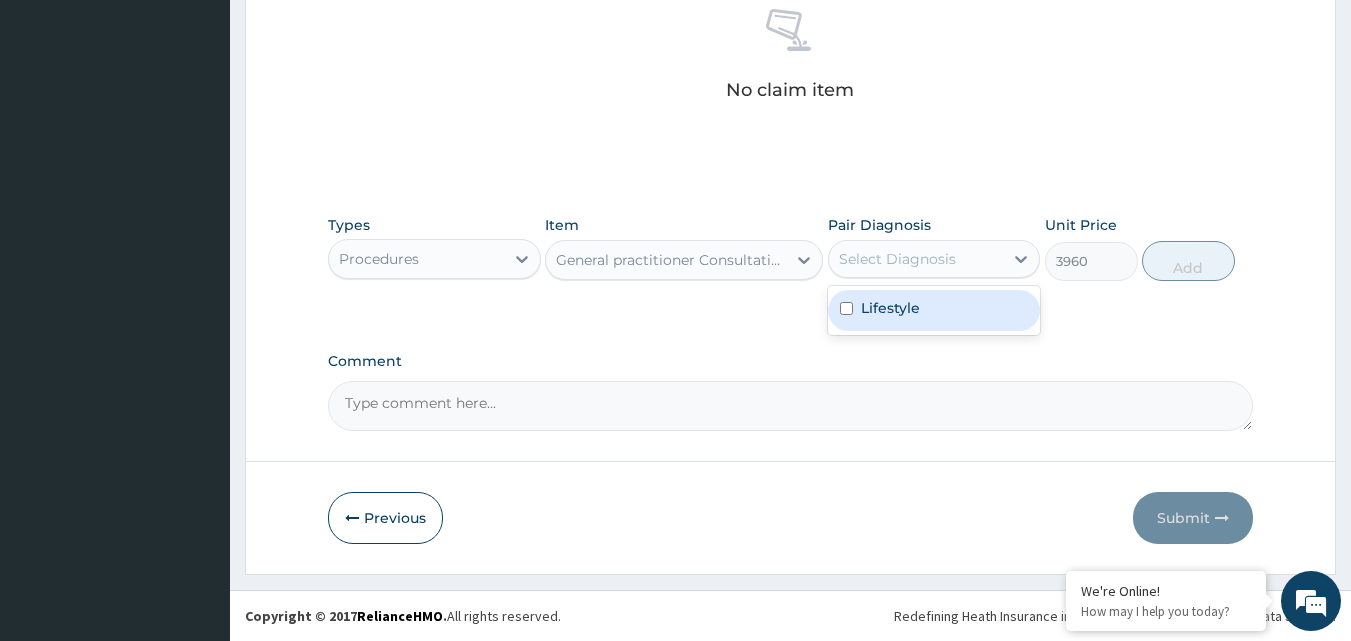 click on "Lifestyle" at bounding box center (934, 310) 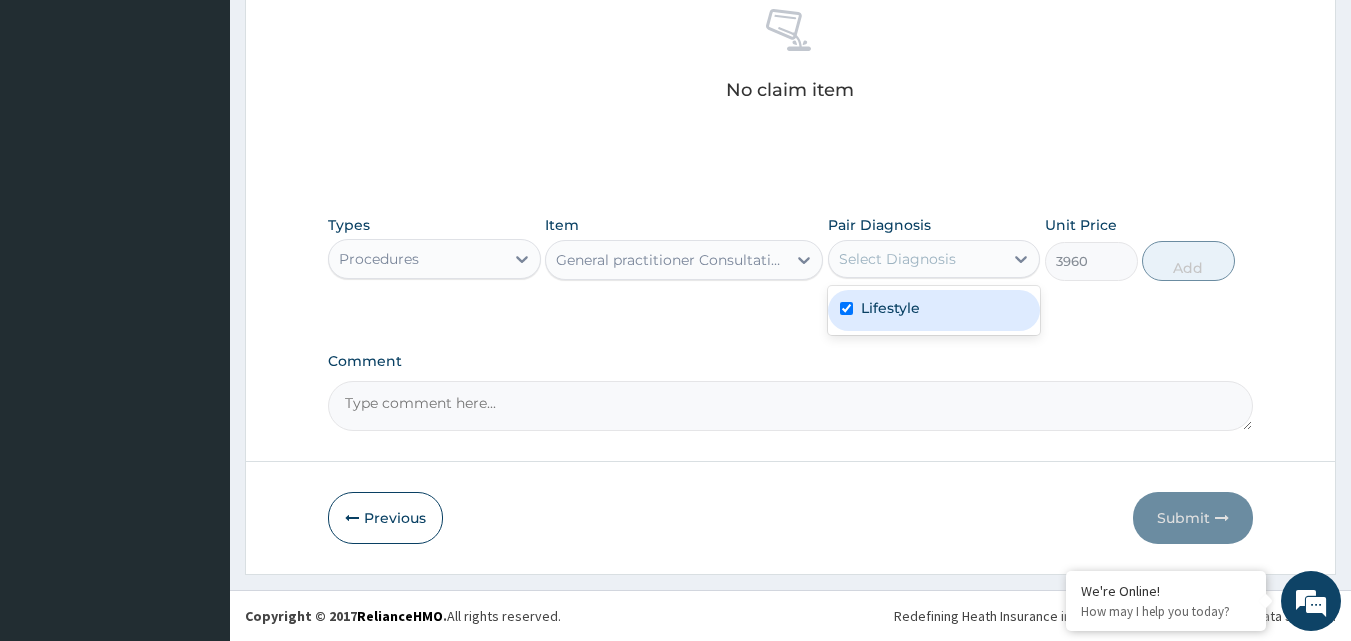 checkbox on "true" 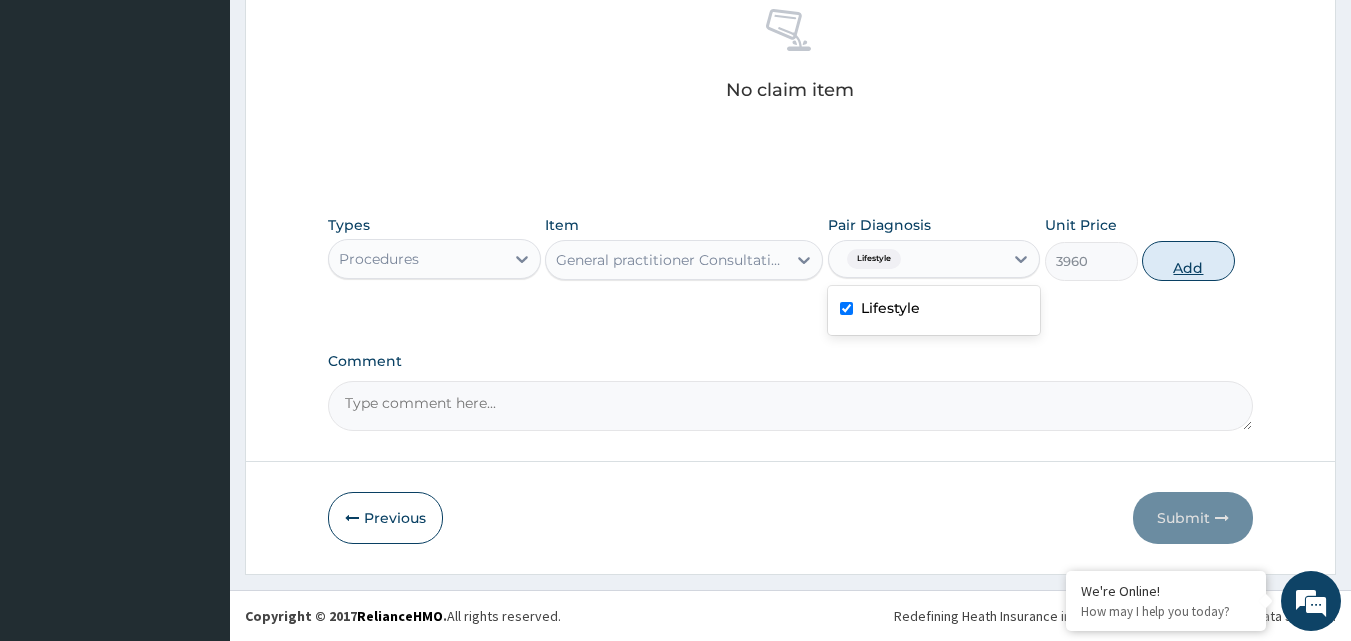 click on "Add" at bounding box center (1188, 261) 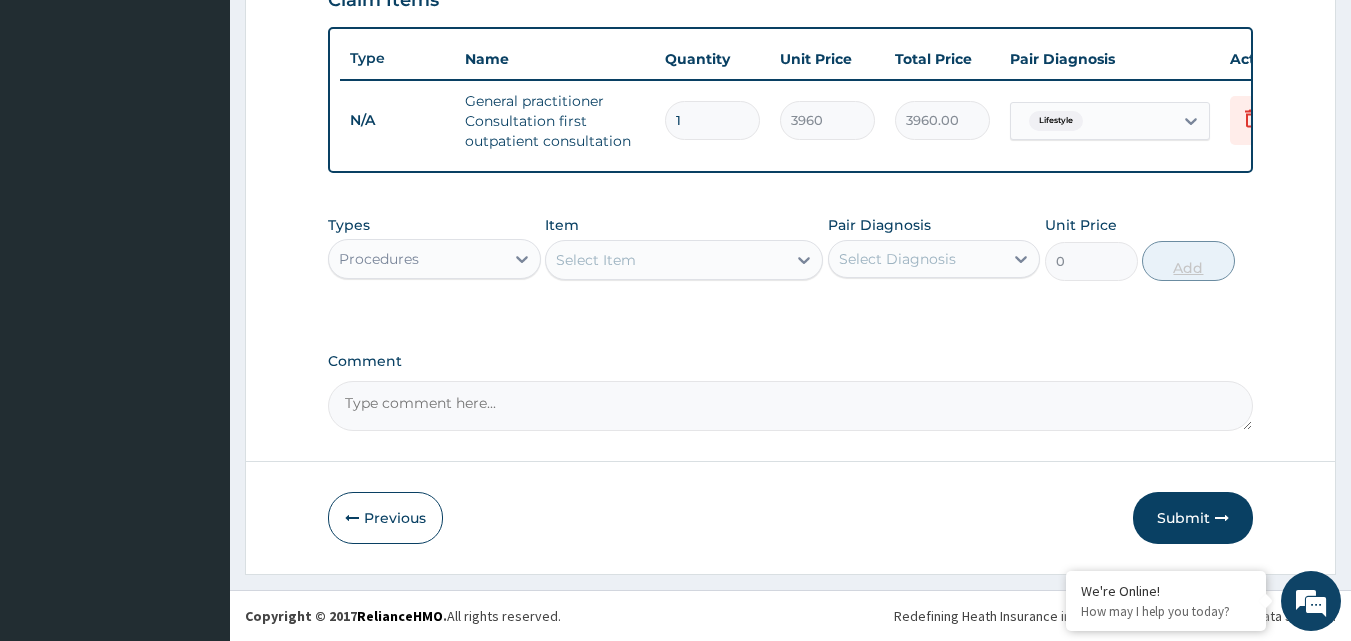 scroll, scrollTop: 732, scrollLeft: 0, axis: vertical 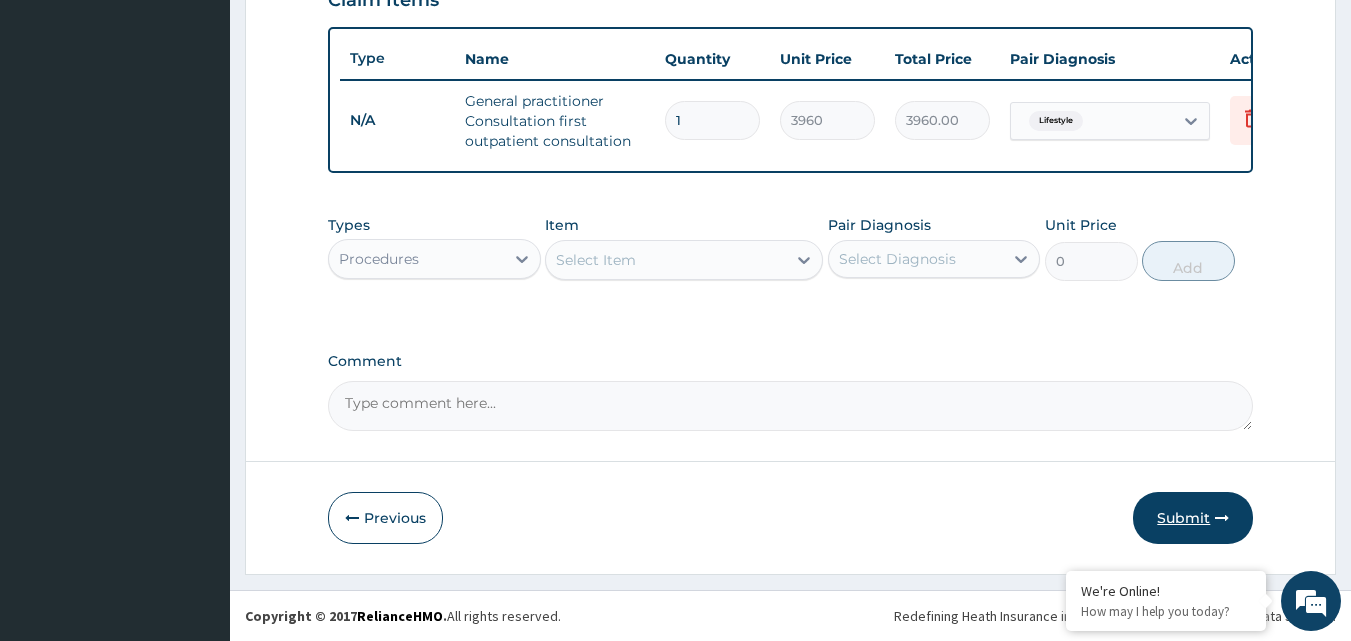 click on "Submit" at bounding box center (1193, 518) 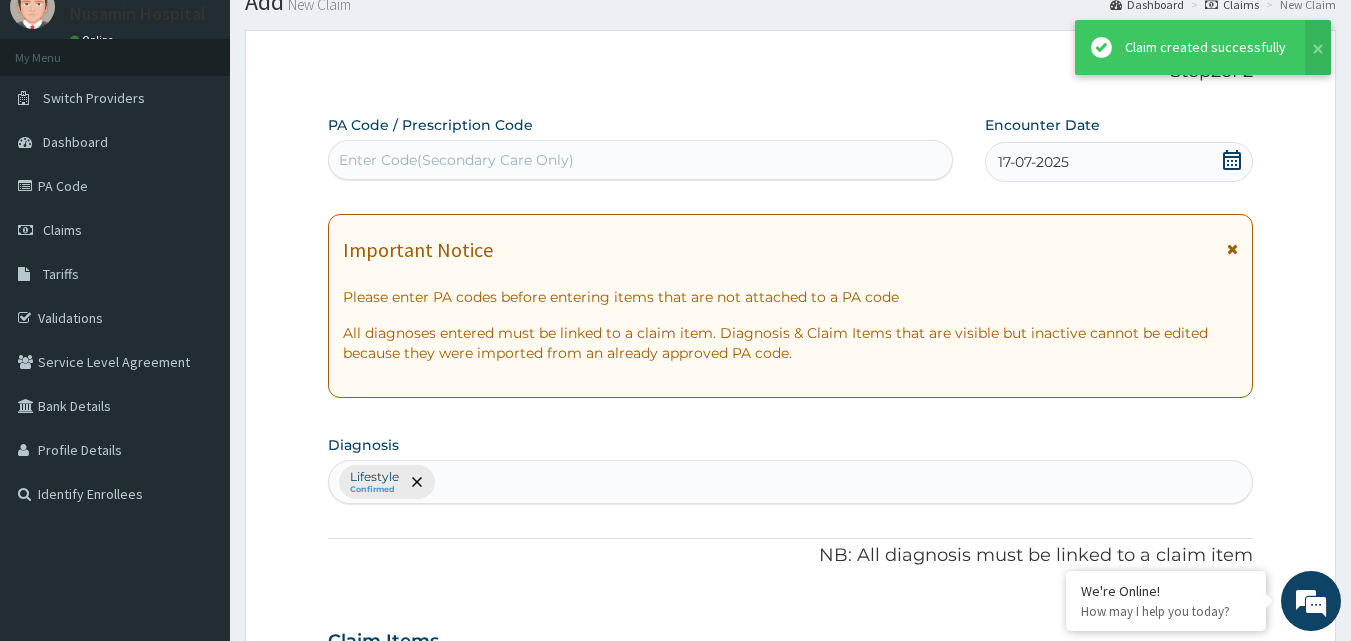 scroll, scrollTop: 732, scrollLeft: 0, axis: vertical 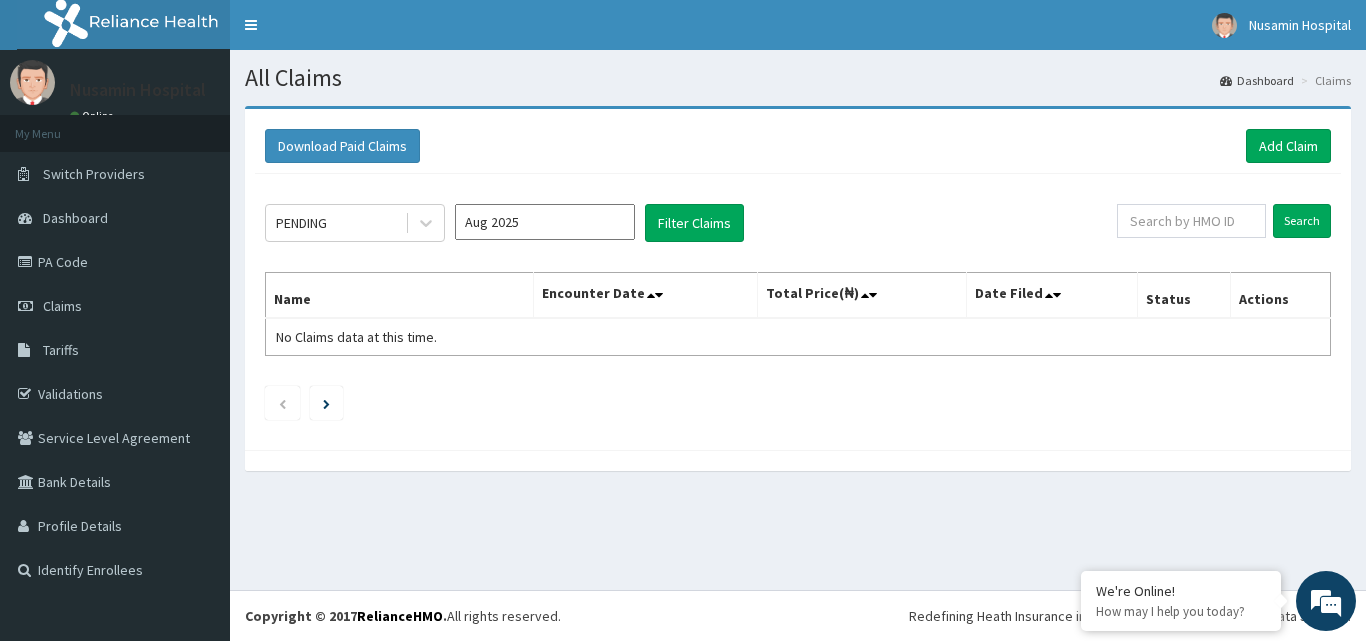 click on "Aug 2025" at bounding box center [545, 222] 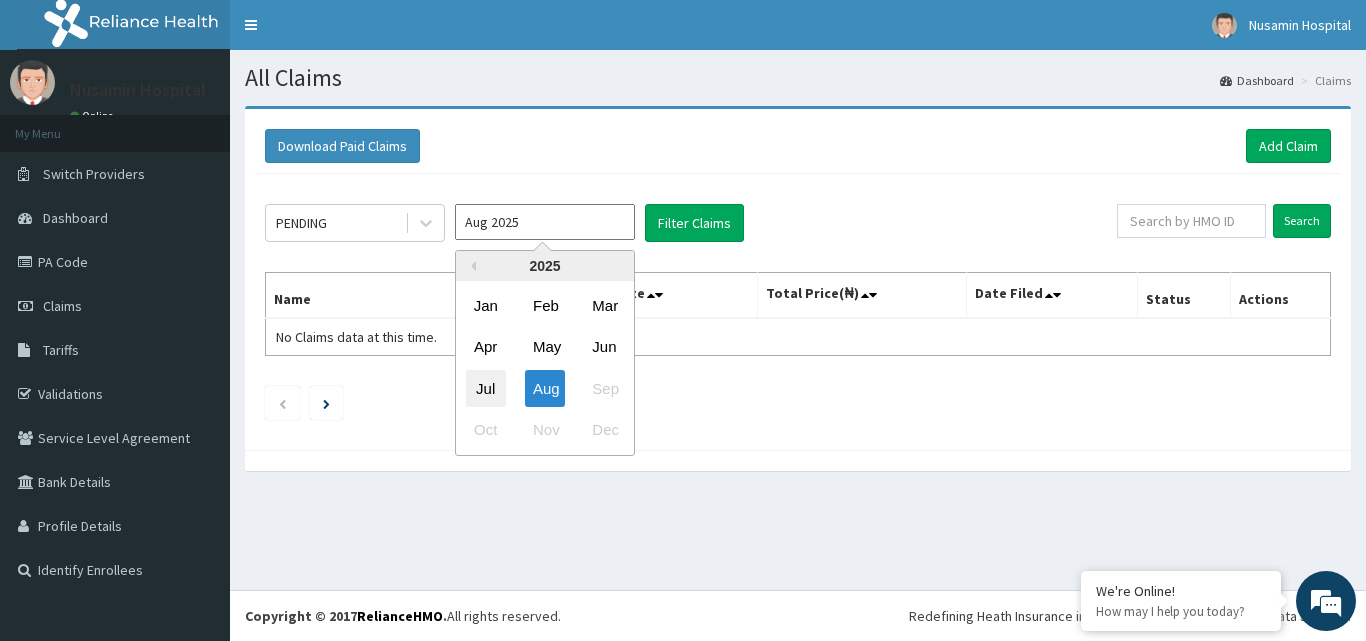 click on "Jul" at bounding box center [486, 388] 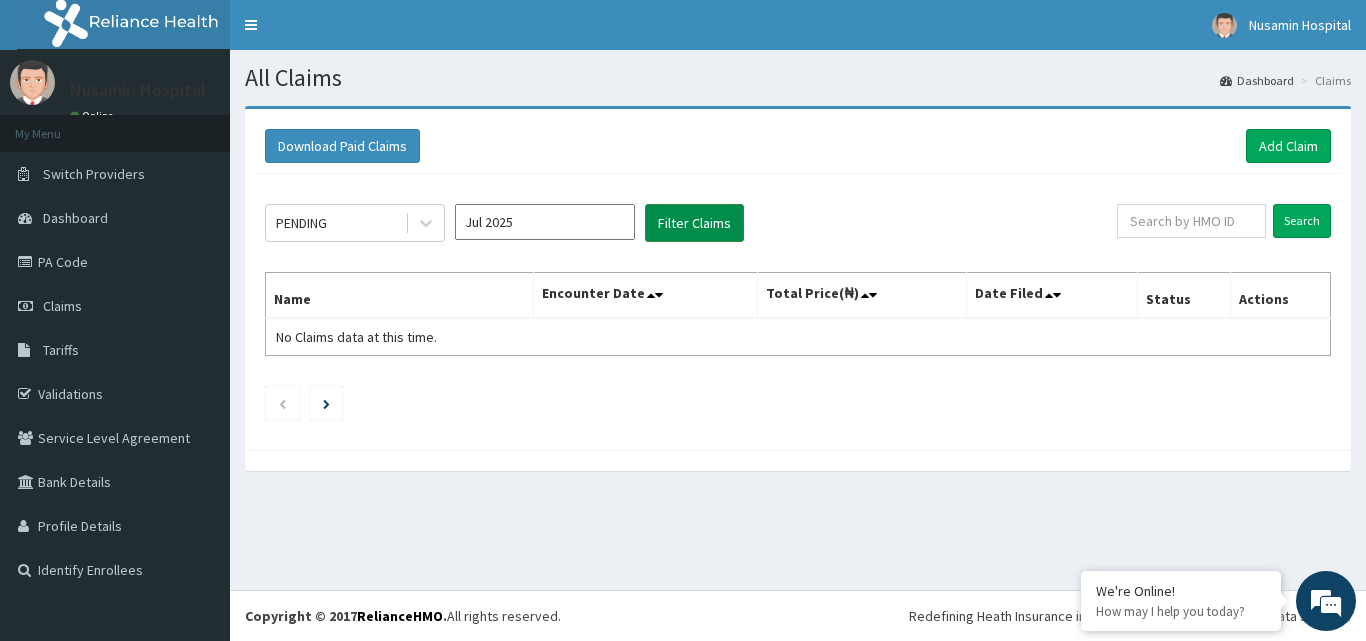 click on "Filter Claims" at bounding box center [694, 223] 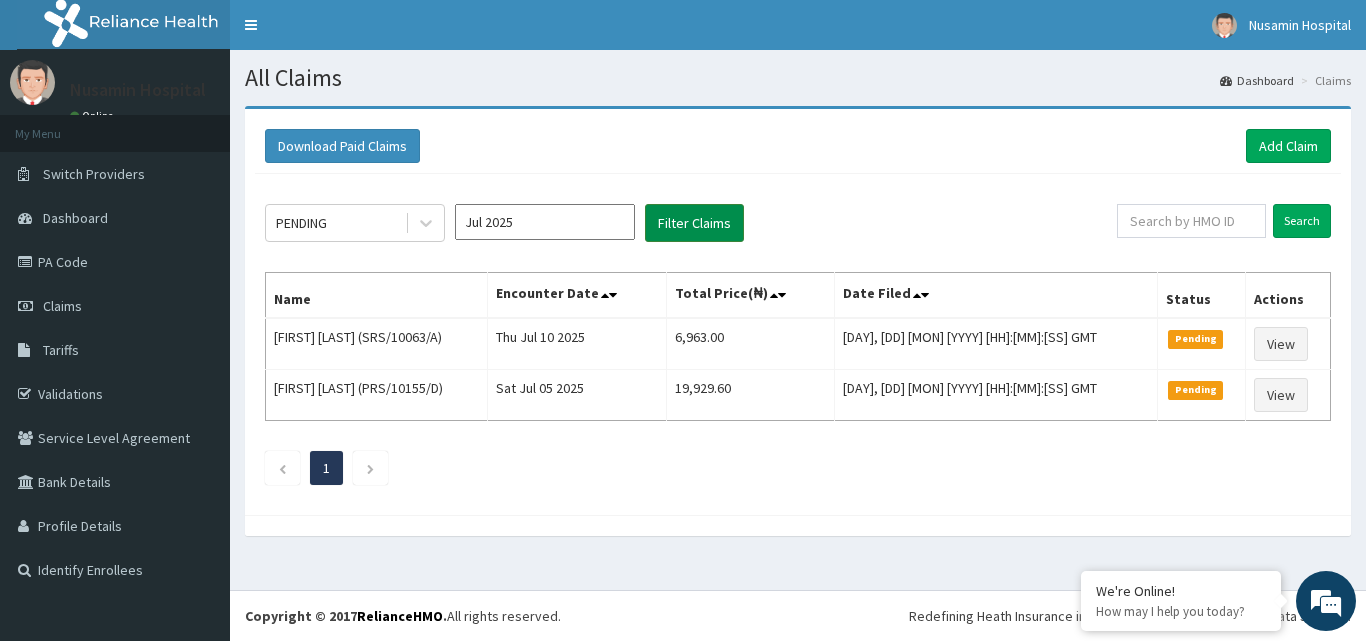 scroll, scrollTop: 0, scrollLeft: 0, axis: both 